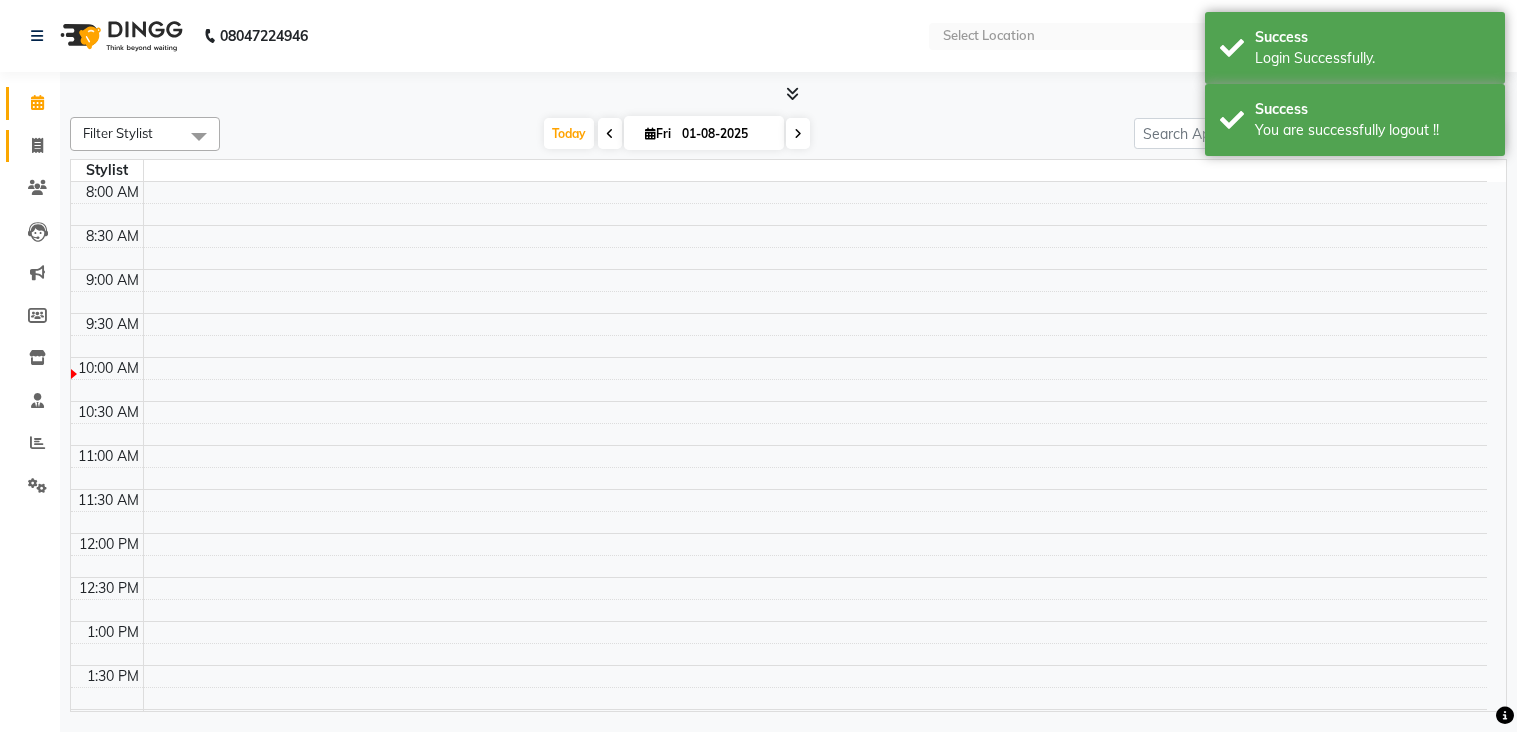 select on "en" 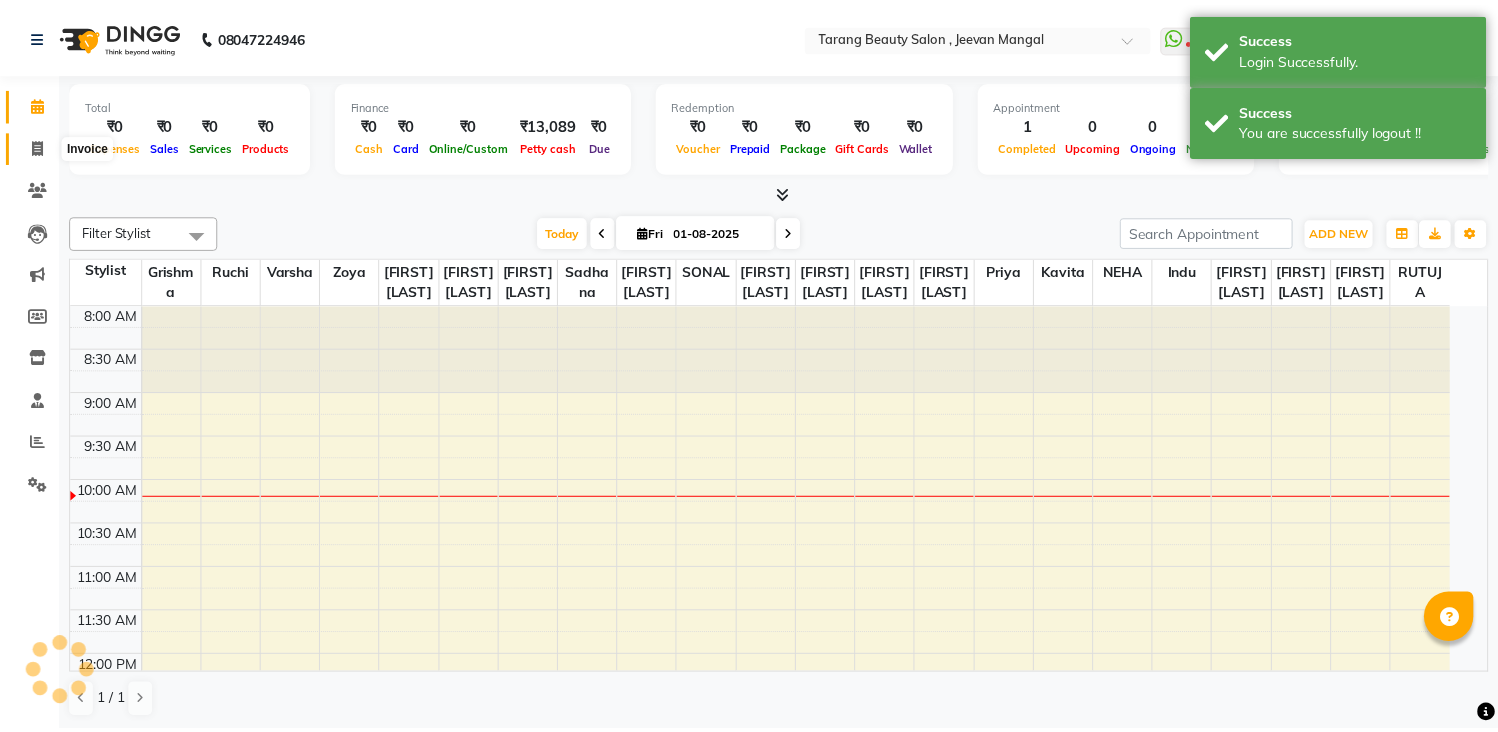 scroll, scrollTop: 0, scrollLeft: 0, axis: both 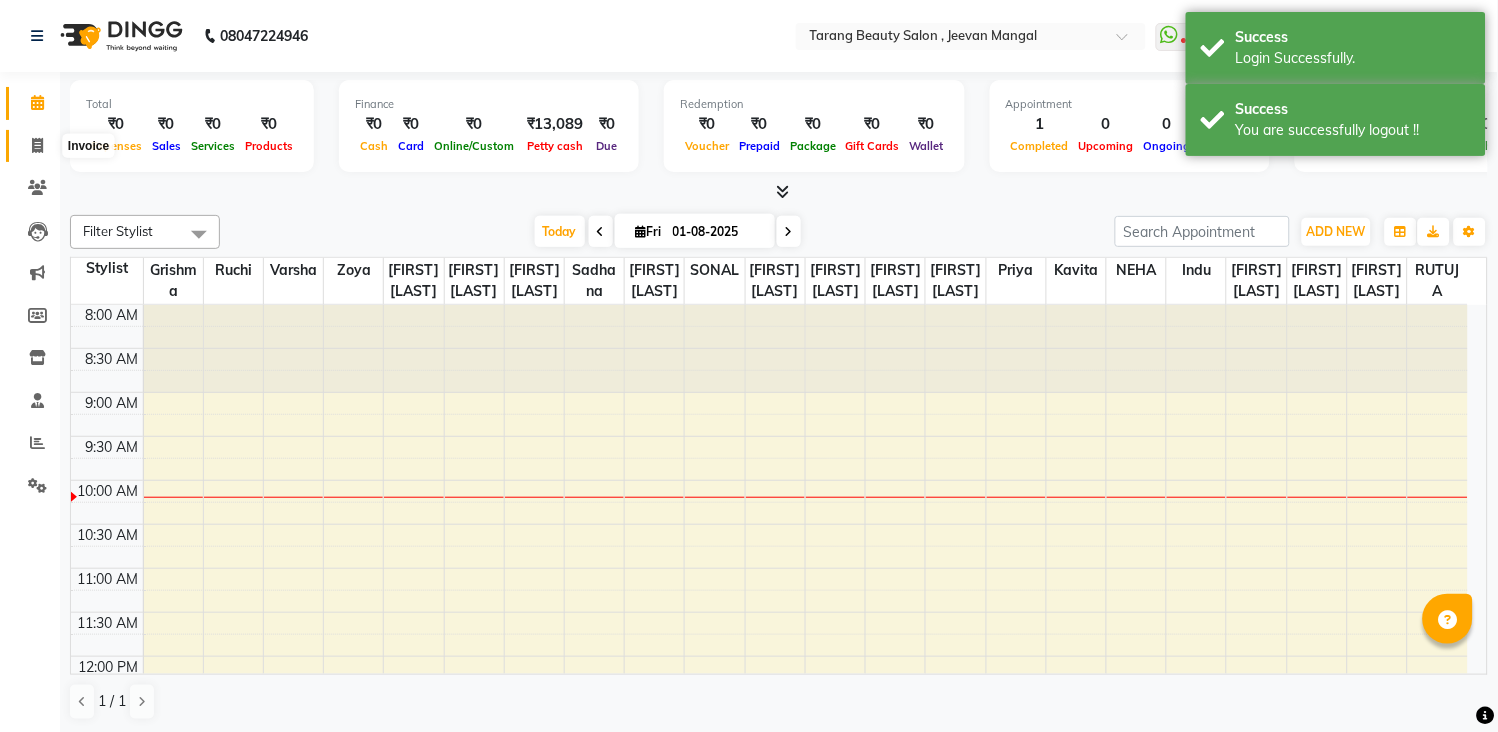 click 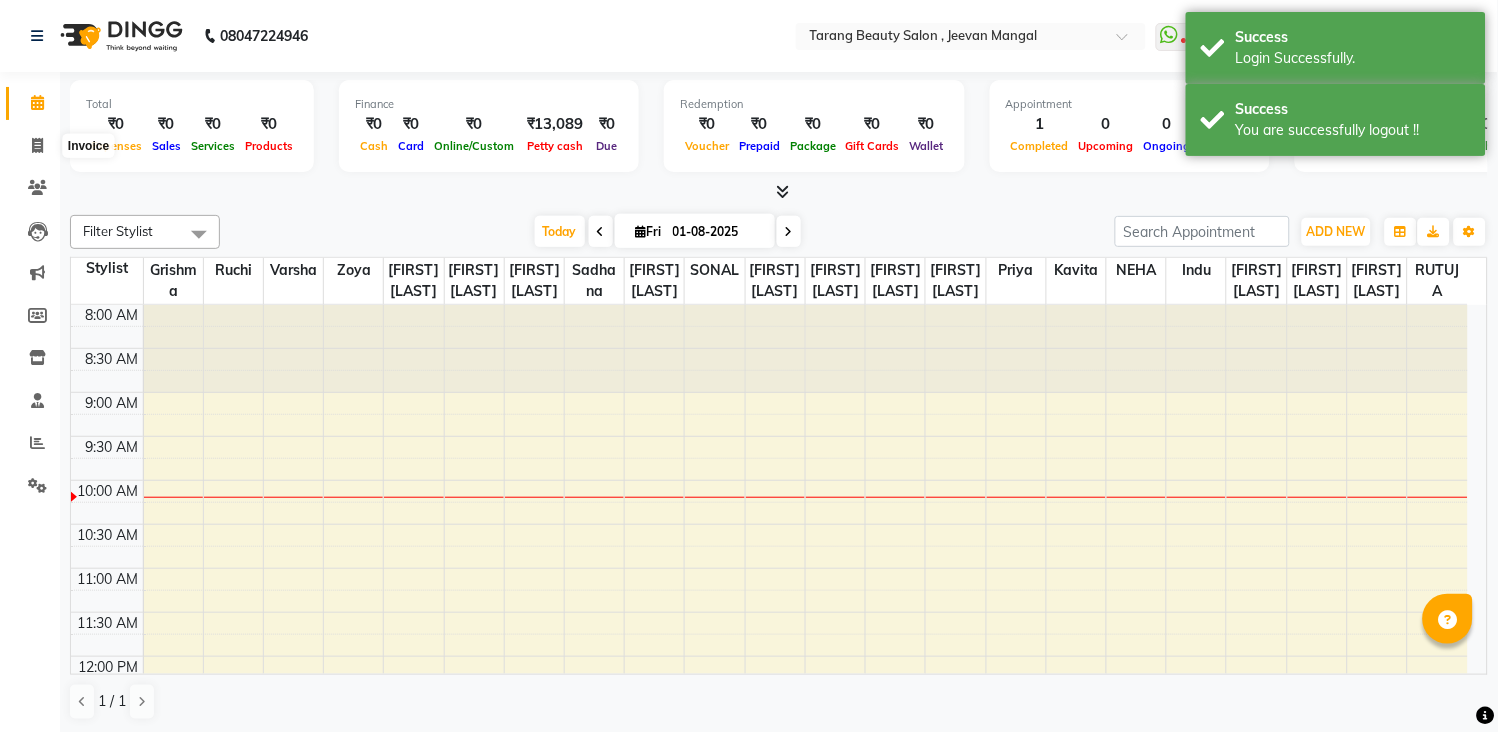 select on "service" 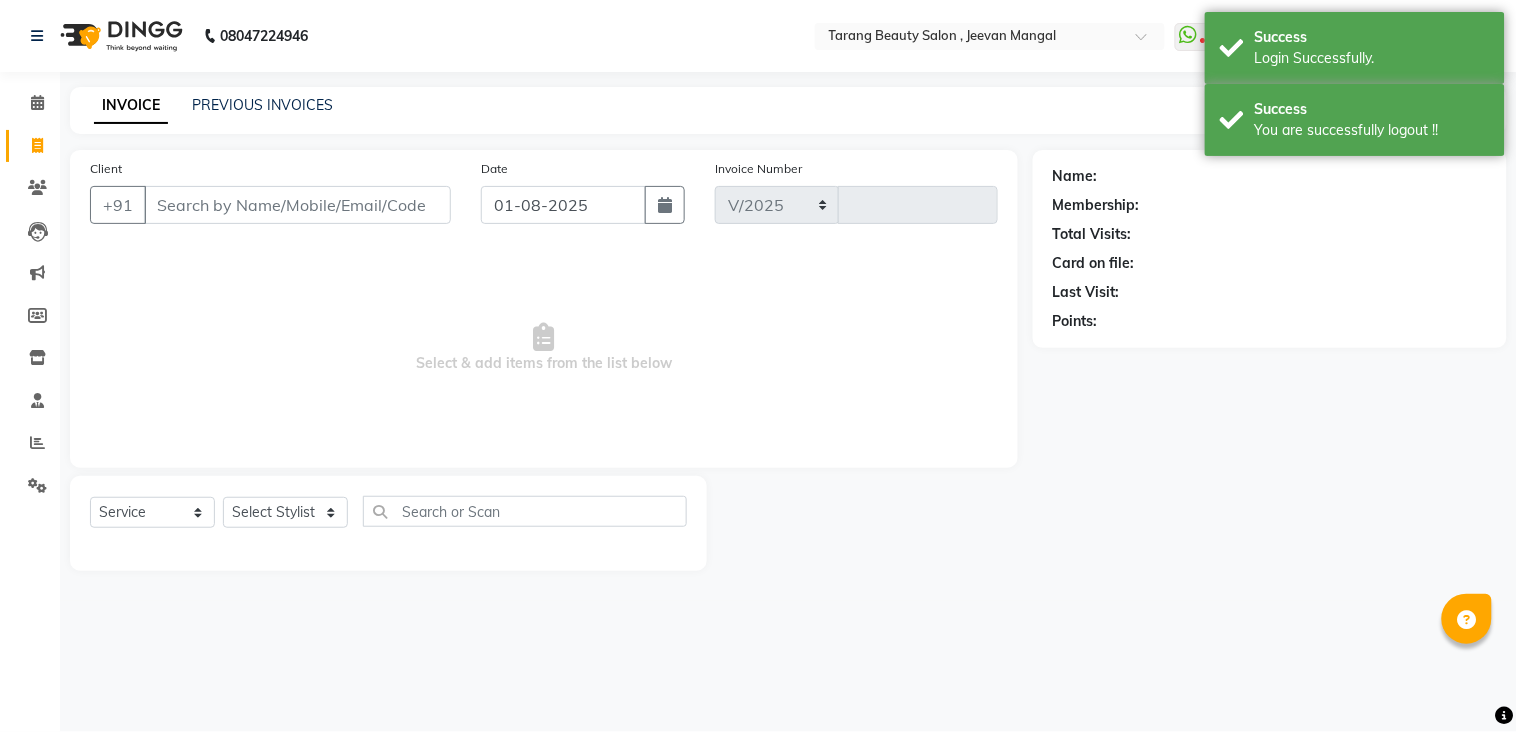 select on "5133" 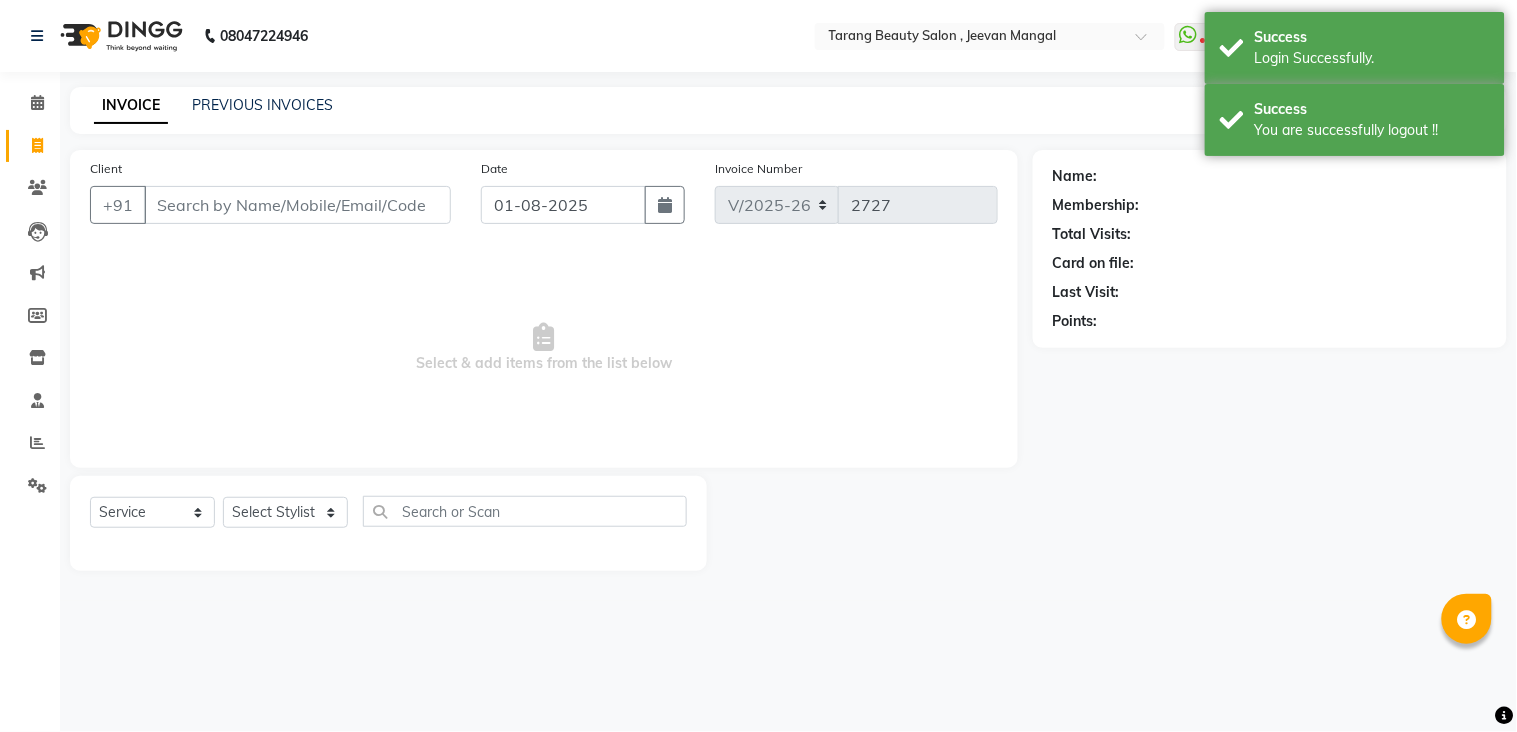 scroll, scrollTop: 0, scrollLeft: 0, axis: both 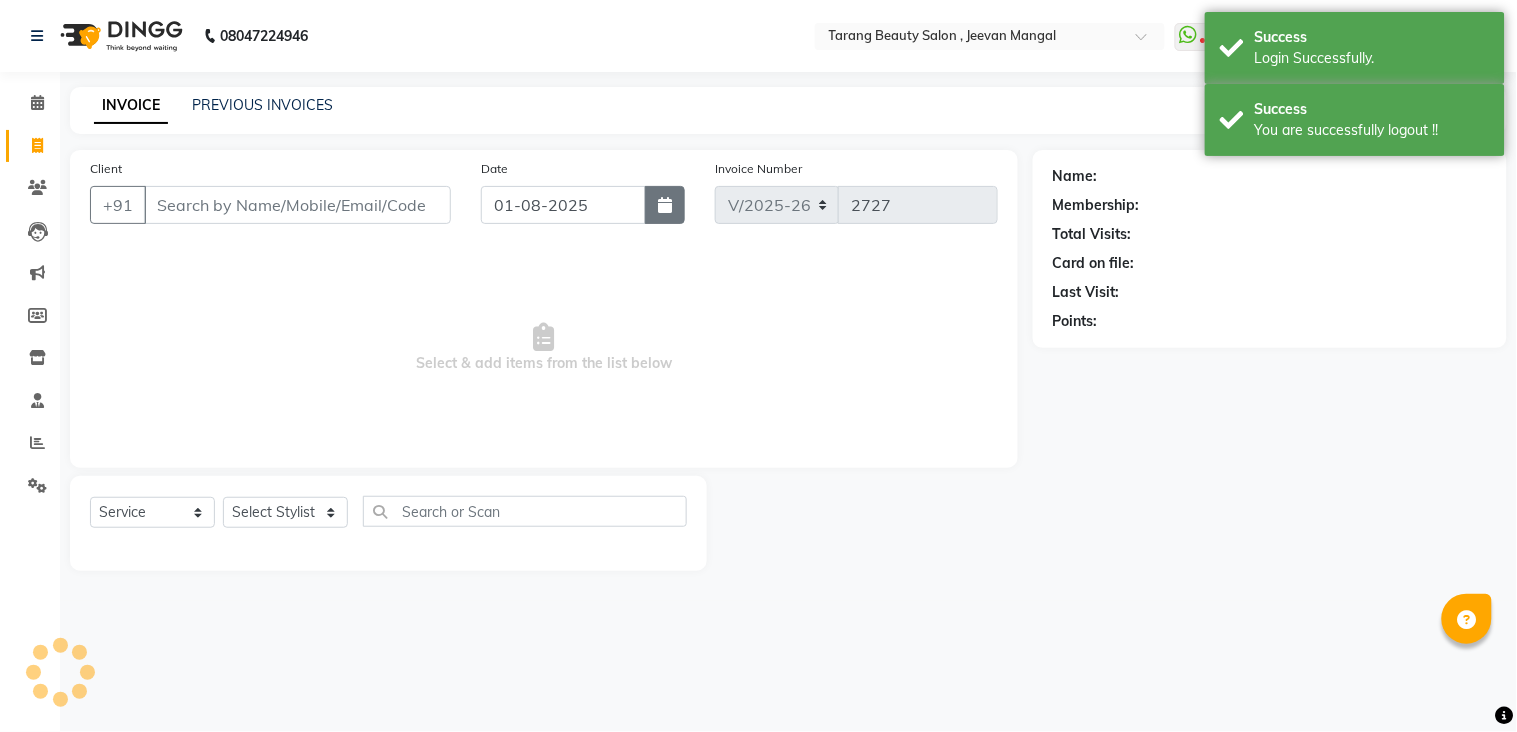 click 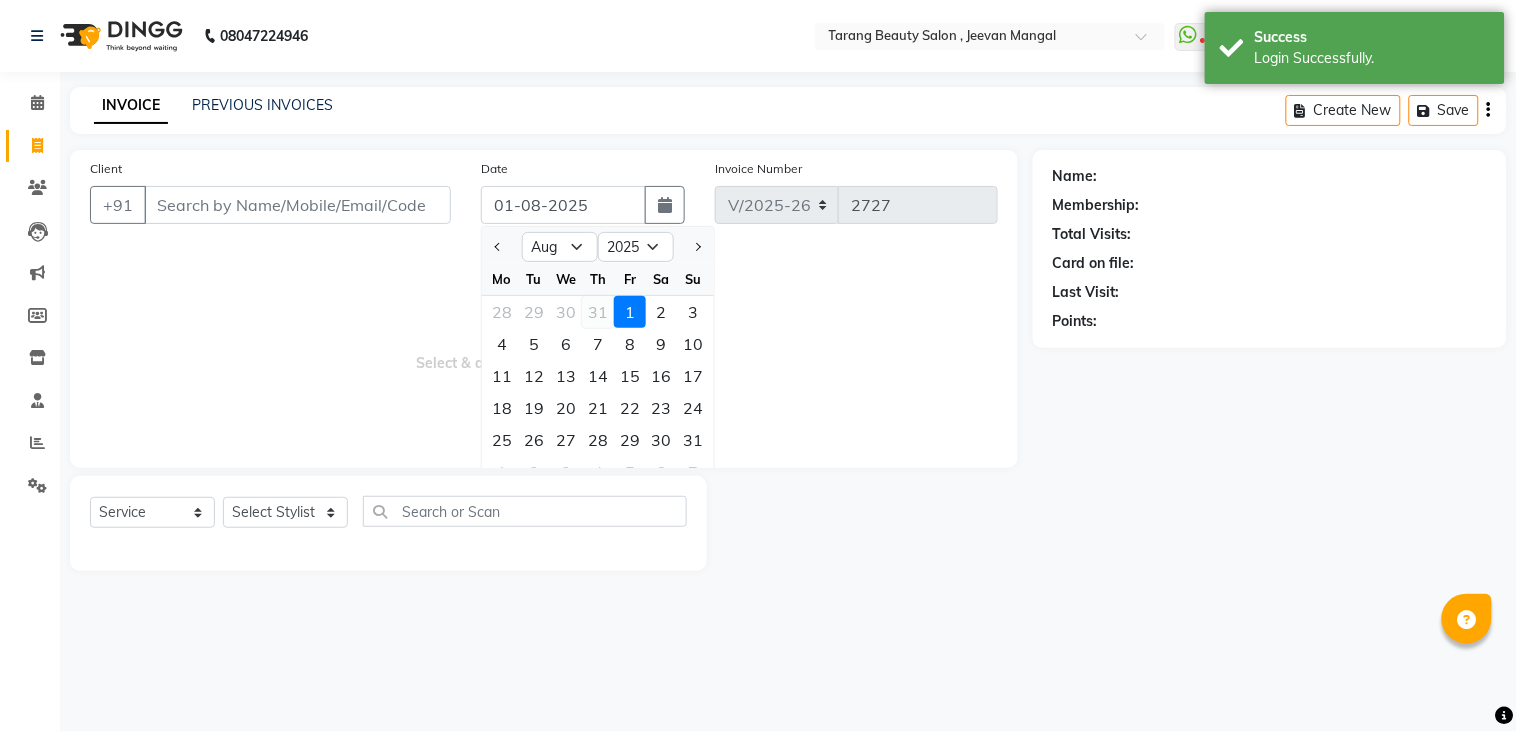 click on "31" 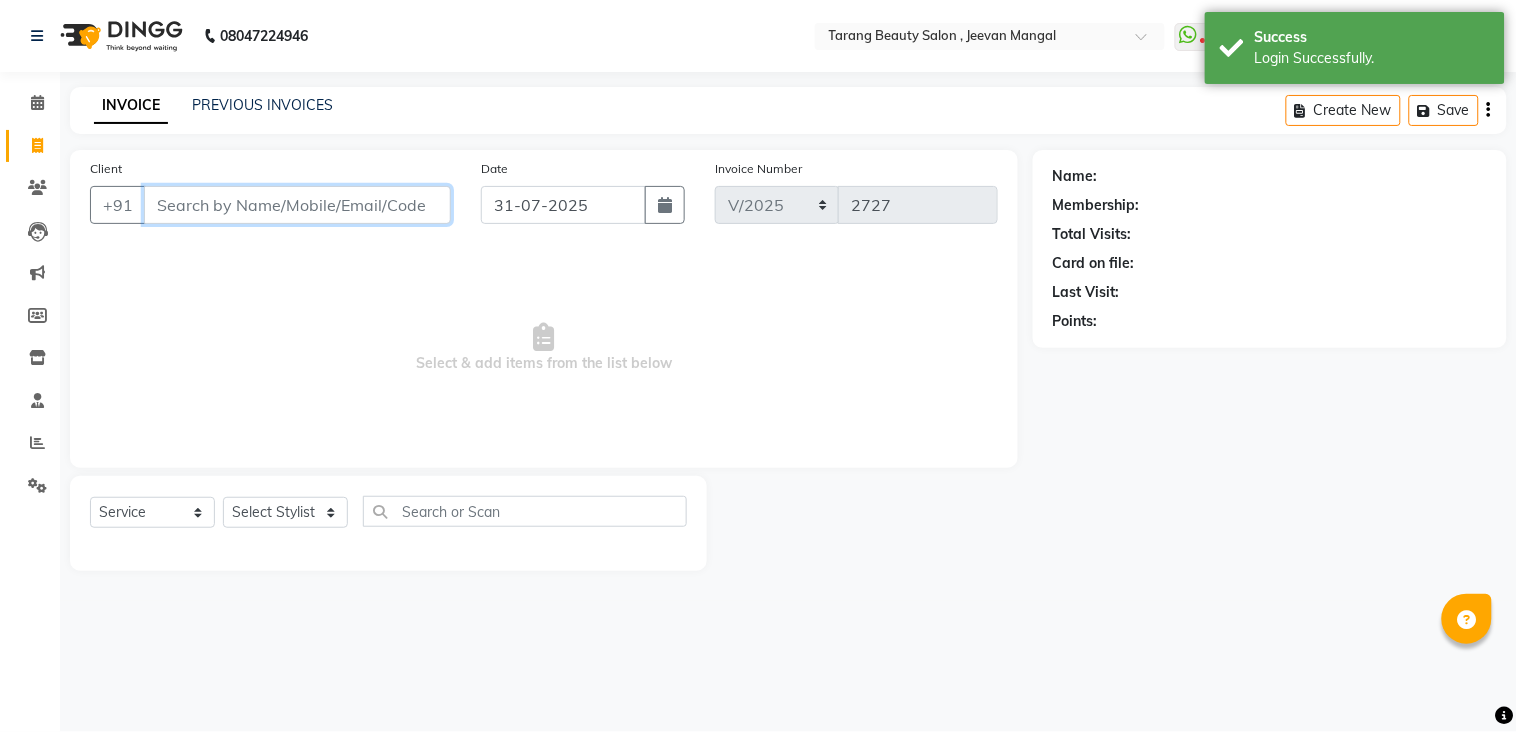 click on "Client" at bounding box center [297, 205] 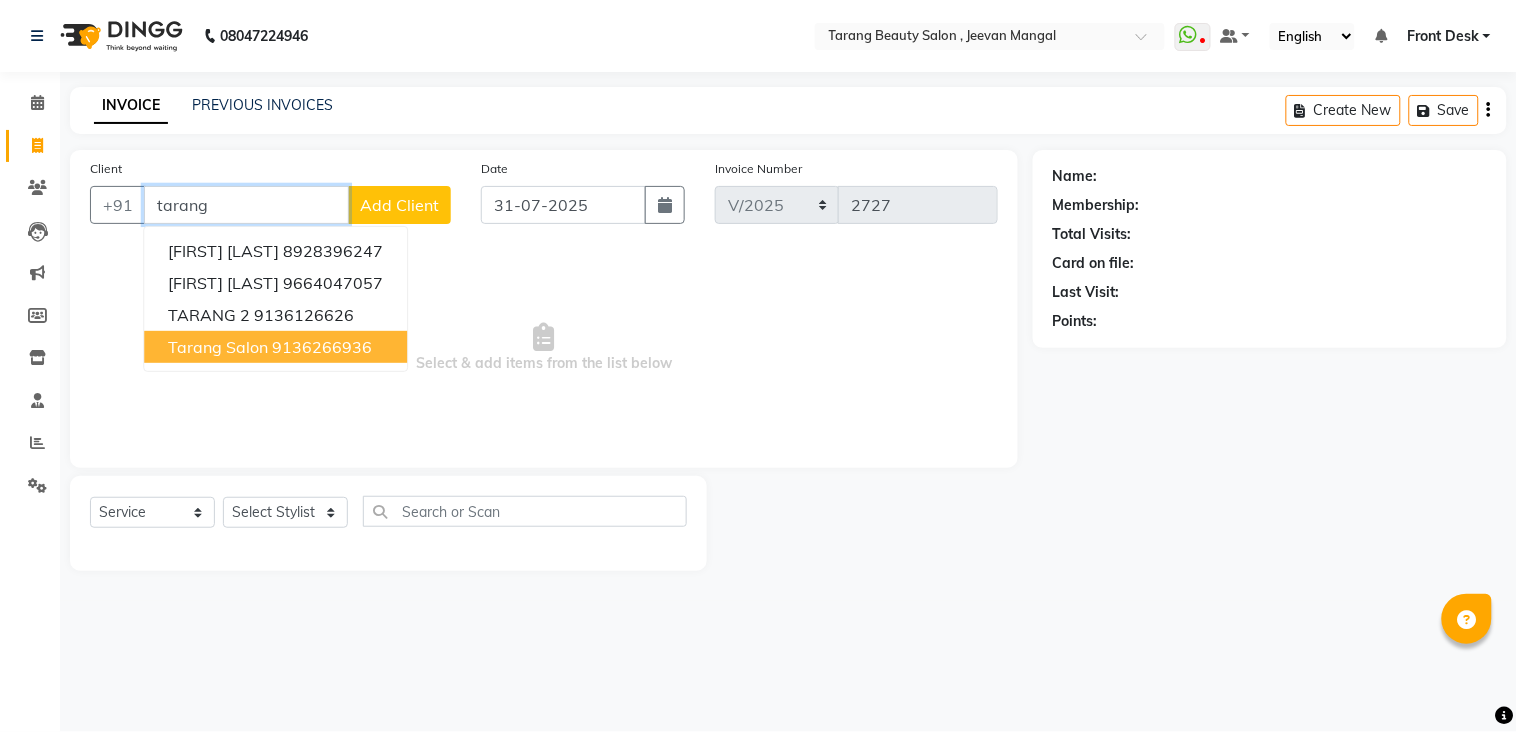 click on "9136266936" at bounding box center (322, 347) 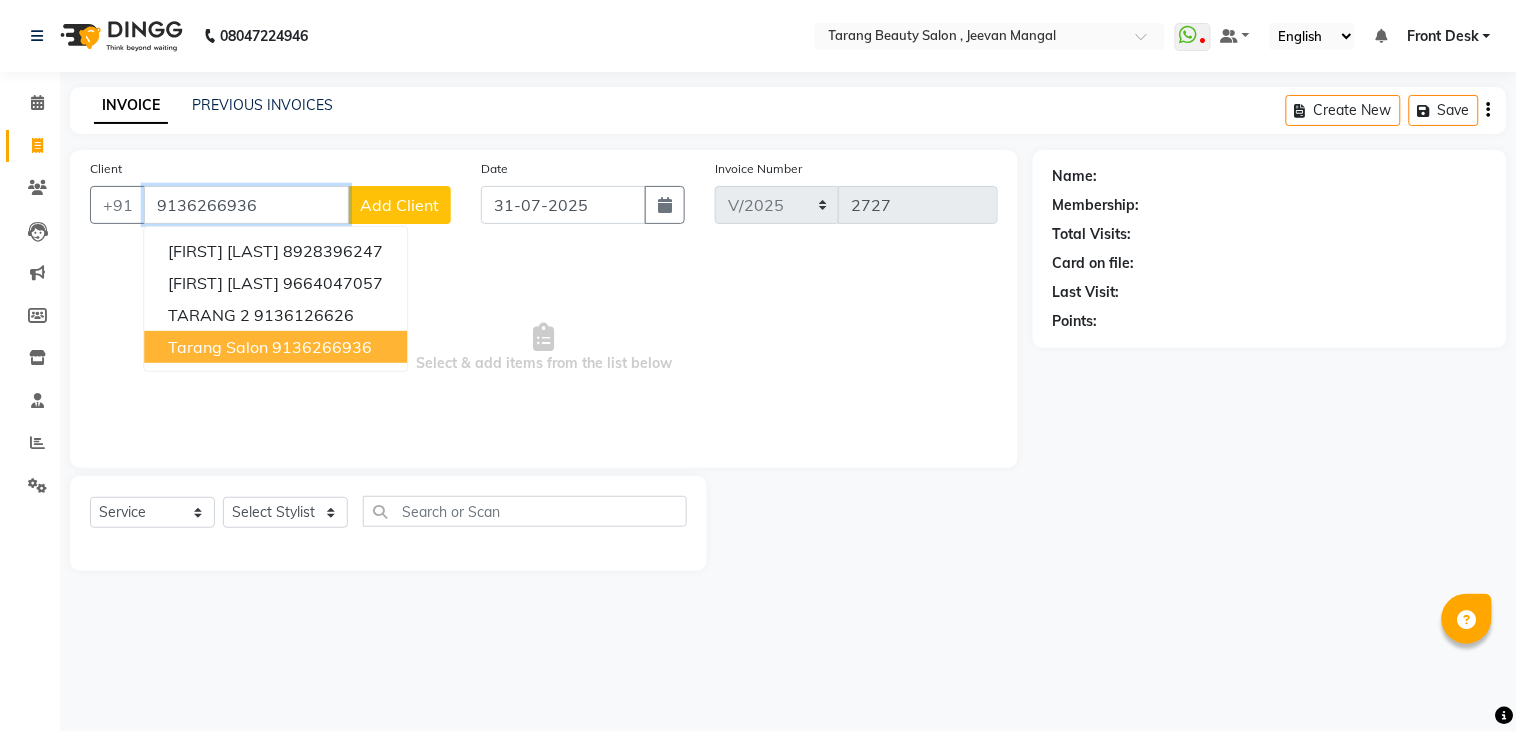 type on "9136266936" 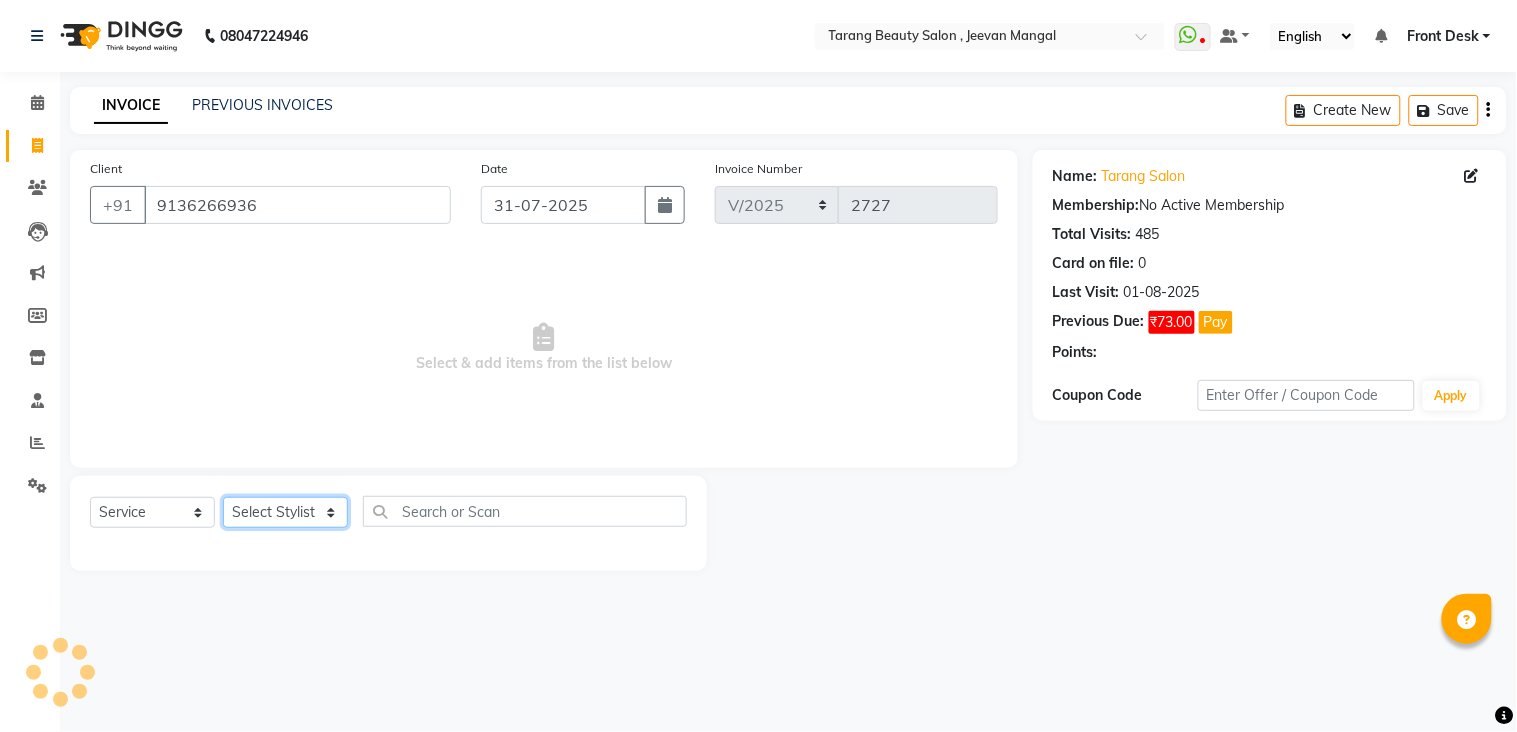 click on "Select Stylist ANITA MANOJ KARRE ANJALI RAMESH KHAMDARE BHUMI PAWAR DEEPALI  KANOJIYA Front Desk GAYATRI KENIN Grishma  indu kavita NEHA pooja thakur Pooja Vishwakarma priya  Ruchi RUTUJA sadhana SNEHAL SHINDE SONAL Suchita panchal SUNITA KAURI surekha bhalerao Varsha Zoya" 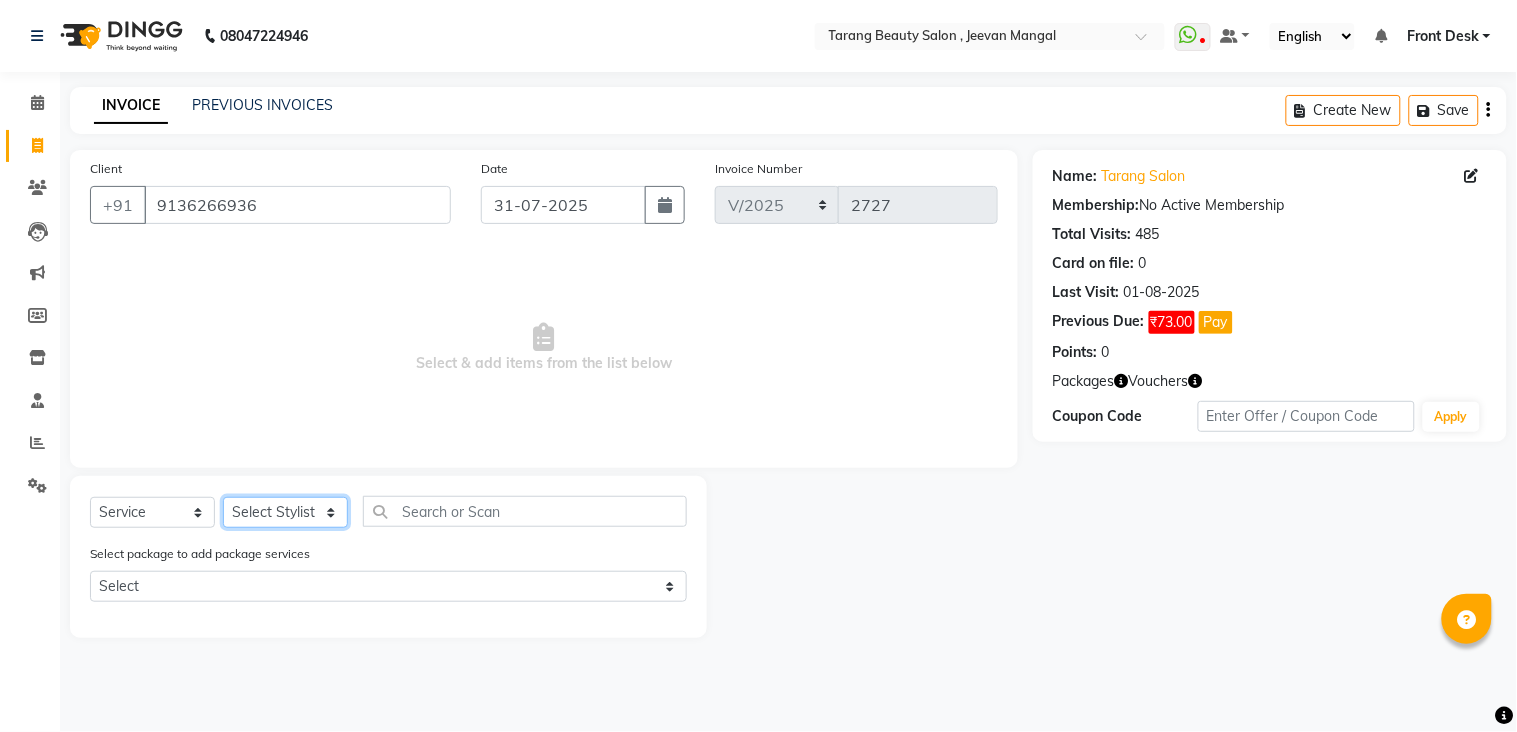 select on "[ACCOUNT_NUMBER]" 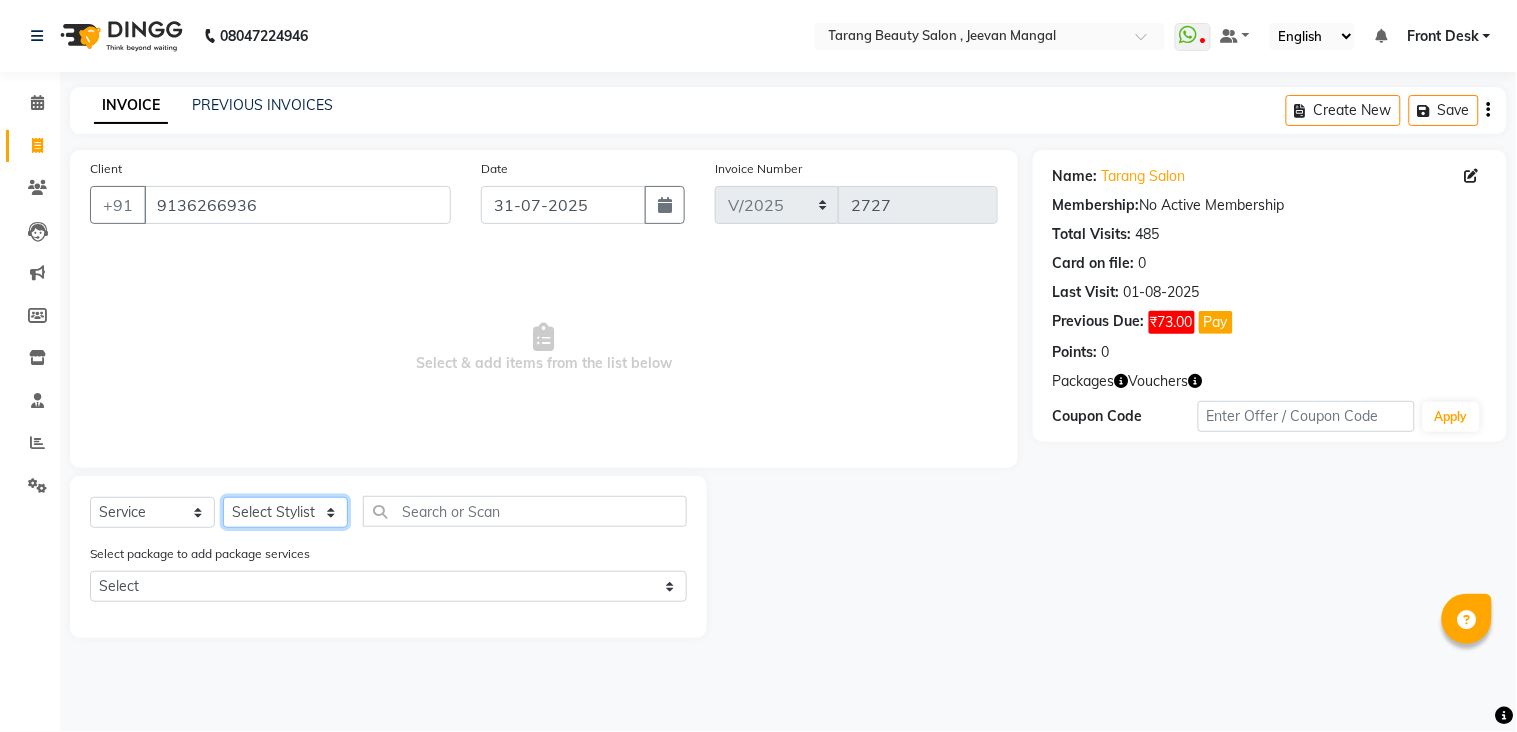 click on "Select Stylist ANITA MANOJ KARRE ANJALI RAMESH KHAMDARE BHUMI PAWAR DEEPALI  KANOJIYA Front Desk GAYATRI KENIN Grishma  indu kavita NEHA pooja thakur Pooja Vishwakarma priya  Ruchi RUTUJA sadhana SNEHAL SHINDE SONAL Suchita panchal SUNITA KAURI surekha bhalerao Varsha Zoya" 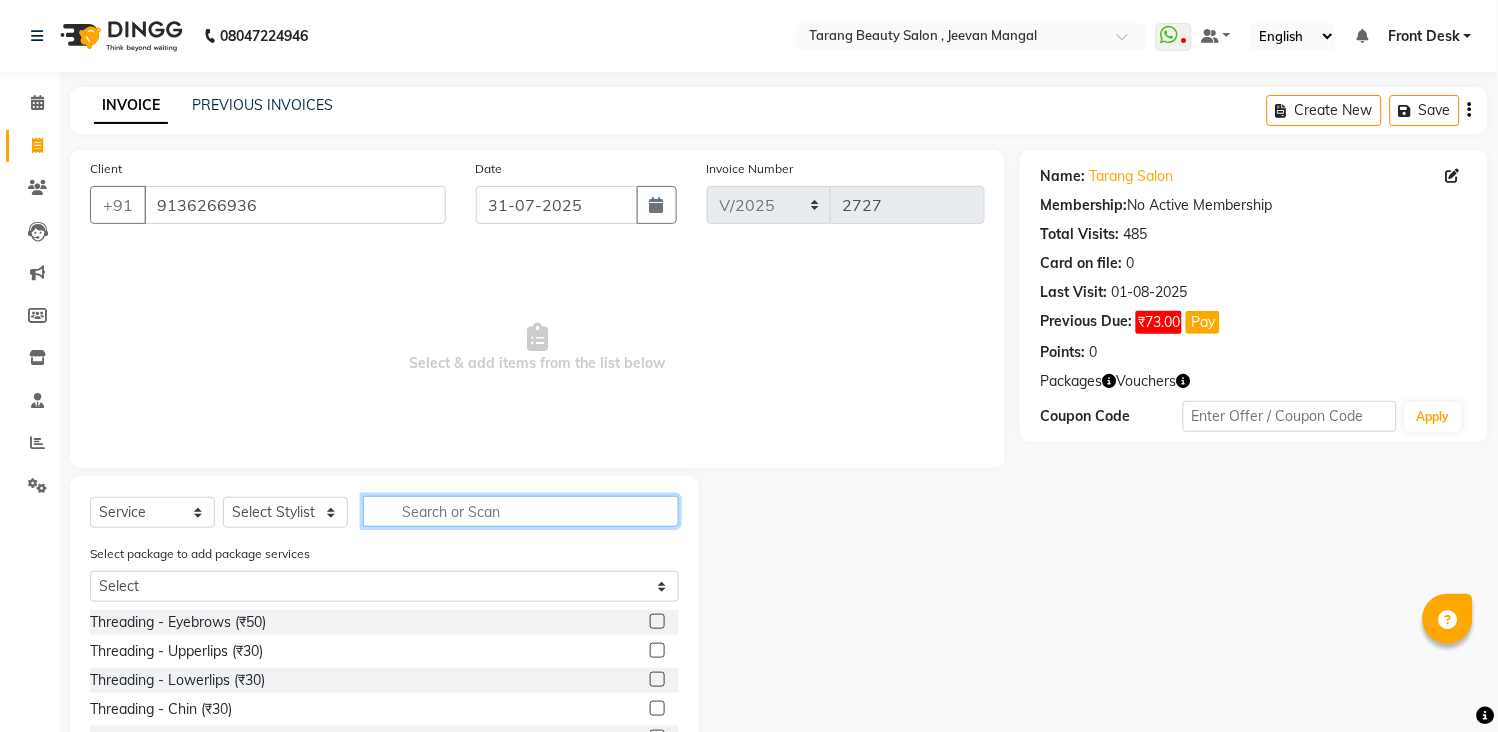 click 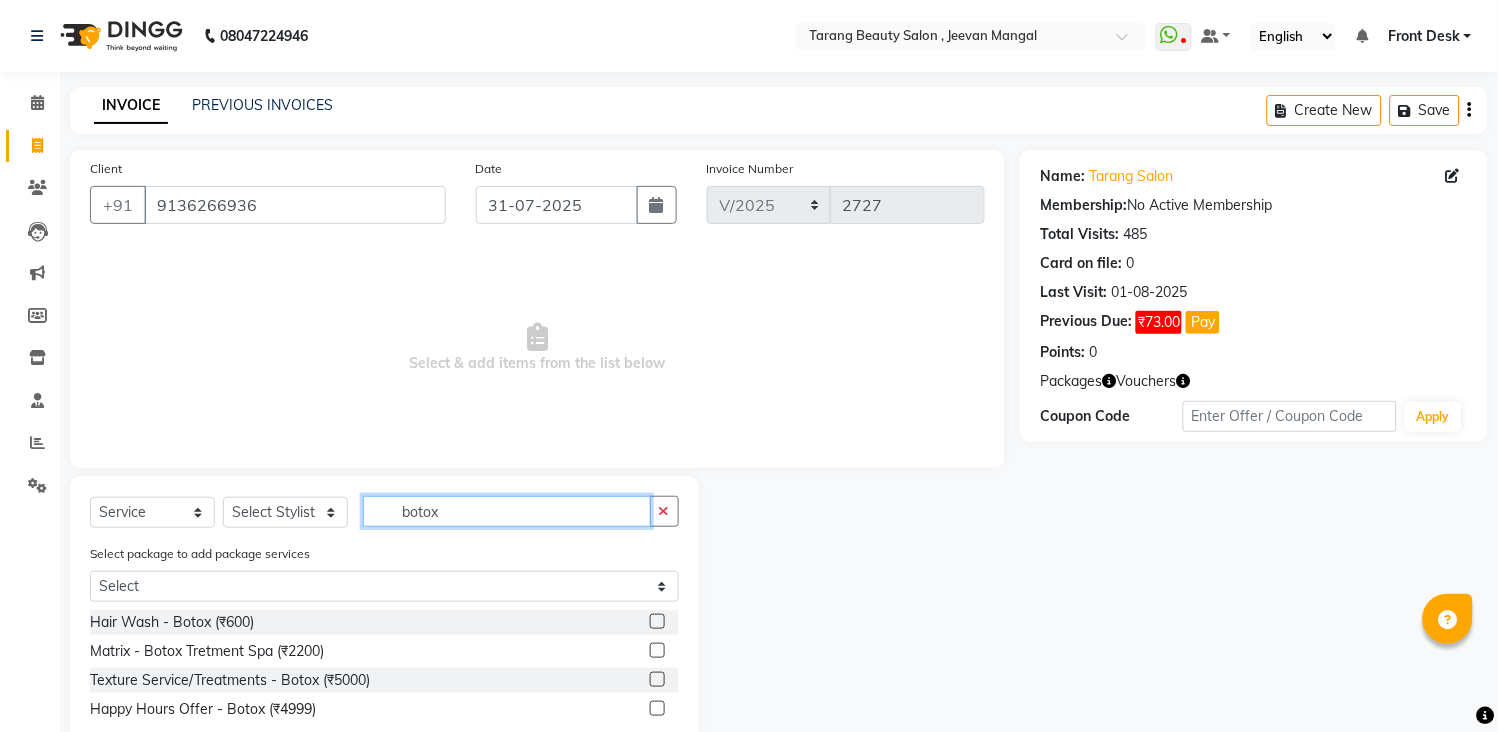 type on "botox" 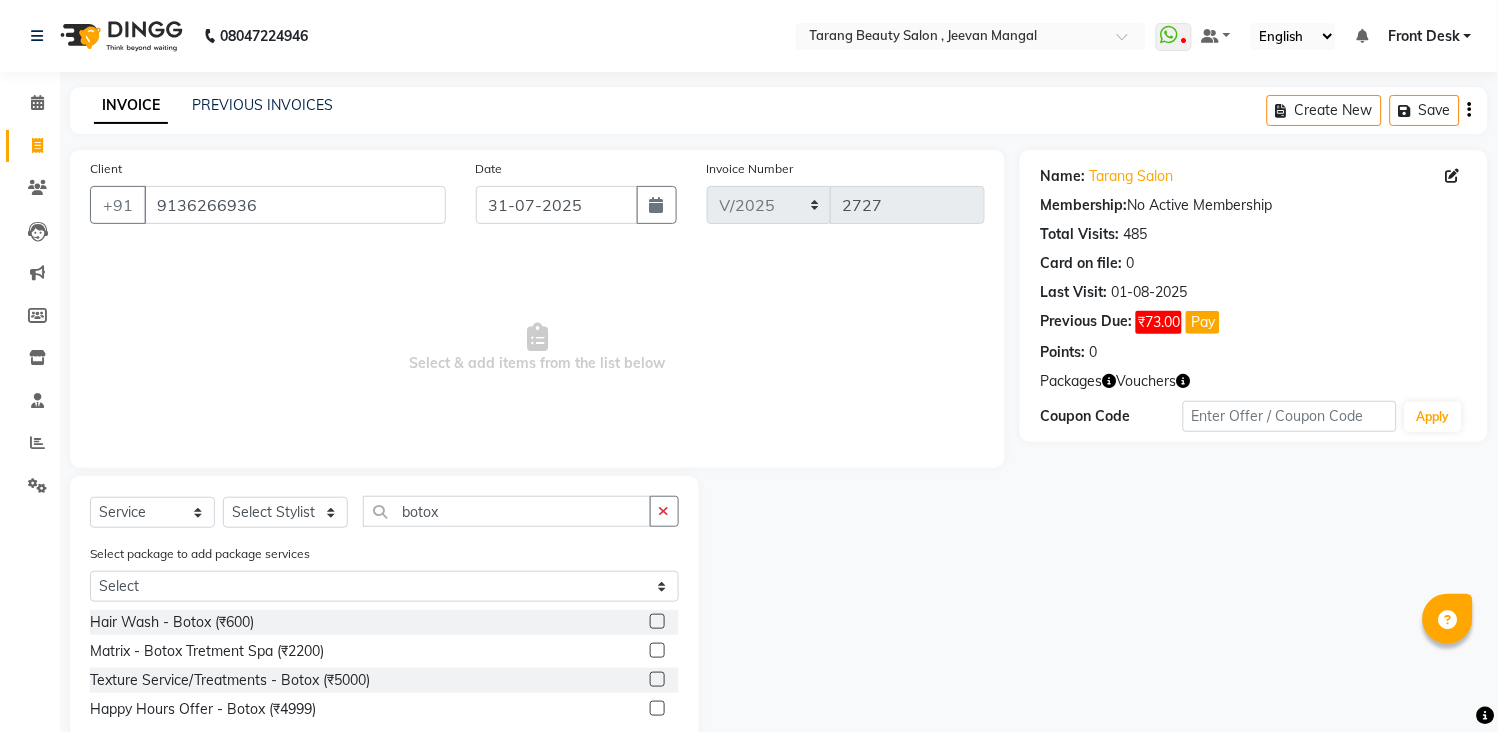 click 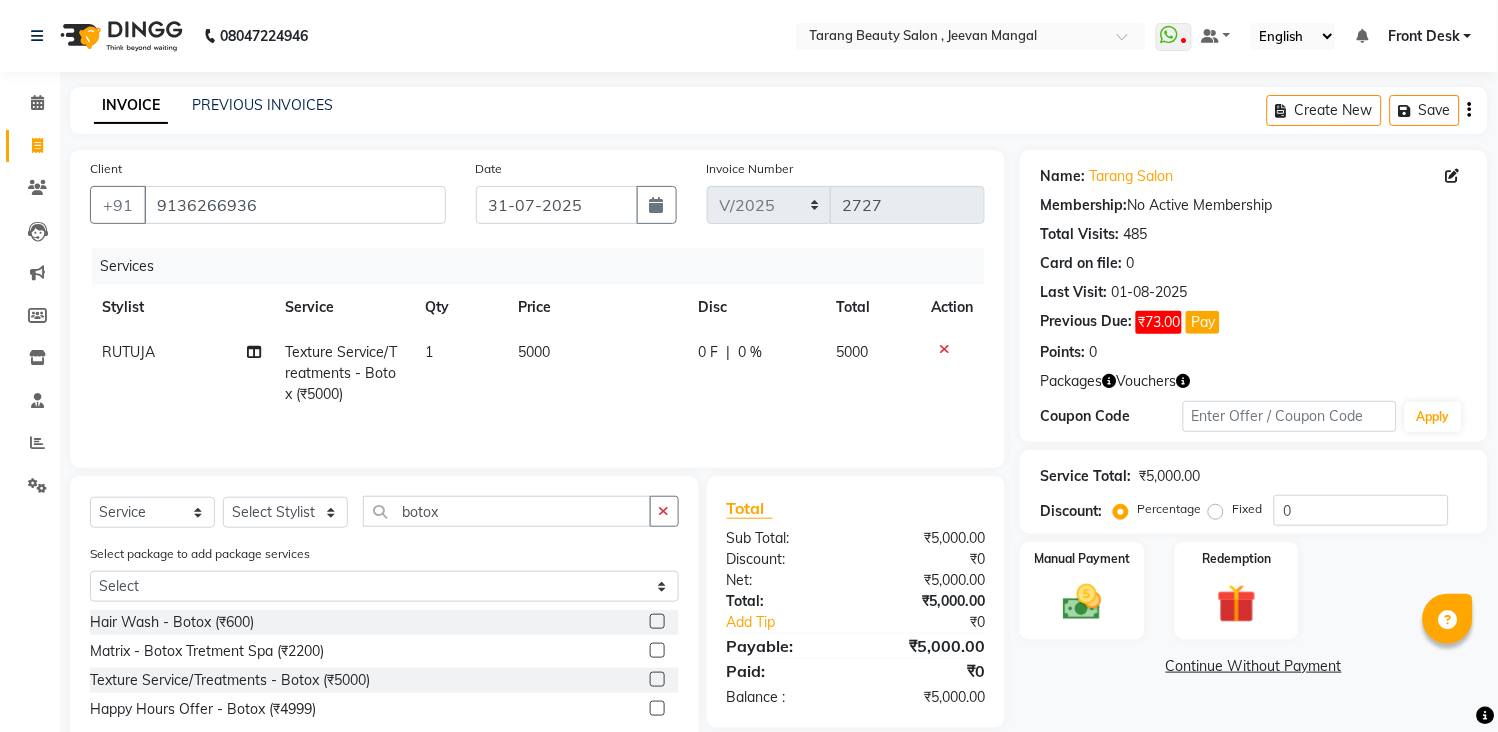 click on "5000" 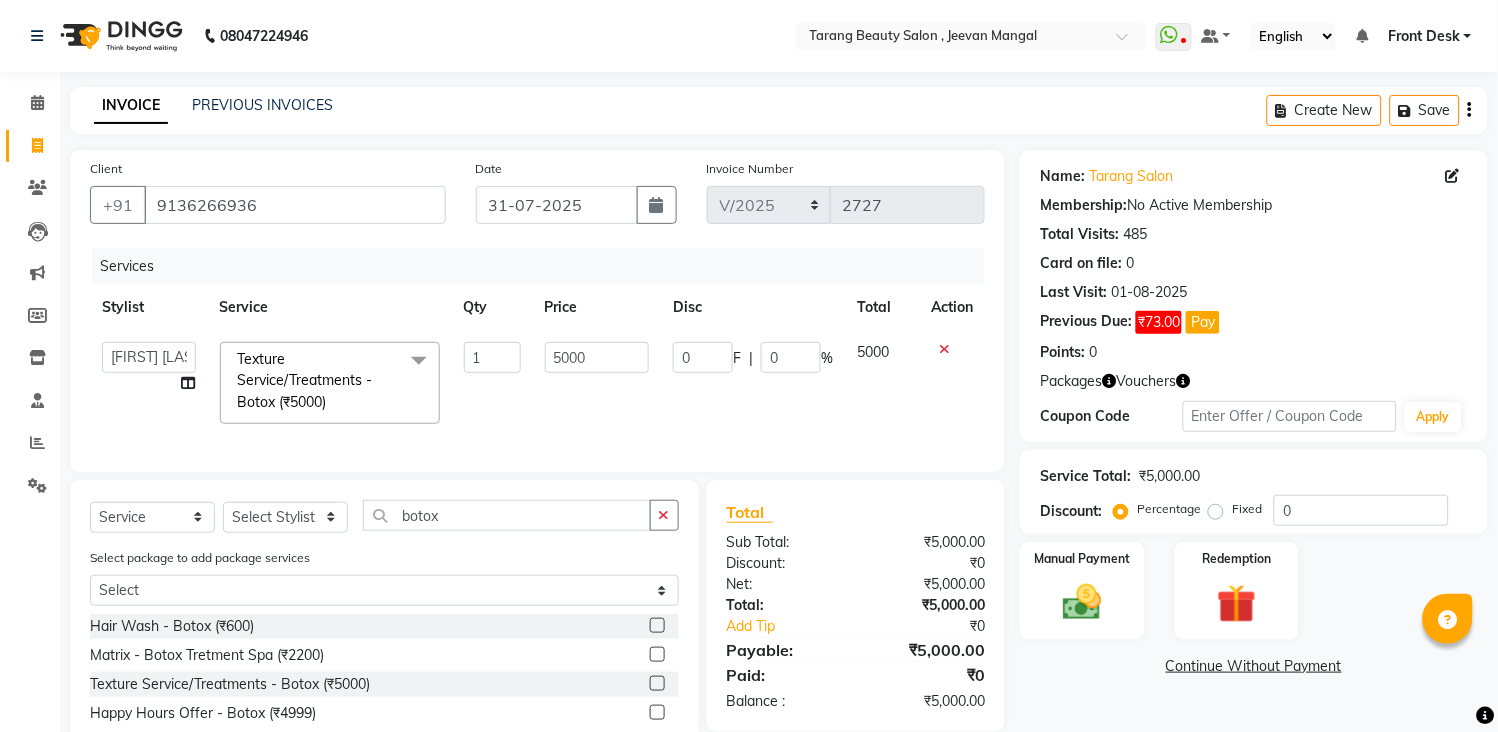 click on "5000" 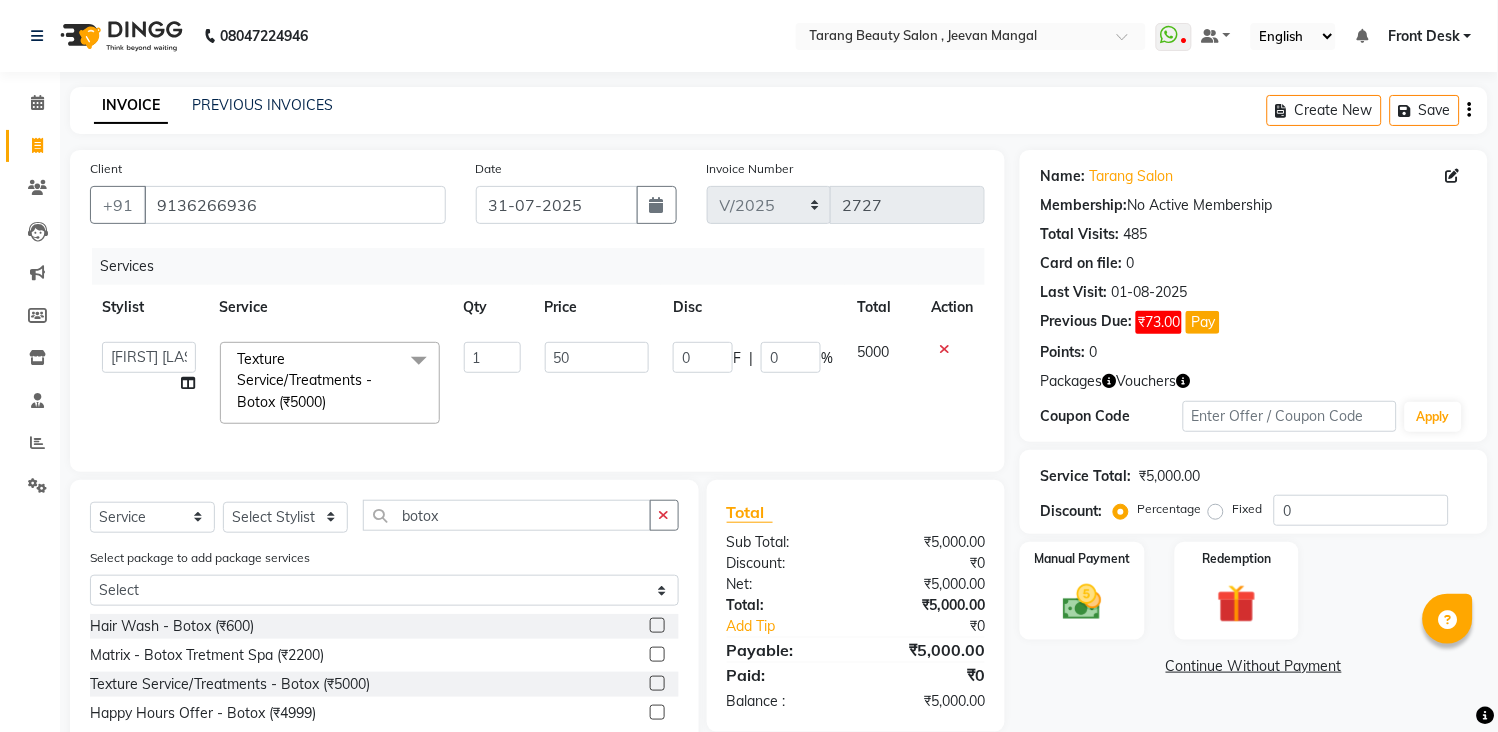 type on "5" 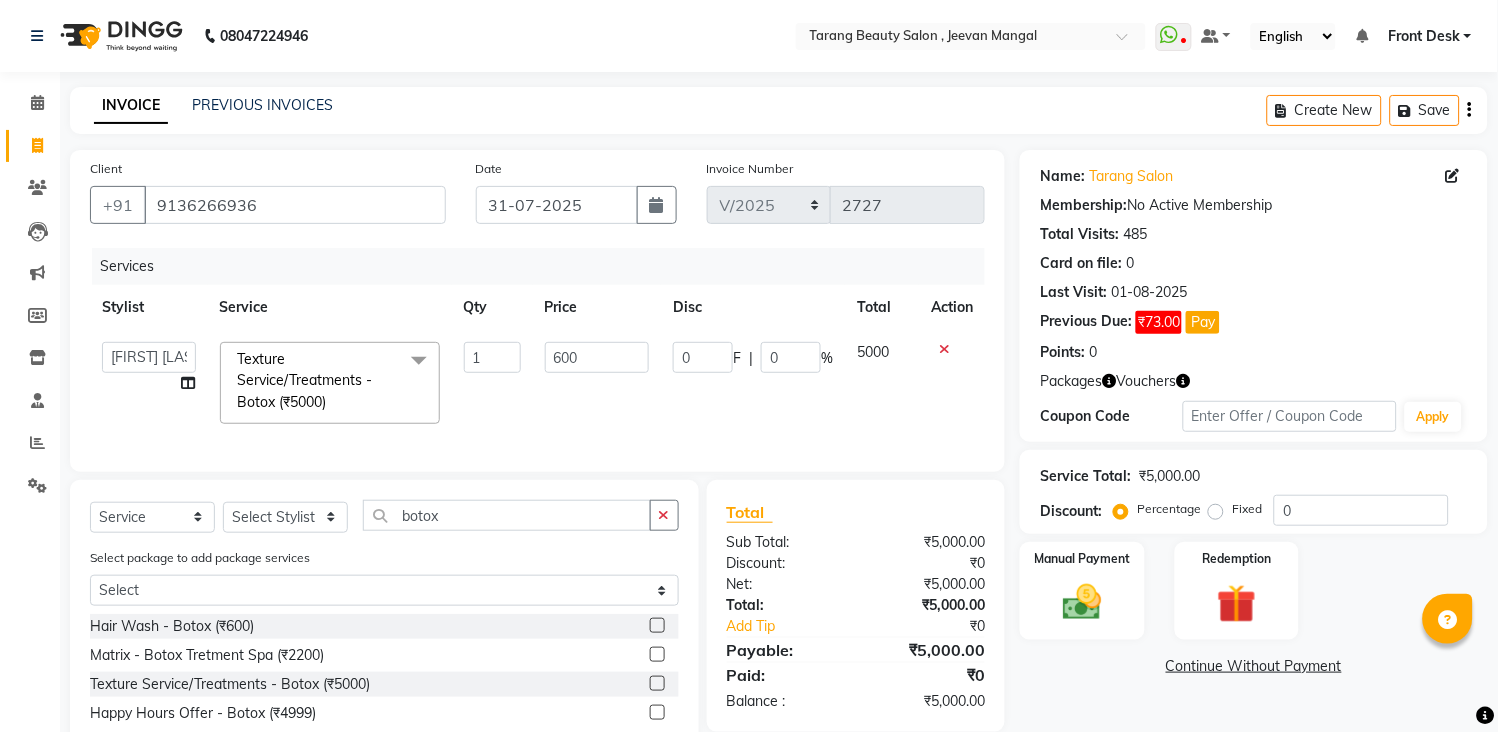 type on "6000" 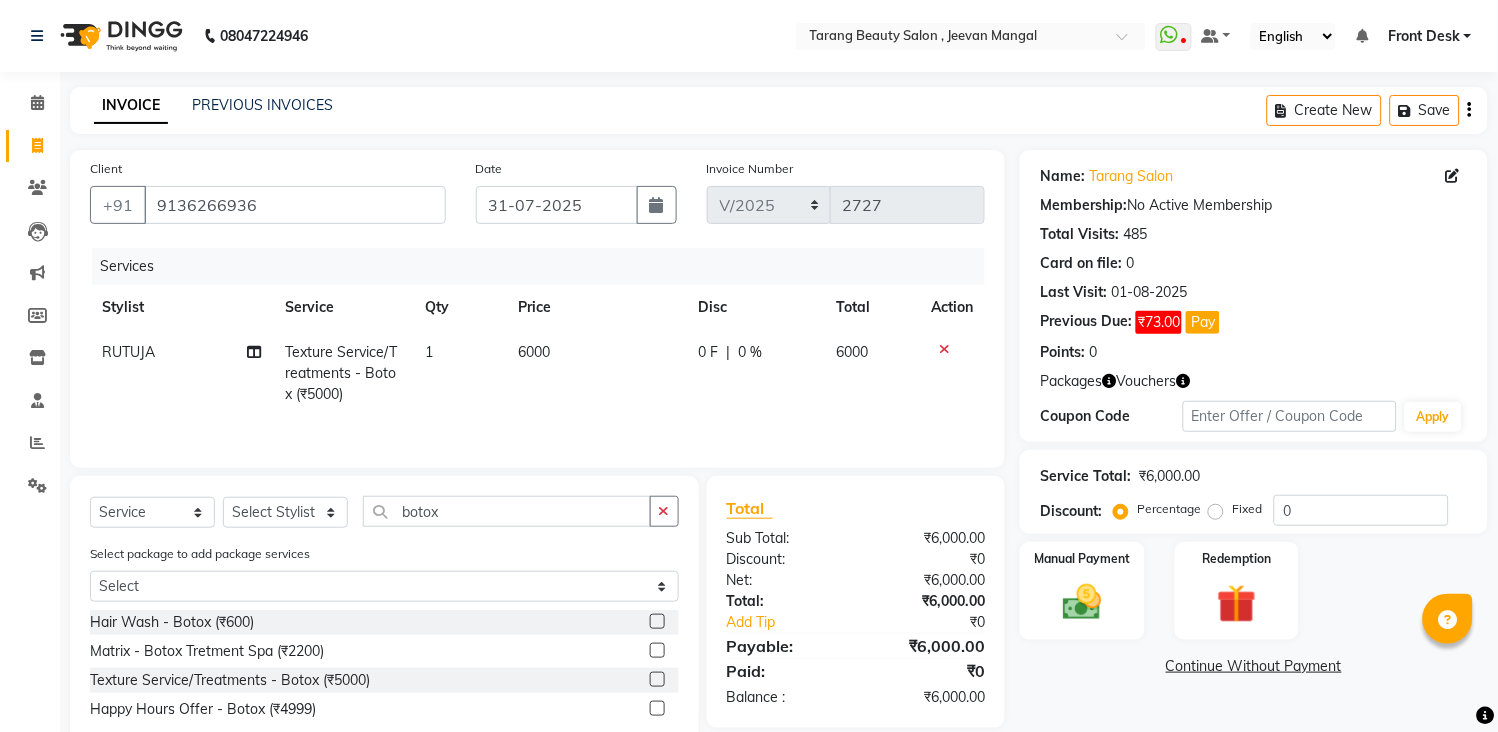 click on "Services Stylist Service Qty Price Disc Total Action [FIRST] Texture Service/Treatments - Botox (₹5000) 1 6000 0 F | 0 % 6000" 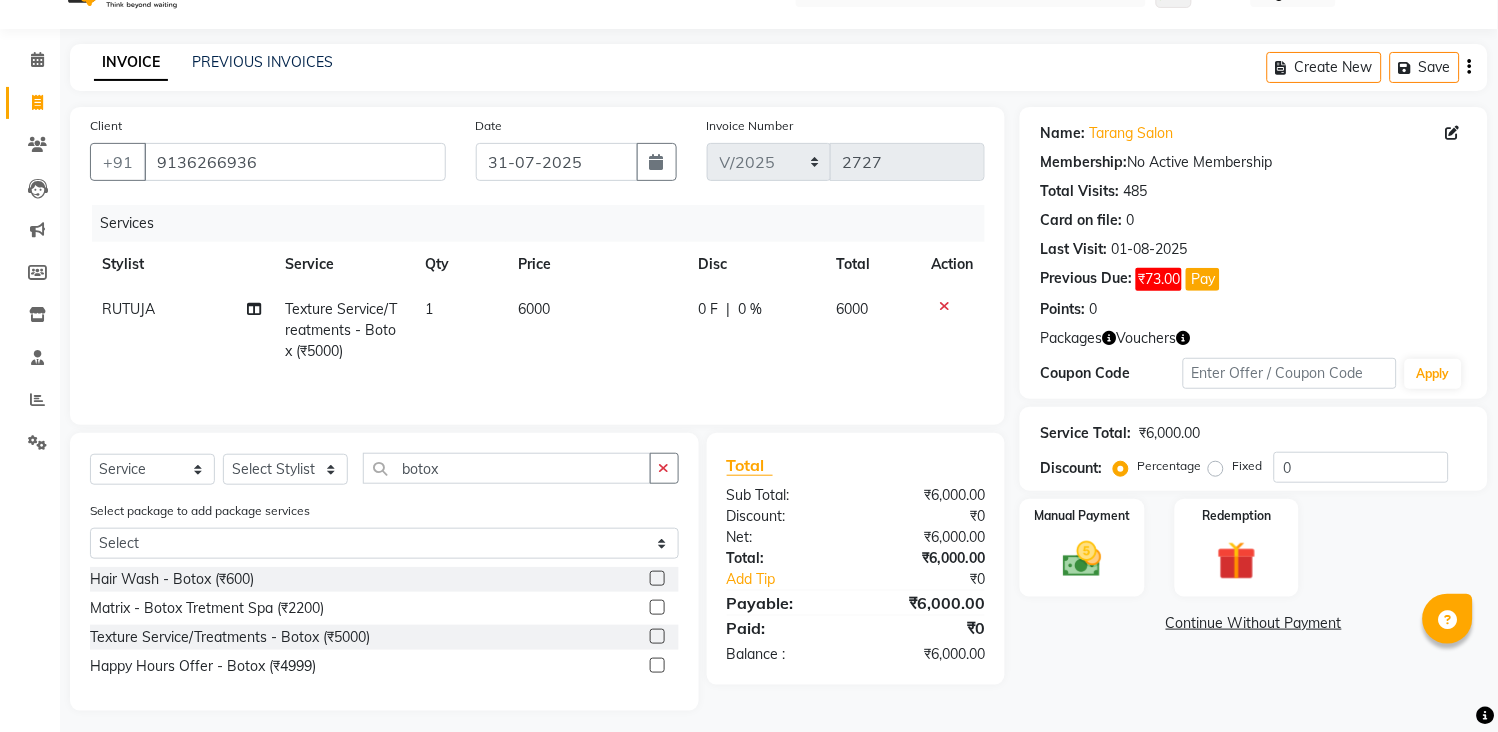 scroll, scrollTop: 55, scrollLeft: 0, axis: vertical 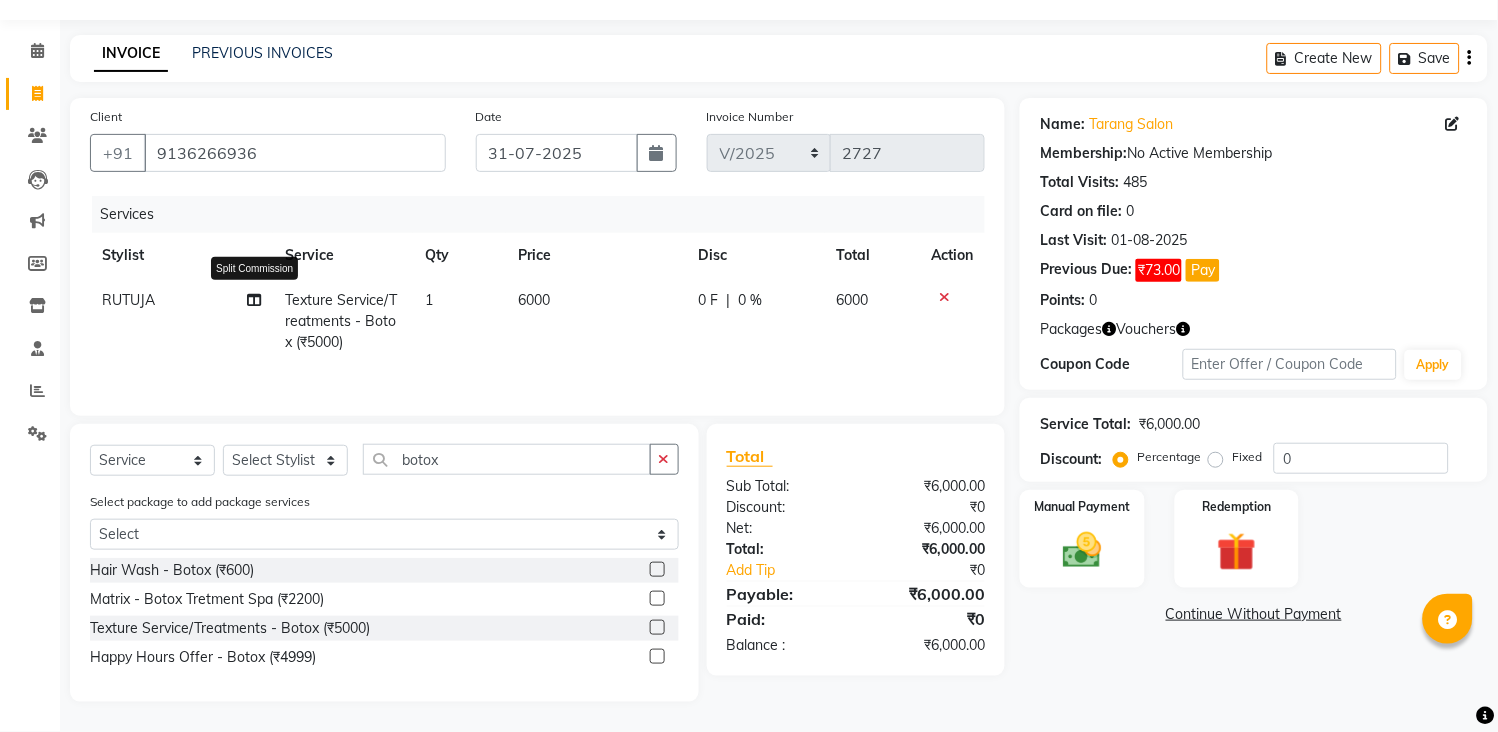 click 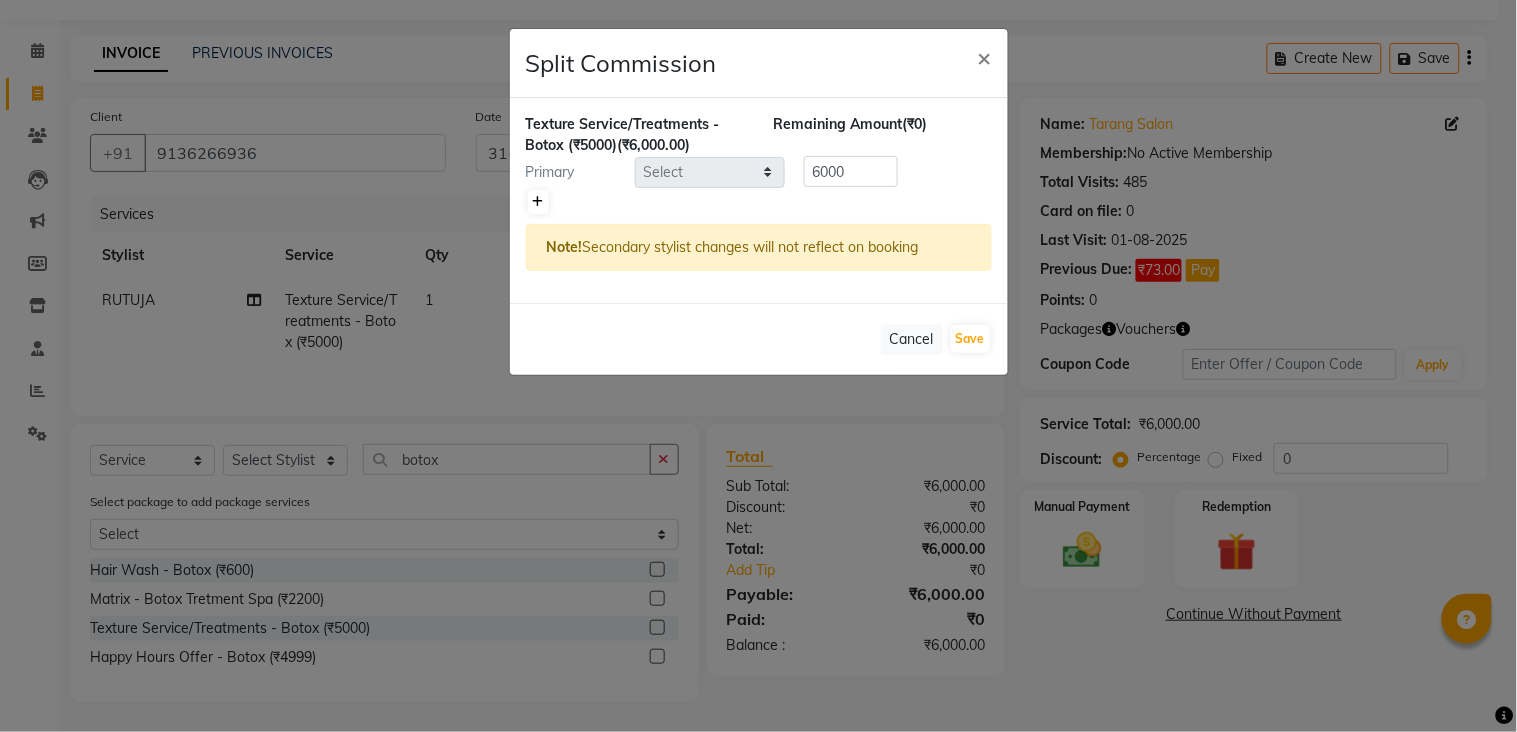 click 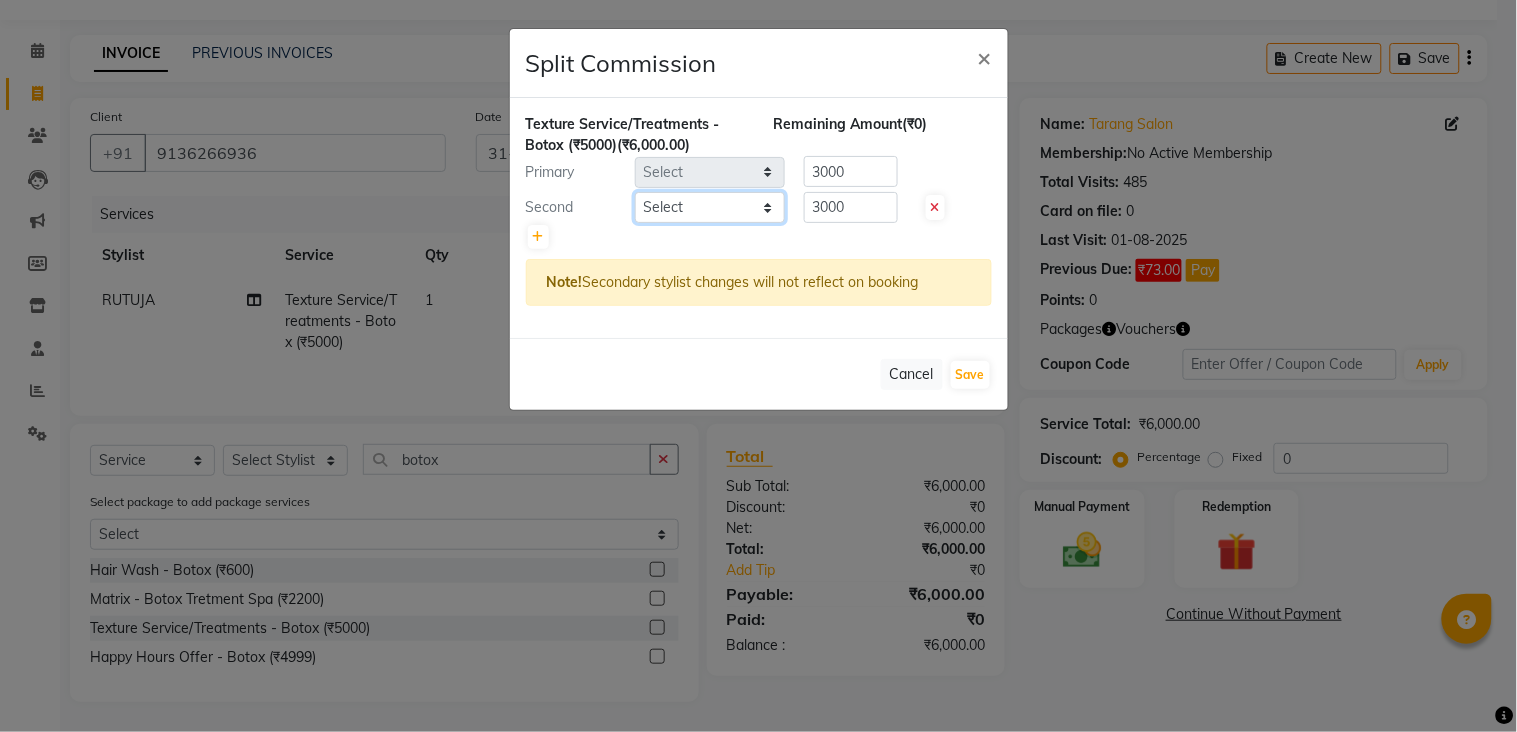 click on "Select  ANITA MANOJ KARRE   ANJALI RAMESH KHAMDARE   BHUMI PAWAR   DEEPALI  KANOJIYA   Front Desk   GAYATRI KENIN   Grishma    indu   kavita   NEHA   pooja thakur   Pooja Vishwakarma   priya    Ruchi   RUTUJA   sadhana   SNEHAL SHINDE   SONAL   Suchita panchal   SUNITA KAURI   surekha bhalerao   Varsha   Zoya" 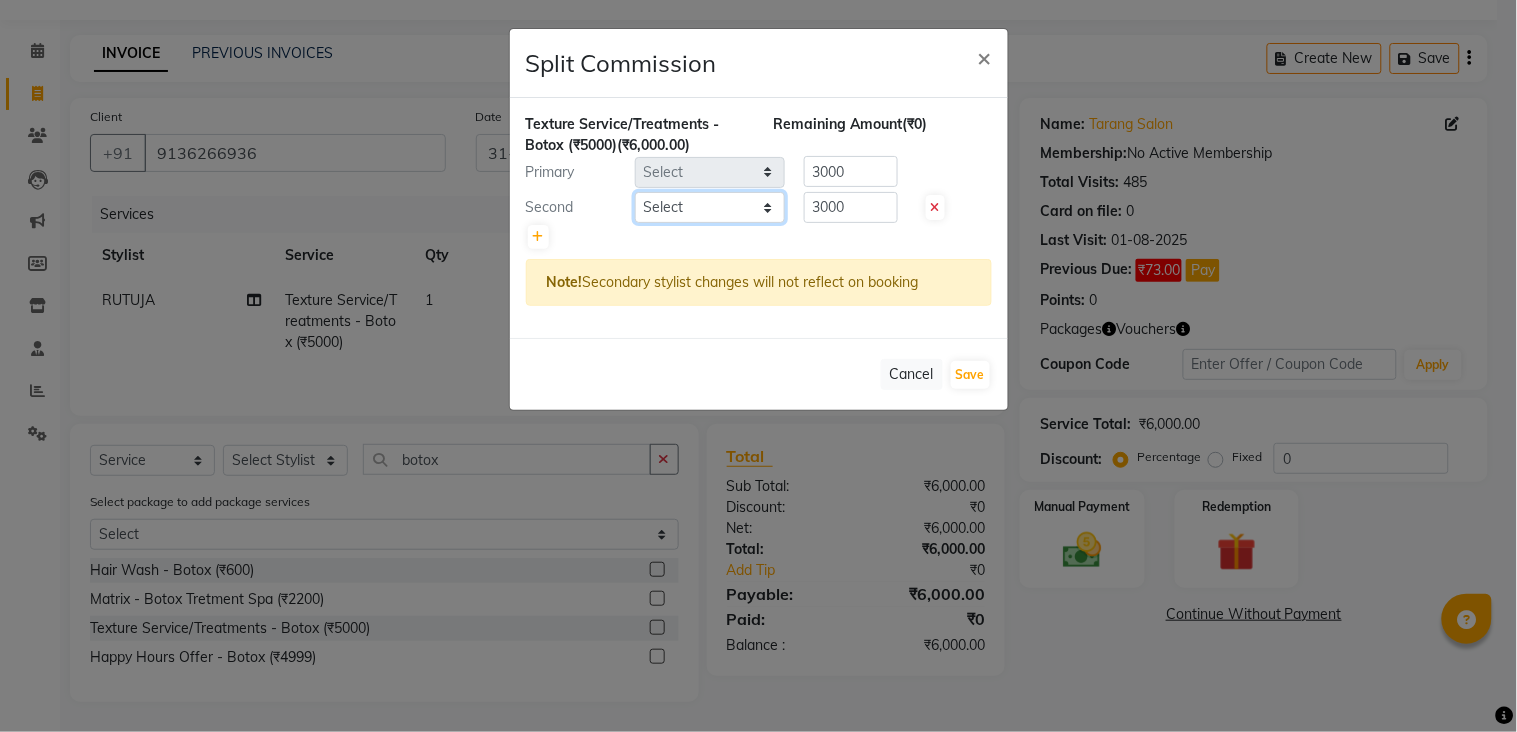 select on "33033" 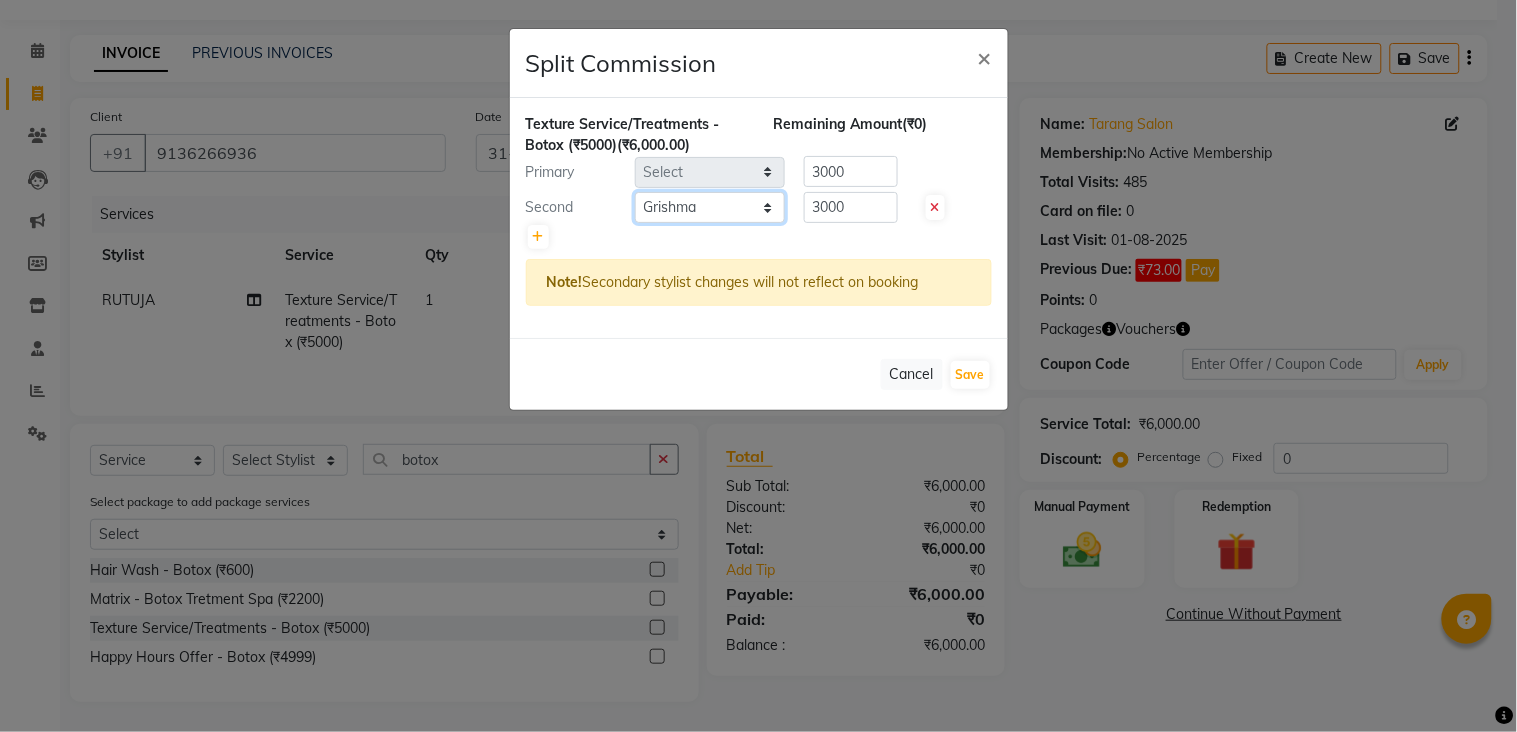 click on "Select  ANITA MANOJ KARRE   ANJALI RAMESH KHAMDARE   BHUMI PAWAR   DEEPALI  KANOJIYA   Front Desk   GAYATRI KENIN   Grishma    indu   kavita   NEHA   pooja thakur   Pooja Vishwakarma   priya    Ruchi   RUTUJA   sadhana   SNEHAL SHINDE   SONAL   Suchita panchal   SUNITA KAURI   surekha bhalerao   Varsha   Zoya" 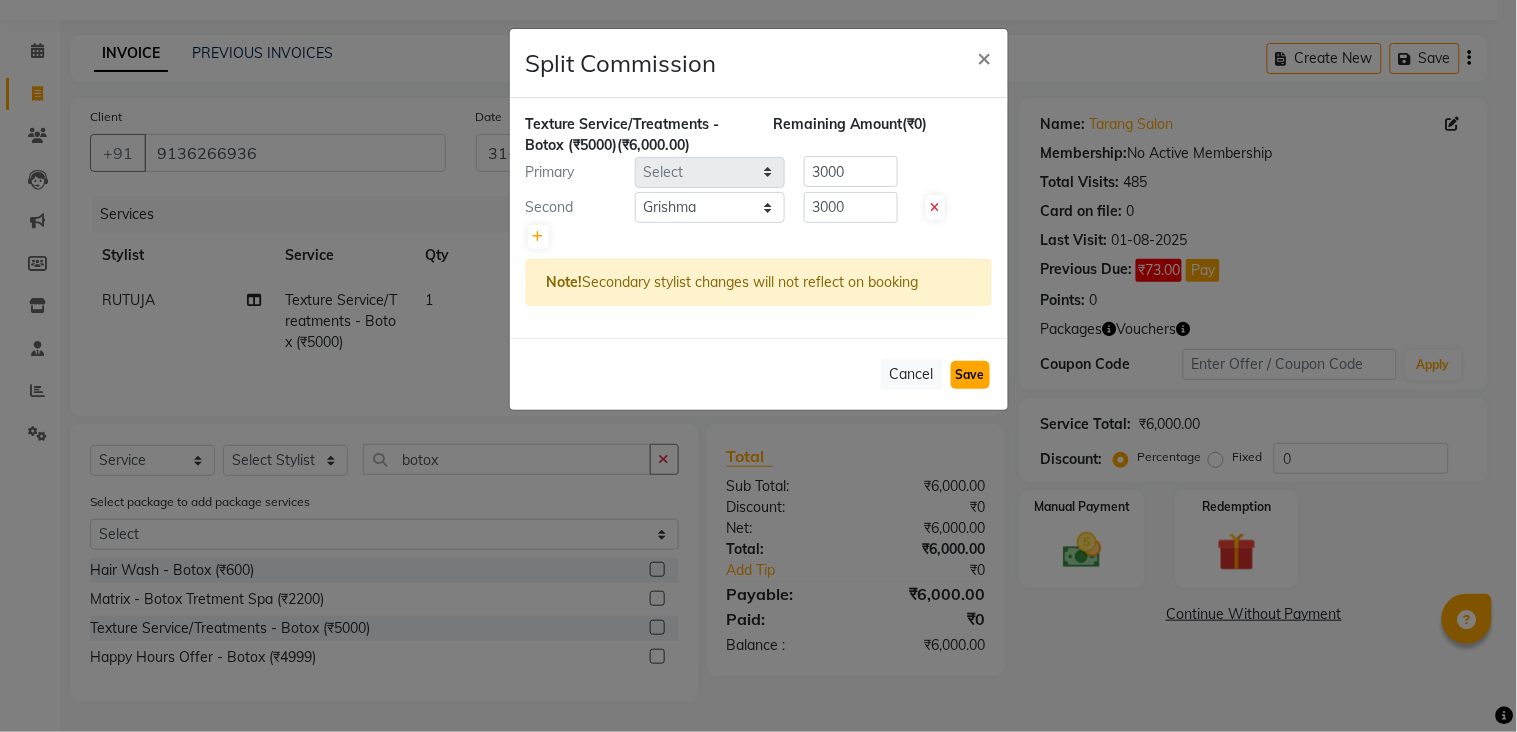 click on "Save" 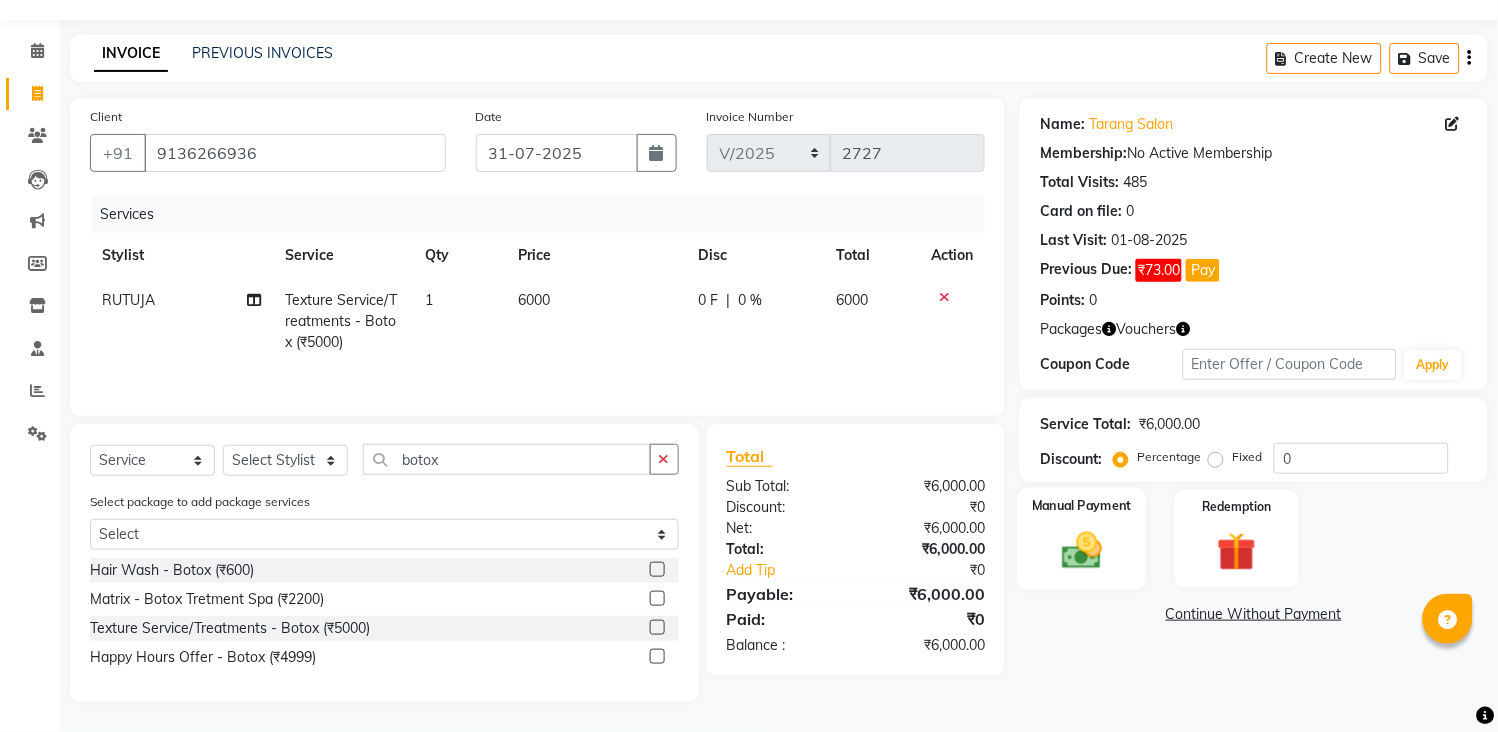click 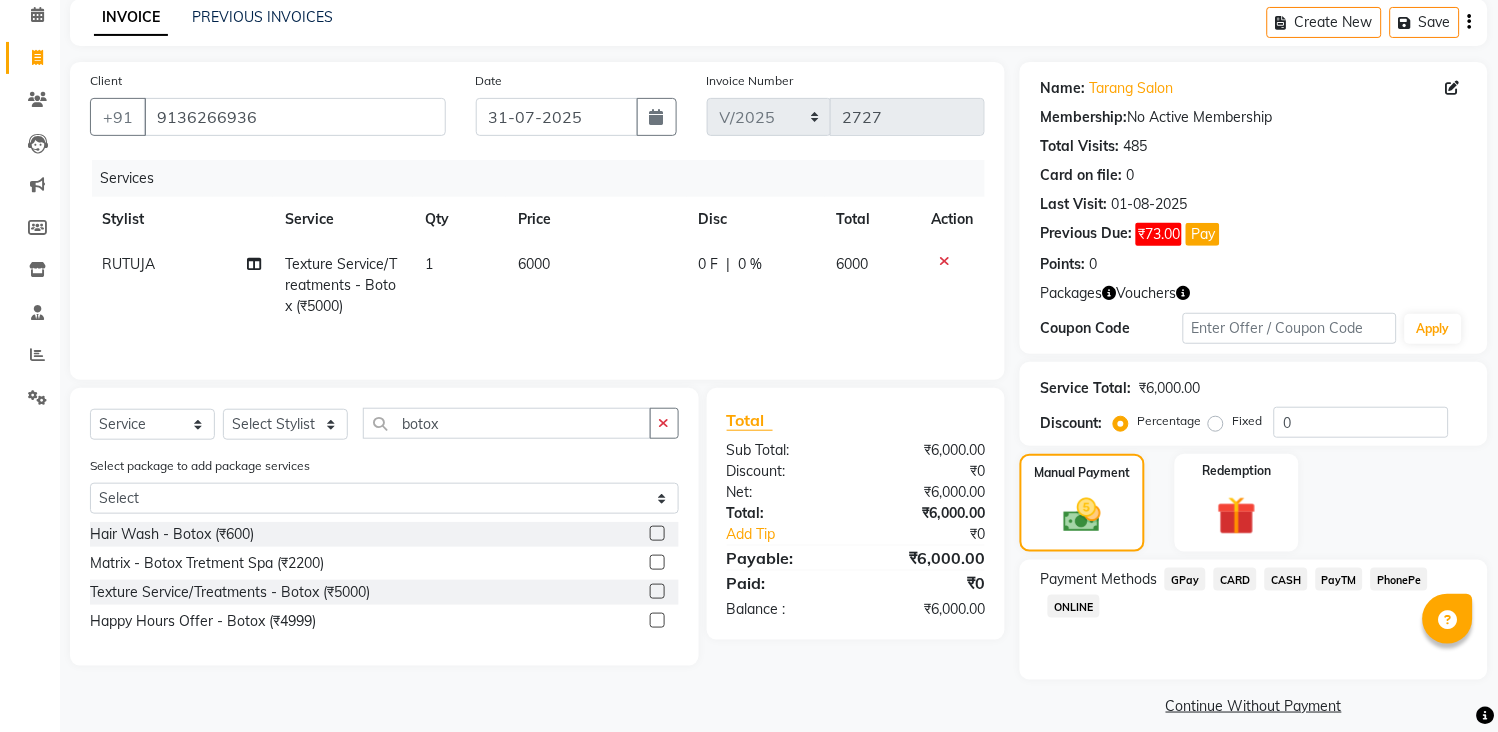 scroll, scrollTop: 106, scrollLeft: 0, axis: vertical 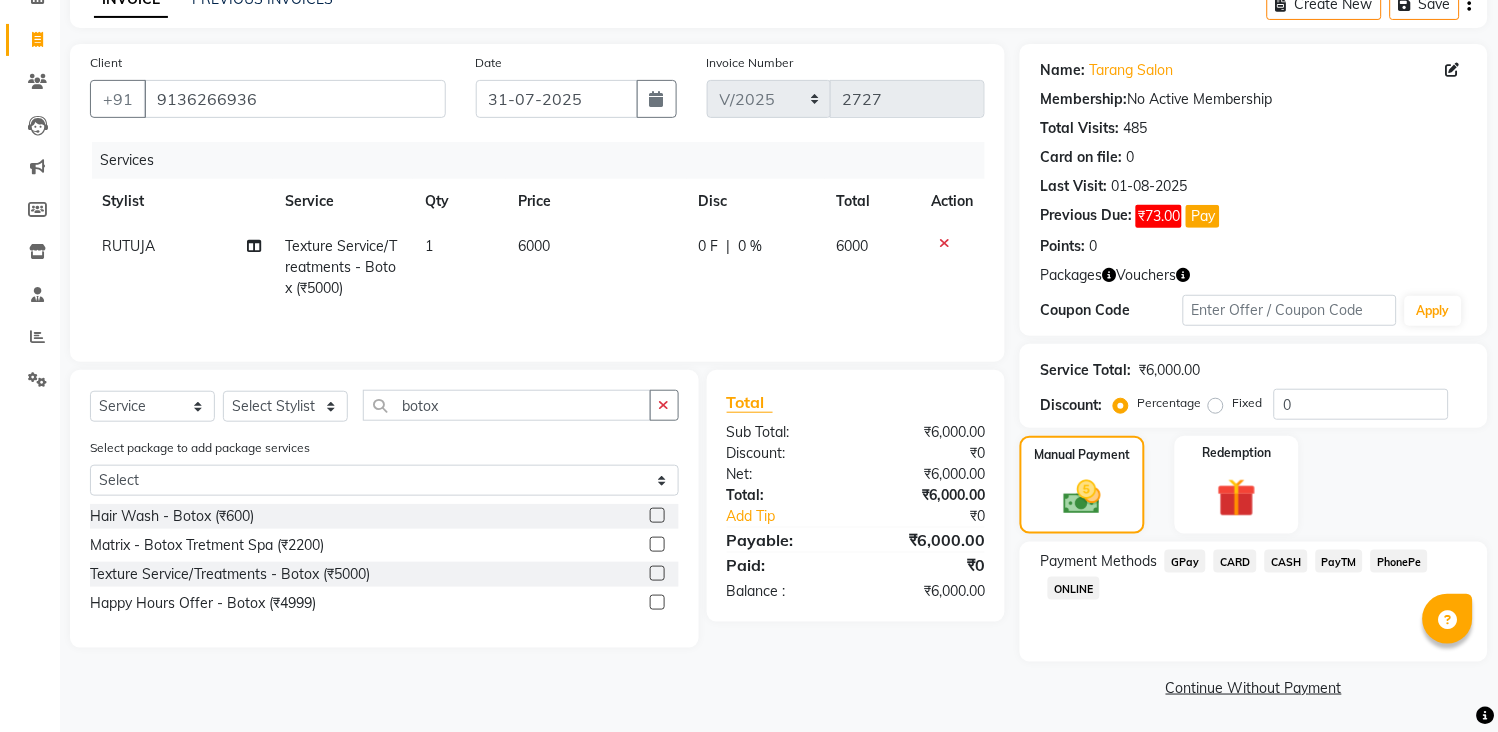 click on "CASH" 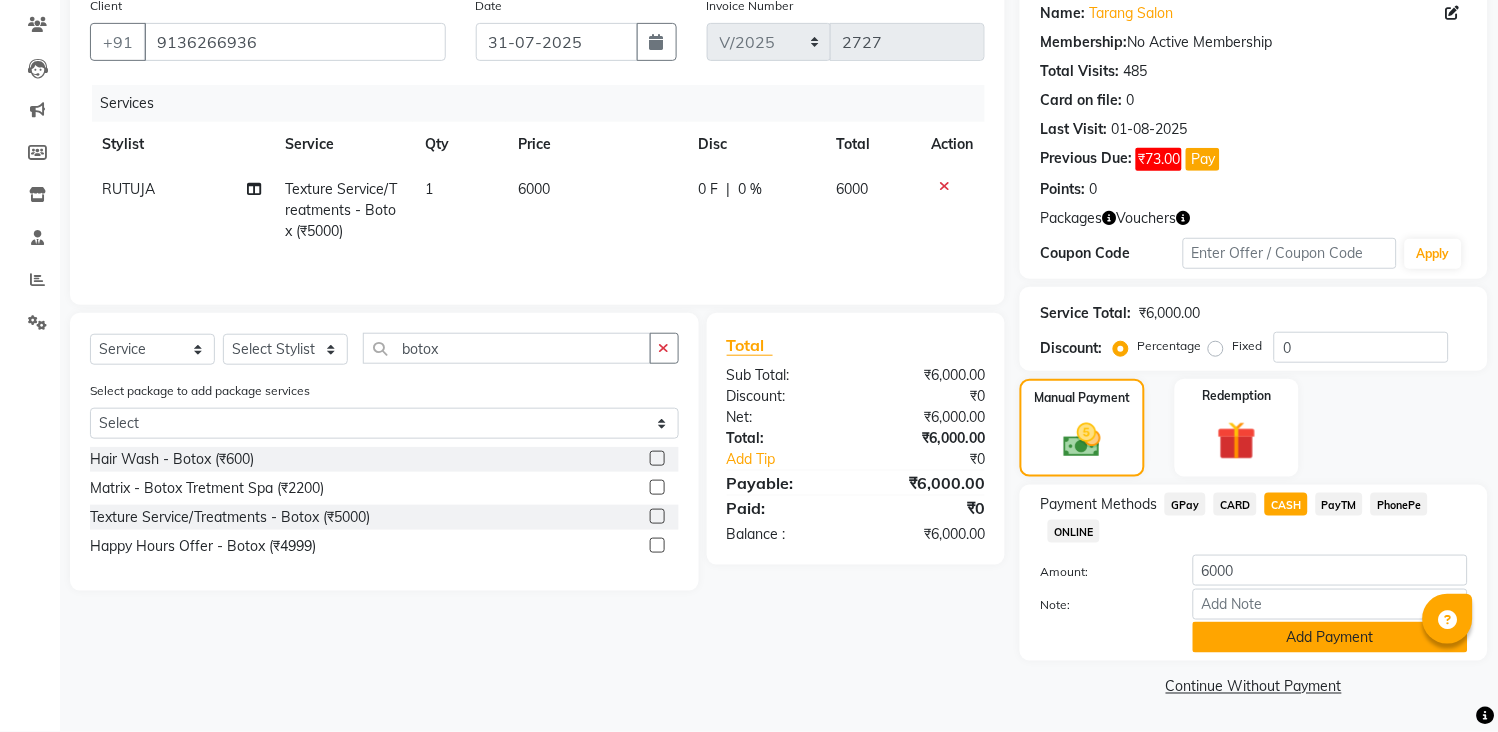 click on "Add Payment" 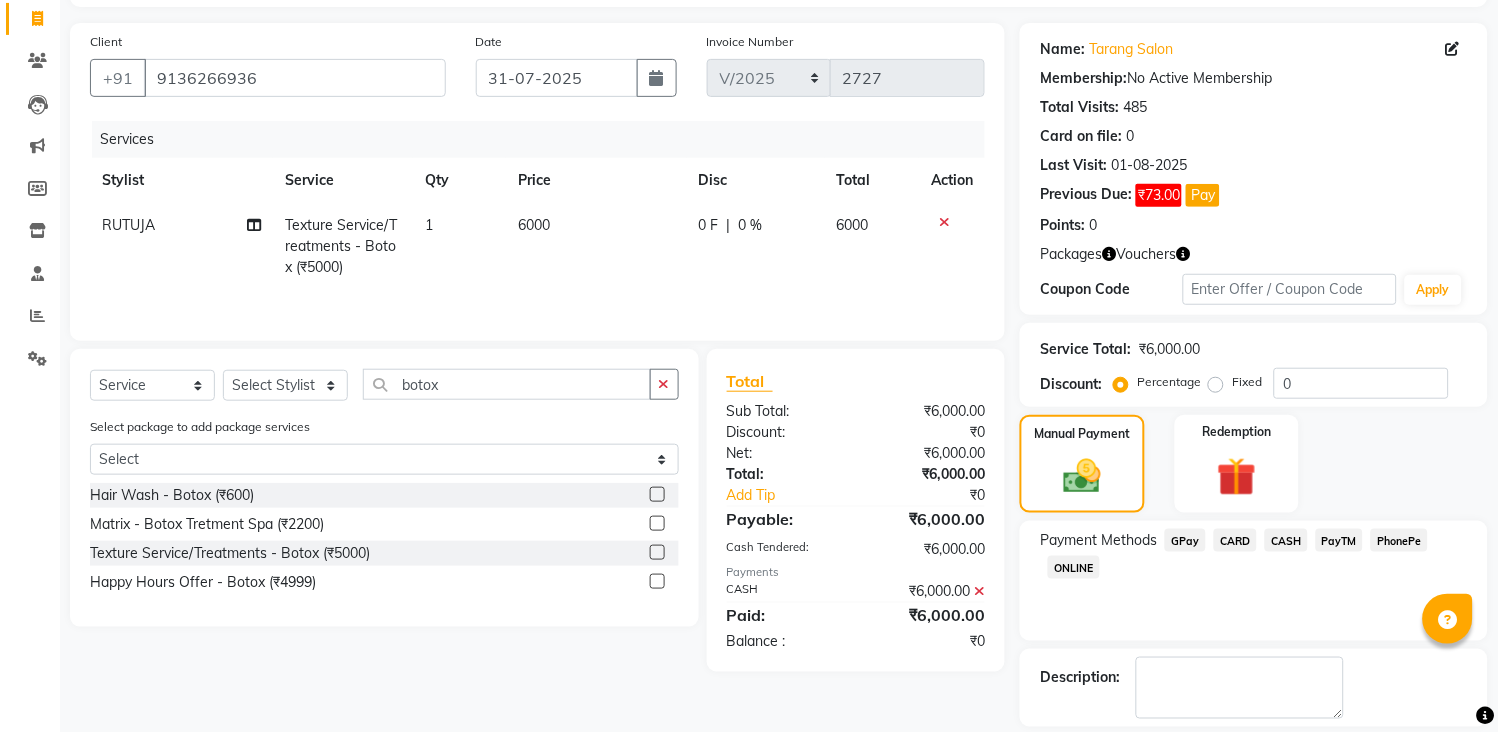 scroll, scrollTop: 220, scrollLeft: 0, axis: vertical 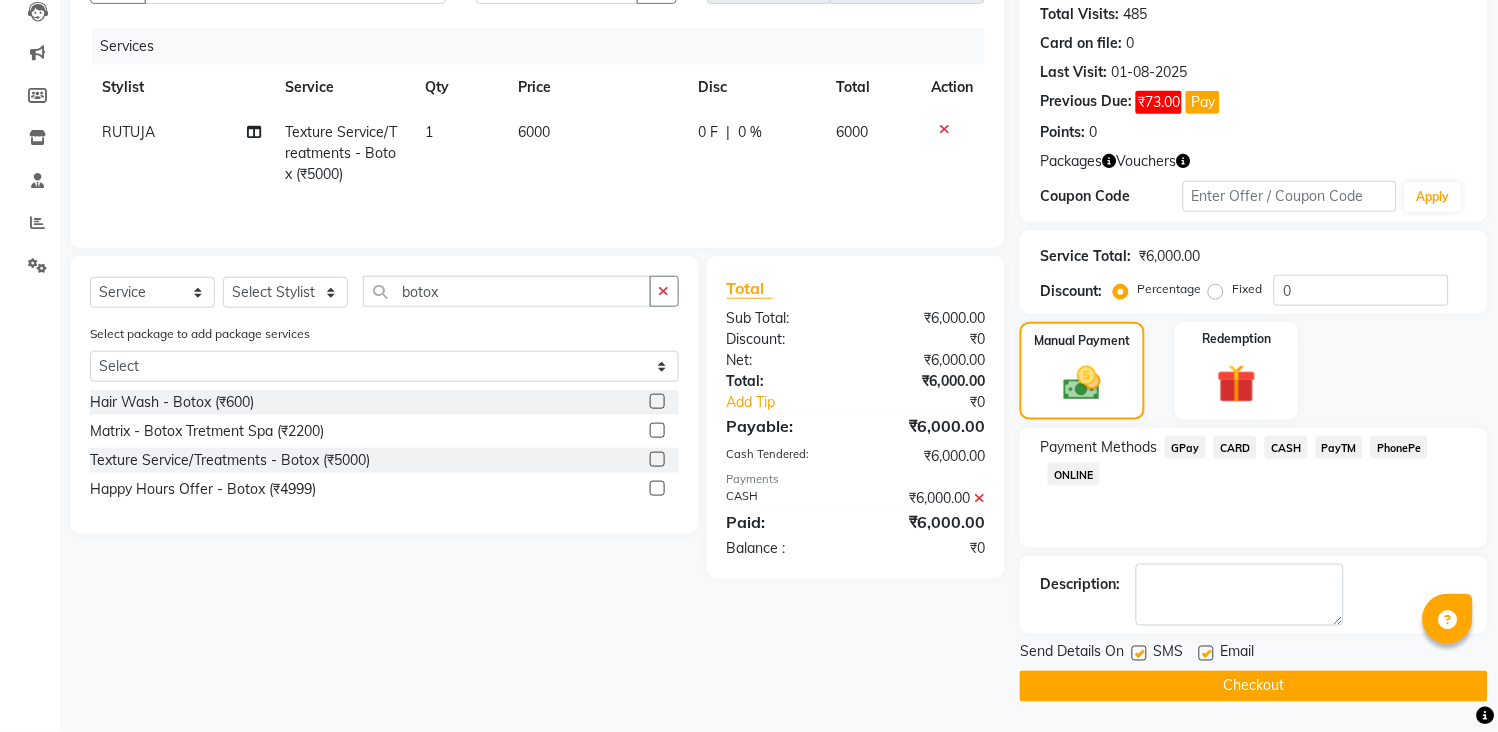 click on "Checkout" 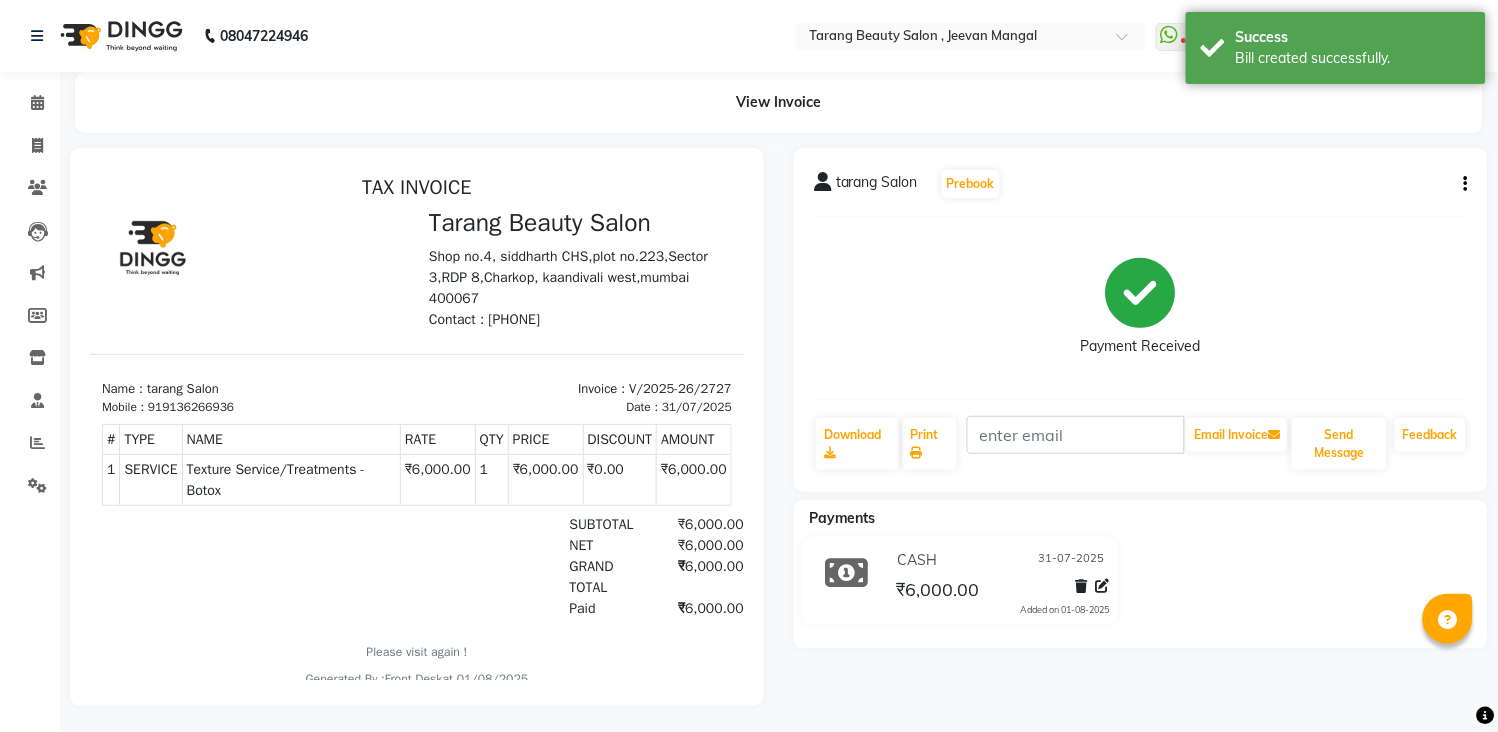 scroll, scrollTop: 0, scrollLeft: 0, axis: both 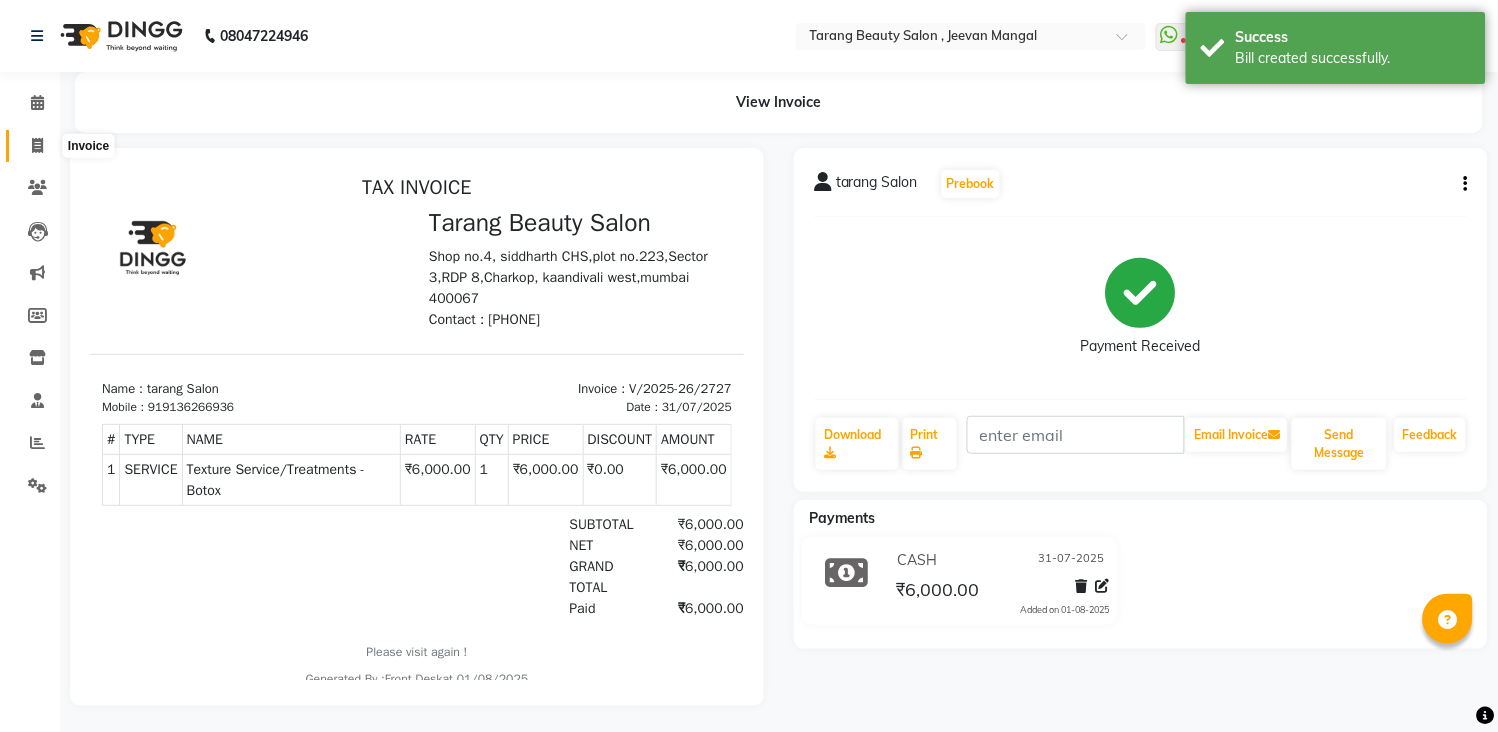 click 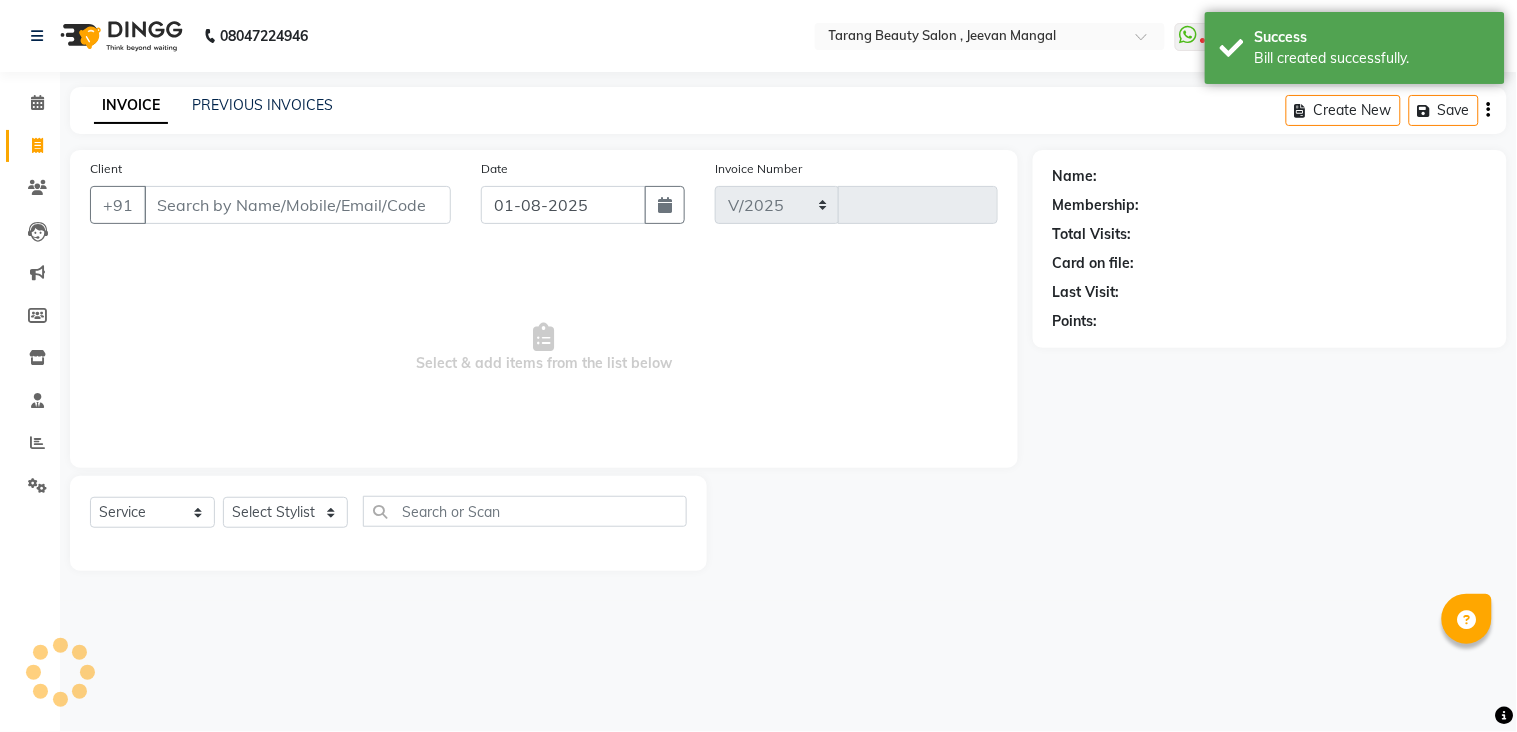 select on "5133" 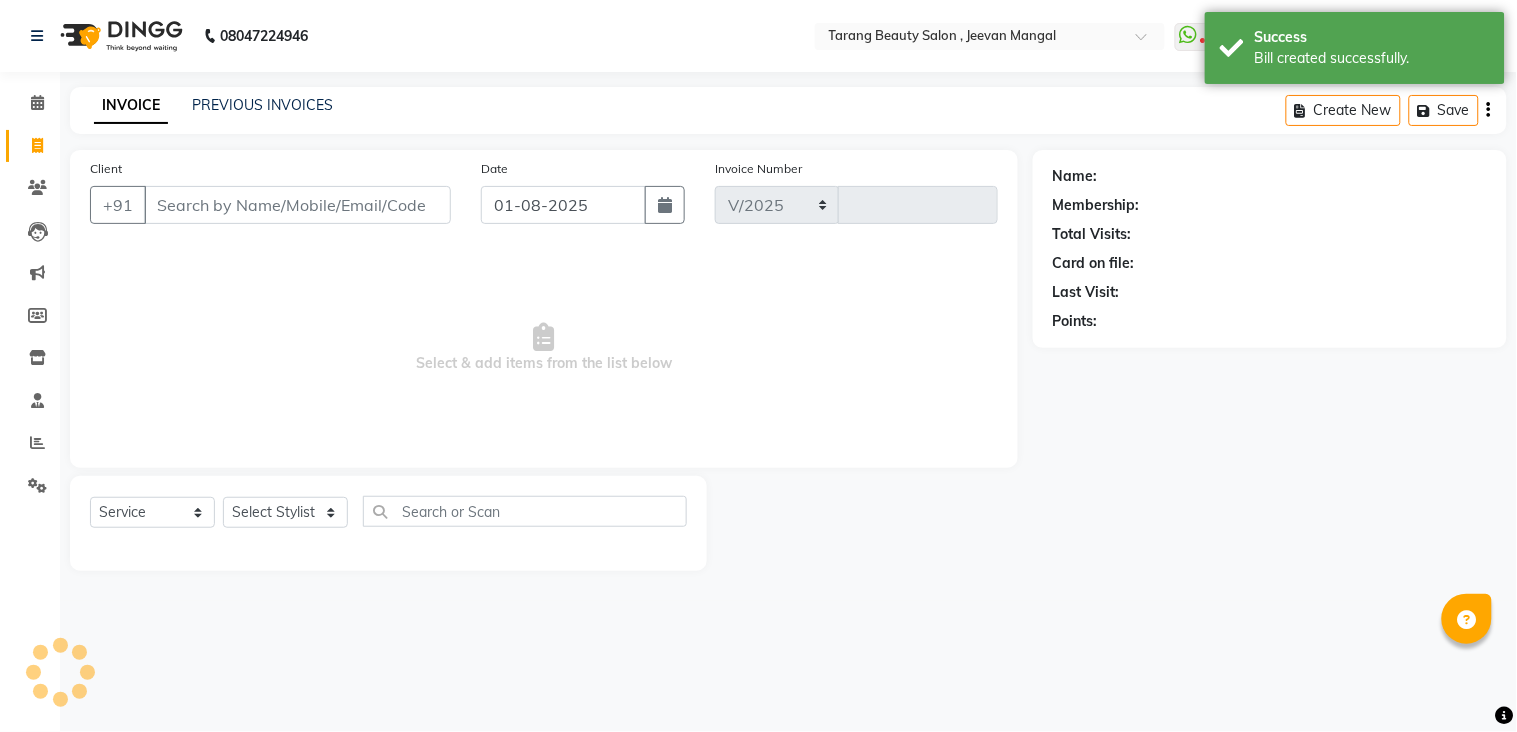 type on "2728" 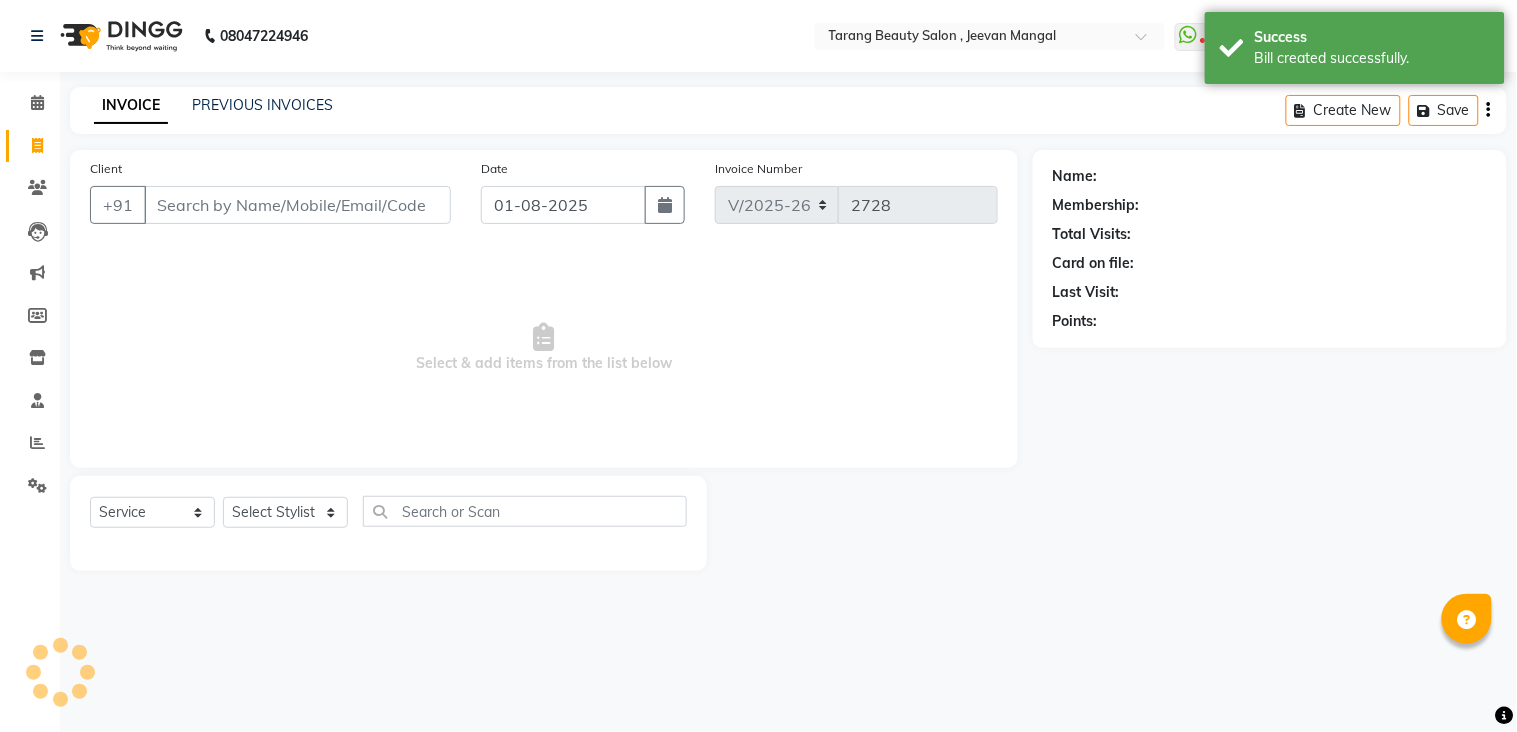 click on "Client" at bounding box center (297, 205) 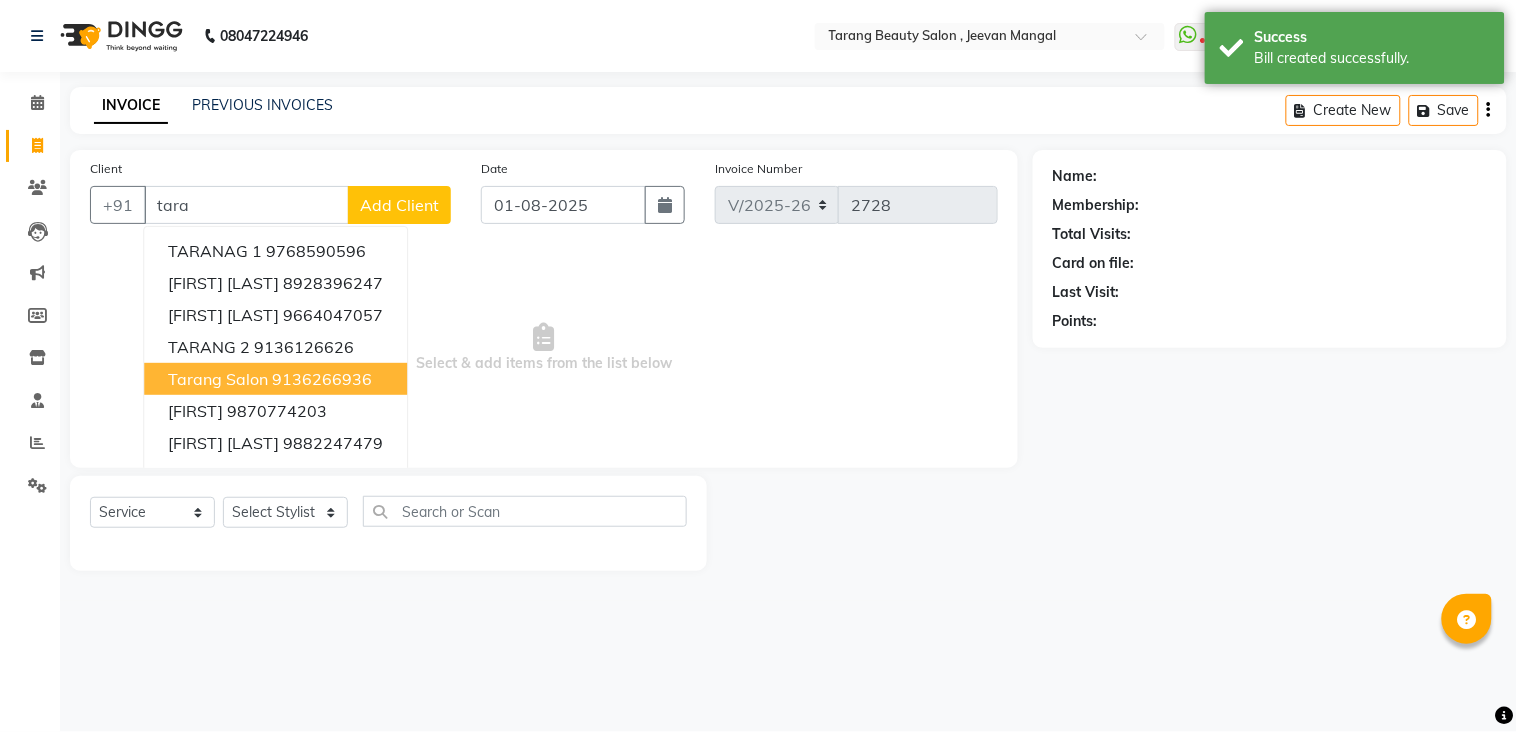click on "tarang Salon" at bounding box center (218, 379) 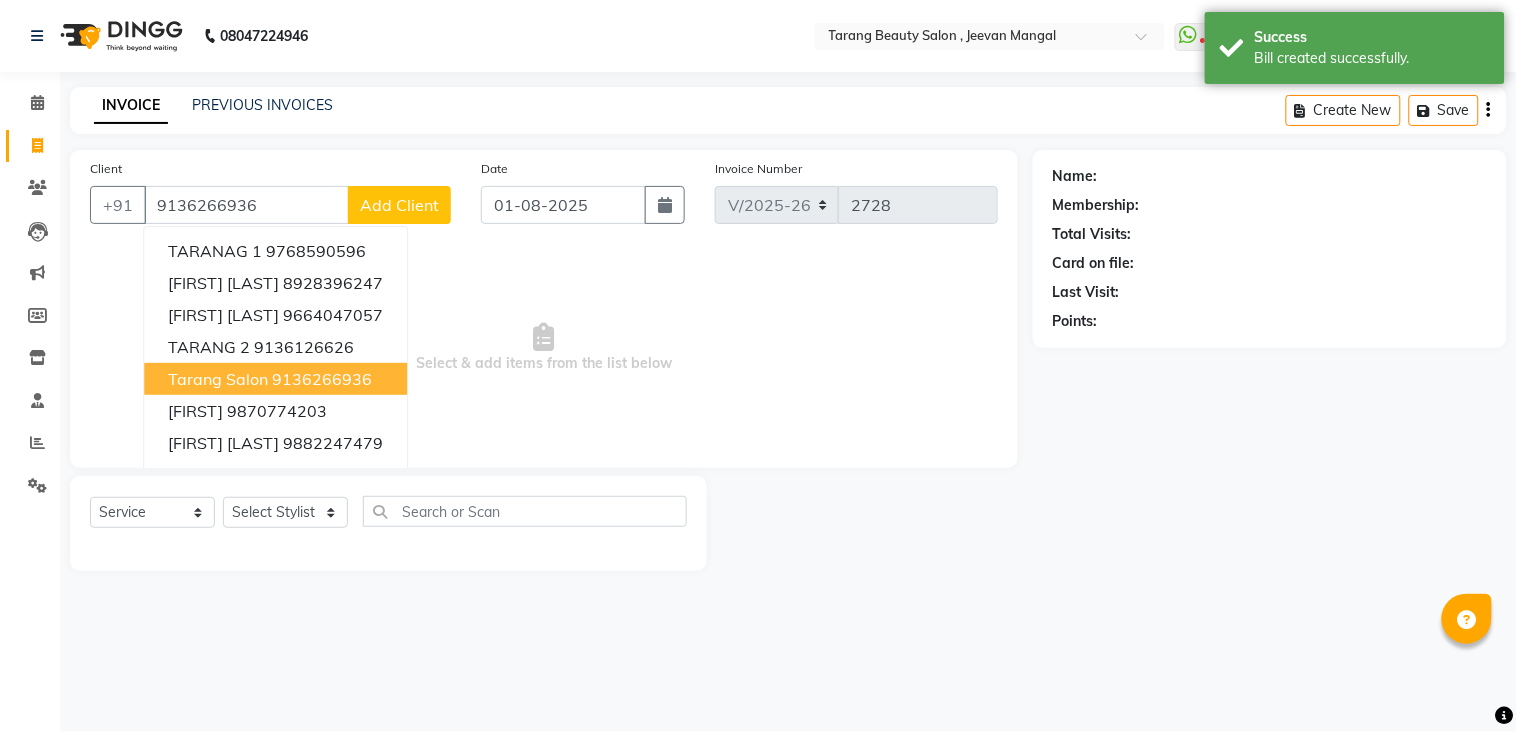 type on "9136266936" 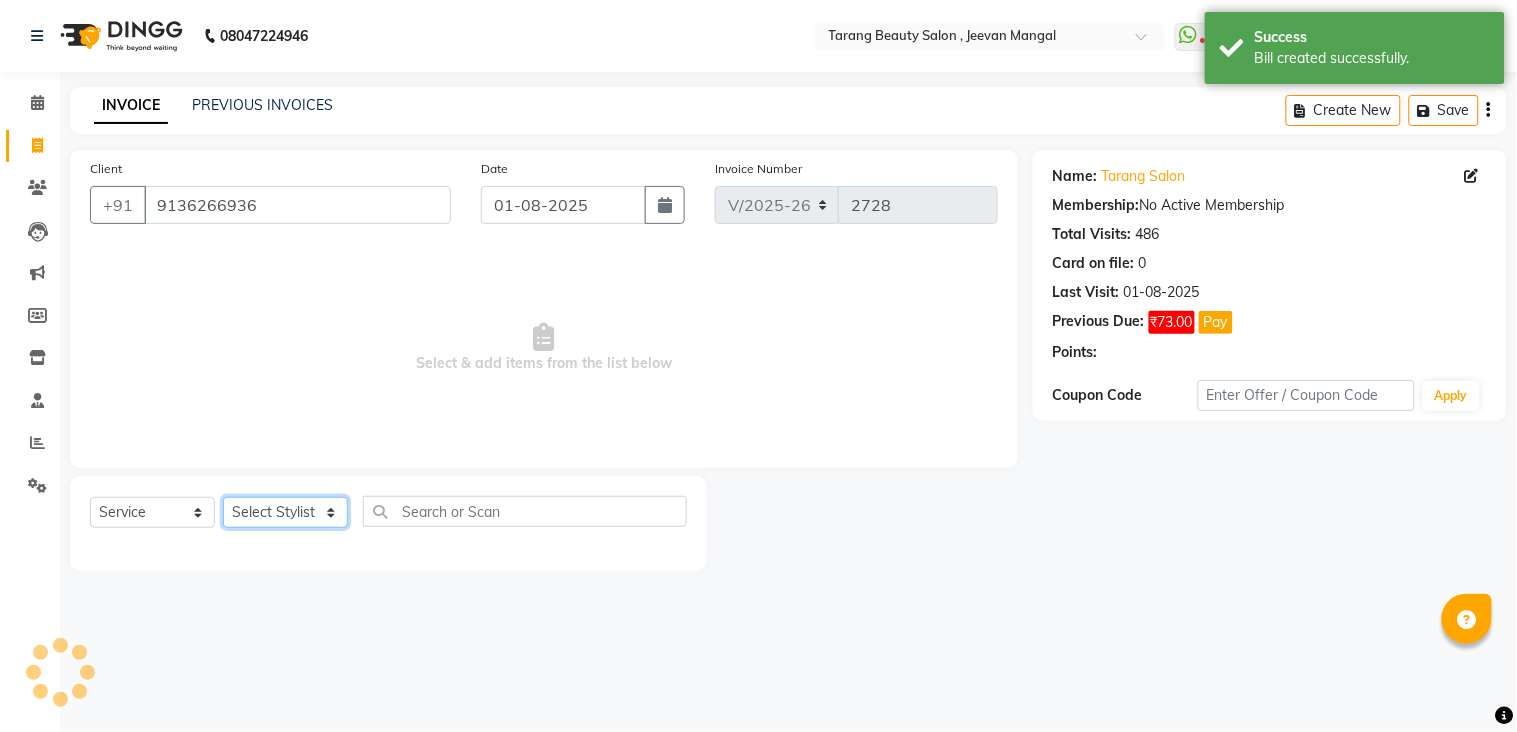 click on "Select Stylist ANITA MANOJ KARRE ANJALI RAMESH KHAMDARE BHUMI PAWAR DEEPALI  KANOJIYA Front Desk GAYATRI KENIN Grishma  indu kavita NEHA pooja thakur Pooja Vishwakarma priya  Ruchi RUTUJA sadhana SNEHAL SHINDE SONAL Suchita panchal SUNITA KAURI surekha bhalerao Varsha Zoya" 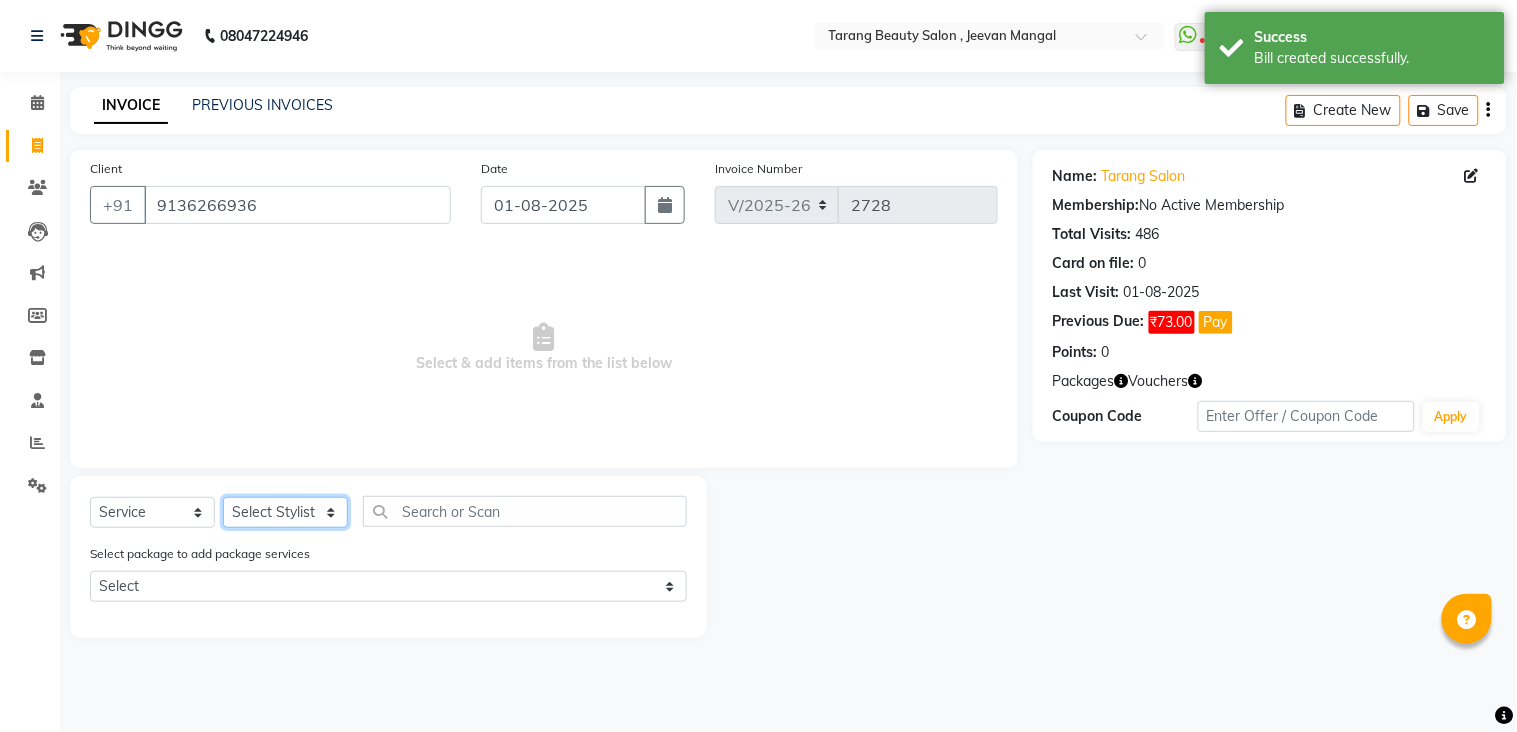 select on "45699" 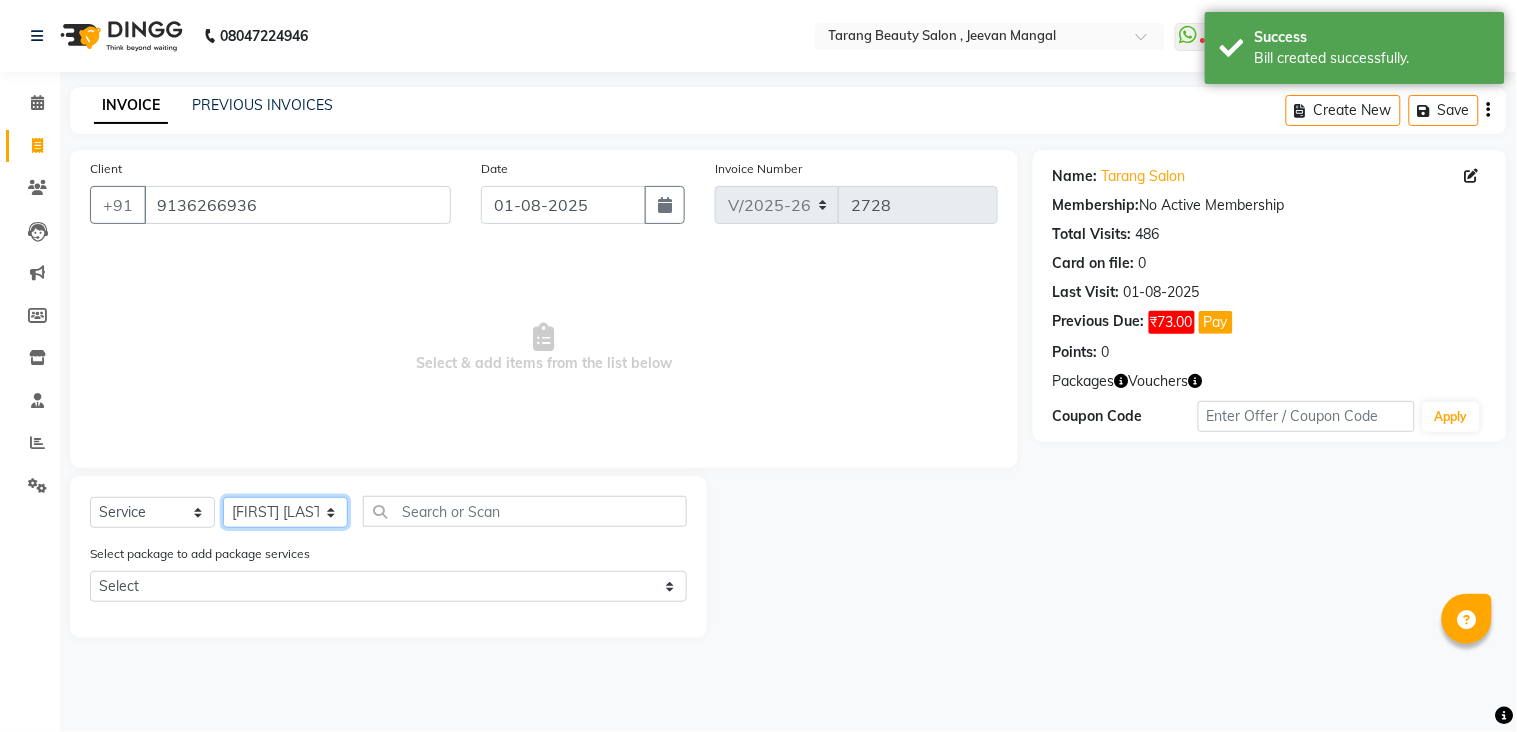 click on "Select Stylist ANITA MANOJ KARRE ANJALI RAMESH KHAMDARE BHUMI PAWAR DEEPALI  KANOJIYA Front Desk GAYATRI KENIN Grishma  indu kavita NEHA pooja thakur Pooja Vishwakarma priya  Ruchi RUTUJA sadhana SNEHAL SHINDE SONAL Suchita panchal SUNITA KAURI surekha bhalerao Varsha Zoya" 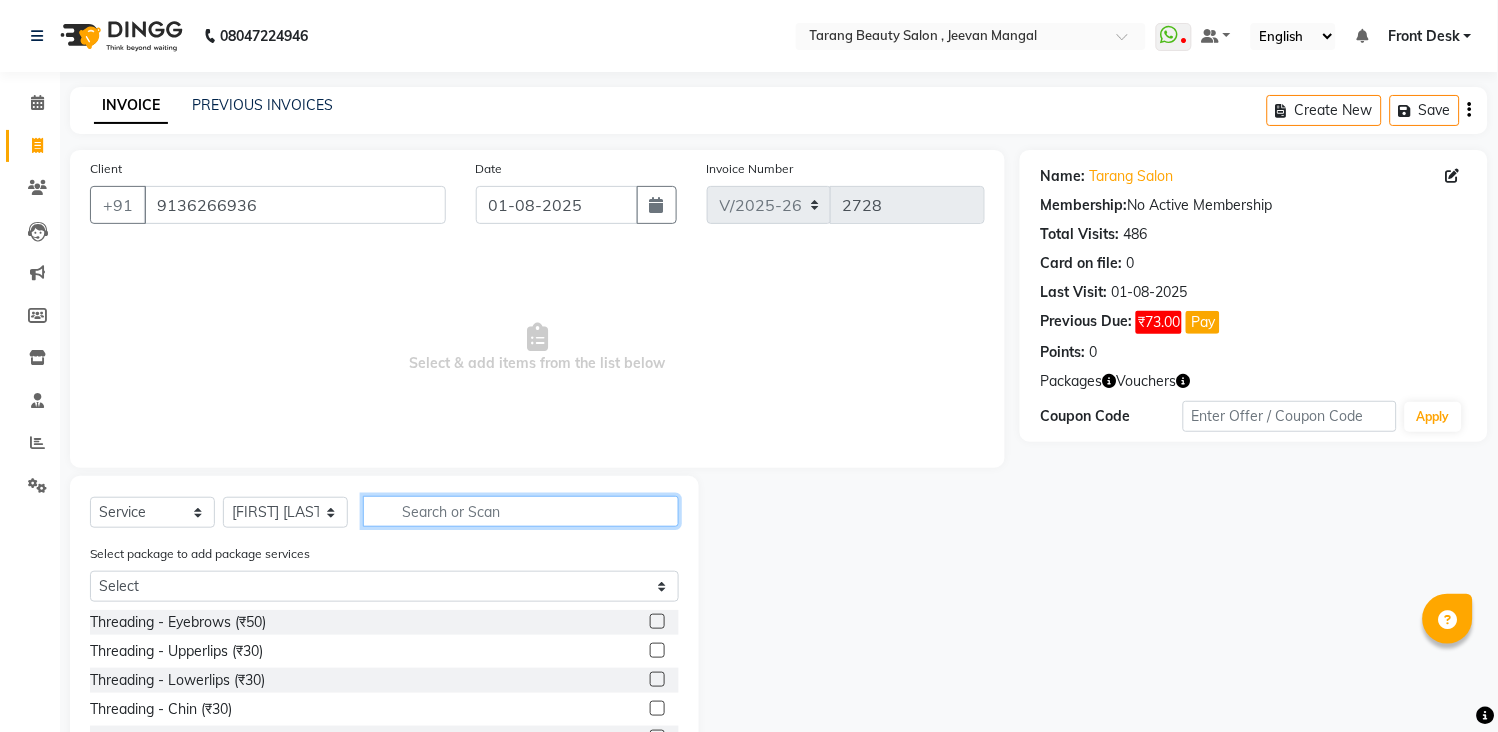 click 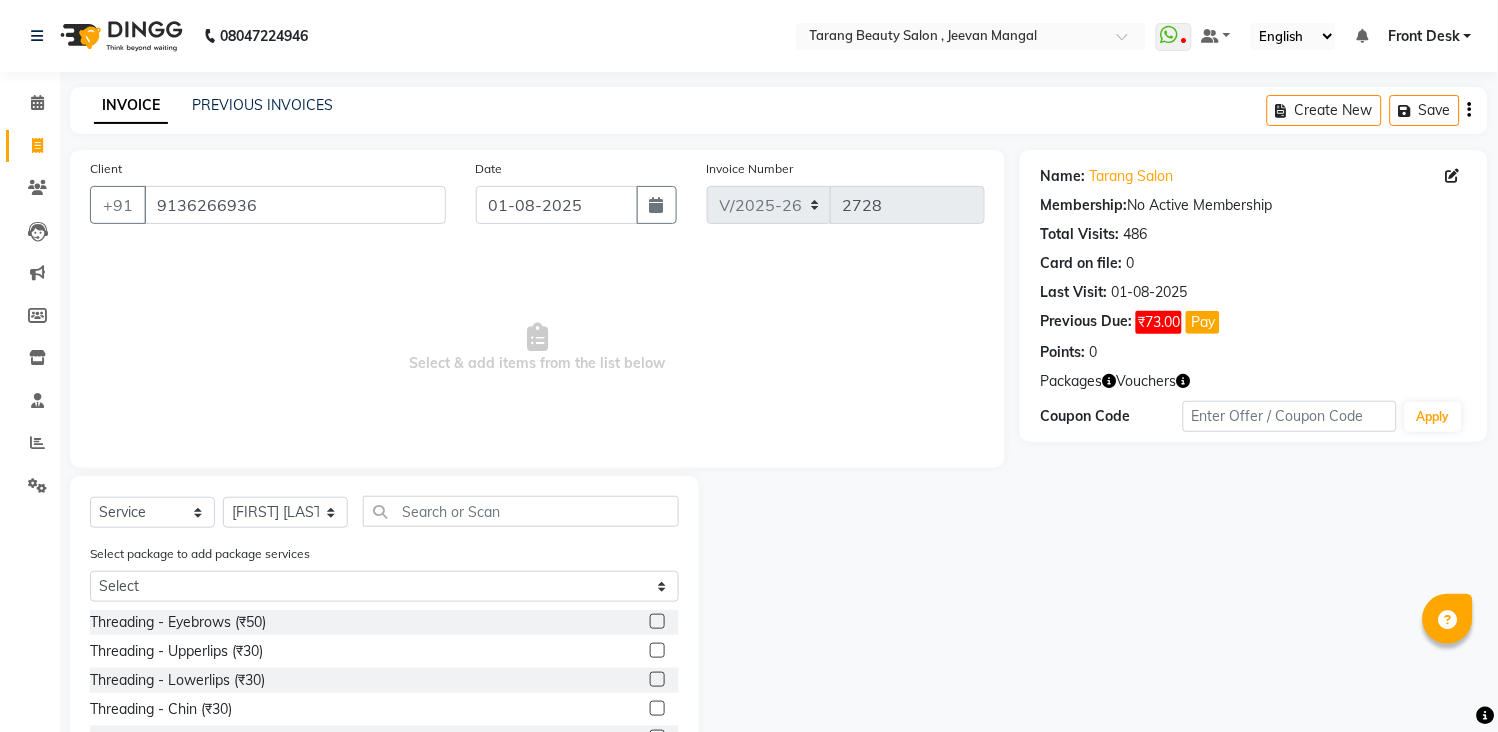 click 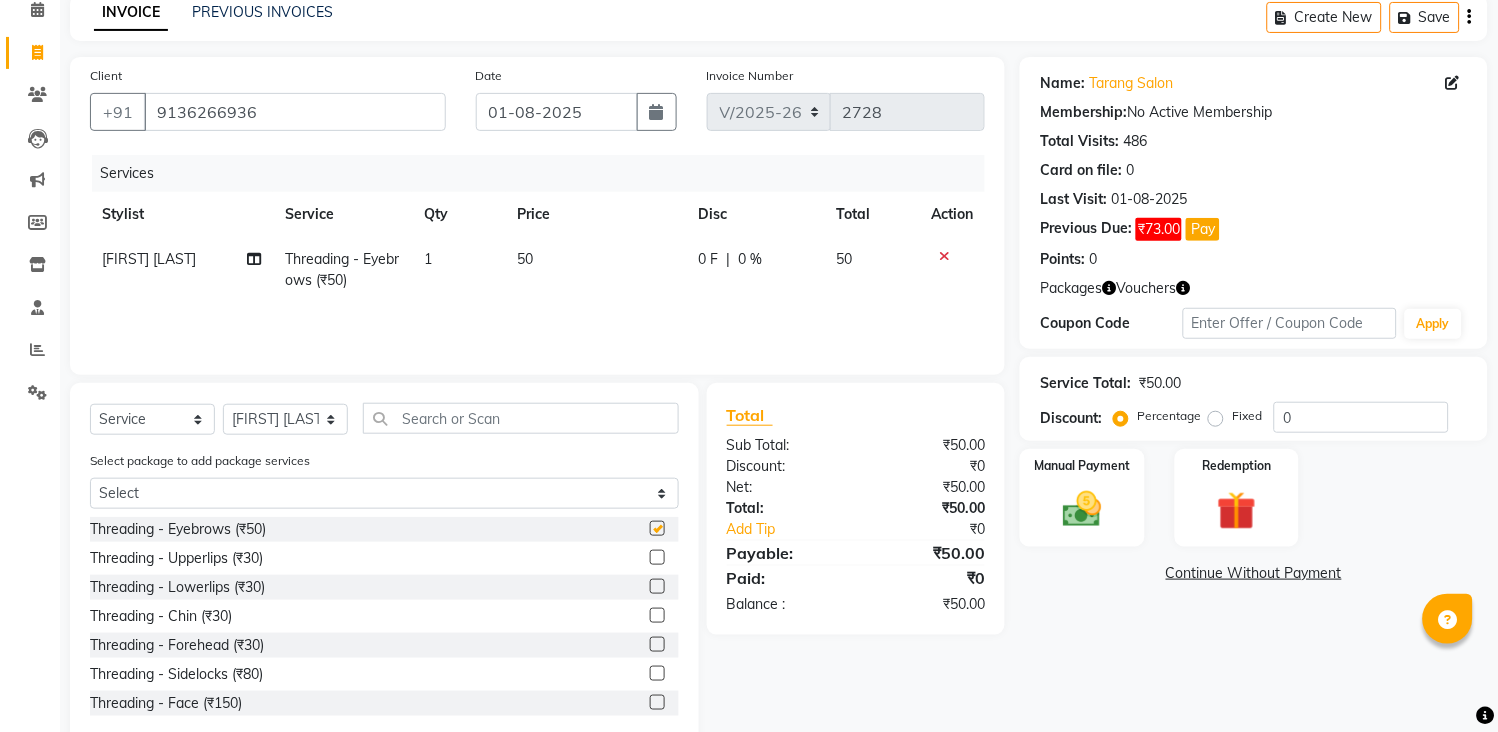 checkbox on "false" 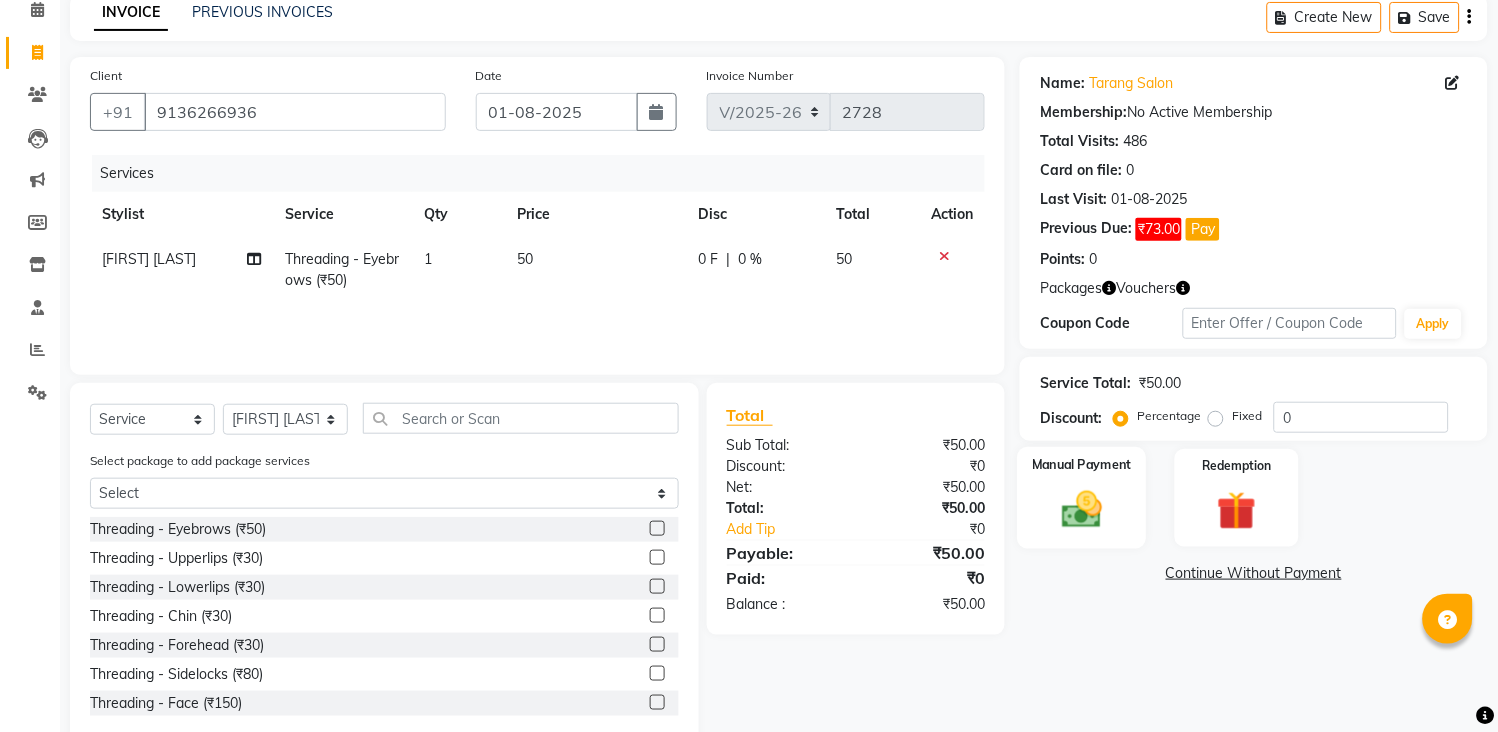 scroll, scrollTop: 136, scrollLeft: 0, axis: vertical 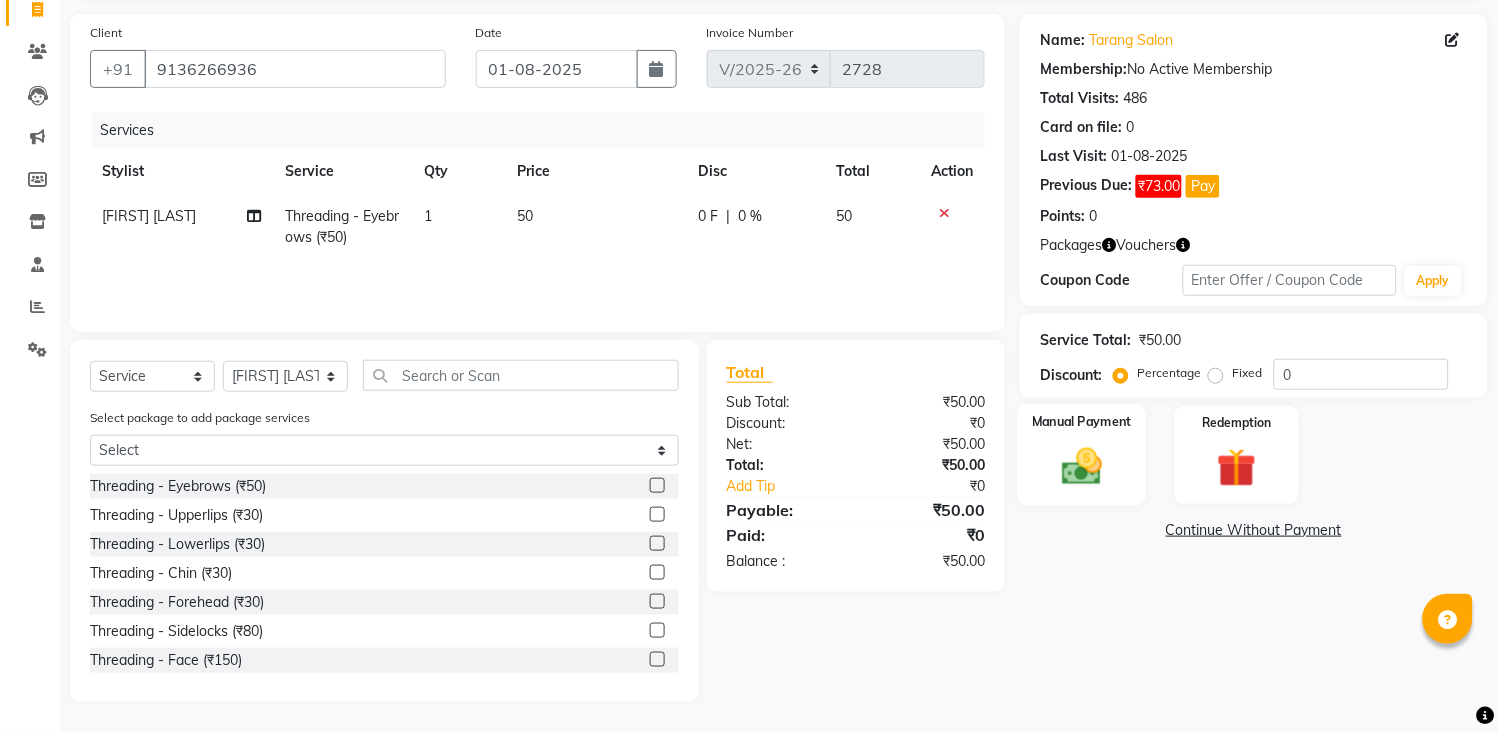 click 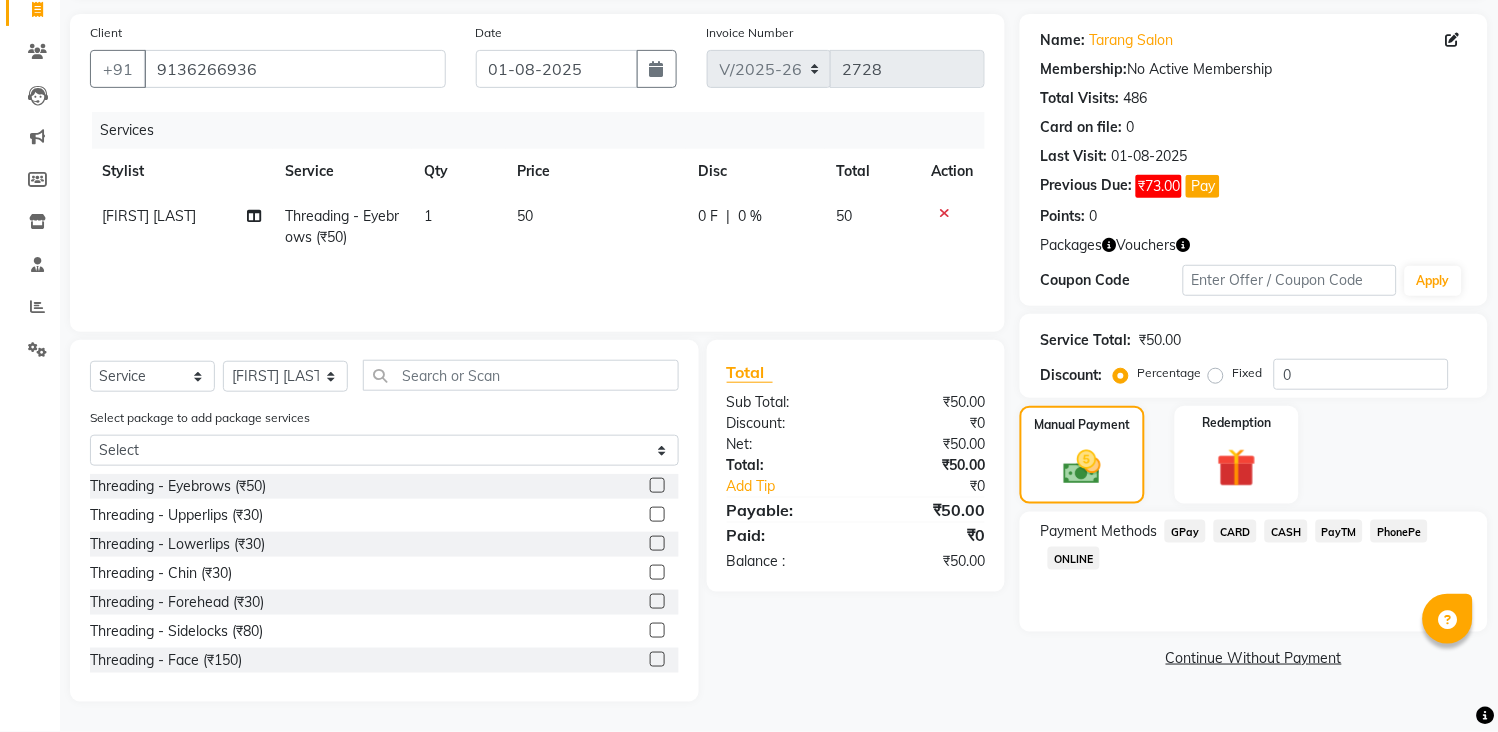 click on "CASH" 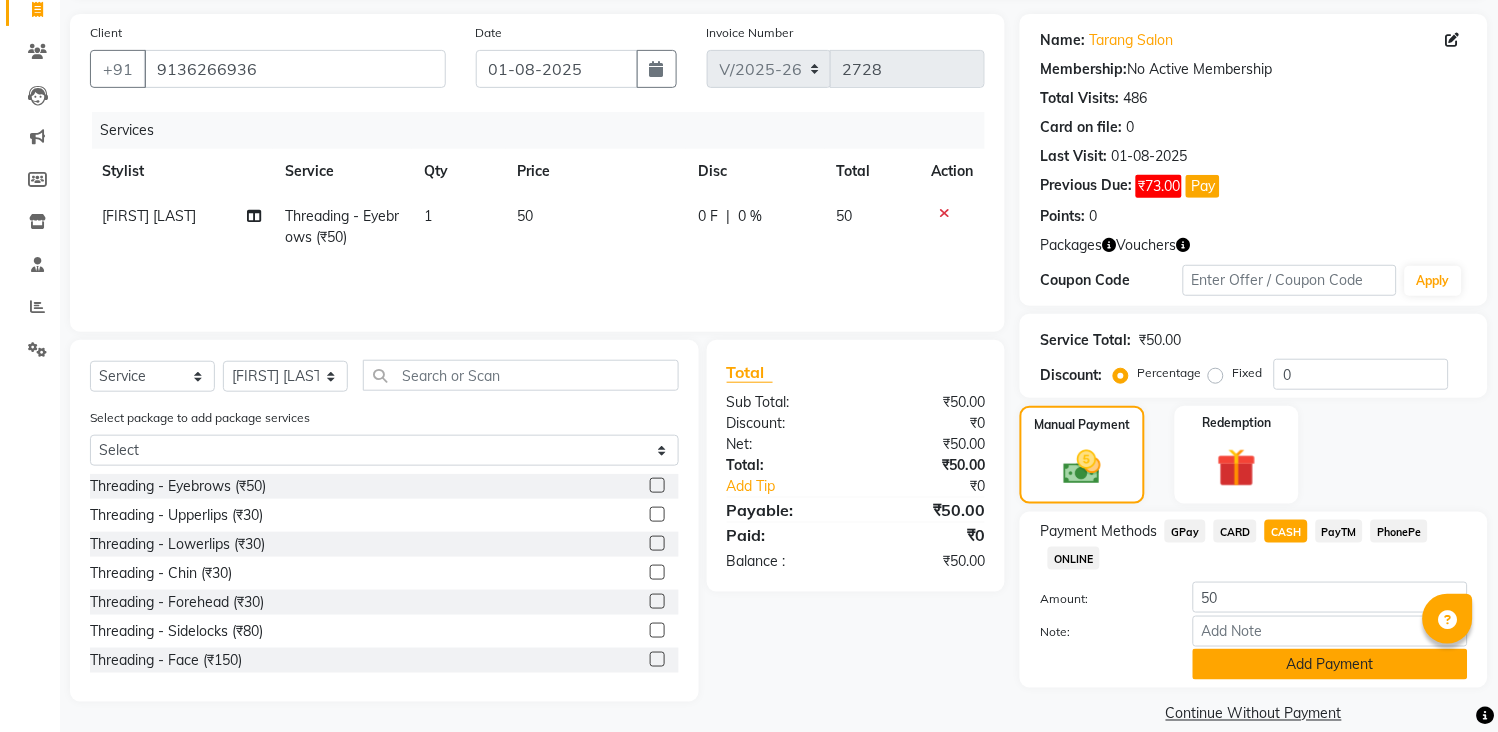 click on "Add Payment" 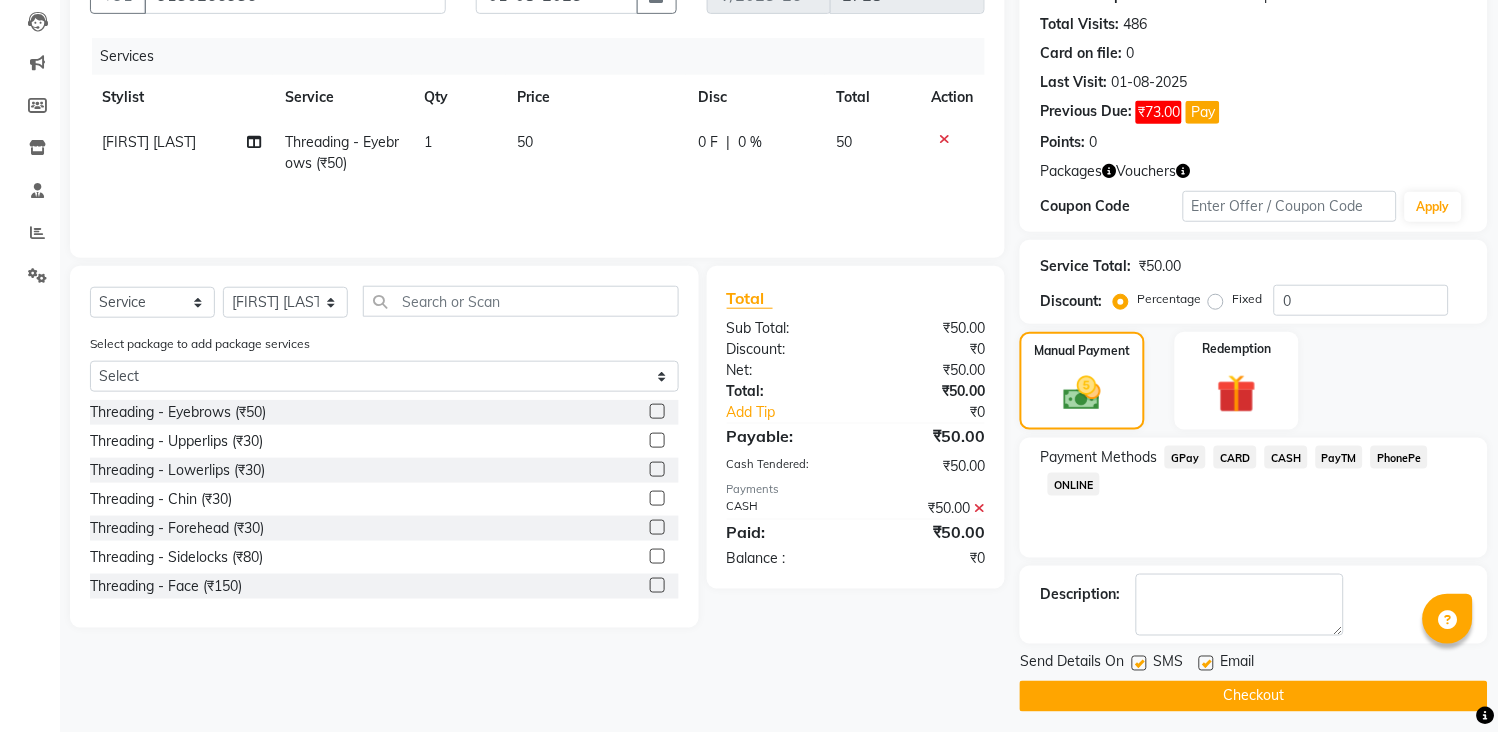 scroll, scrollTop: 220, scrollLeft: 0, axis: vertical 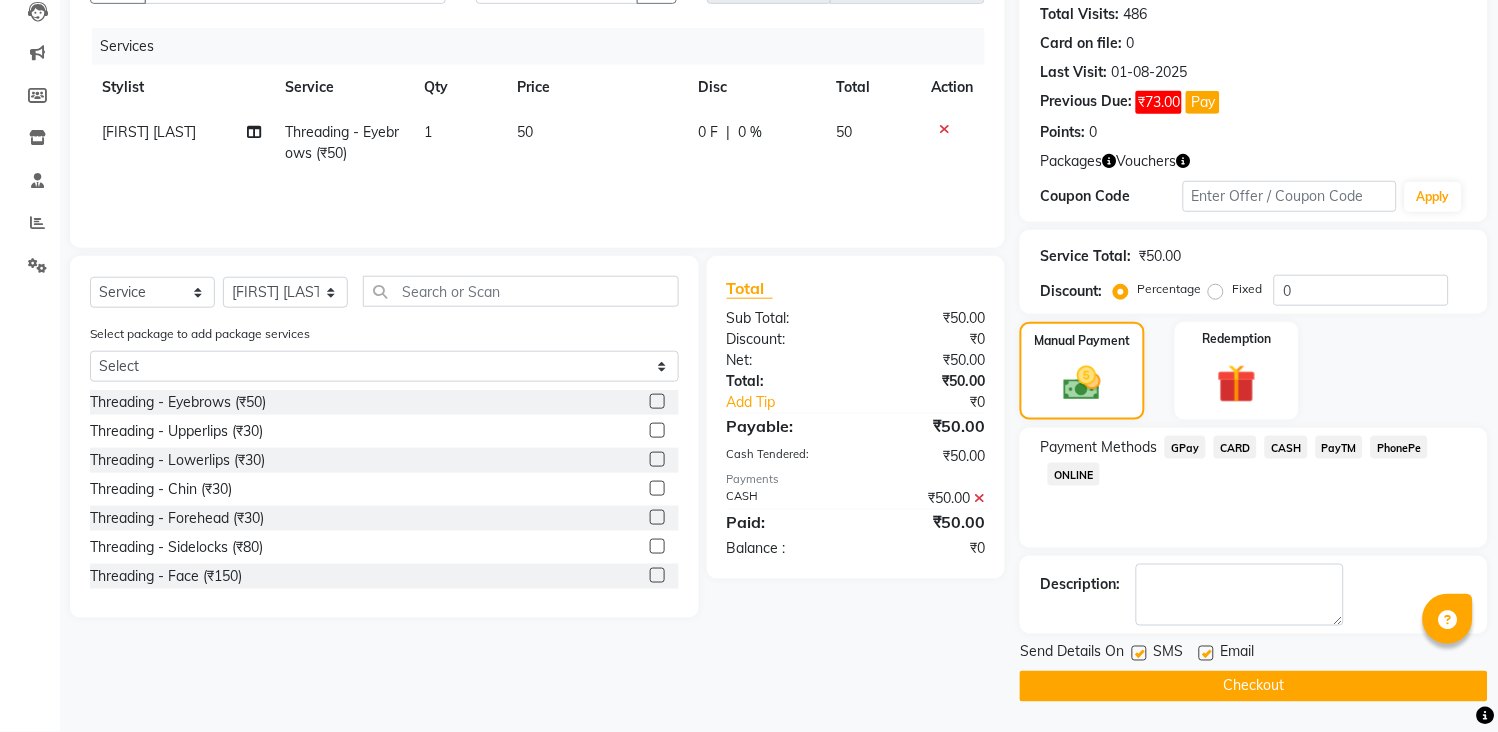 click on "Checkout" 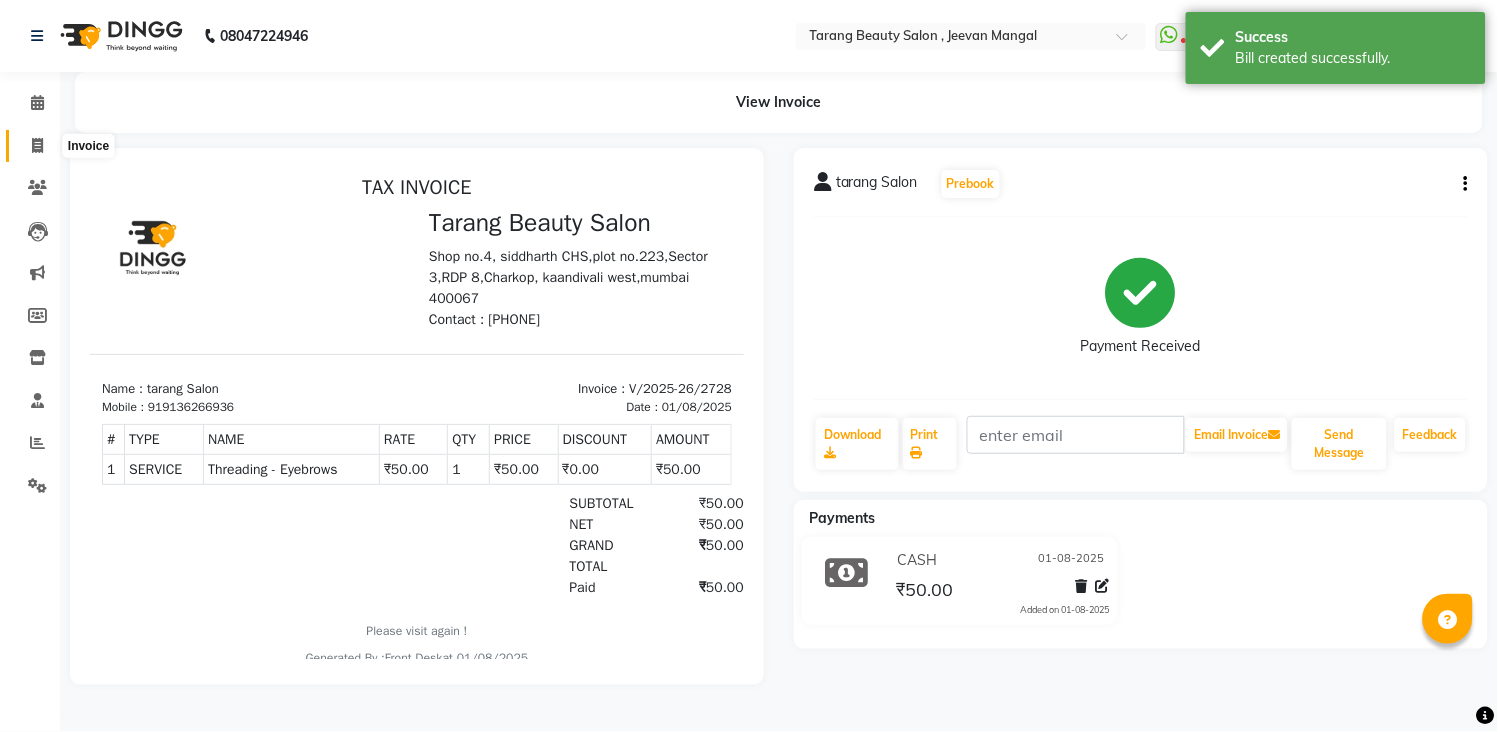 scroll, scrollTop: 0, scrollLeft: 0, axis: both 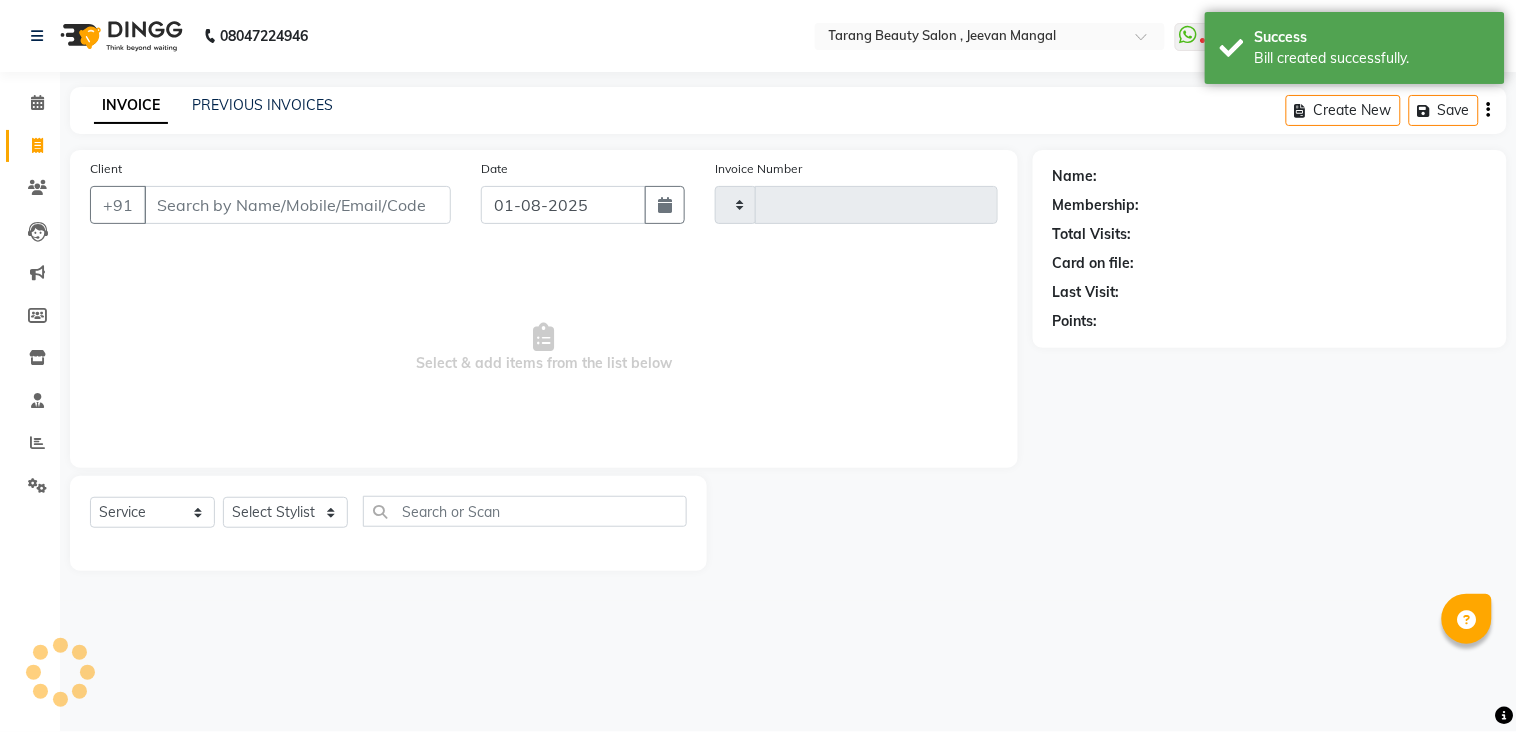 type on "2729" 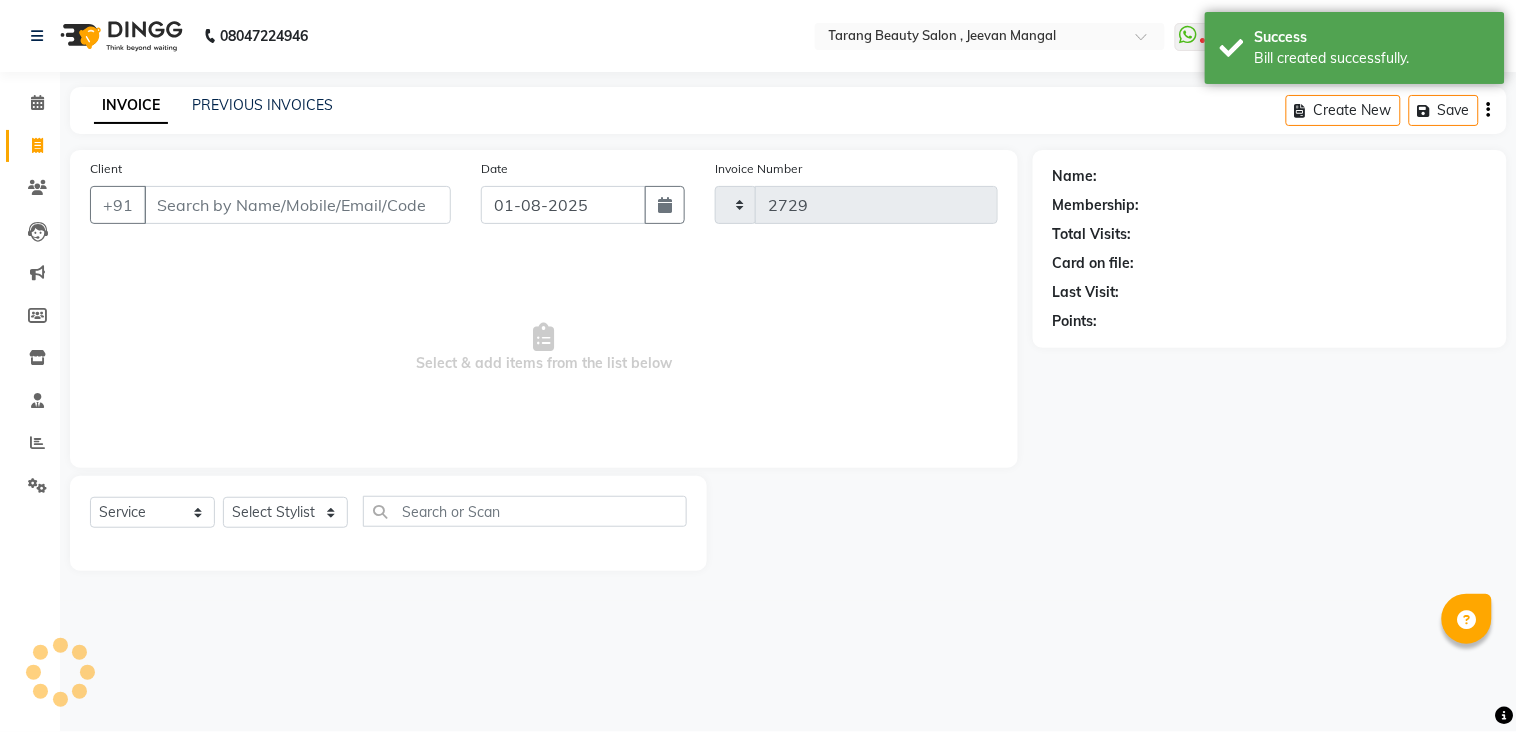 select on "5133" 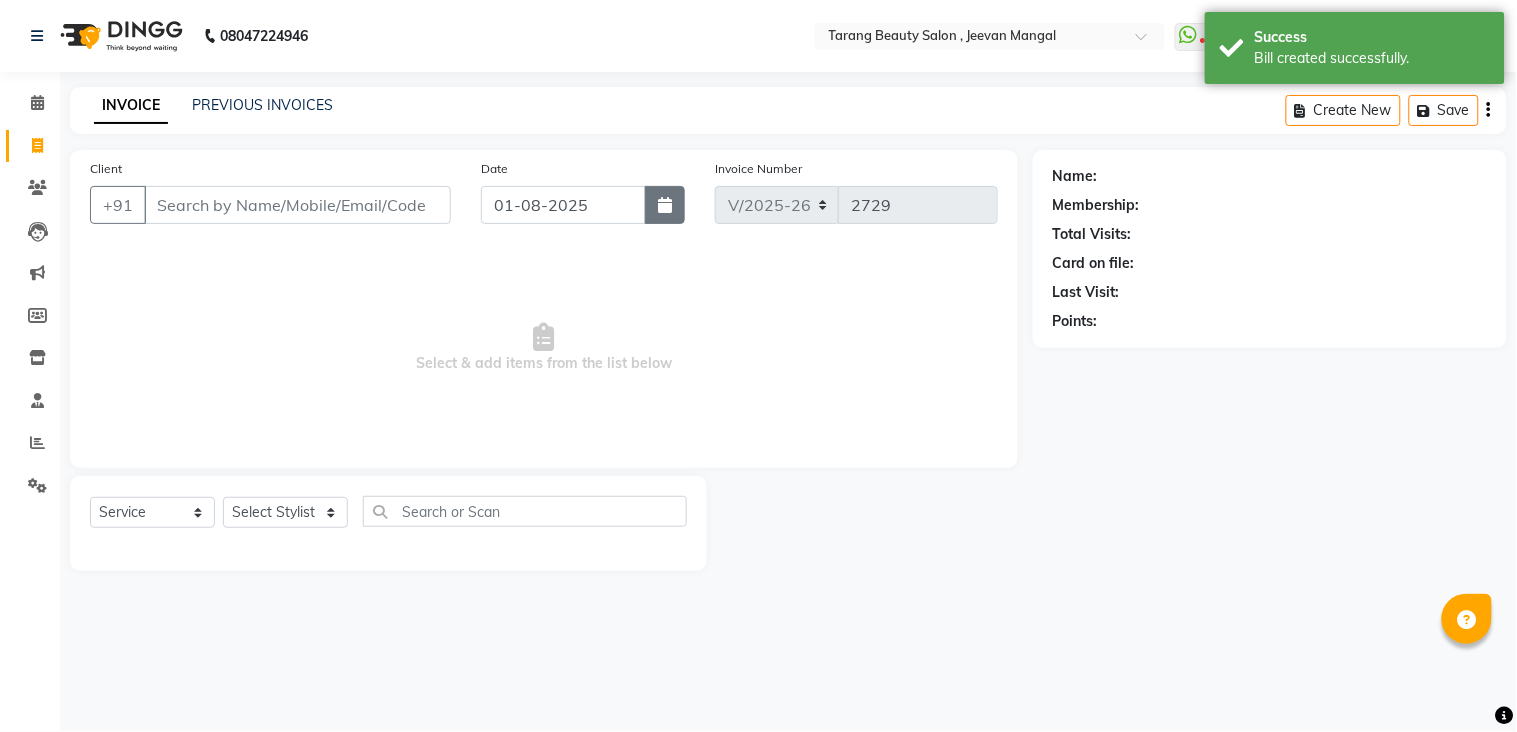 drag, startPoint x: 658, startPoint y: 198, endPoint x: 620, endPoint y: 211, distance: 40.16217 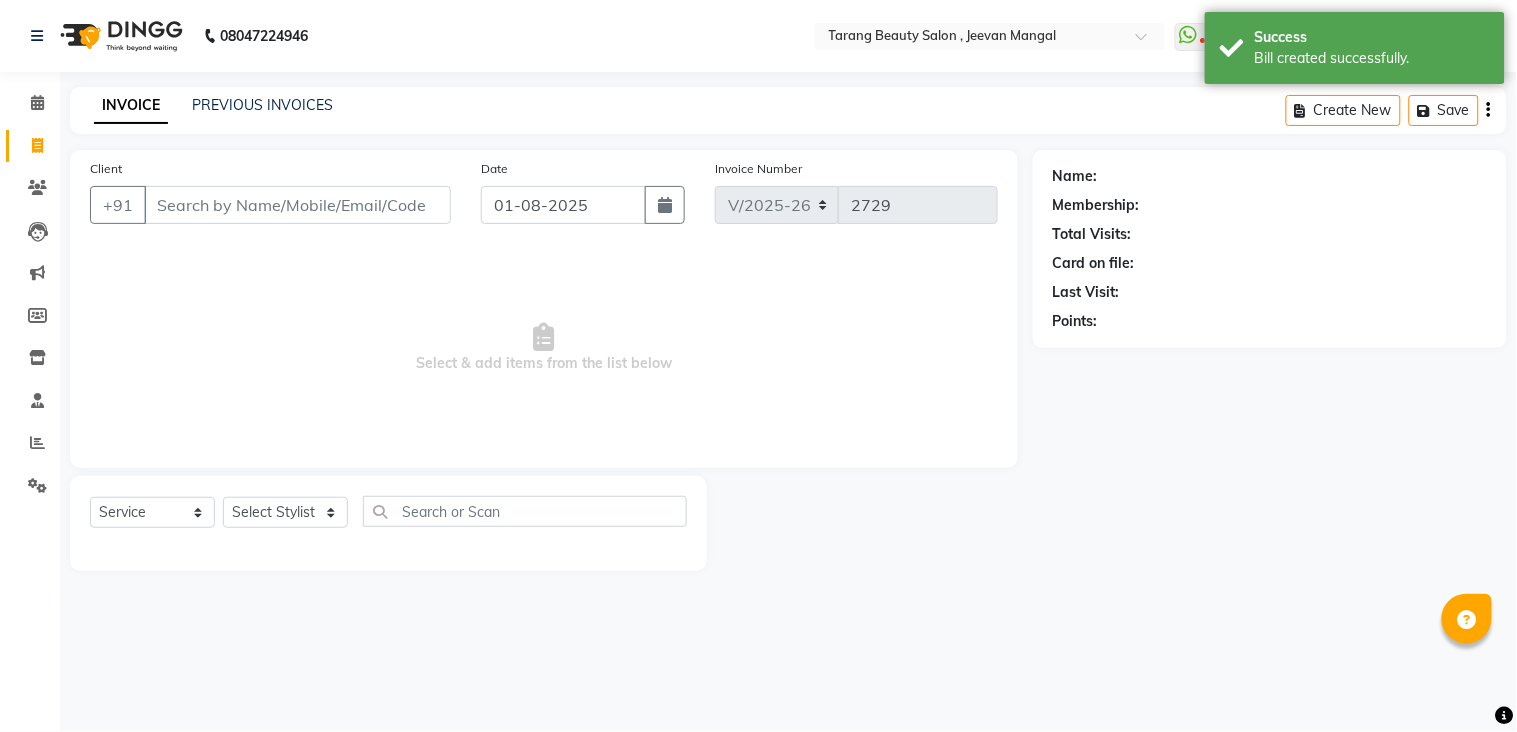 click 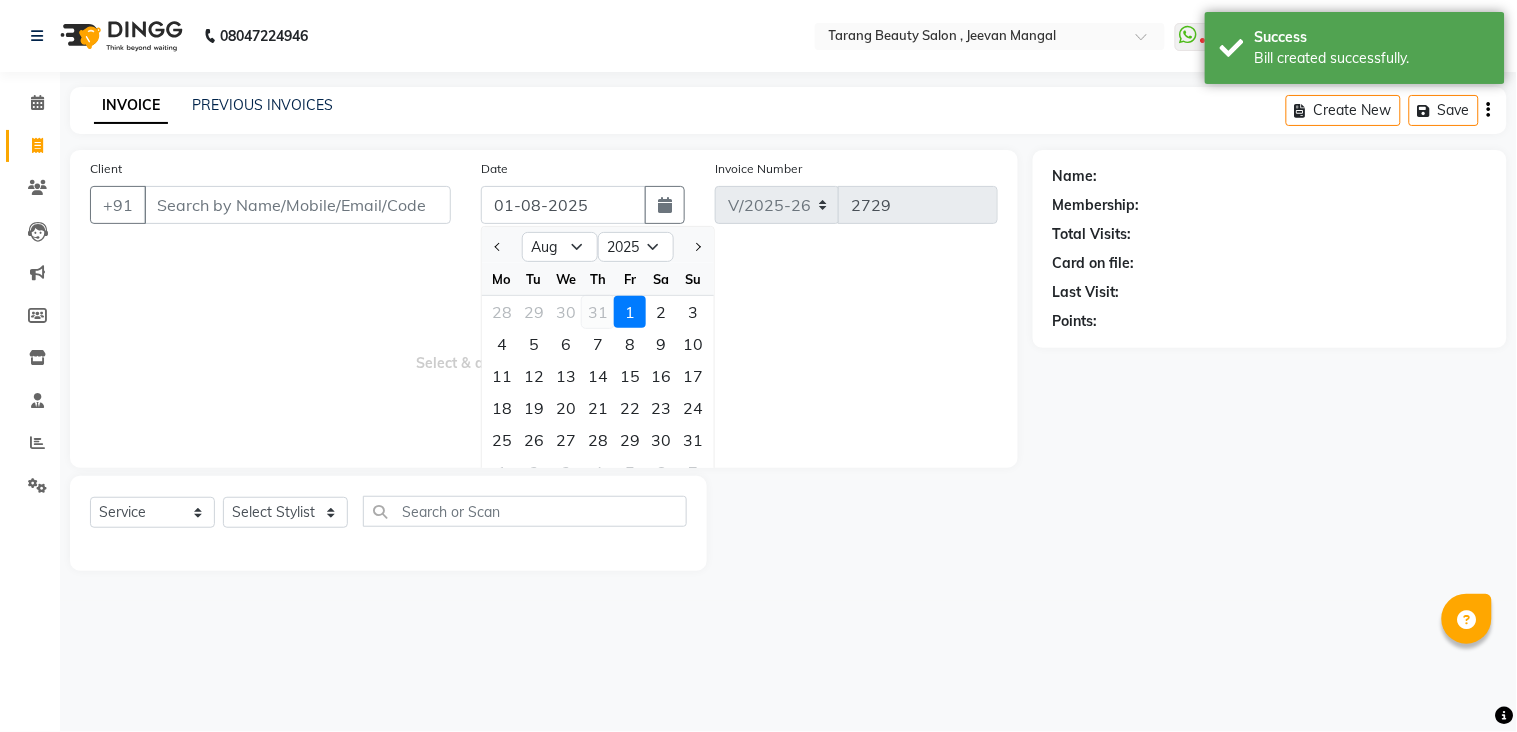 click on "31" 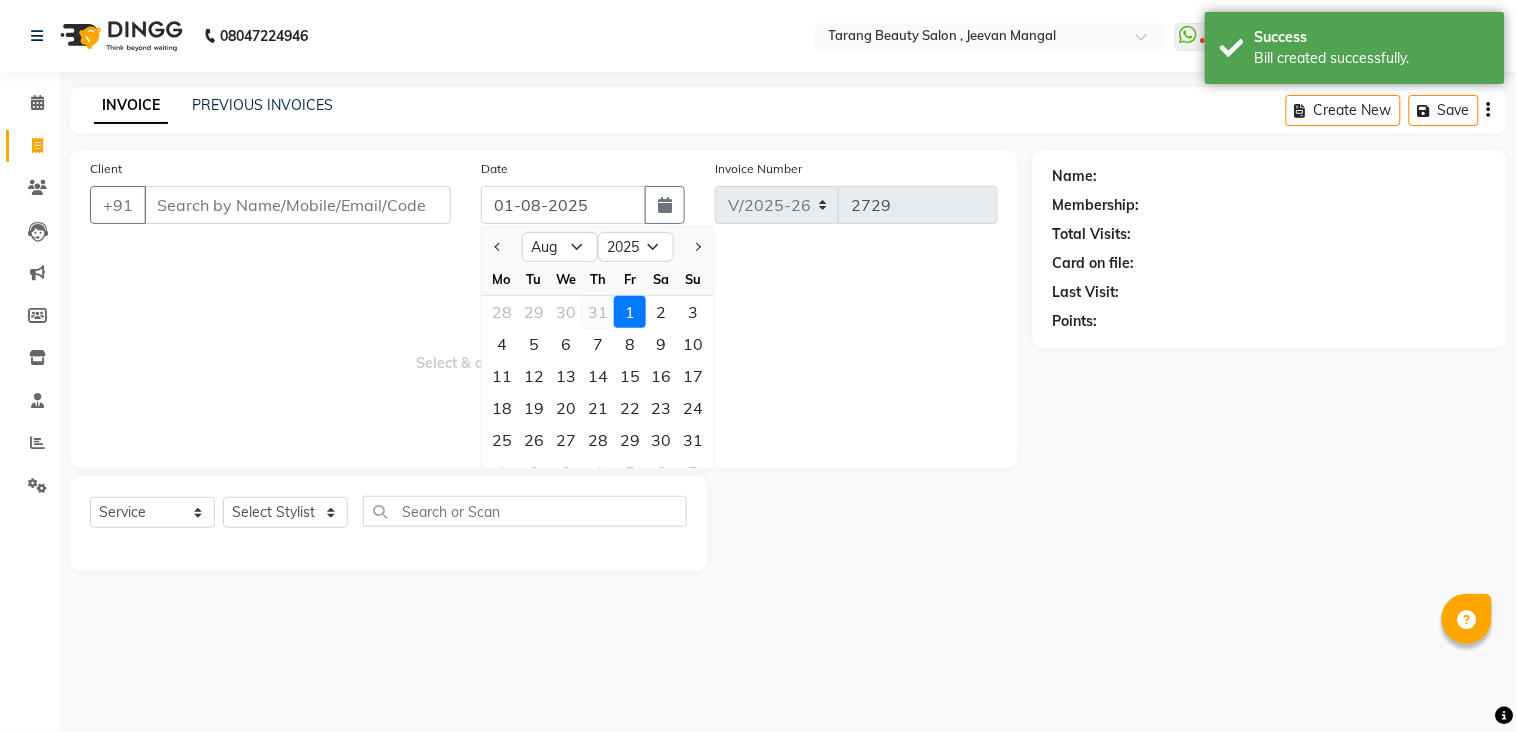 type on "31-07-2025" 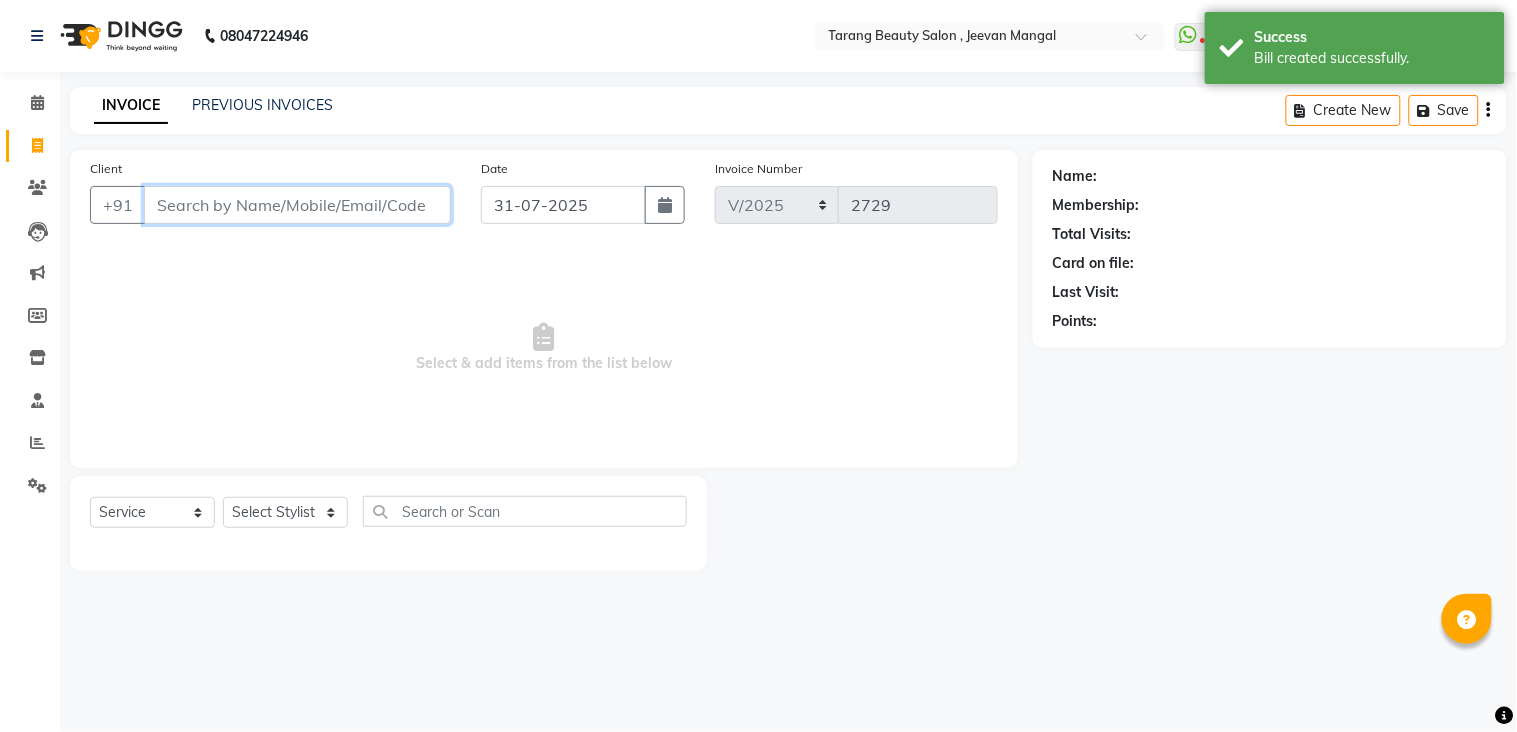 drag, startPoint x: 284, startPoint y: 218, endPoint x: 183, endPoint y: 204, distance: 101.96568 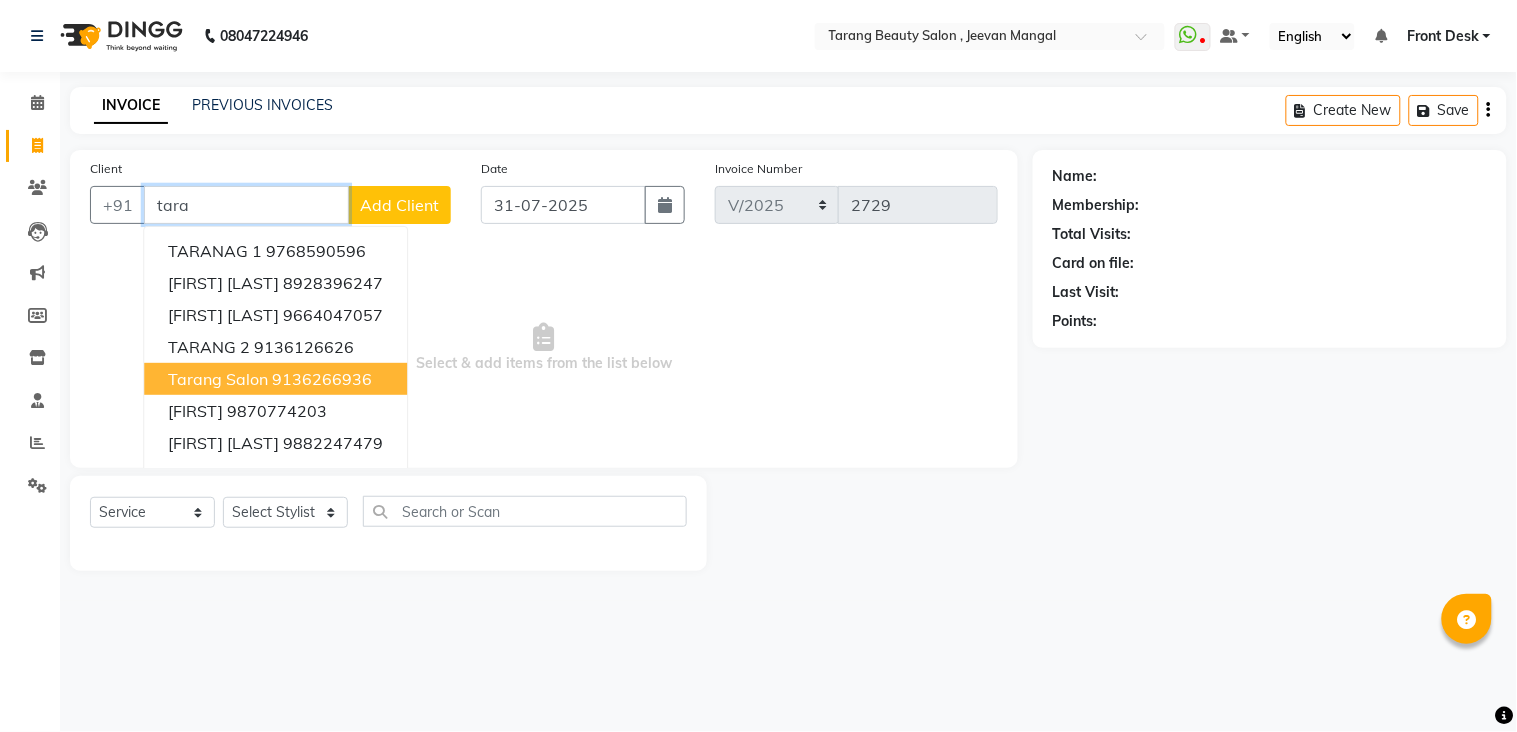 click on "tarang Salon" at bounding box center [218, 379] 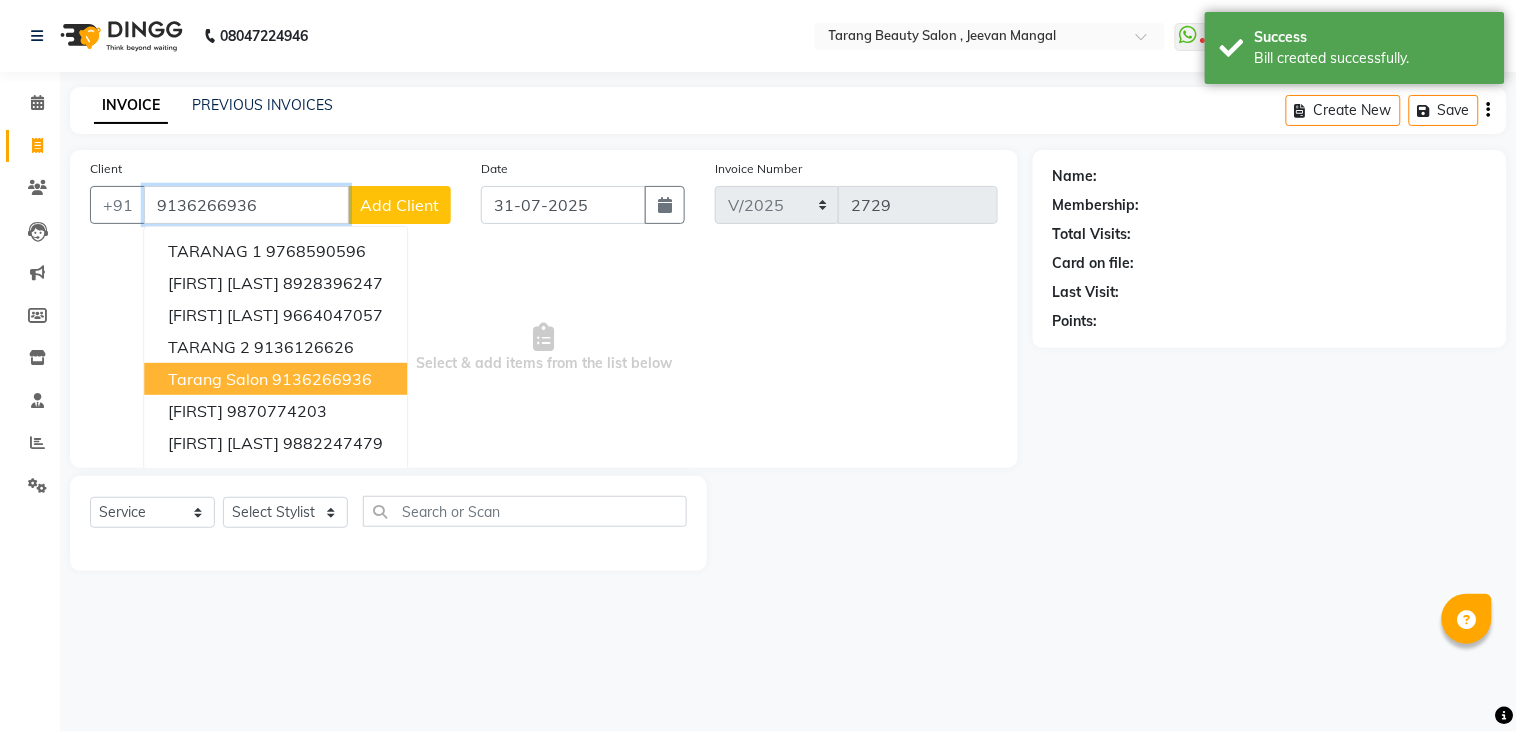 type on "9136266936" 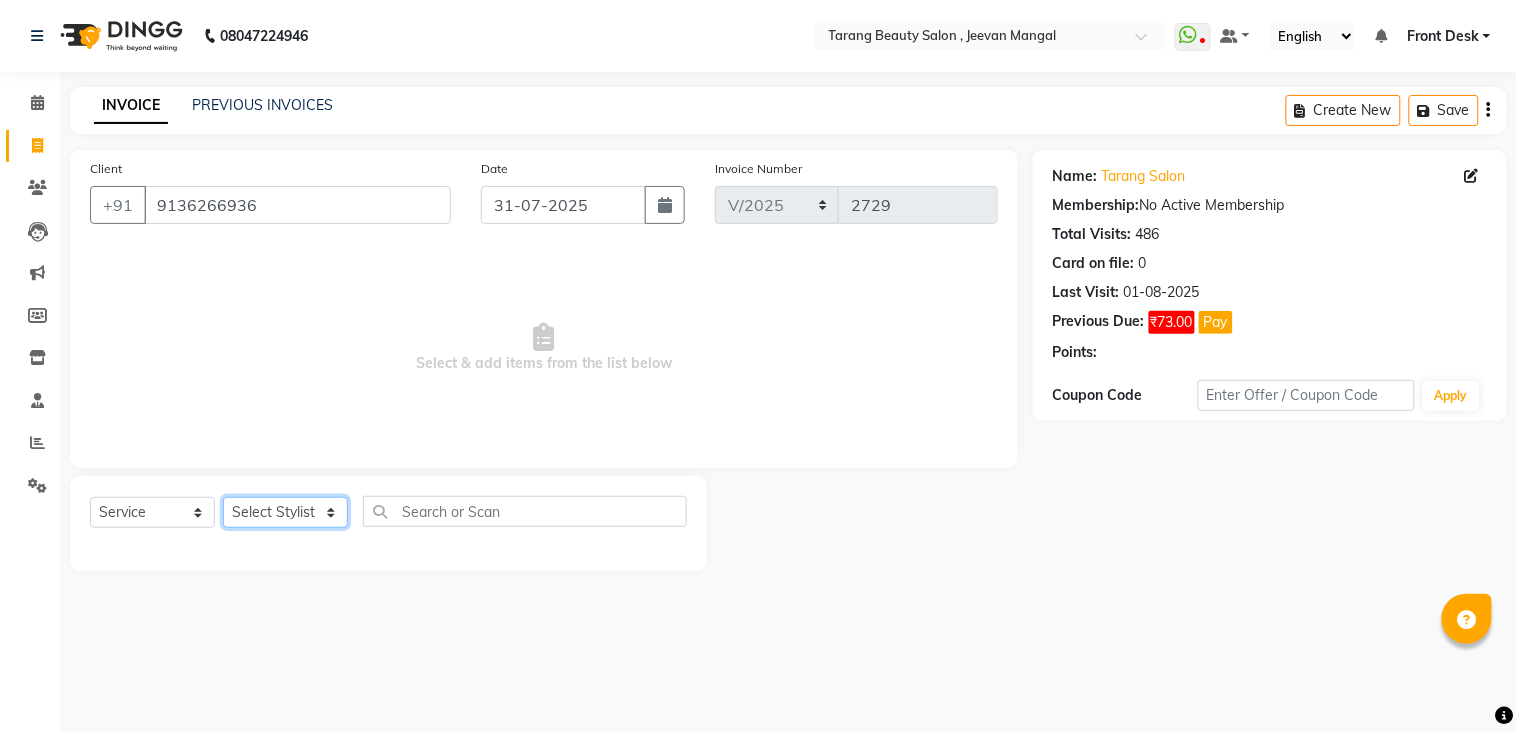 click on "Select Stylist ANITA MANOJ KARRE ANJALI RAMESH KHAMDARE BHUMI PAWAR DEEPALI  KANOJIYA Front Desk GAYATRI KENIN Grishma  indu kavita NEHA pooja thakur Pooja Vishwakarma priya  Ruchi RUTUJA sadhana SNEHAL SHINDE SONAL Suchita panchal SUNITA KAURI surekha bhalerao Varsha Zoya" 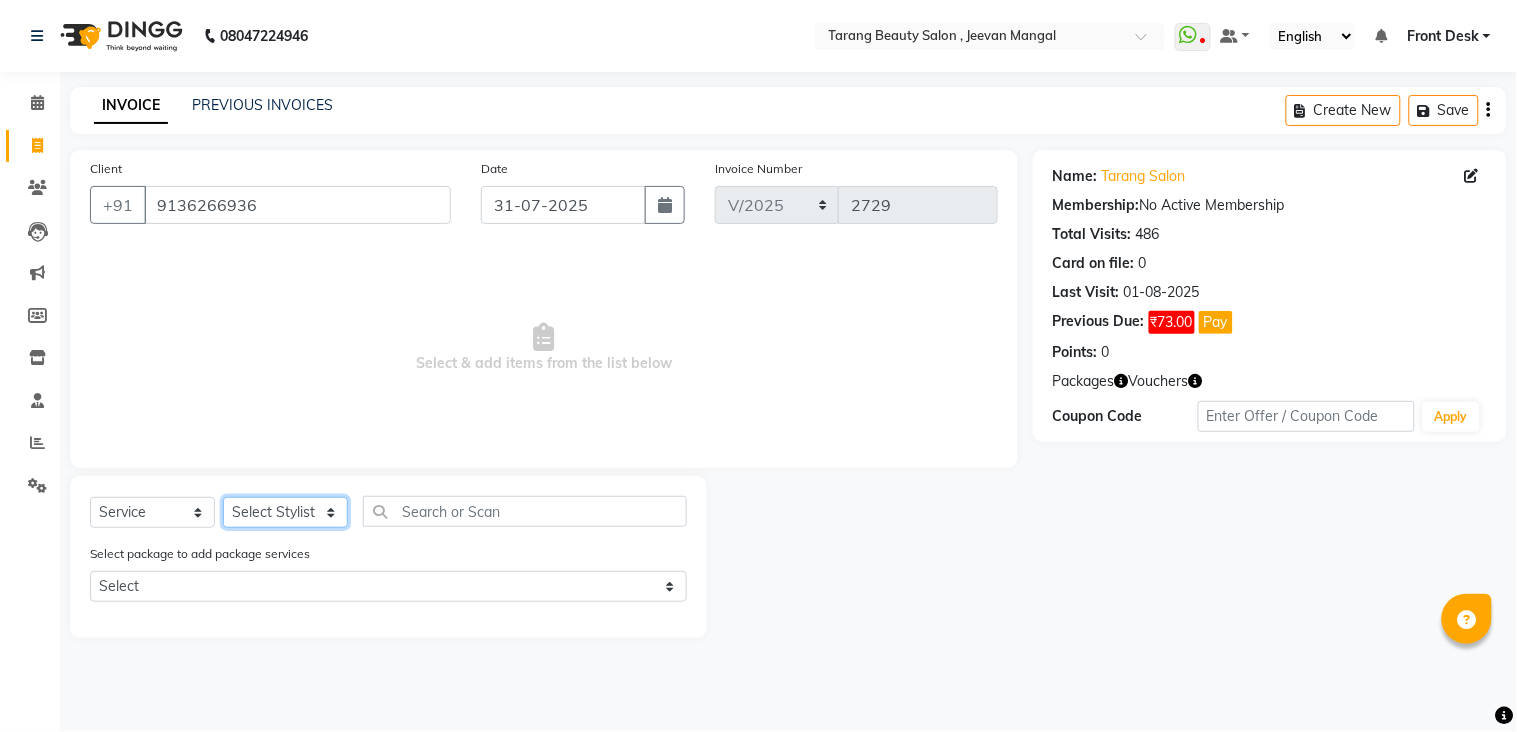 click on "Select Stylist ANITA MANOJ KARRE ANJALI RAMESH KHAMDARE BHUMI PAWAR DEEPALI  KANOJIYA Front Desk GAYATRI KENIN Grishma  indu kavita NEHA pooja thakur Pooja Vishwakarma priya  Ruchi RUTUJA sadhana SNEHAL SHINDE SONAL Suchita panchal SUNITA KAURI surekha bhalerao Varsha Zoya" 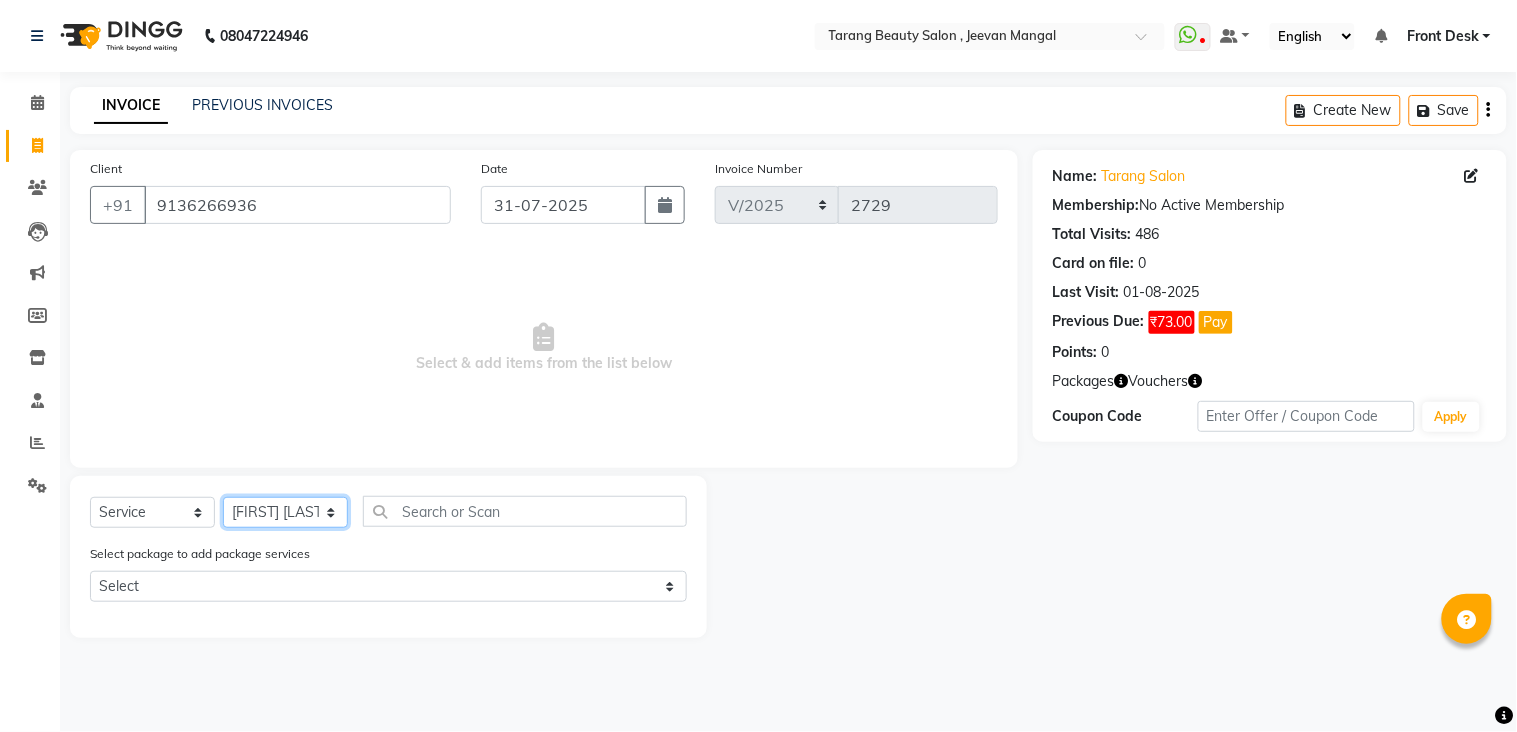 click on "Select Stylist ANITA MANOJ KARRE ANJALI RAMESH KHAMDARE BHUMI PAWAR DEEPALI  KANOJIYA Front Desk GAYATRI KENIN Grishma  indu kavita NEHA pooja thakur Pooja Vishwakarma priya  Ruchi RUTUJA sadhana SNEHAL SHINDE SONAL Suchita panchal SUNITA KAURI surekha bhalerao Varsha Zoya" 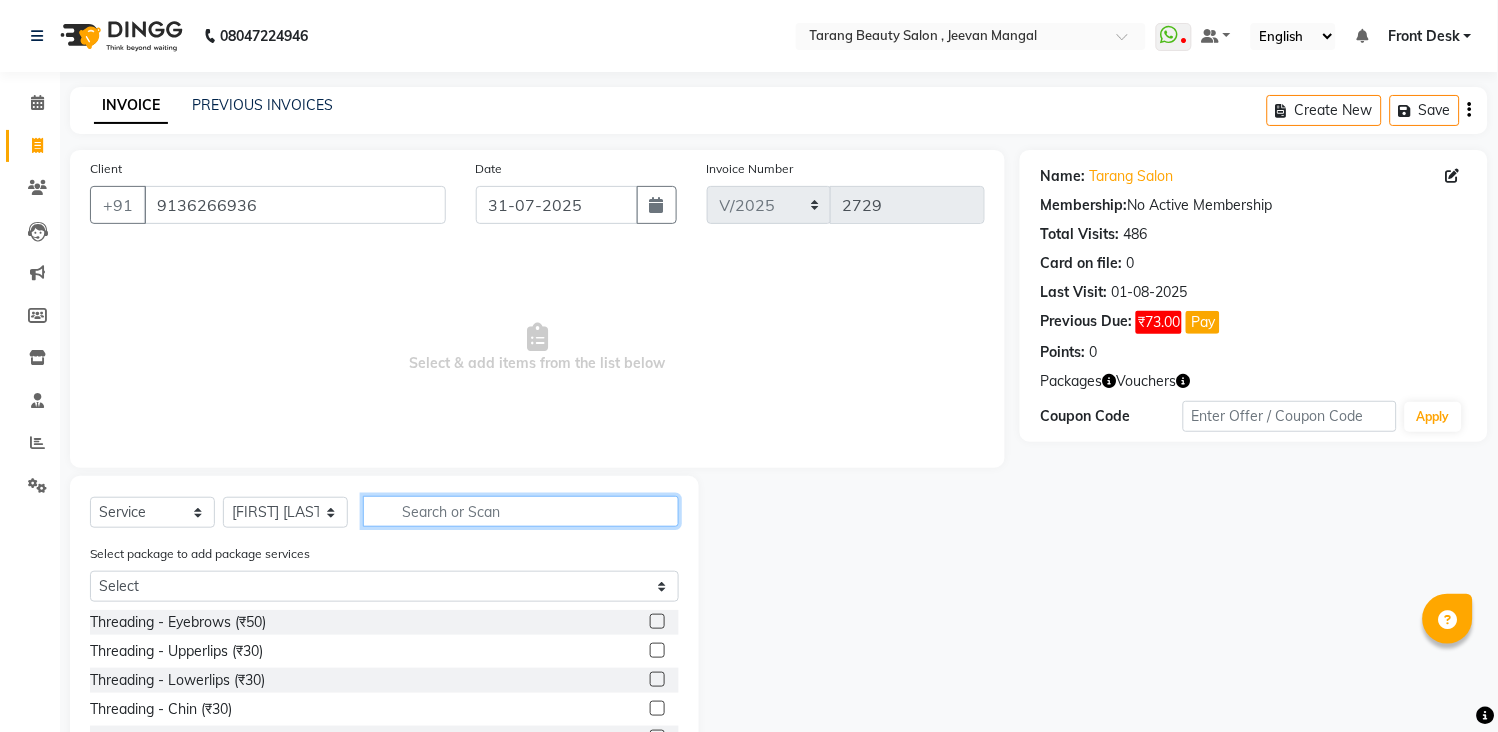 click 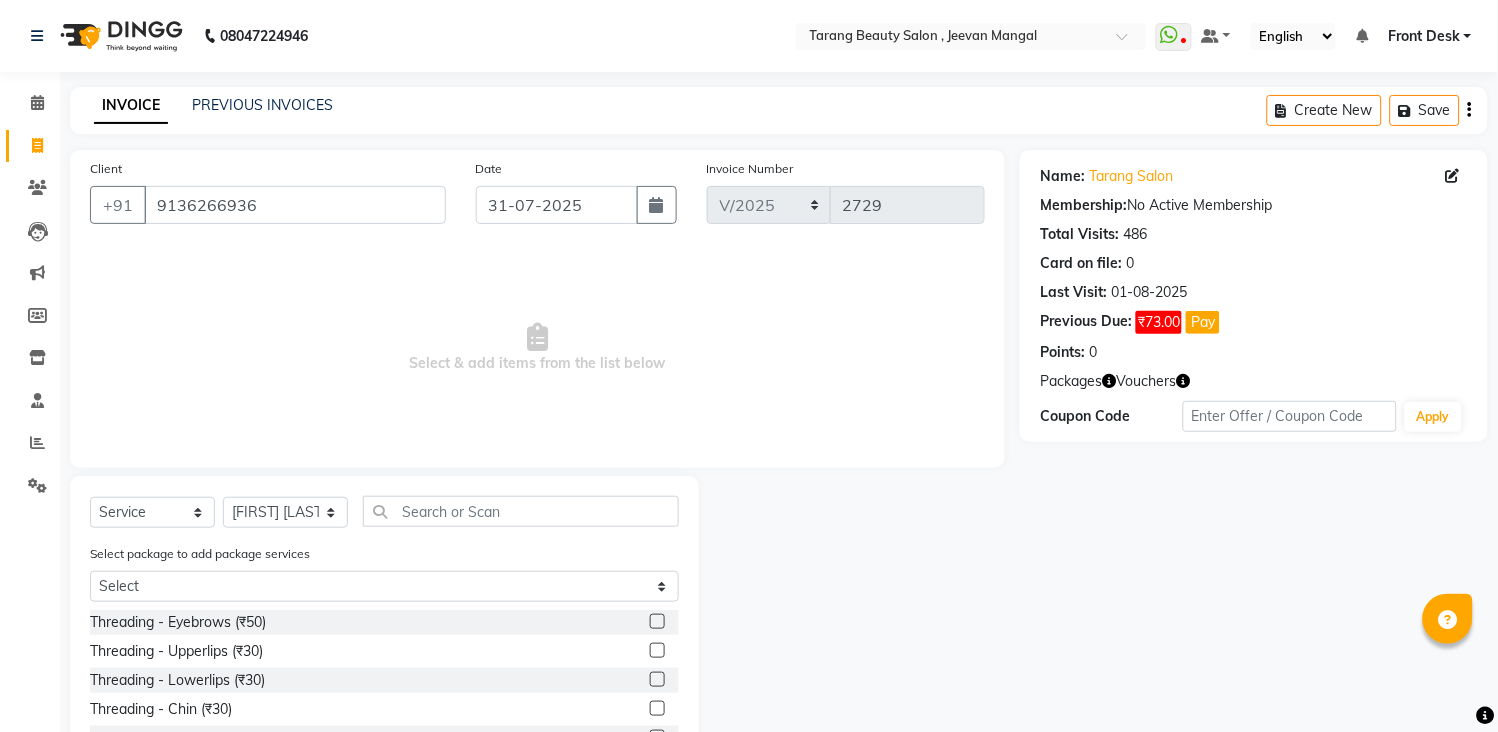 click 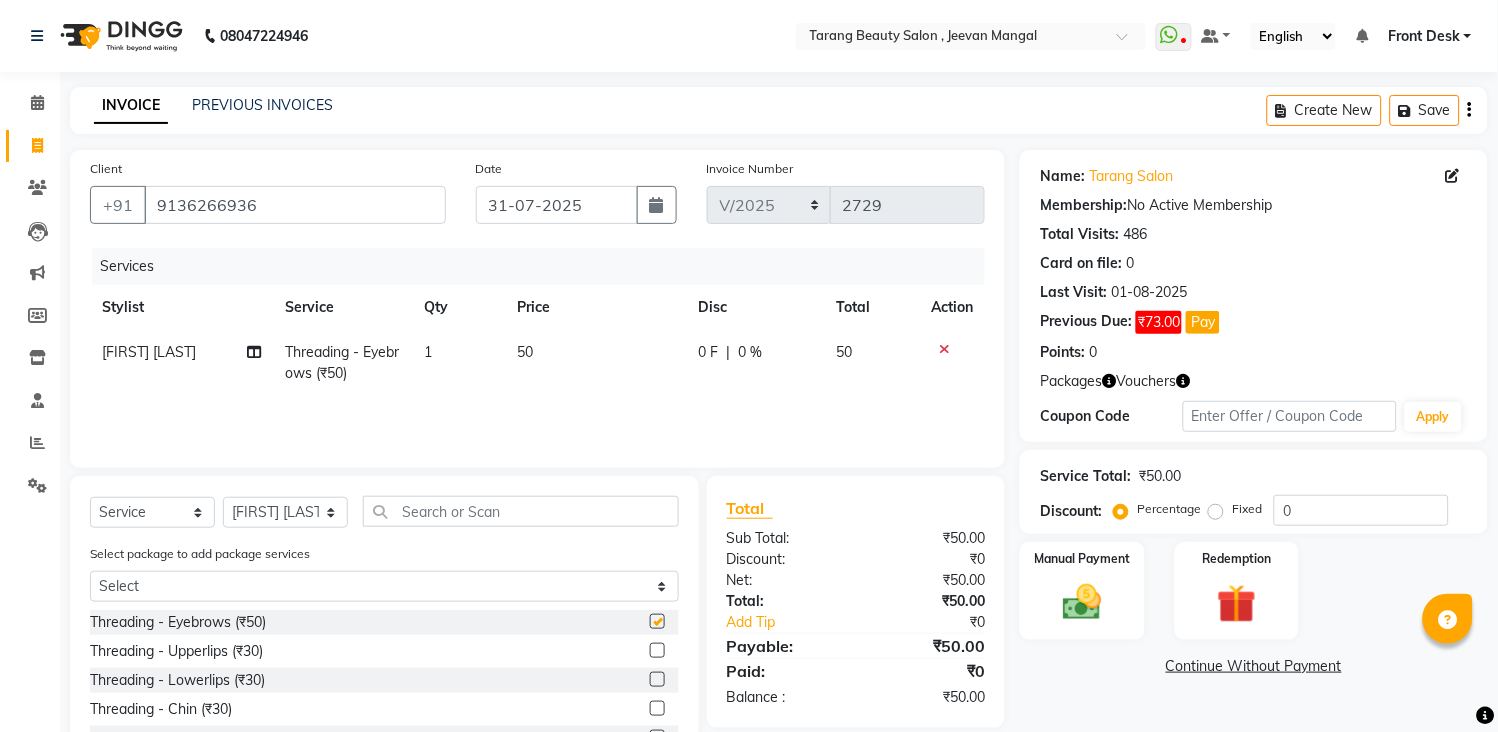checkbox on "false" 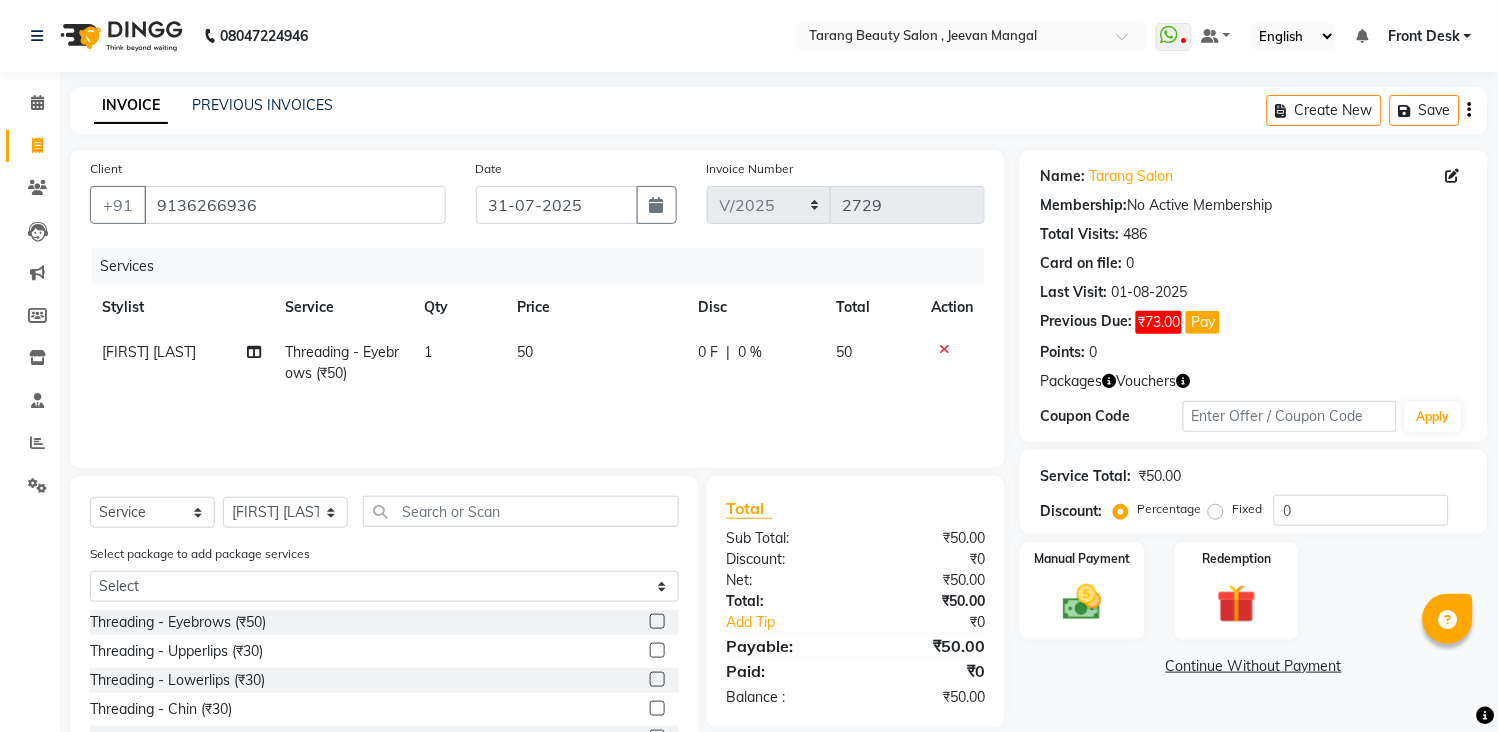 click 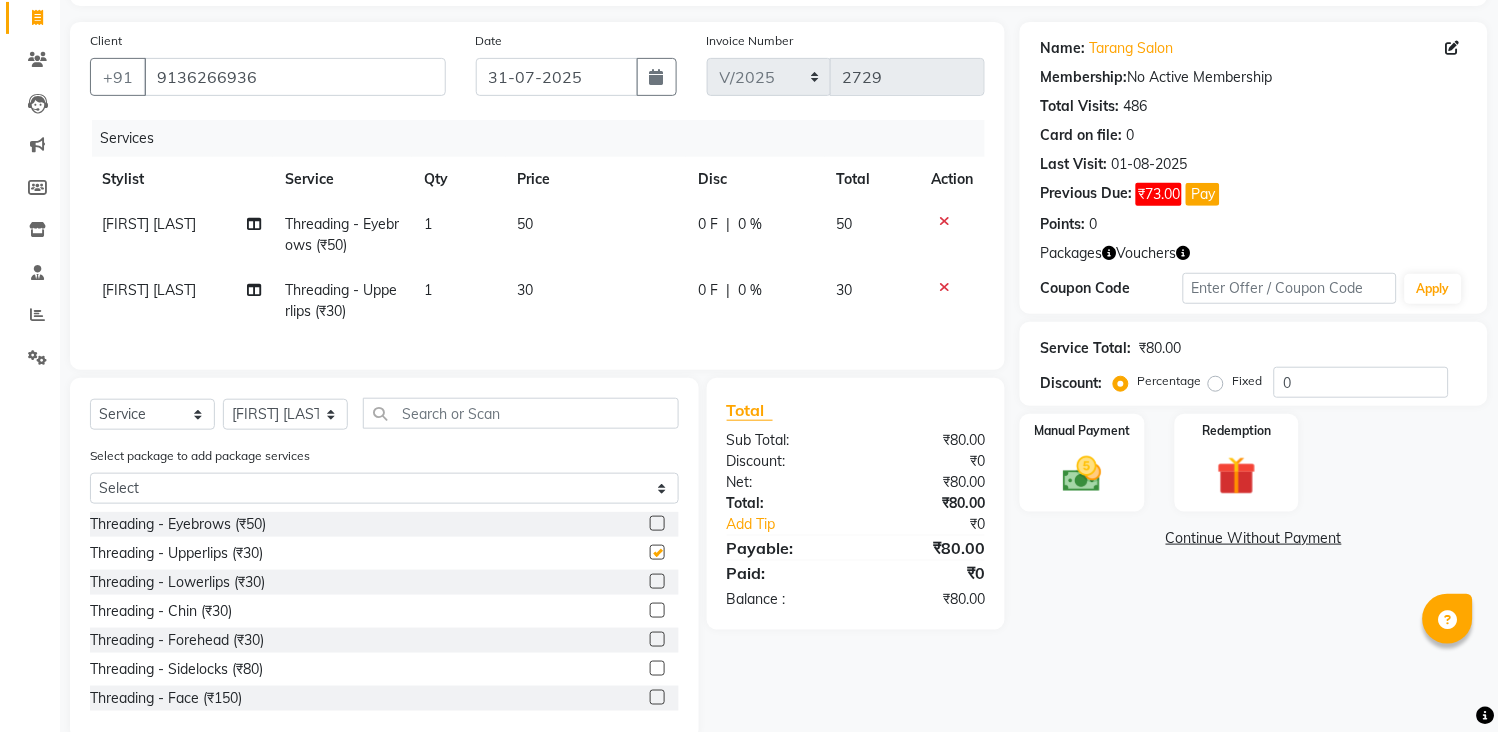 checkbox on "false" 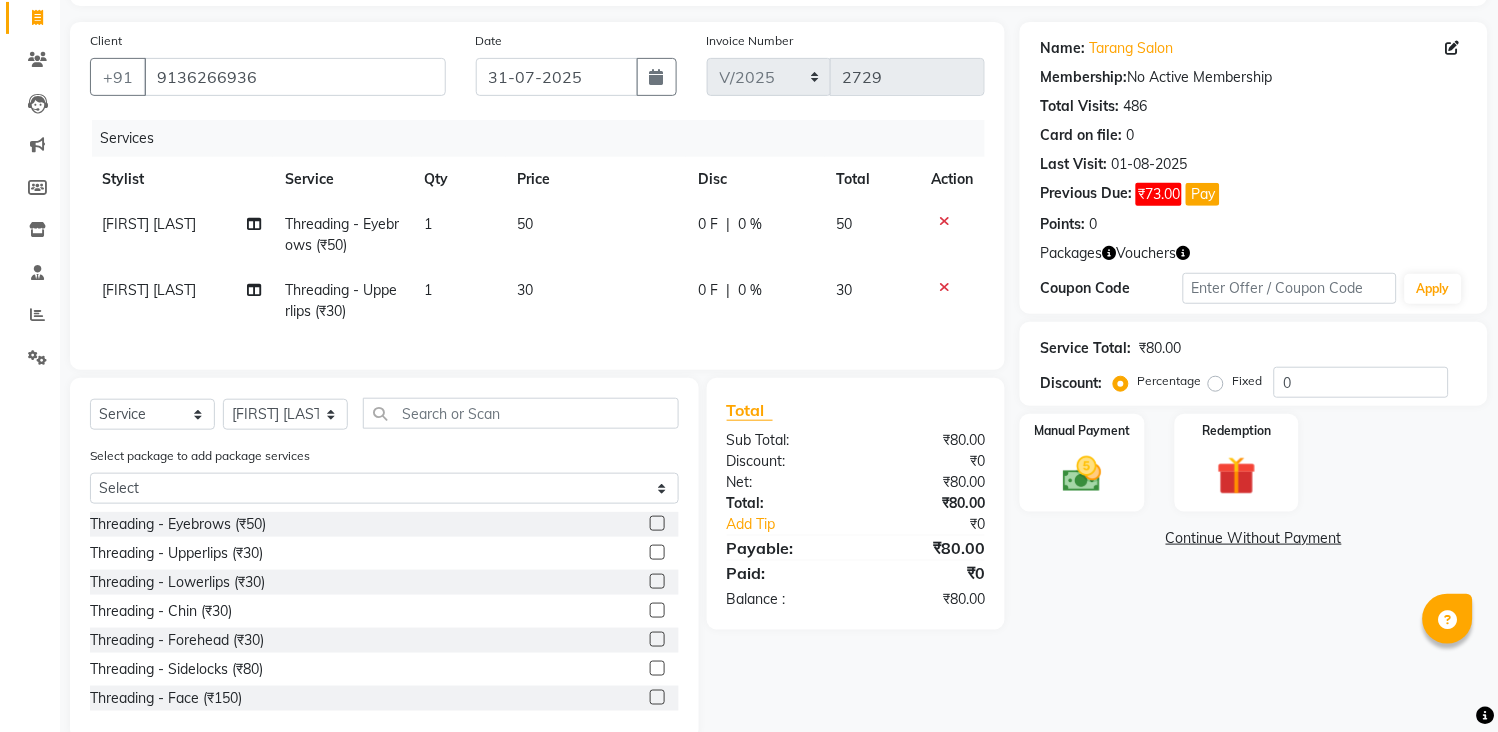 scroll, scrollTop: 184, scrollLeft: 0, axis: vertical 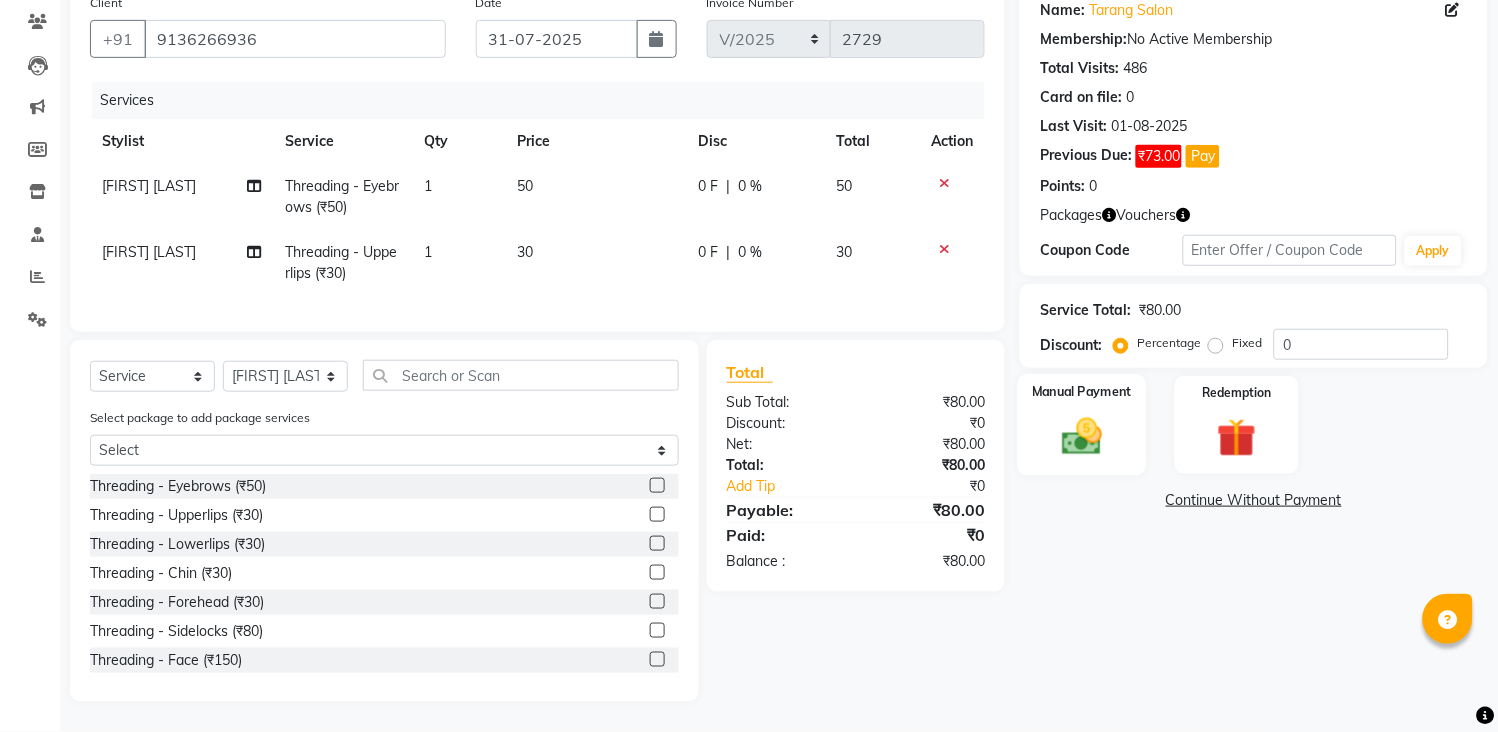 click 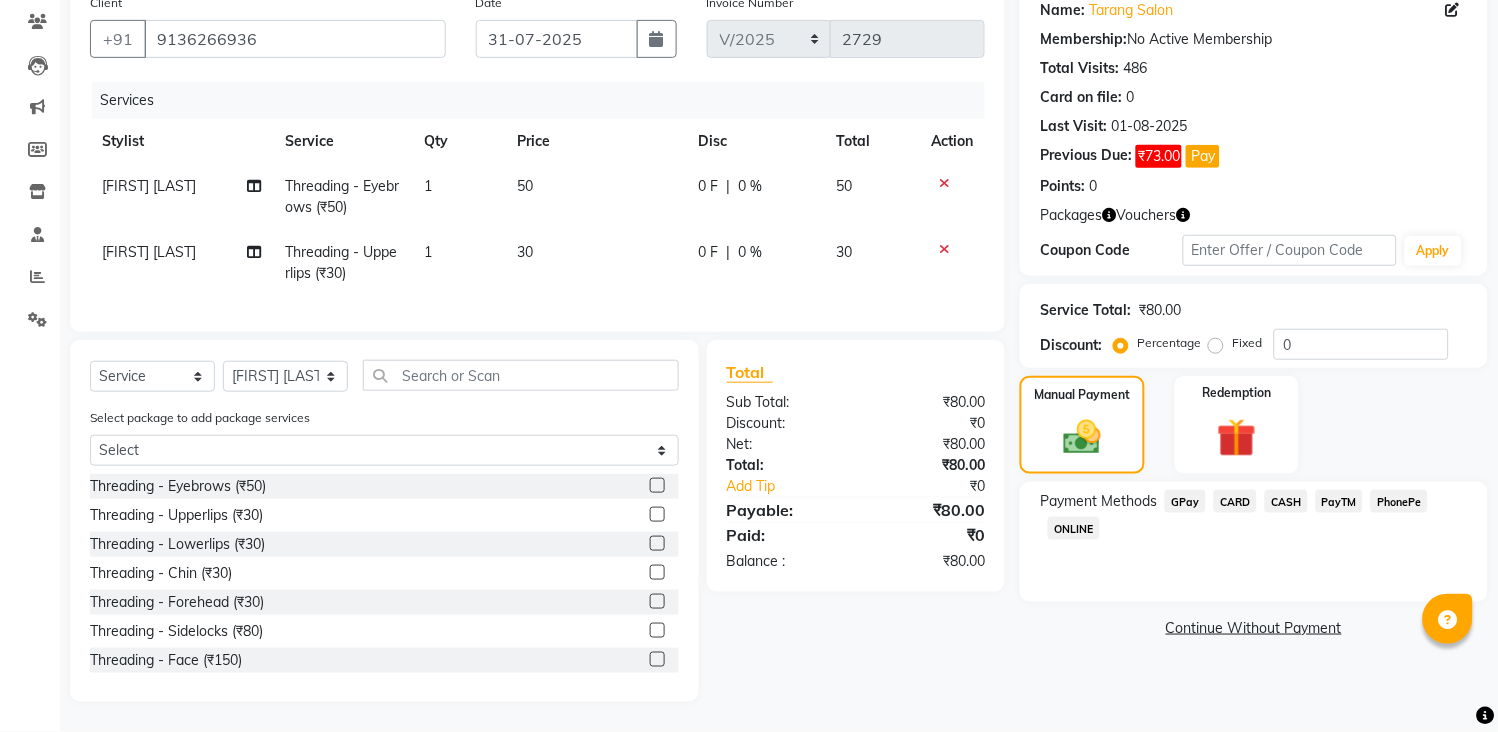 click on "GPay" 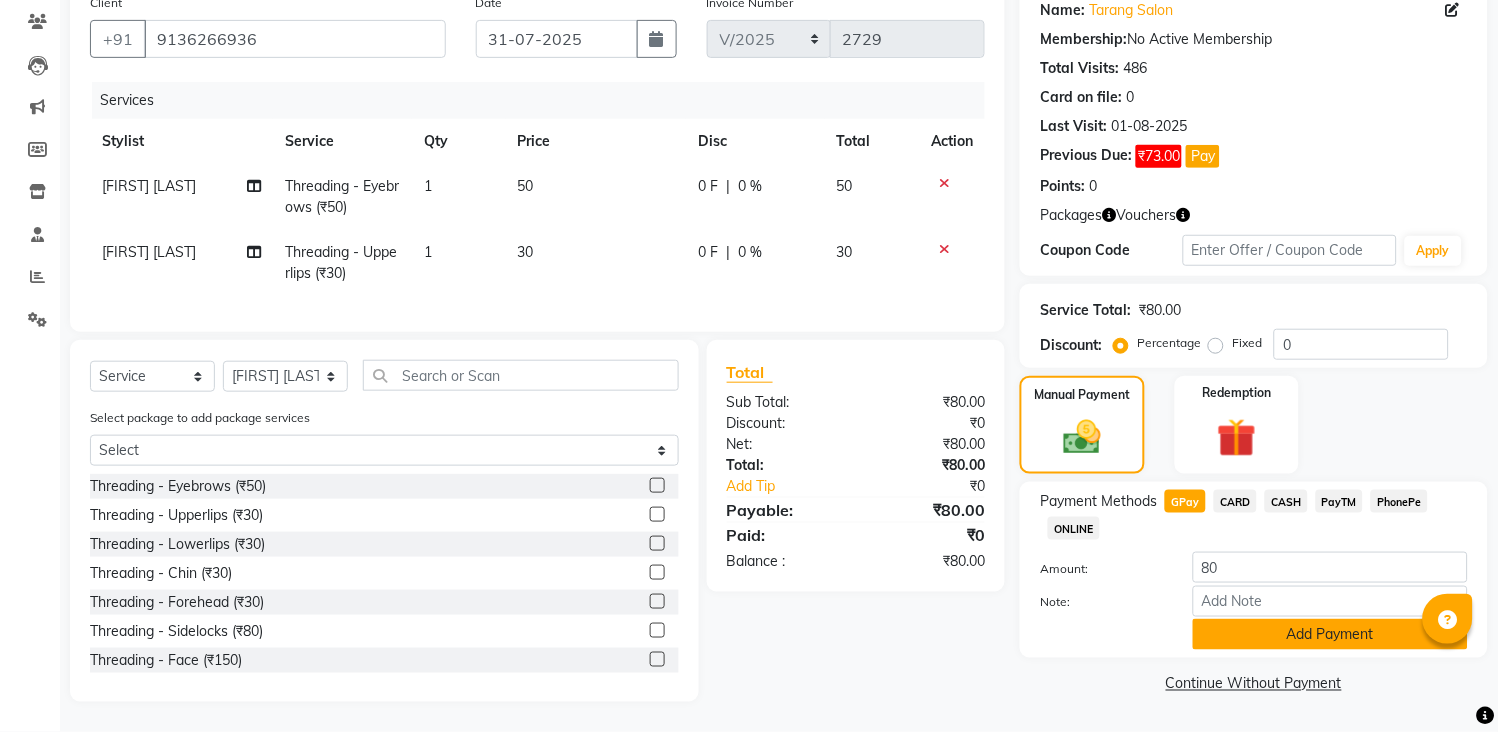 click on "Add Payment" 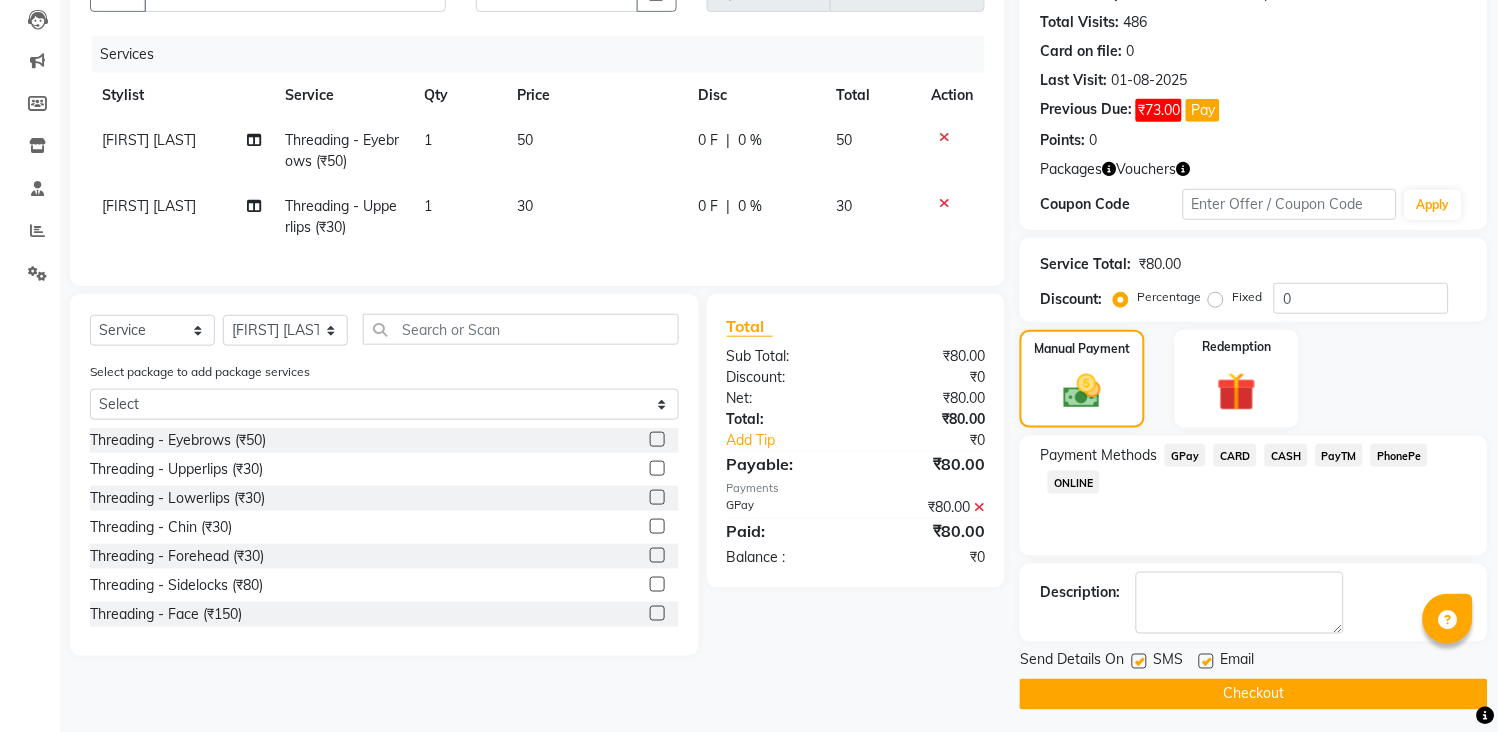 scroll, scrollTop: 220, scrollLeft: 0, axis: vertical 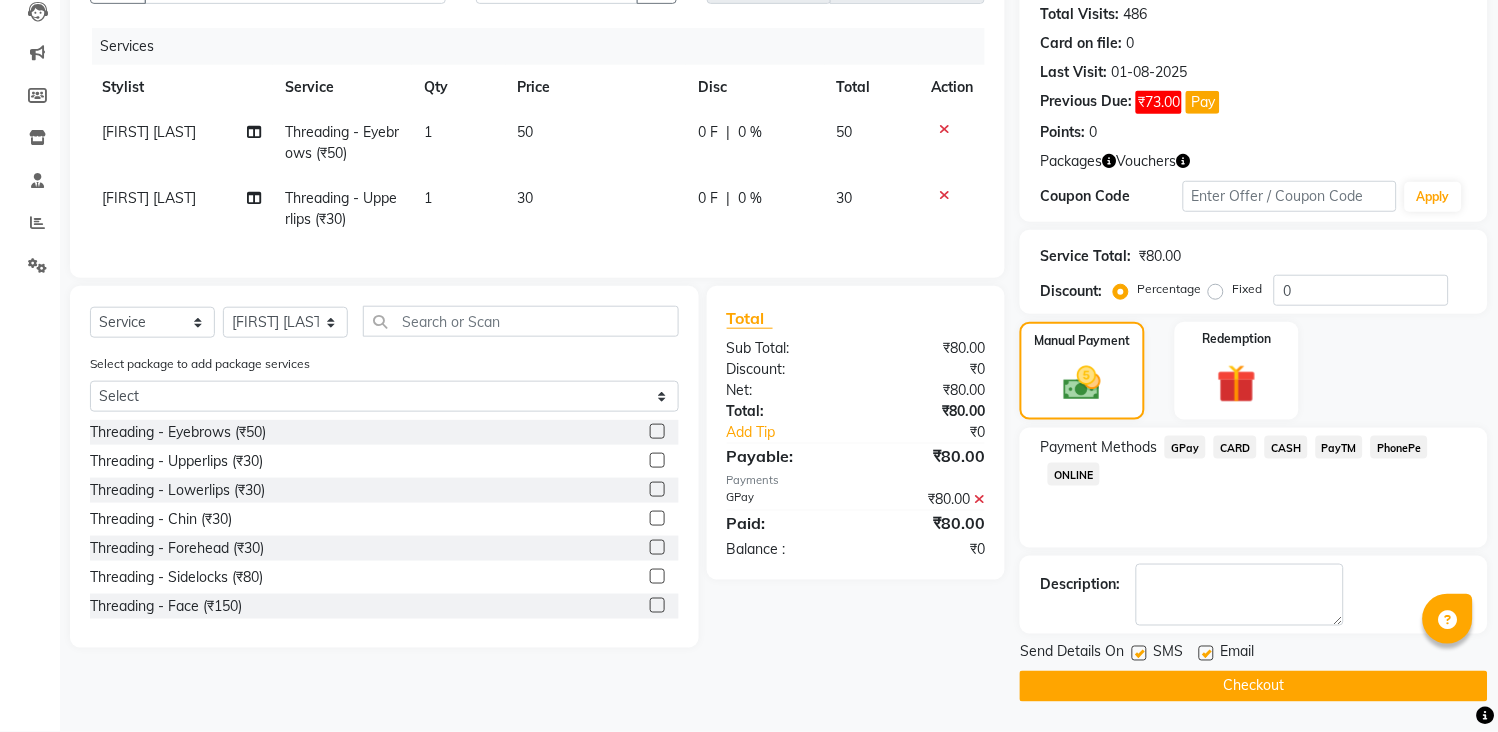 click on "Checkout" 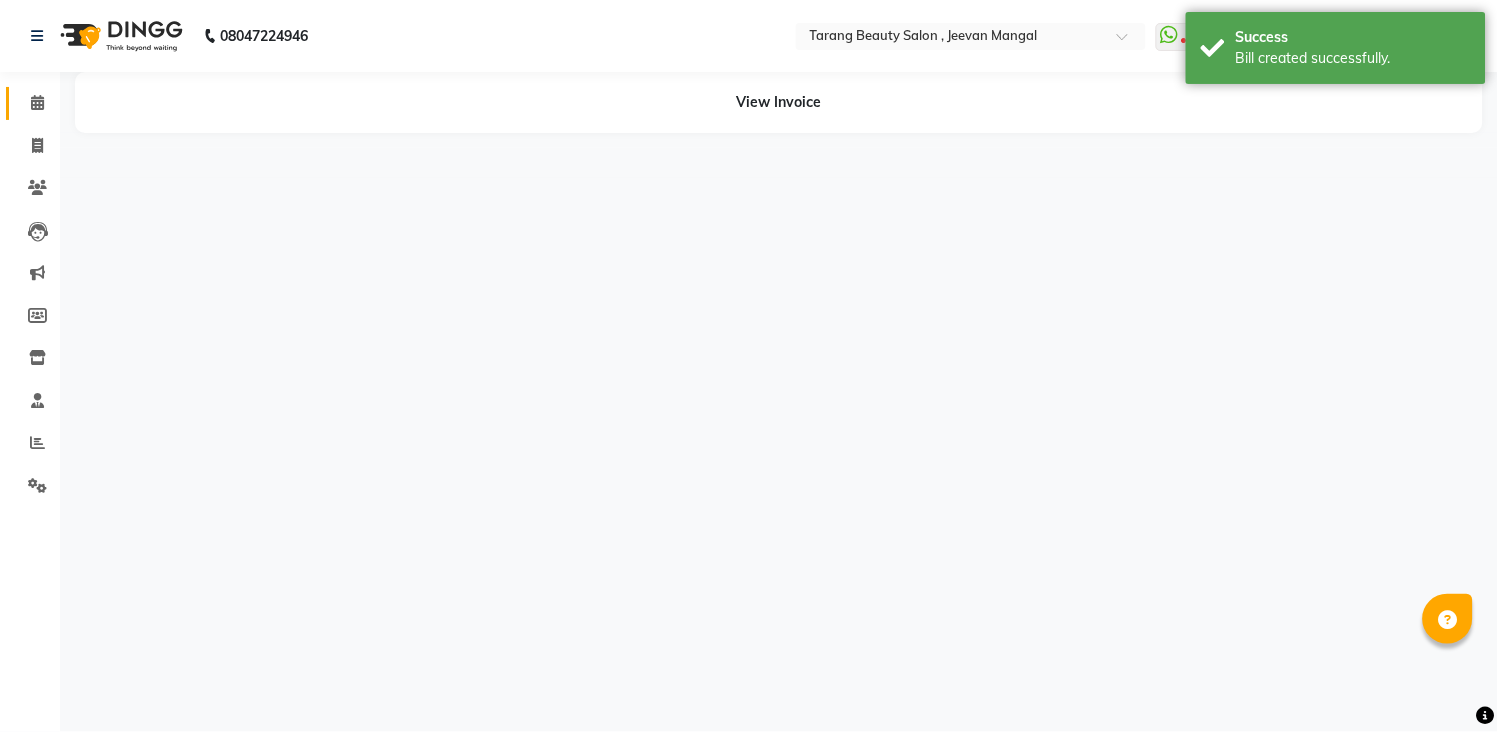 scroll, scrollTop: 0, scrollLeft: 0, axis: both 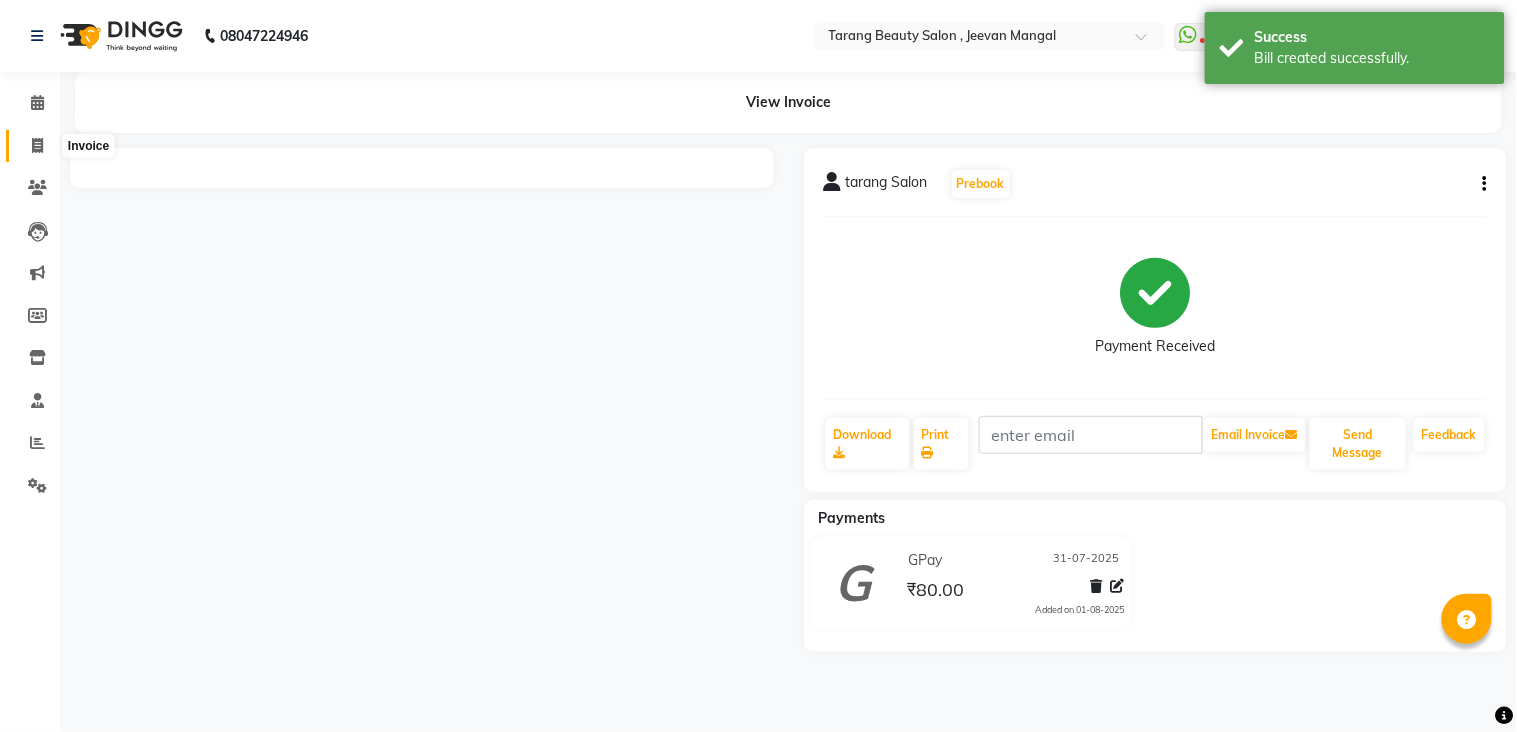 click 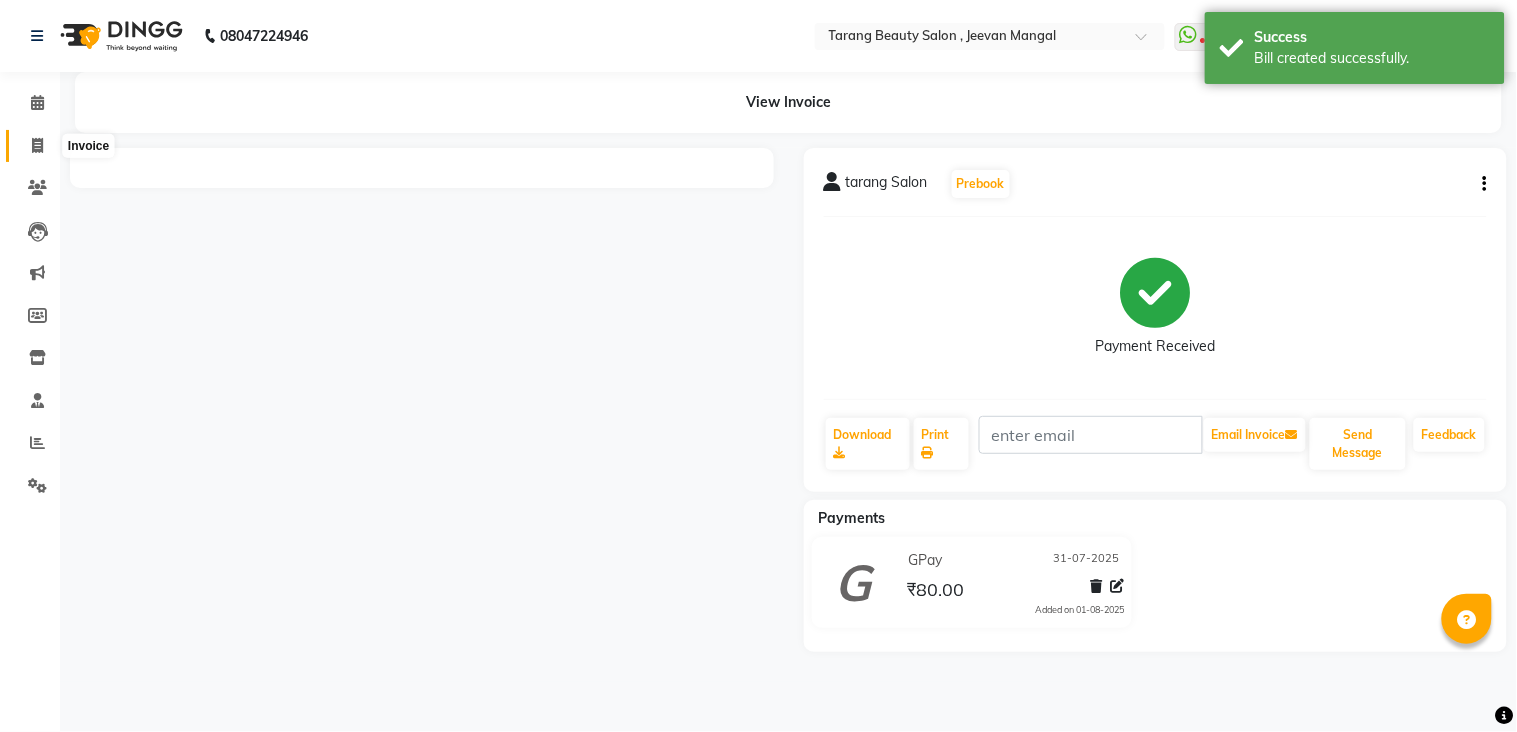 select on "service" 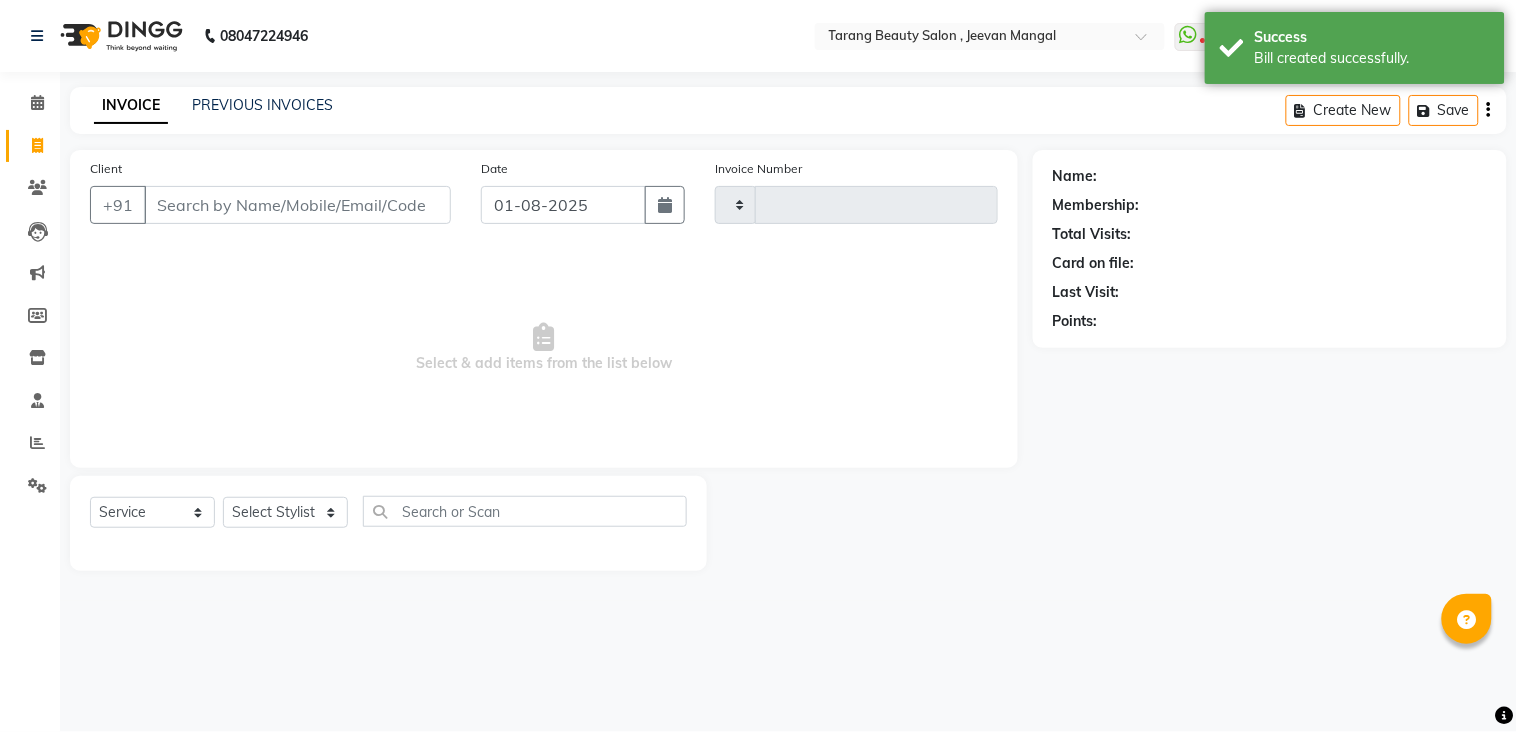 click on "Client +91" 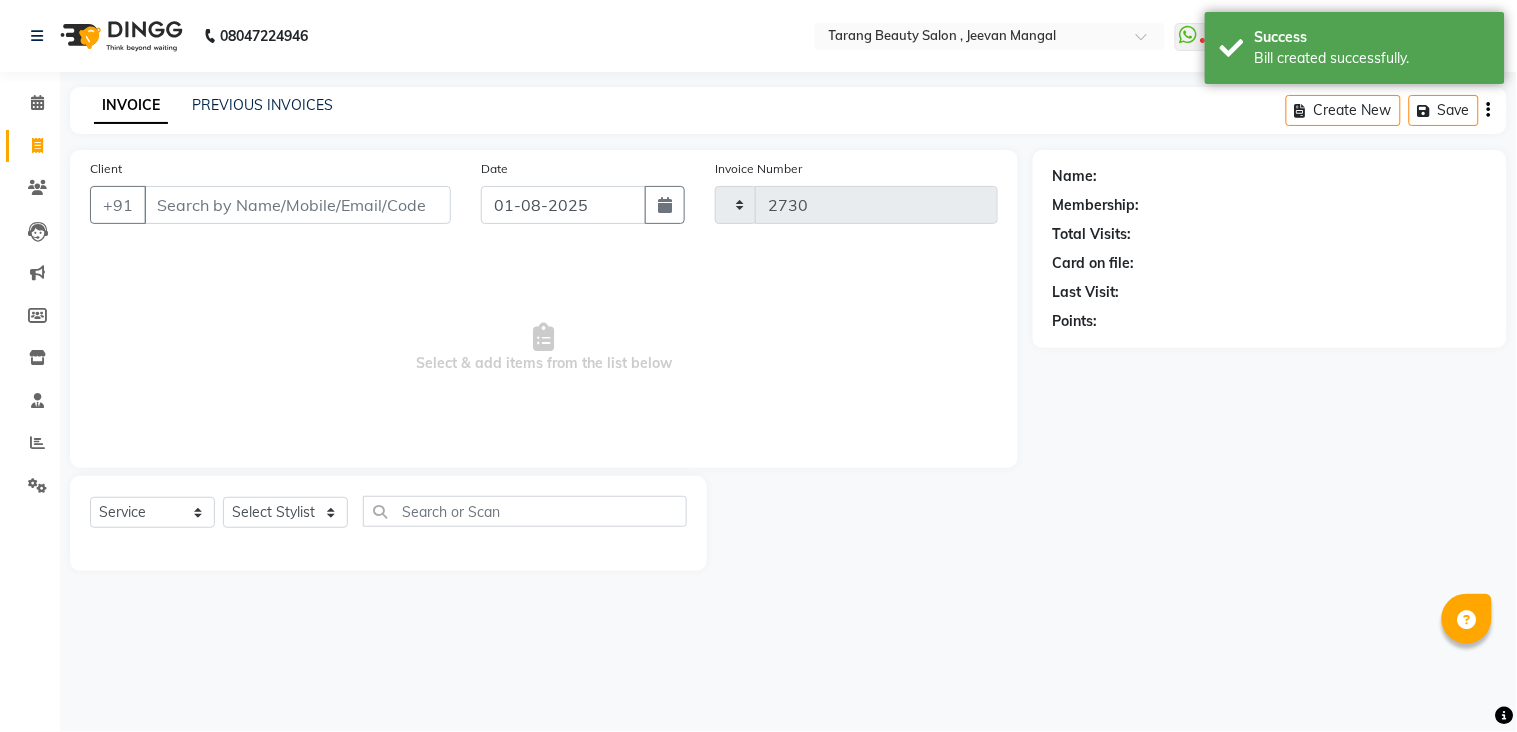 select on "5133" 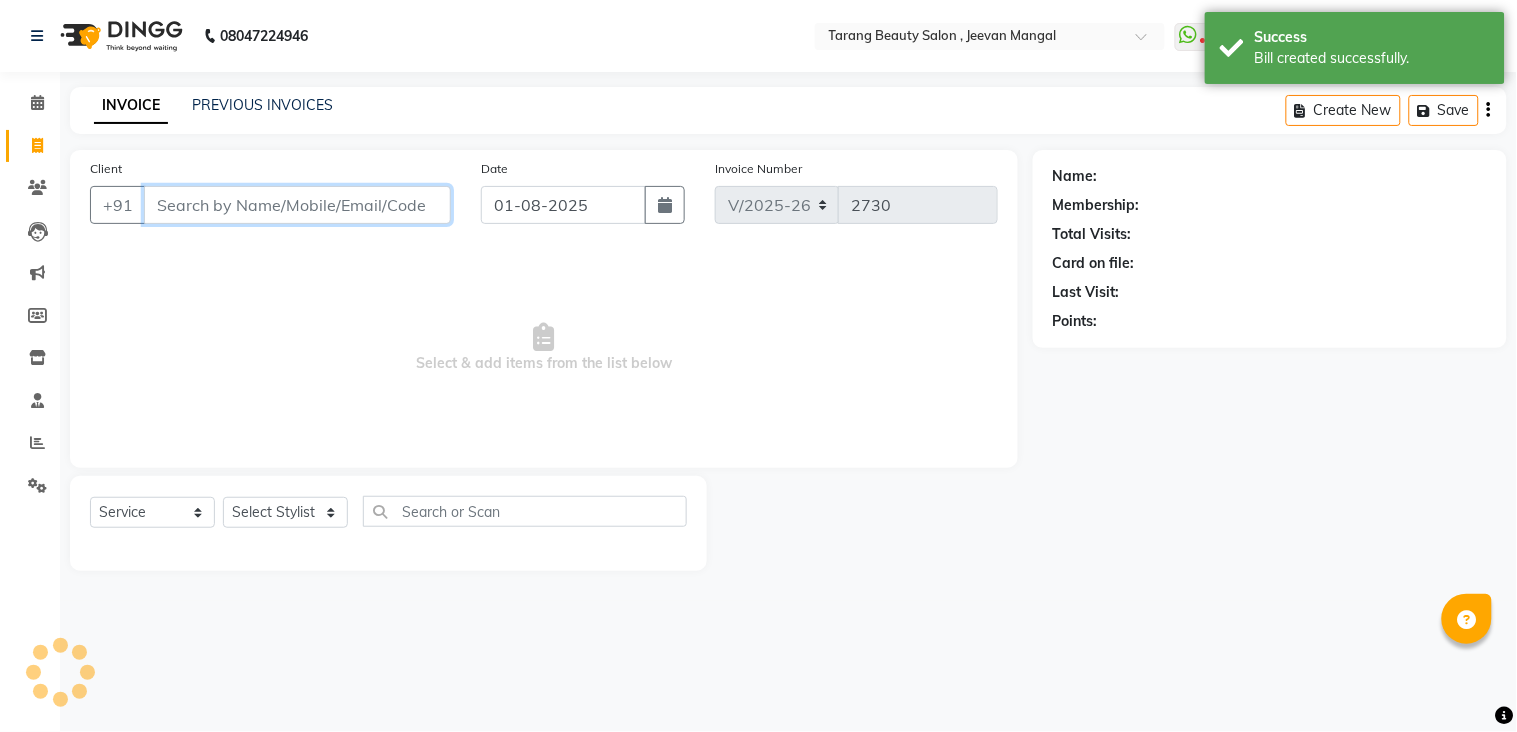 click on "Client" at bounding box center [297, 205] 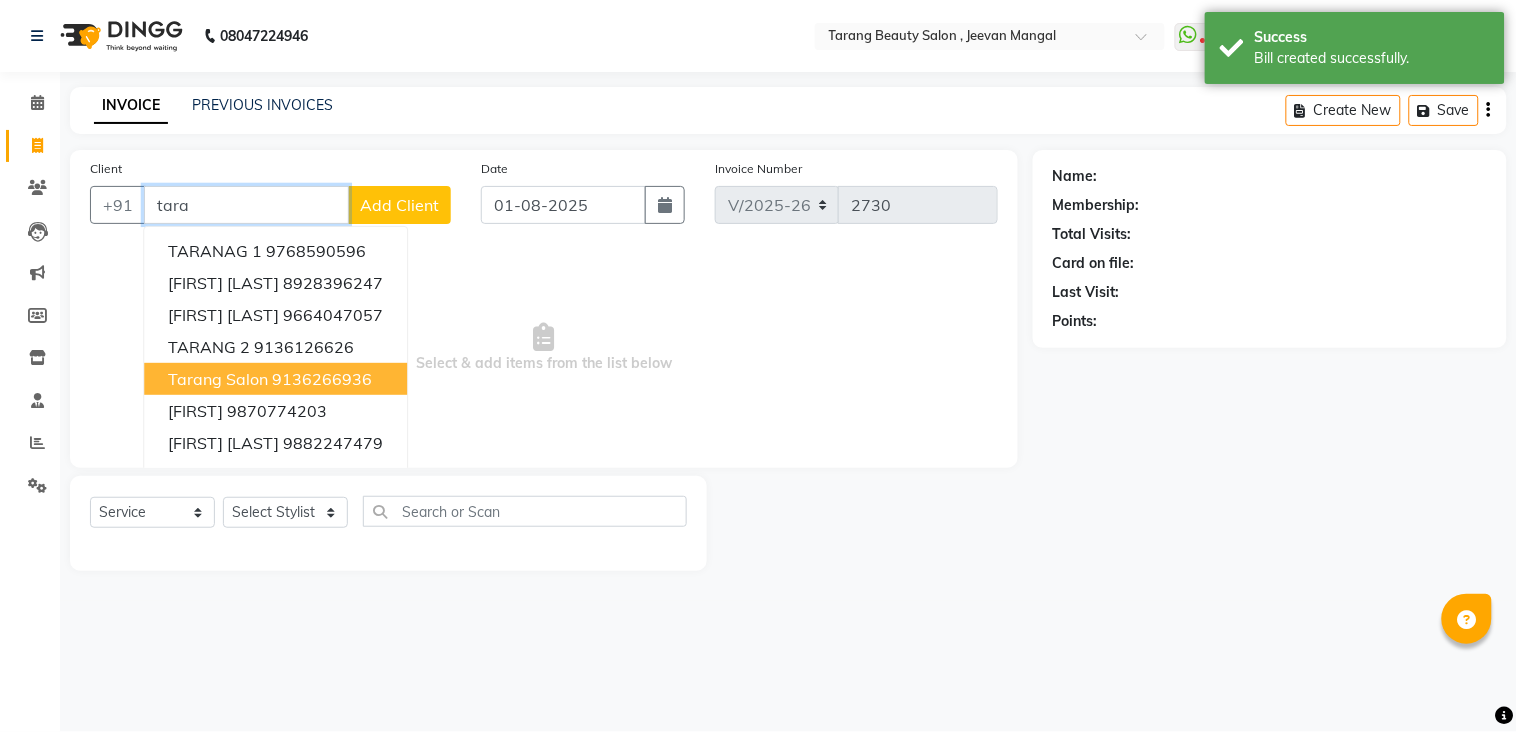 click on "tarang Salon" at bounding box center (218, 379) 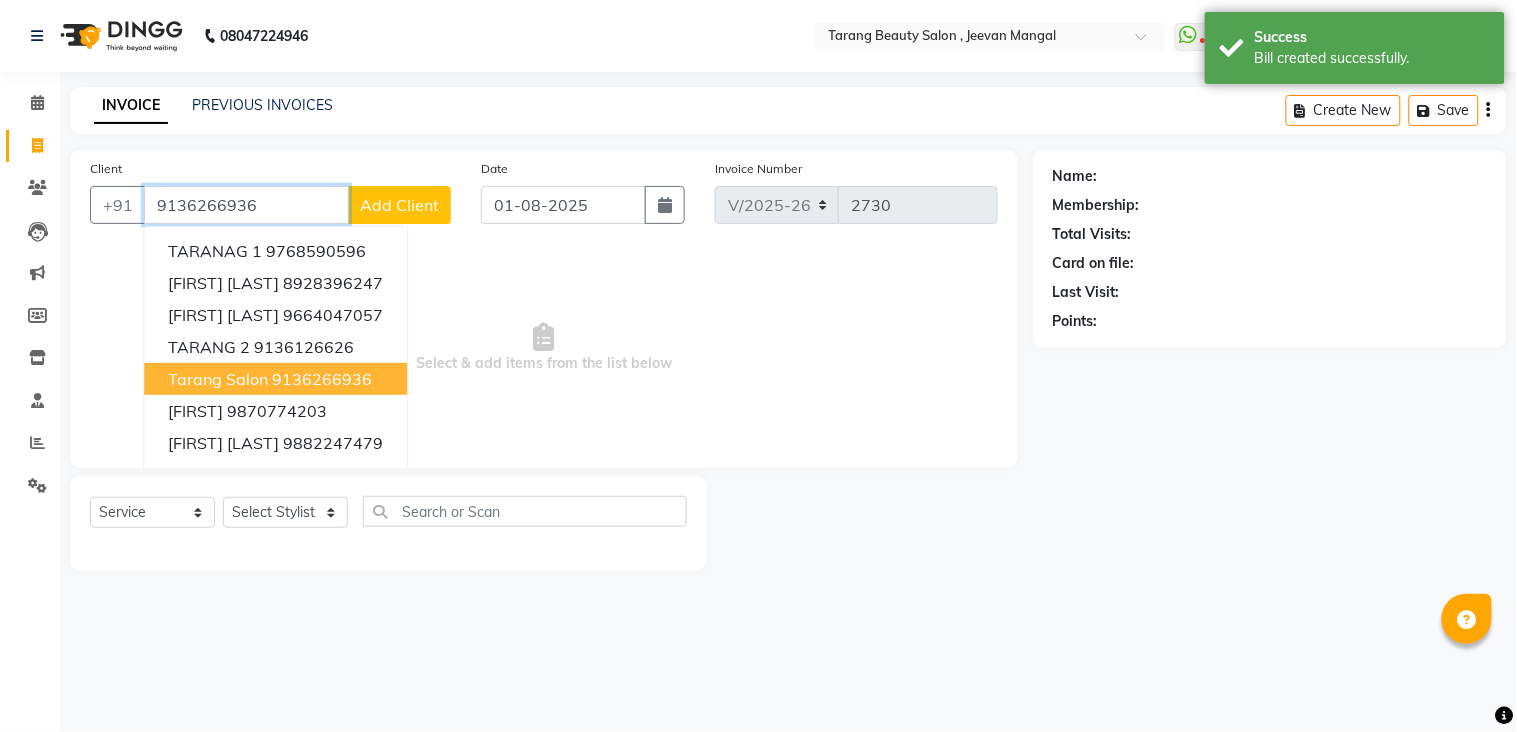 type on "9136266936" 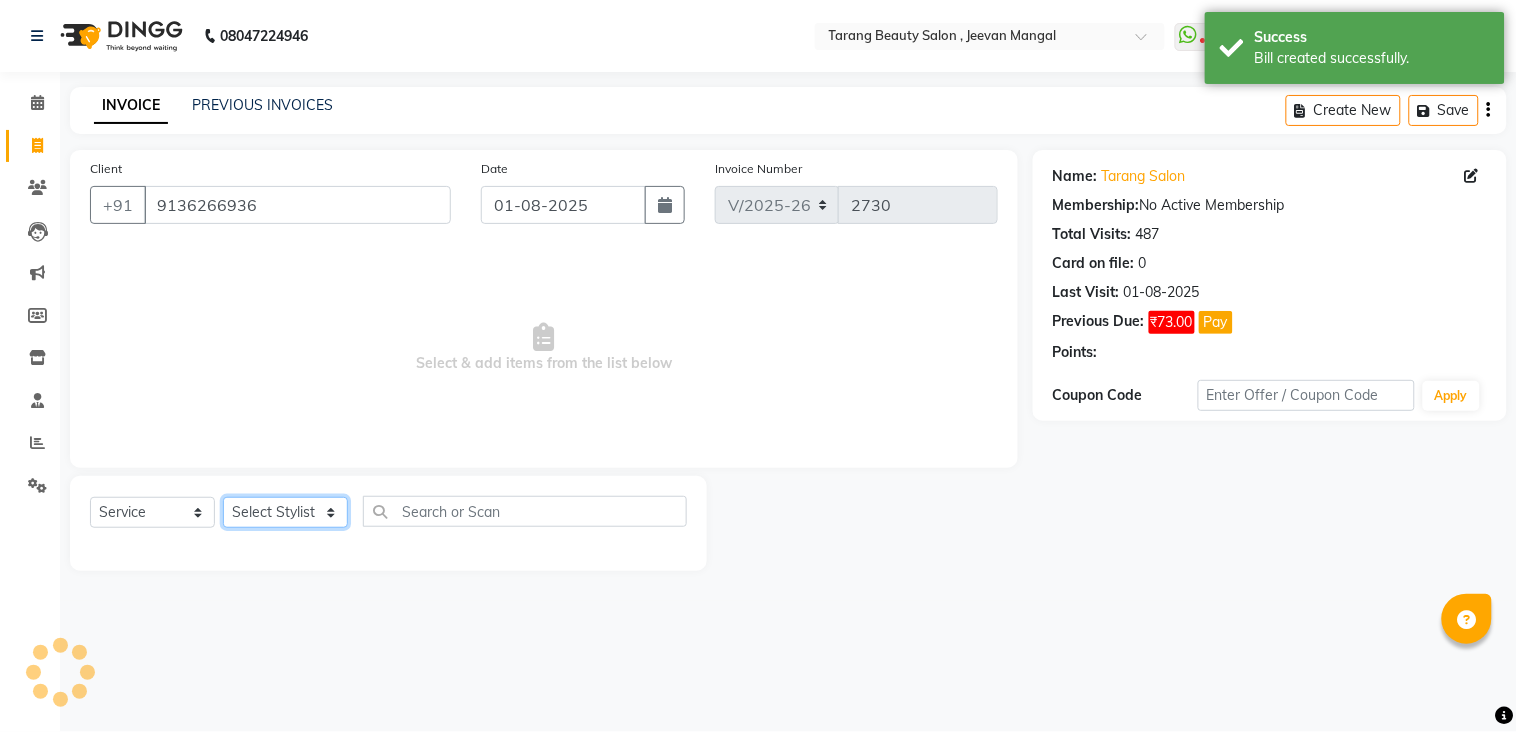 click on "Select Stylist ANITA MANOJ KARRE ANJALI RAMESH KHAMDARE BHUMI PAWAR DEEPALI  KANOJIYA Front Desk GAYATRI KENIN Grishma  indu kavita NEHA pooja thakur Pooja Vishwakarma priya  Ruchi RUTUJA sadhana SNEHAL SHINDE SONAL Suchita panchal SUNITA KAURI surekha bhalerao Varsha Zoya" 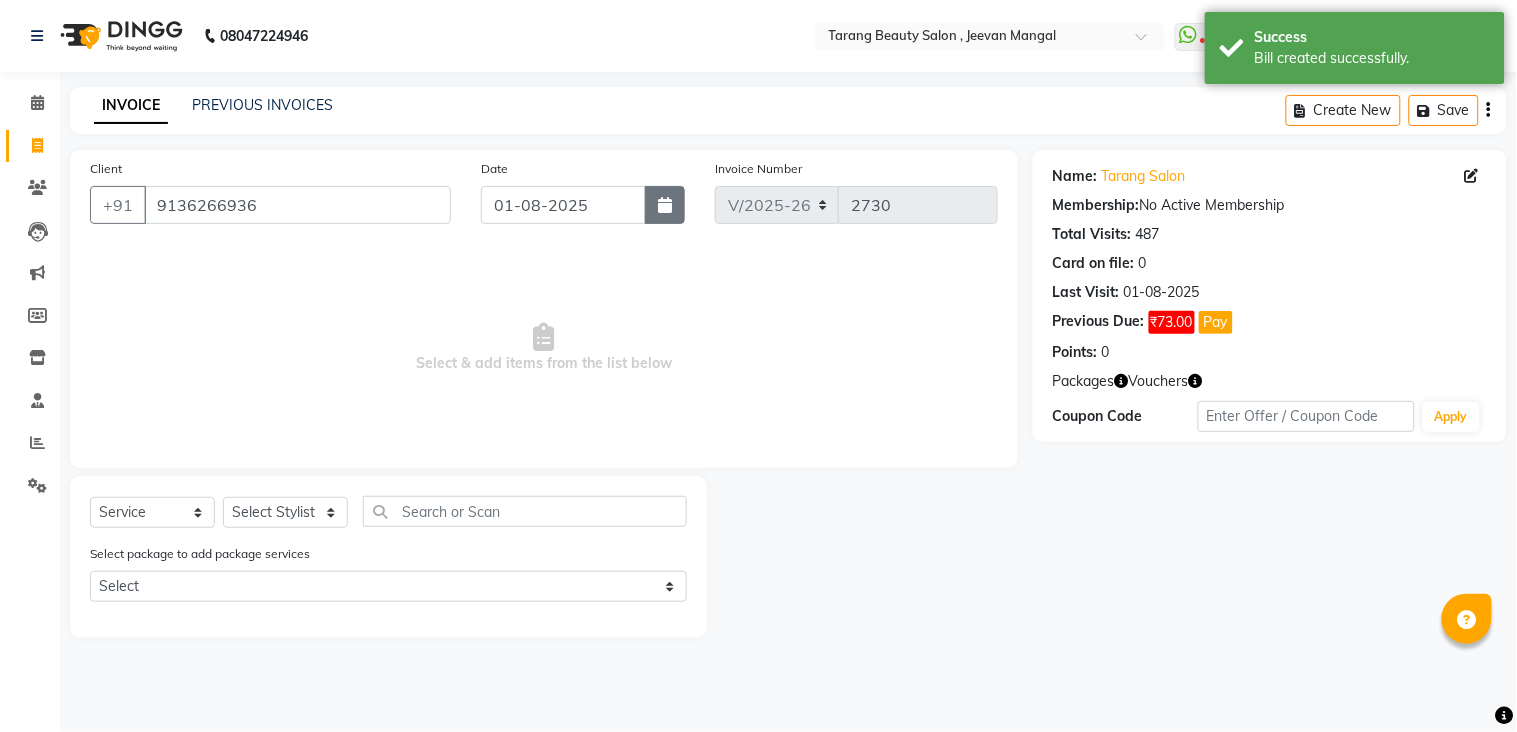 click 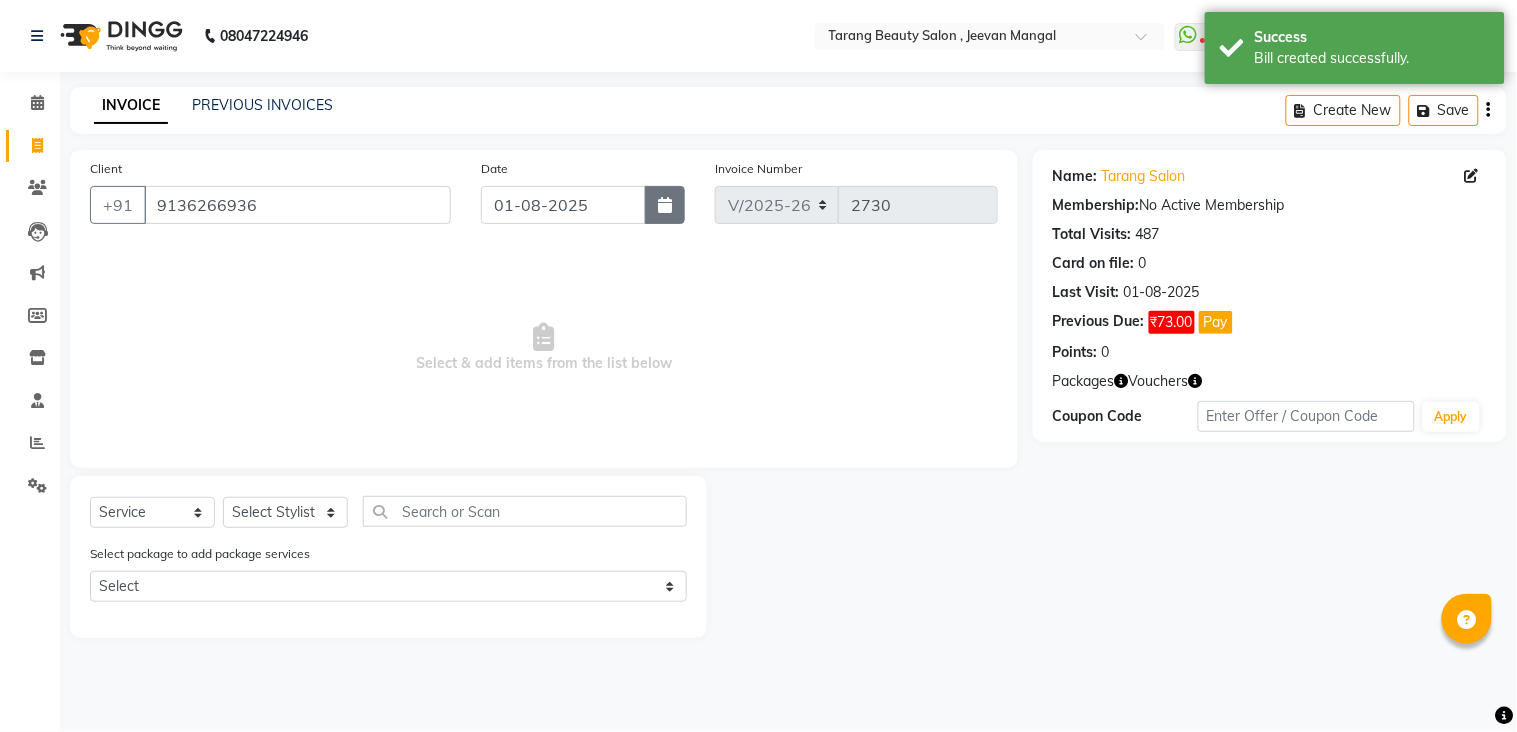 click 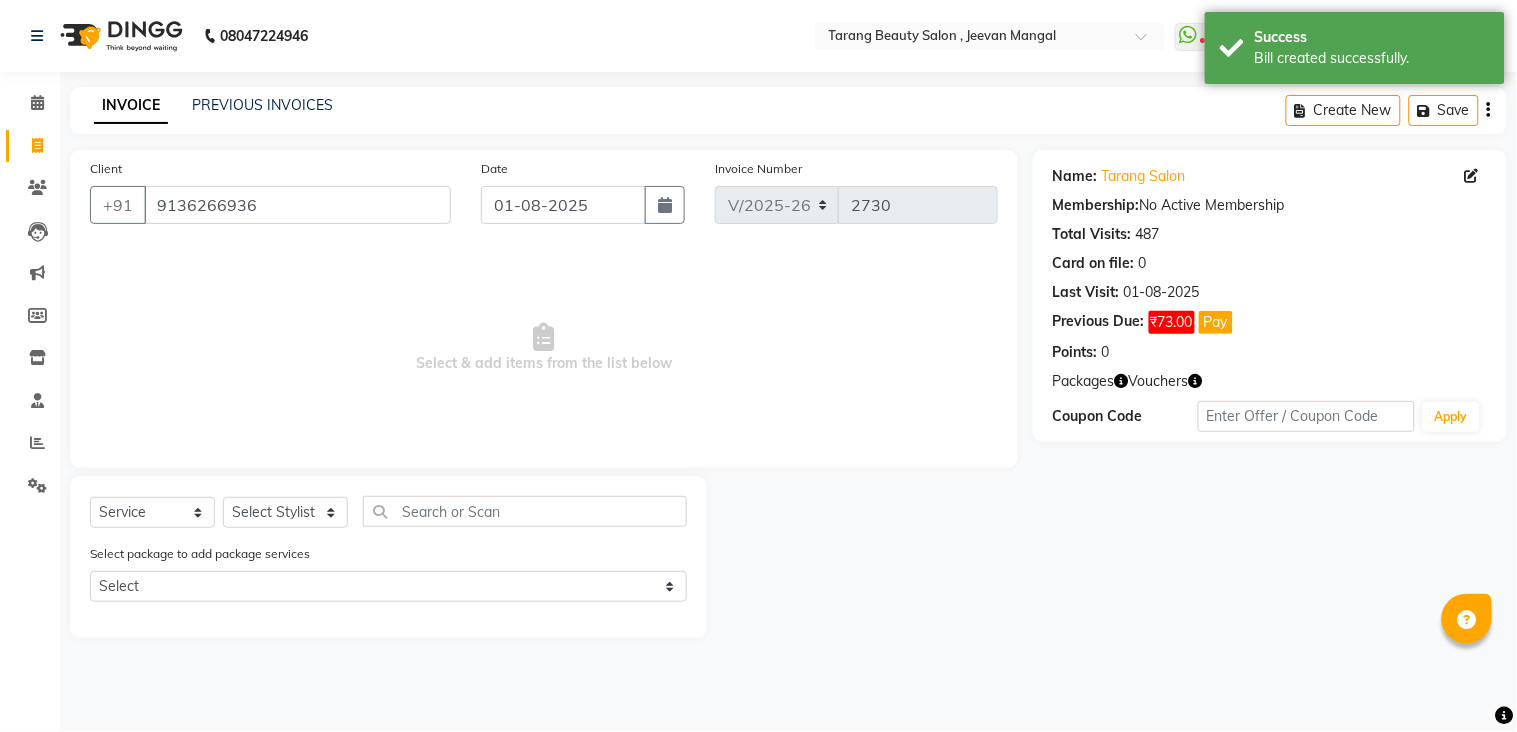 select on "8" 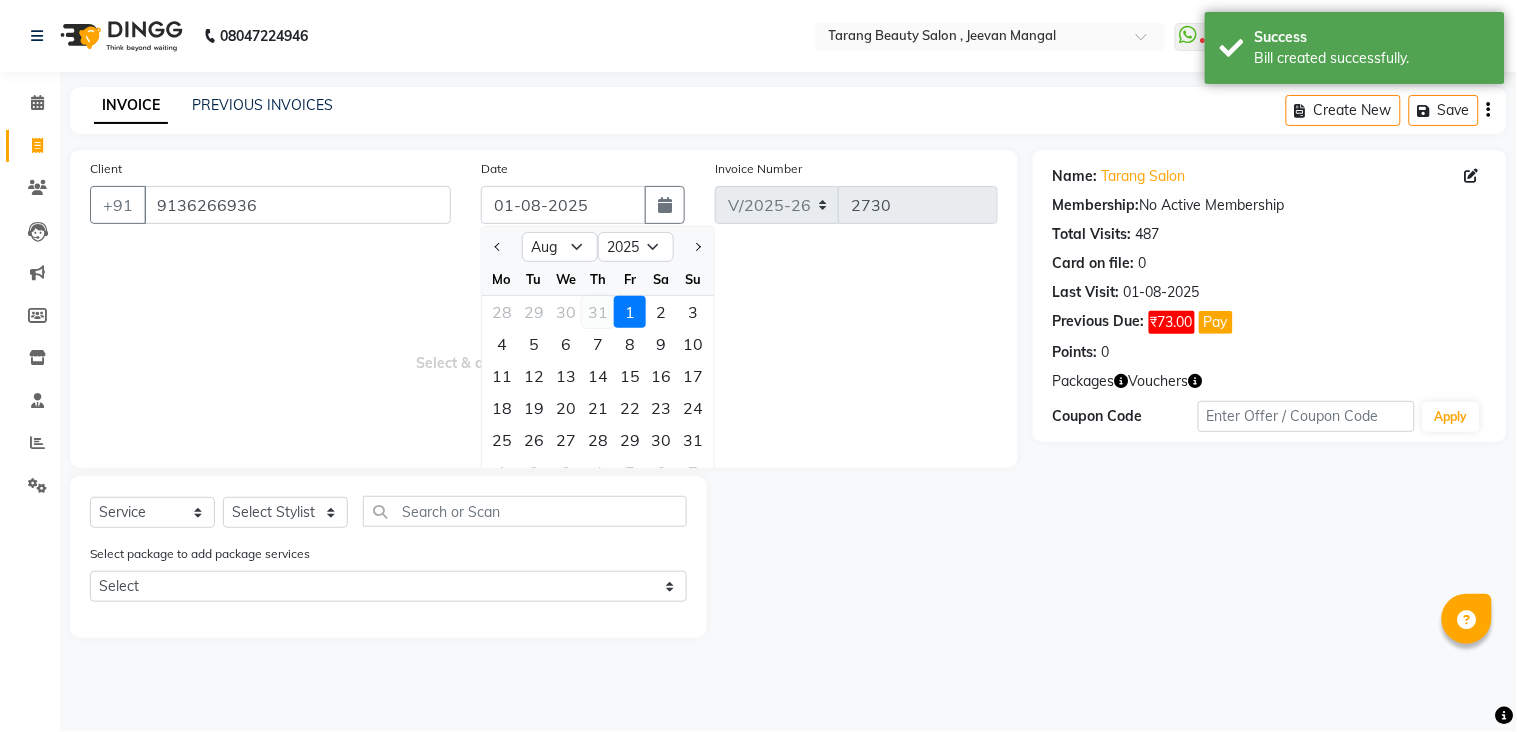 click on "31" 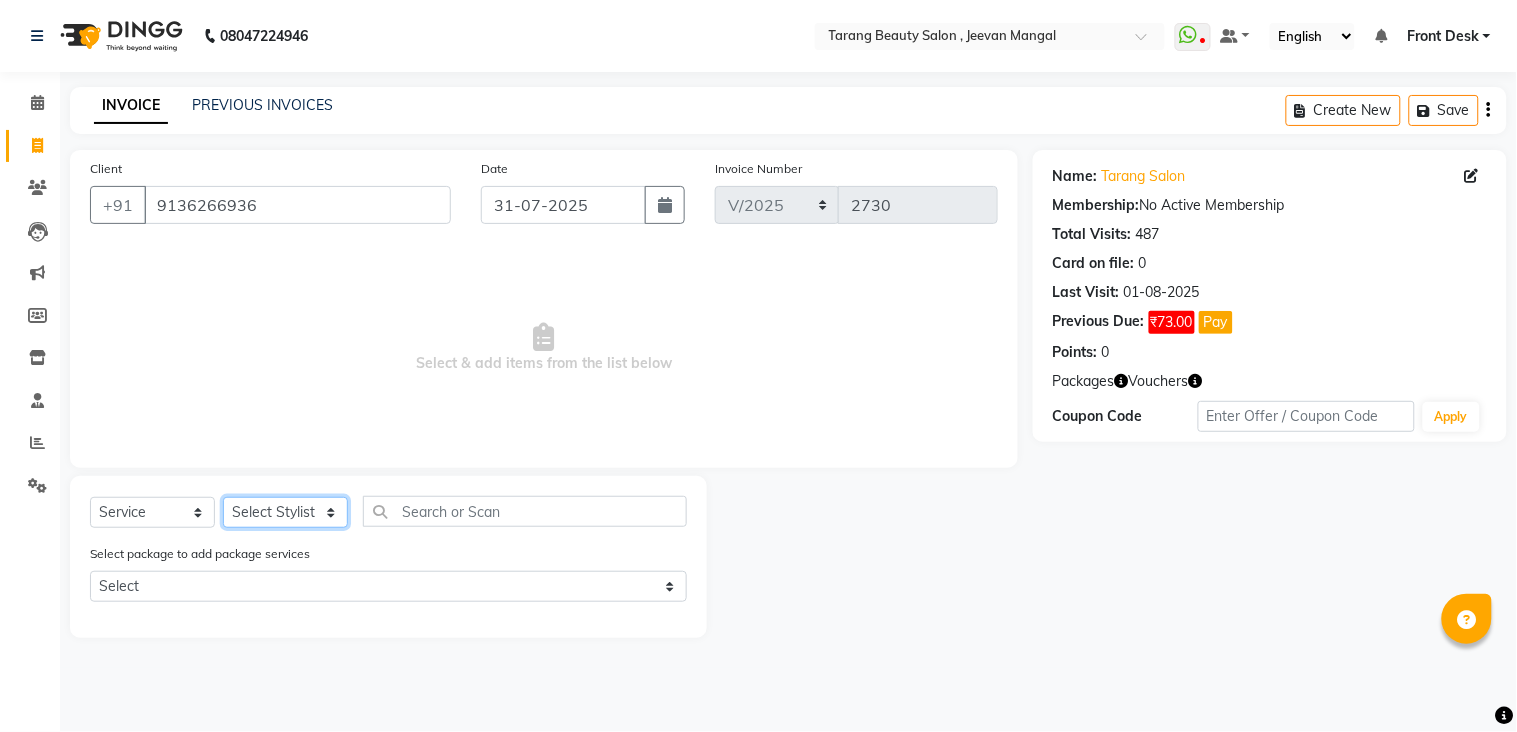 click on "Select Stylist ANITA MANOJ KARRE ANJALI RAMESH KHAMDARE BHUMI PAWAR DEEPALI  KANOJIYA Front Desk GAYATRI KENIN Grishma  indu kavita NEHA pooja thakur Pooja Vishwakarma priya  Ruchi RUTUJA sadhana SNEHAL SHINDE SONAL Suchita panchal SUNITA KAURI surekha bhalerao Varsha Zoya" 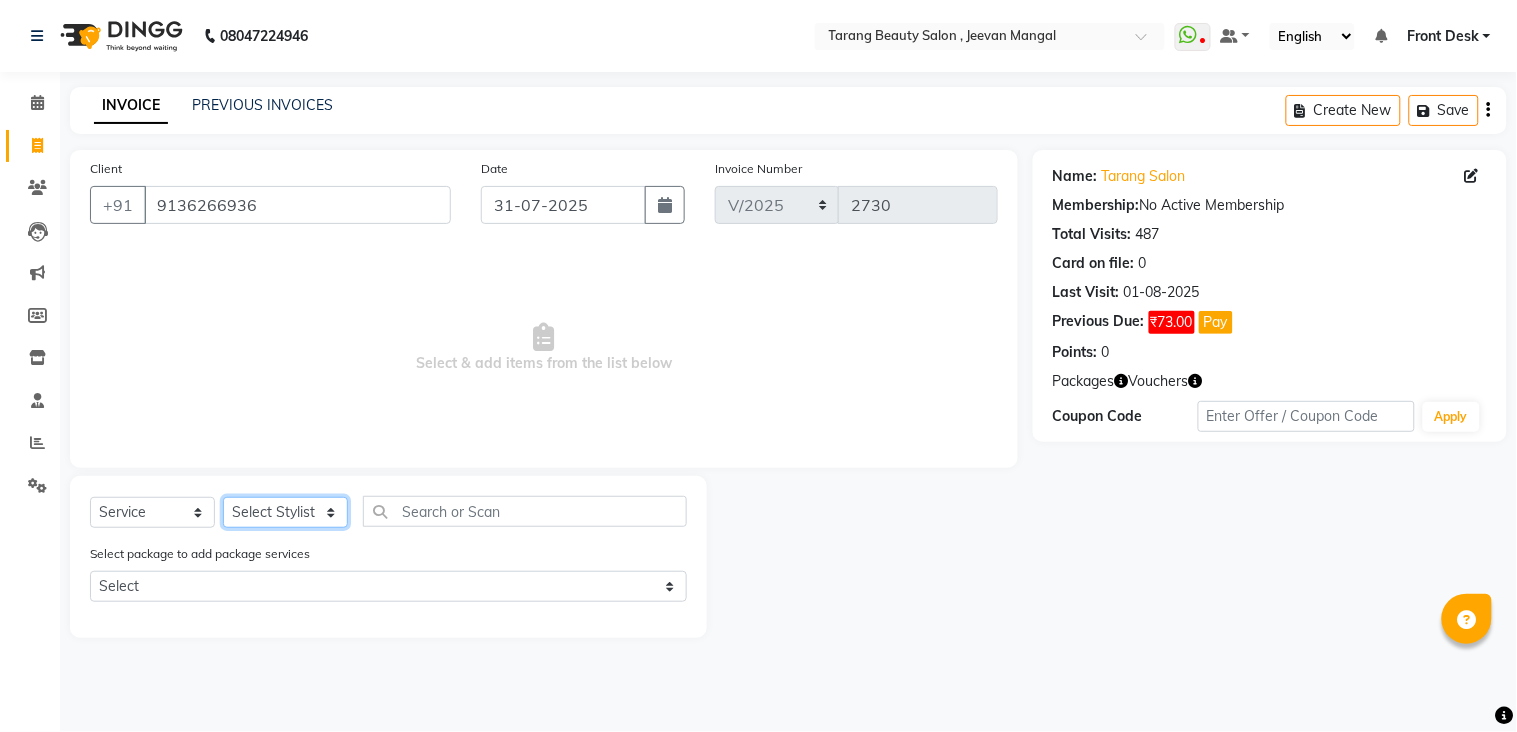 select on "[ACCOUNT_NUMBER]" 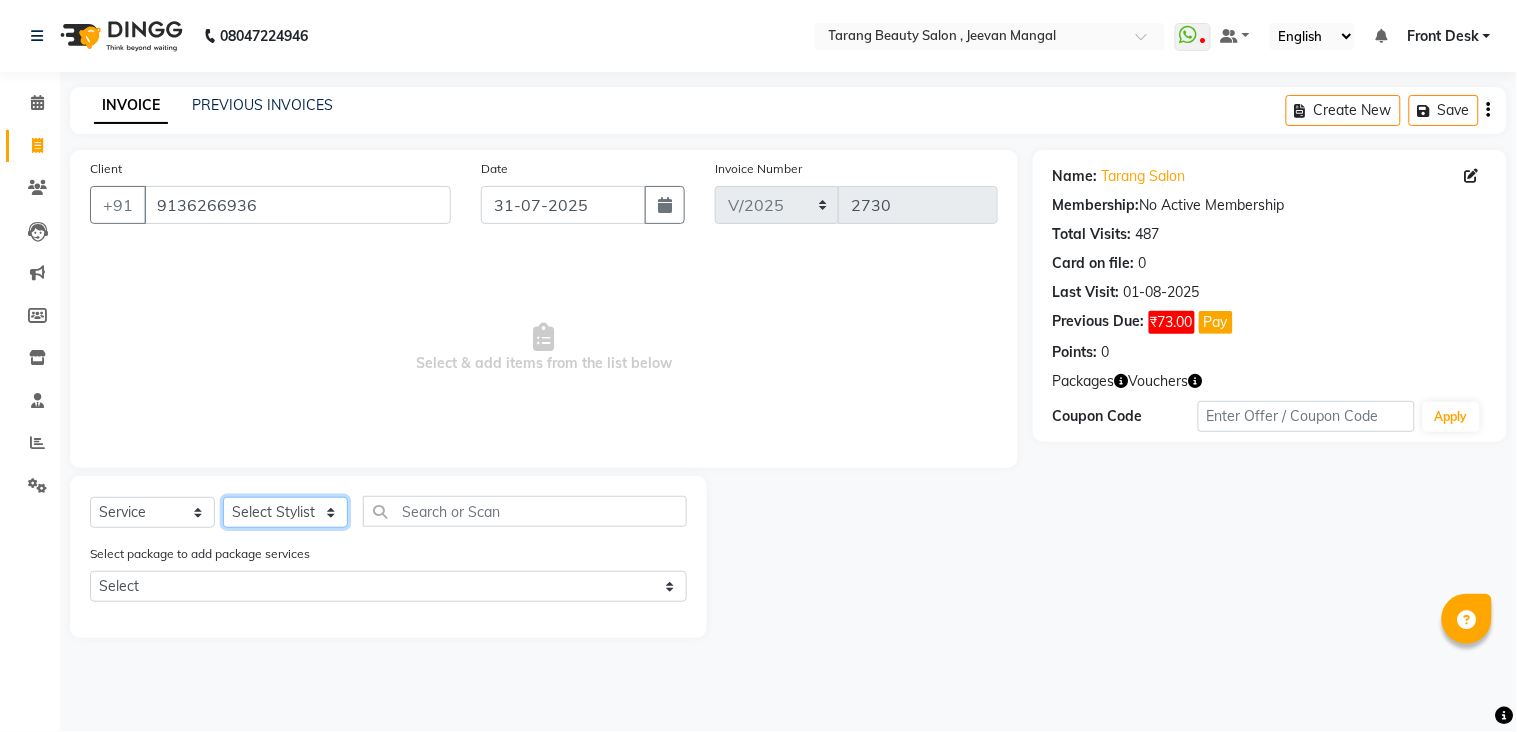 click on "Select Stylist ANITA MANOJ KARRE ANJALI RAMESH KHAMDARE BHUMI PAWAR DEEPALI  KANOJIYA Front Desk GAYATRI KENIN Grishma  indu kavita NEHA pooja thakur Pooja Vishwakarma priya  Ruchi RUTUJA sadhana SNEHAL SHINDE SONAL Suchita panchal SUNITA KAURI surekha bhalerao Varsha Zoya" 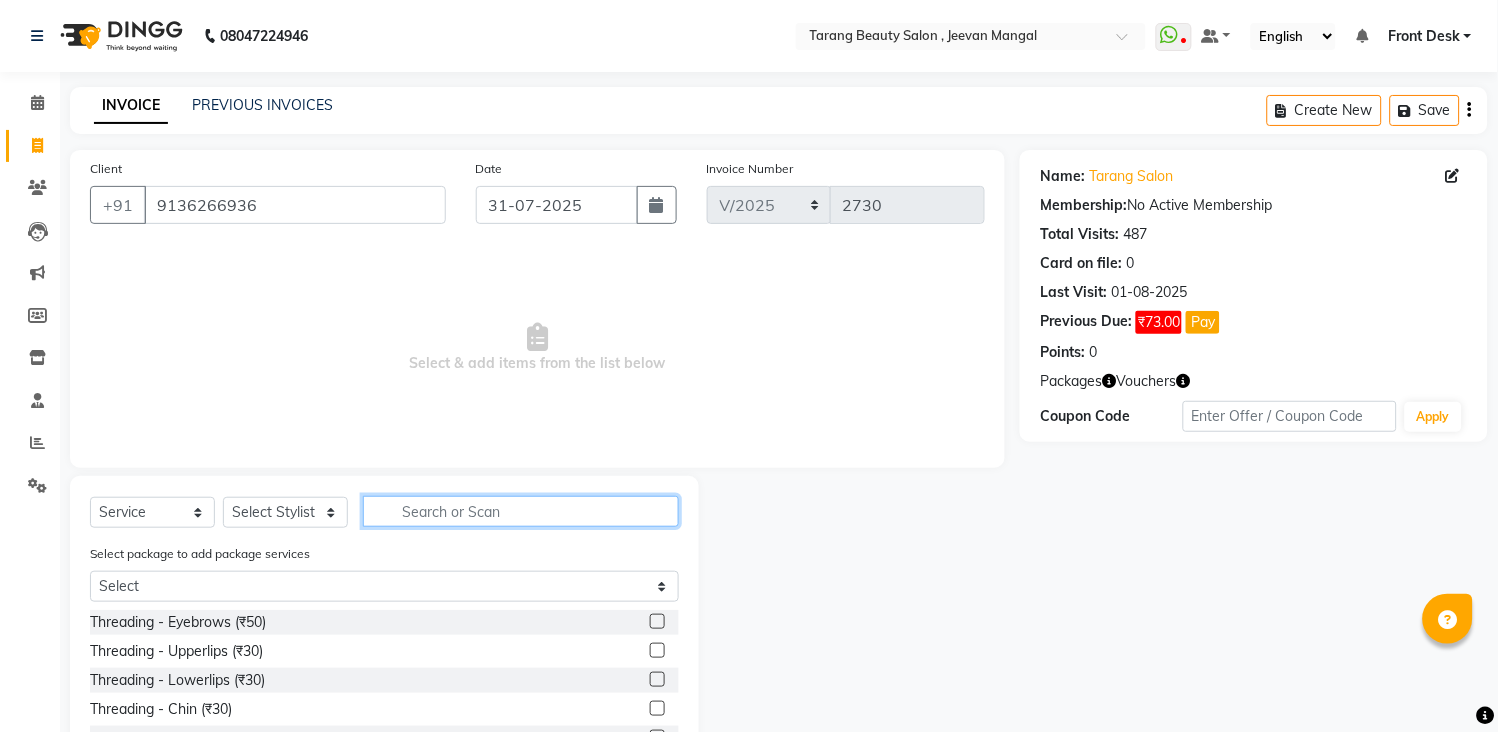 click 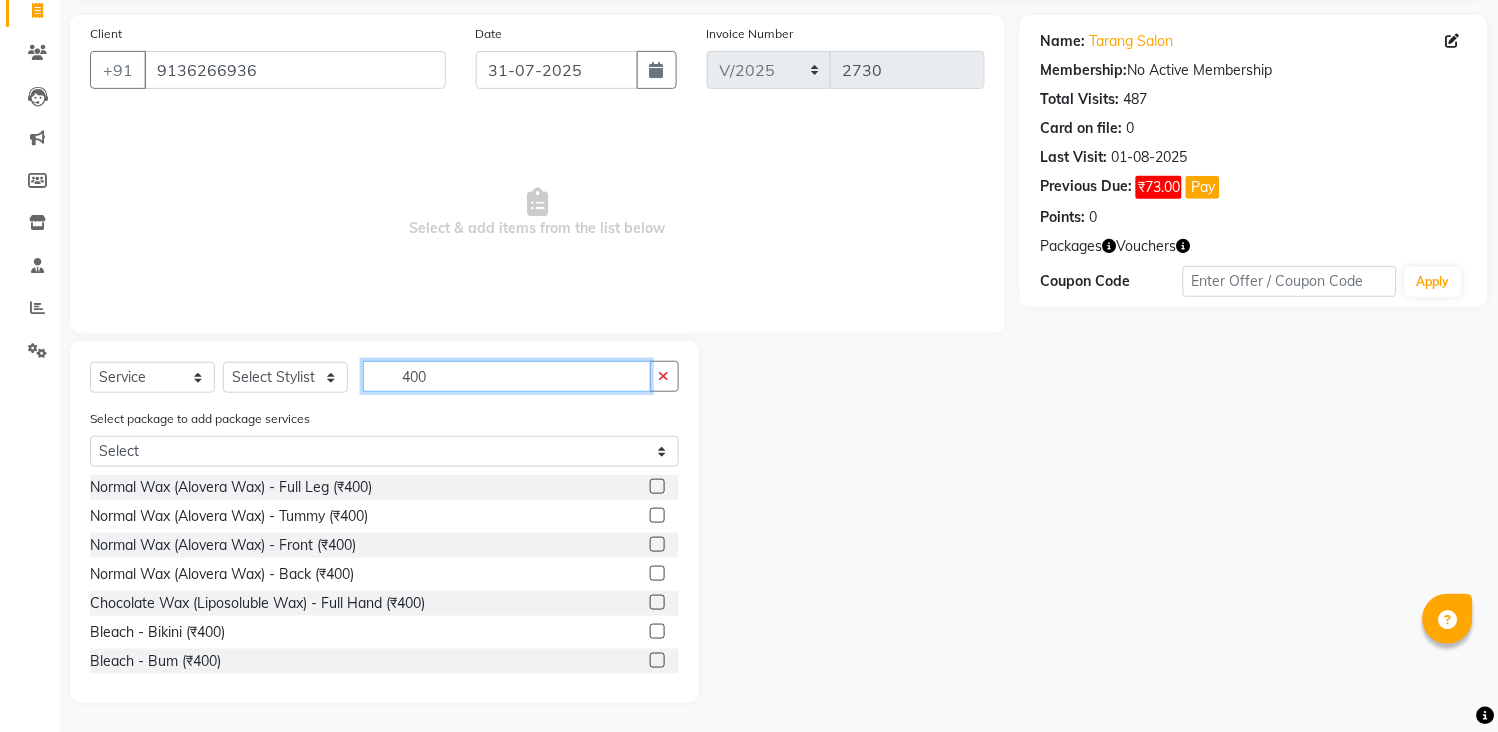 scroll, scrollTop: 136, scrollLeft: 0, axis: vertical 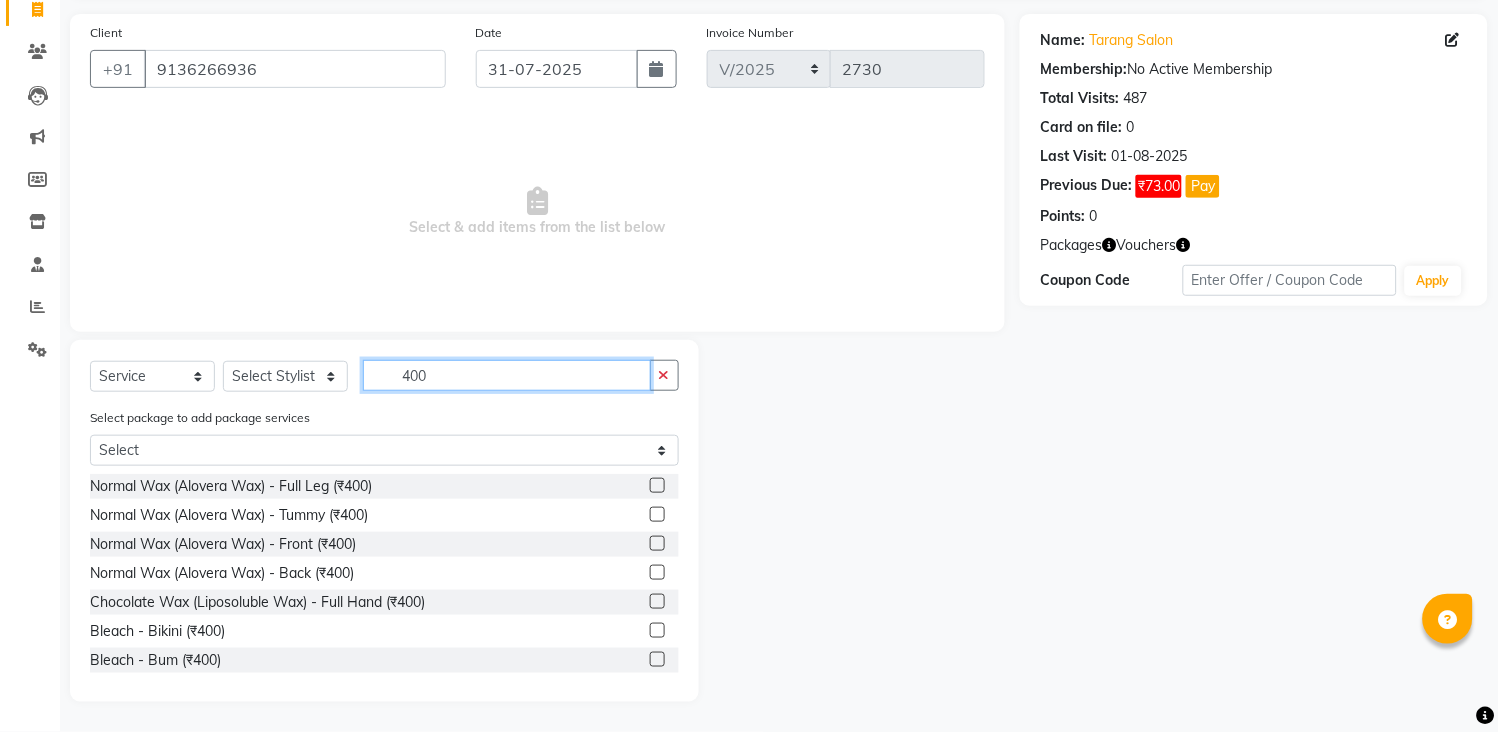 type on "400" 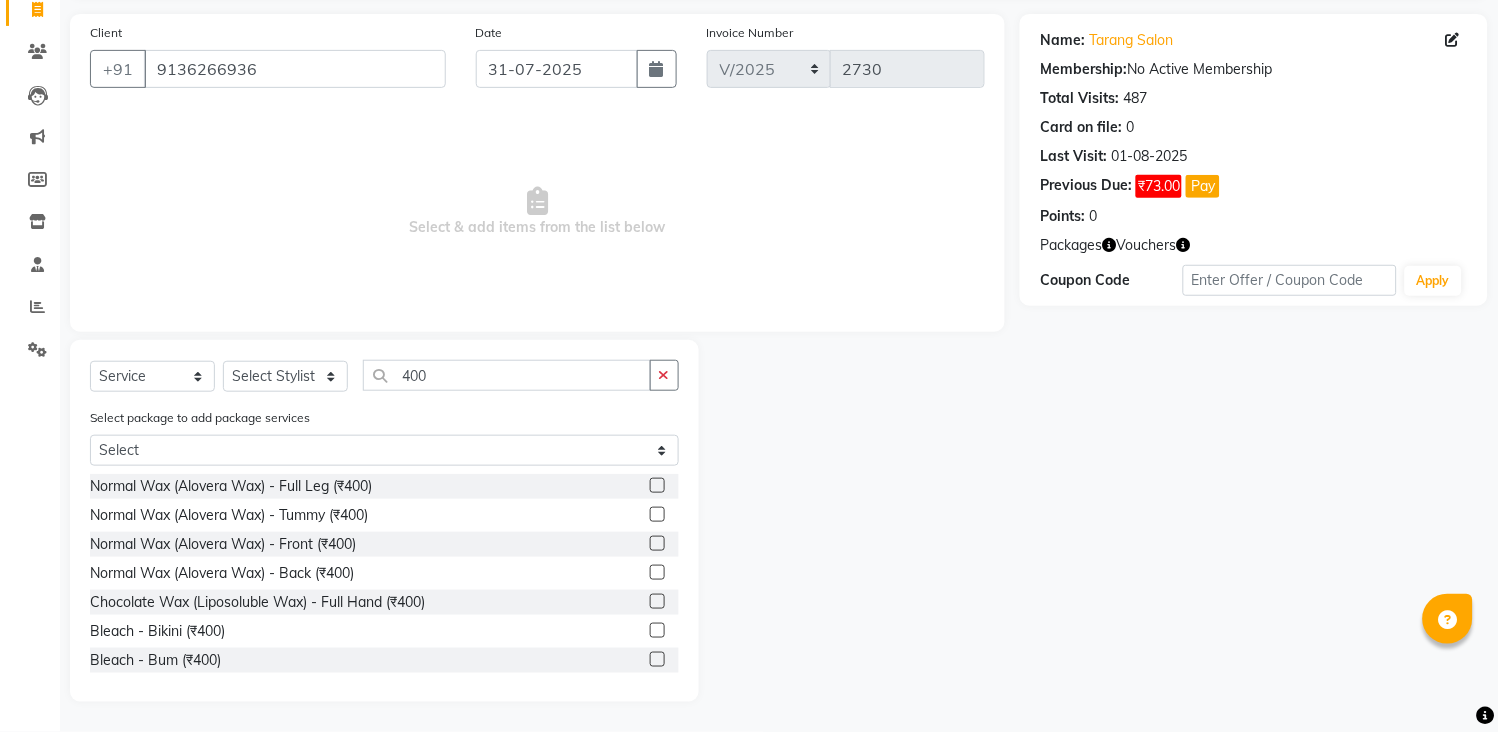 click 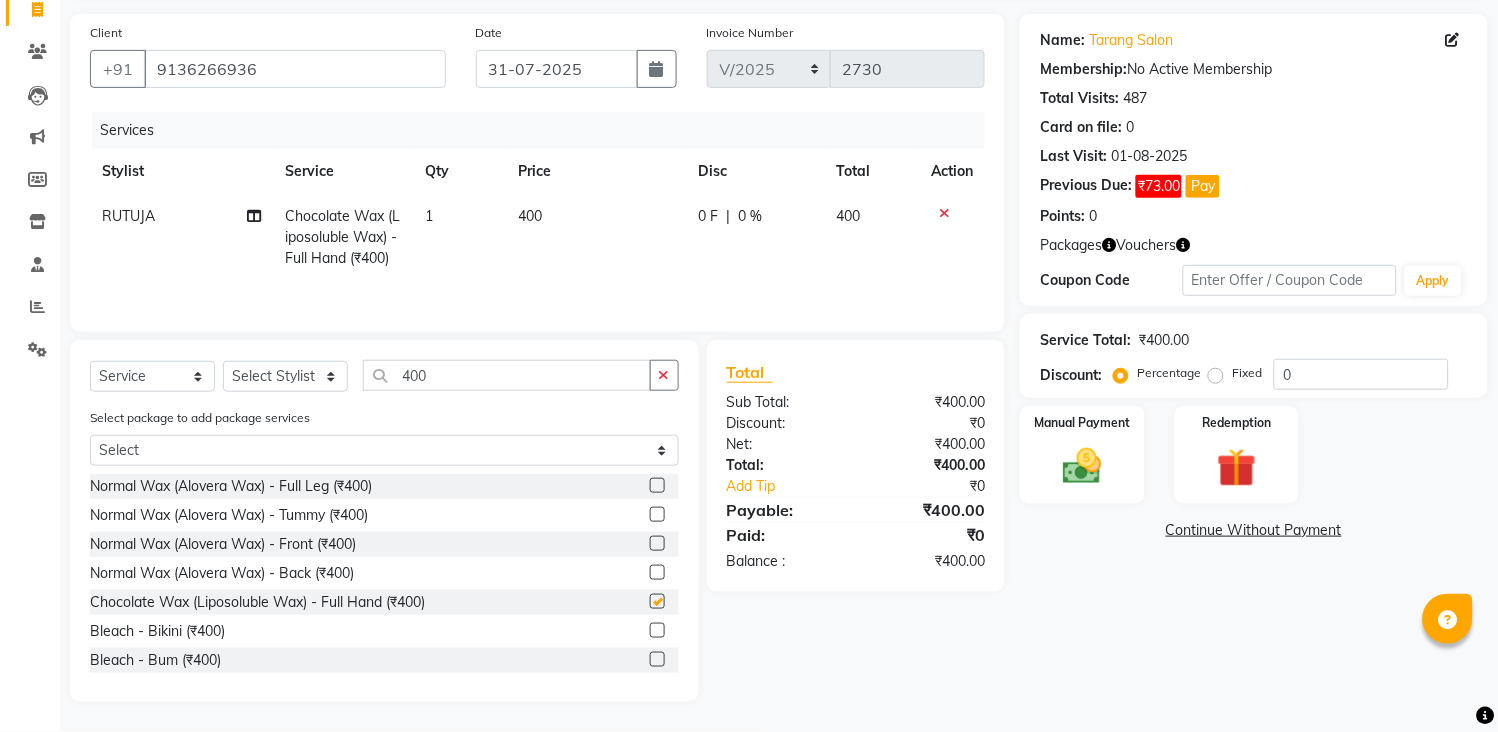 checkbox on "false" 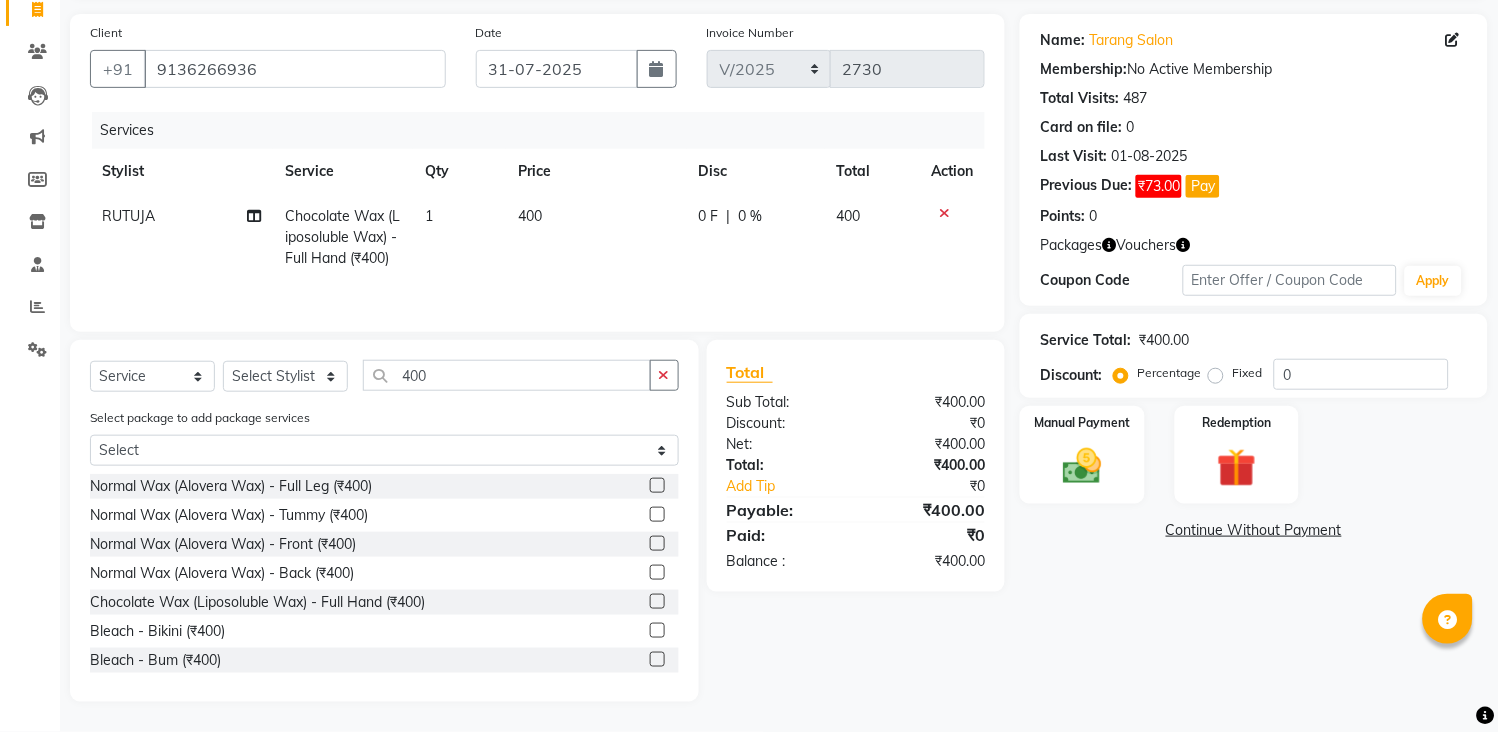 drag, startPoint x: 671, startPoint y: 381, endPoint x: 624, endPoint y: 384, distance: 47.095646 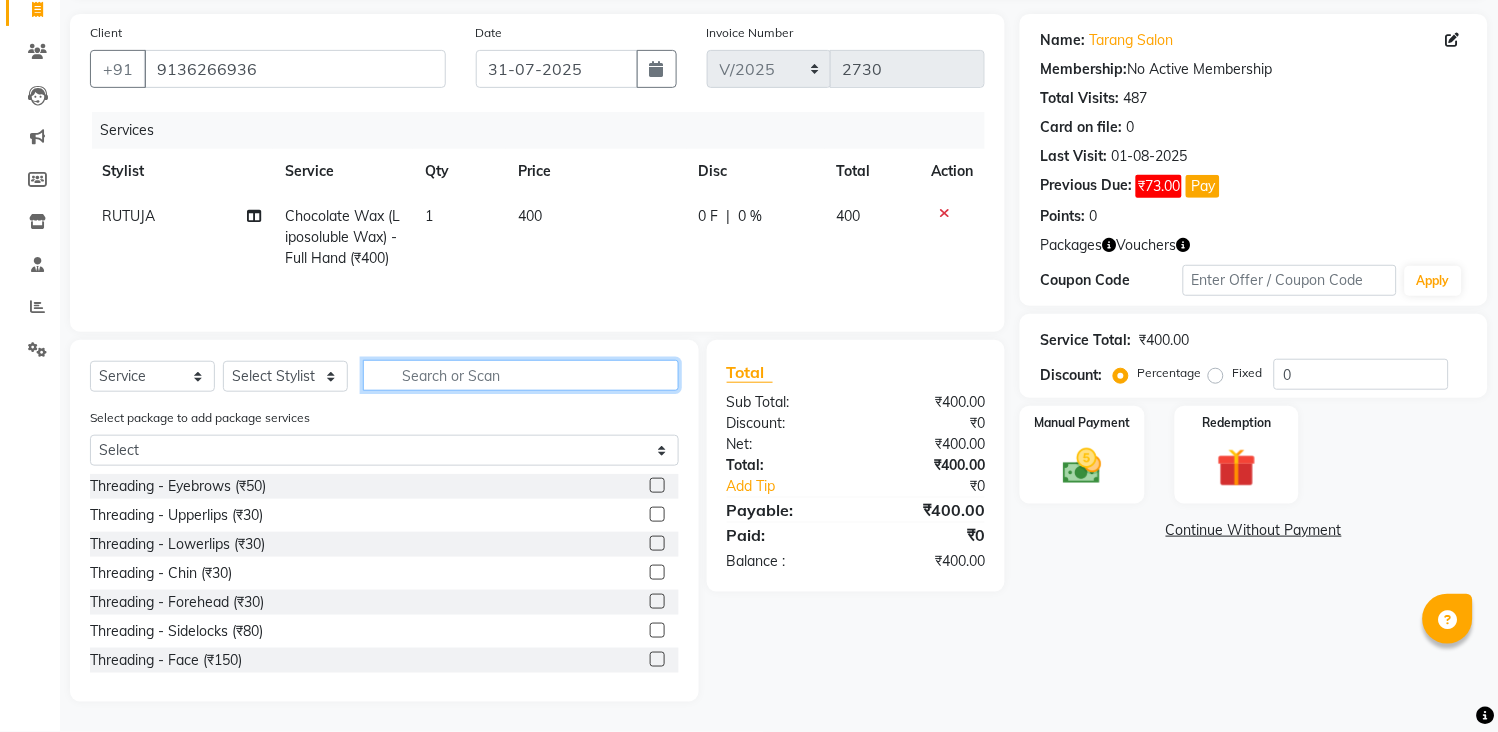 click 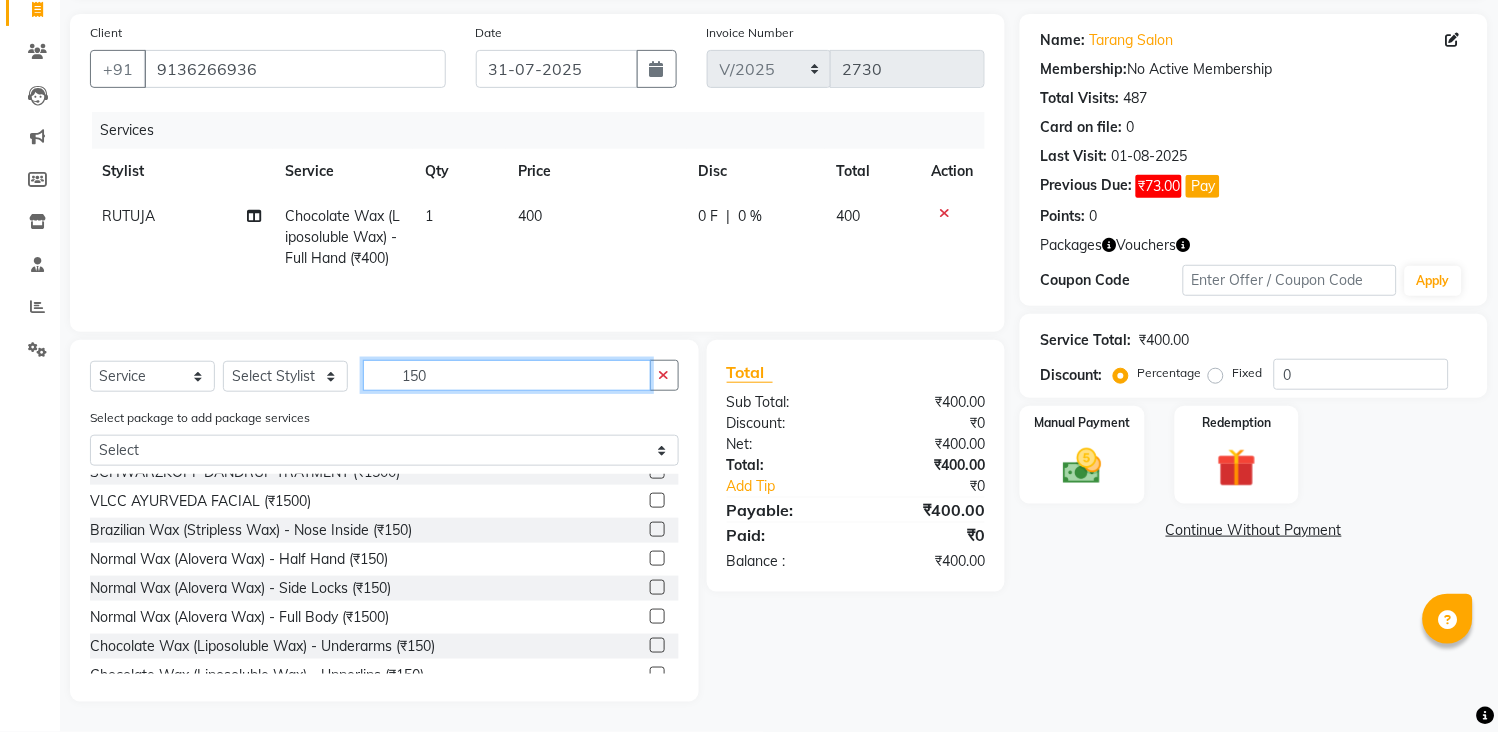 scroll, scrollTop: 111, scrollLeft: 0, axis: vertical 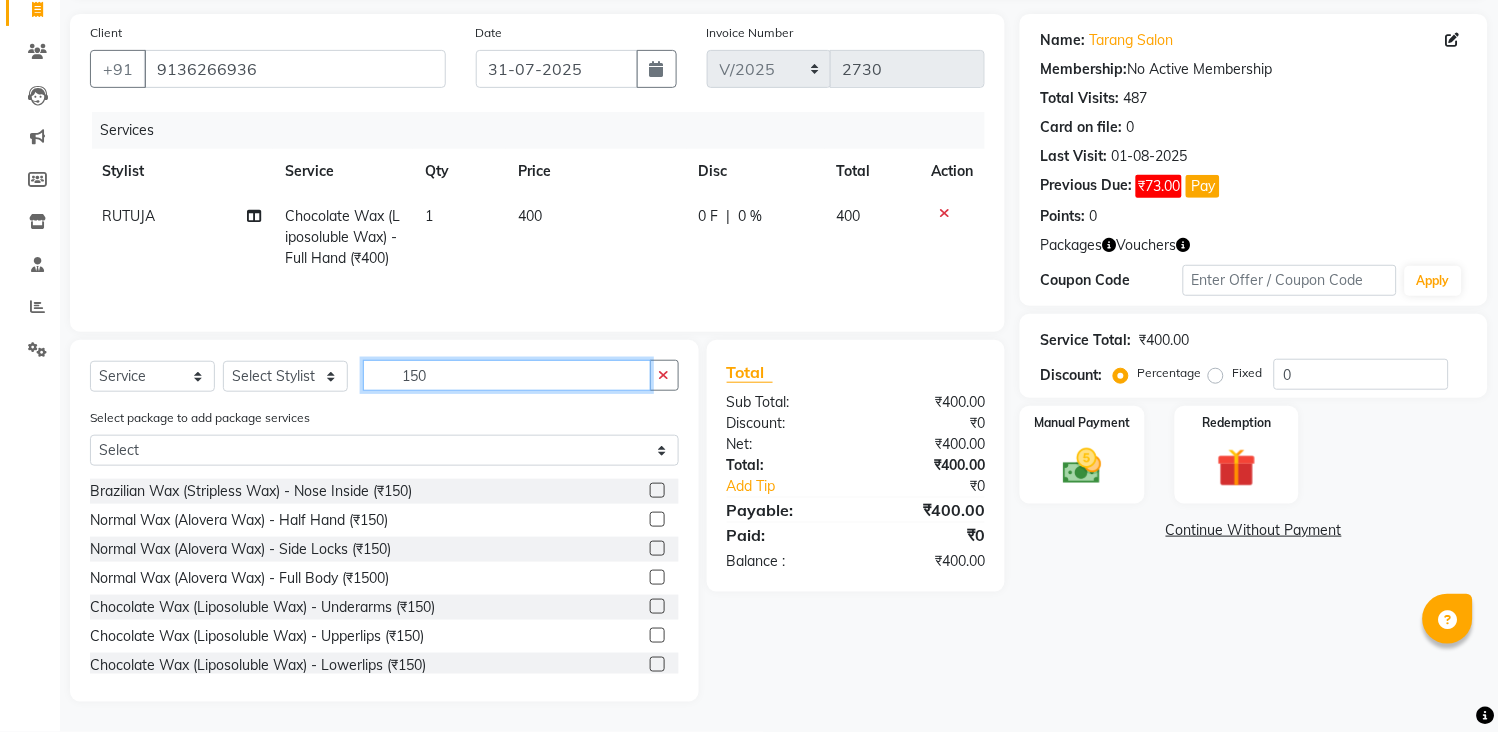 type on "150" 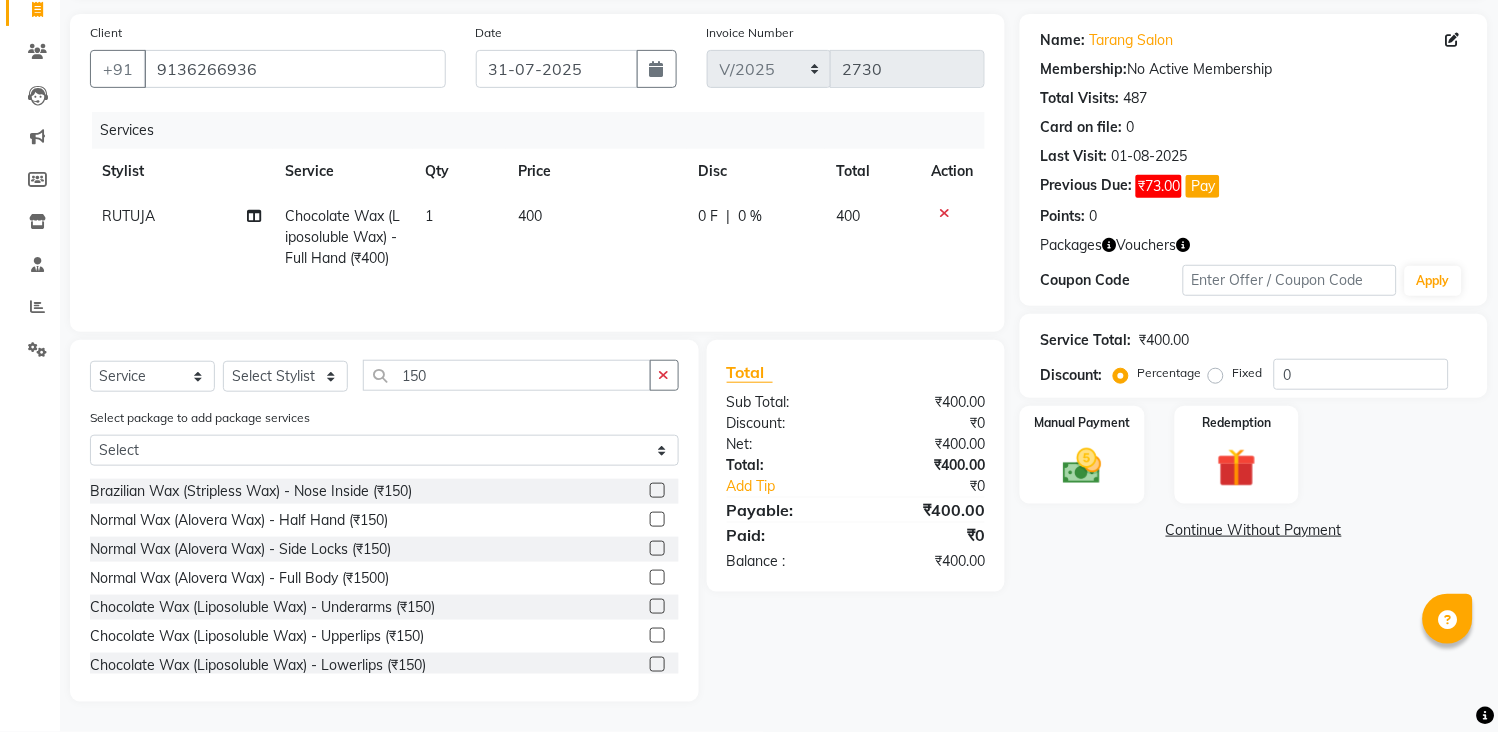 click 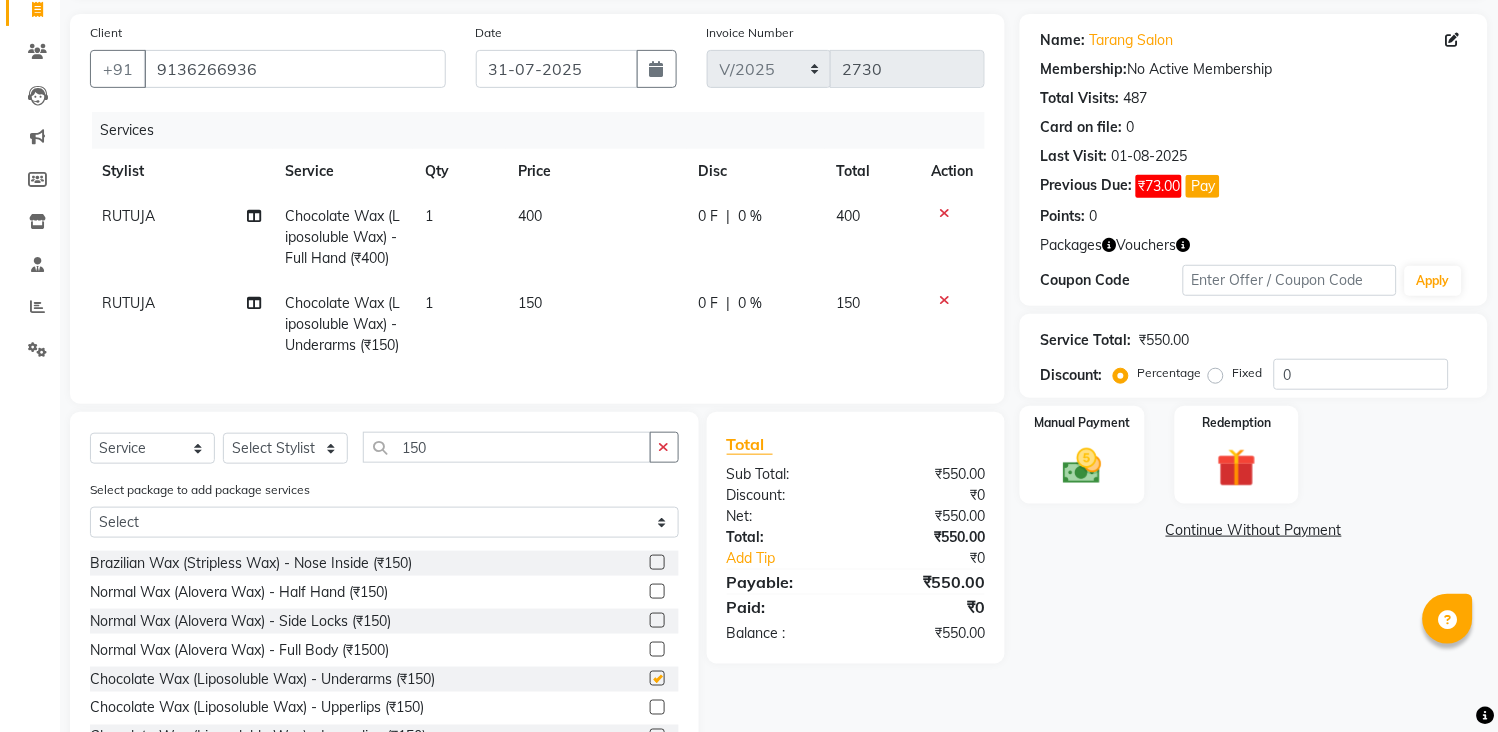 checkbox on "false" 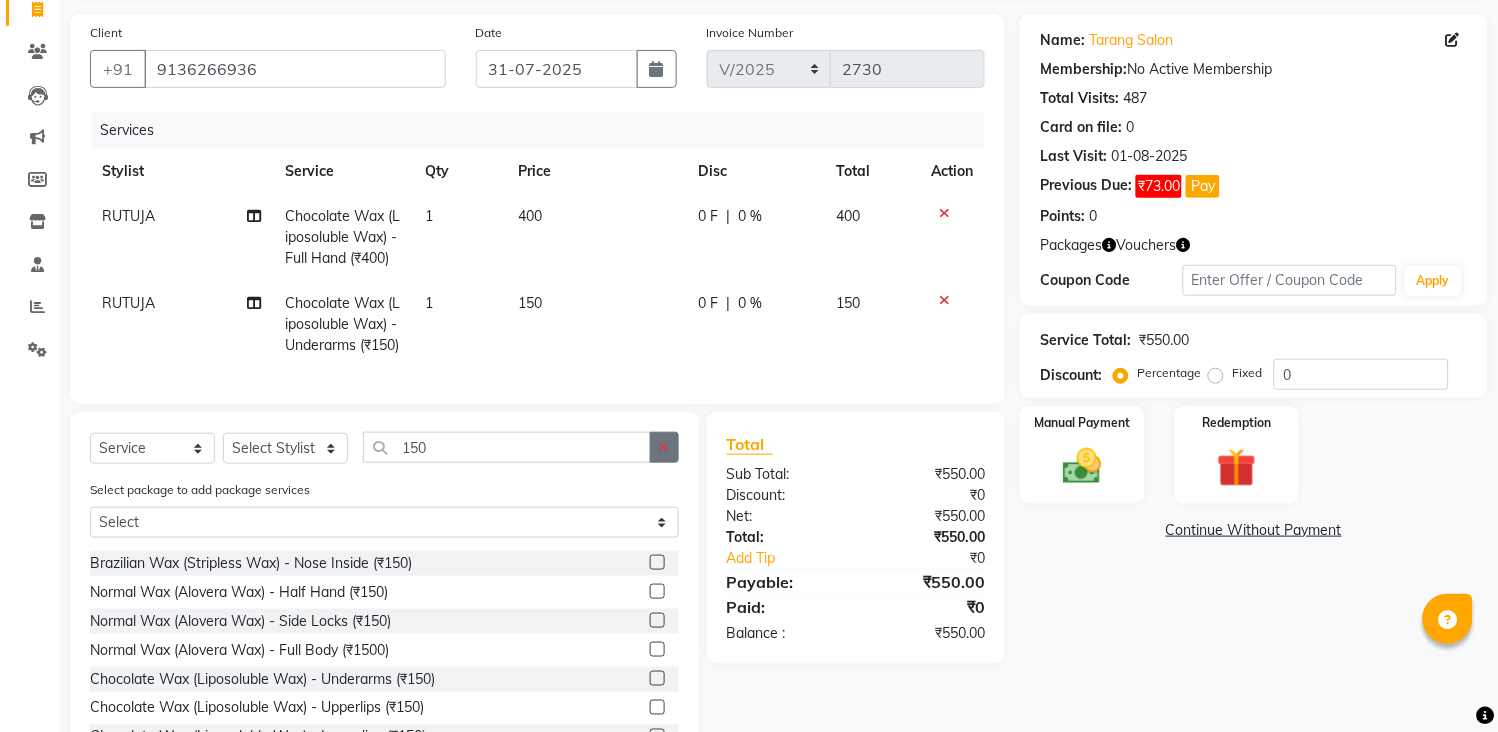 click 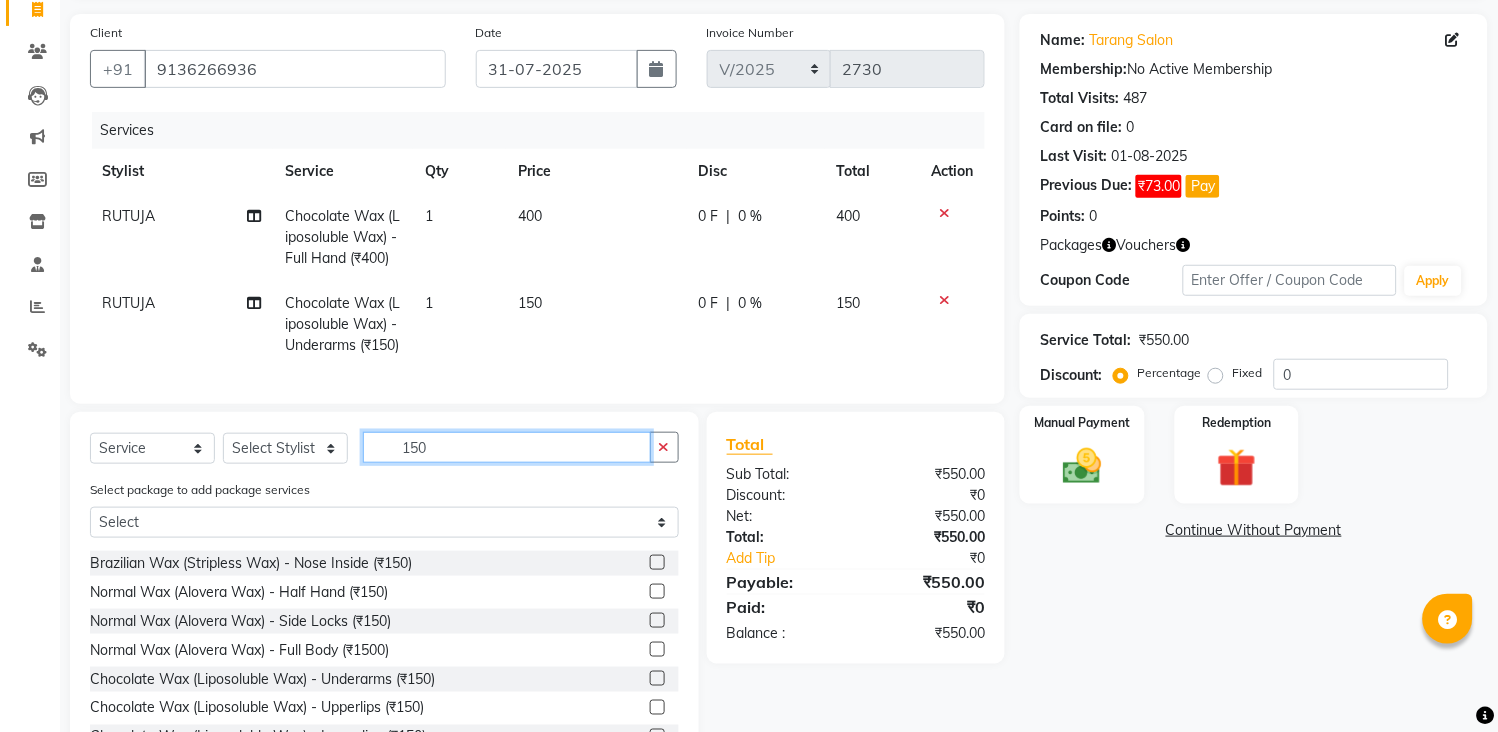 type 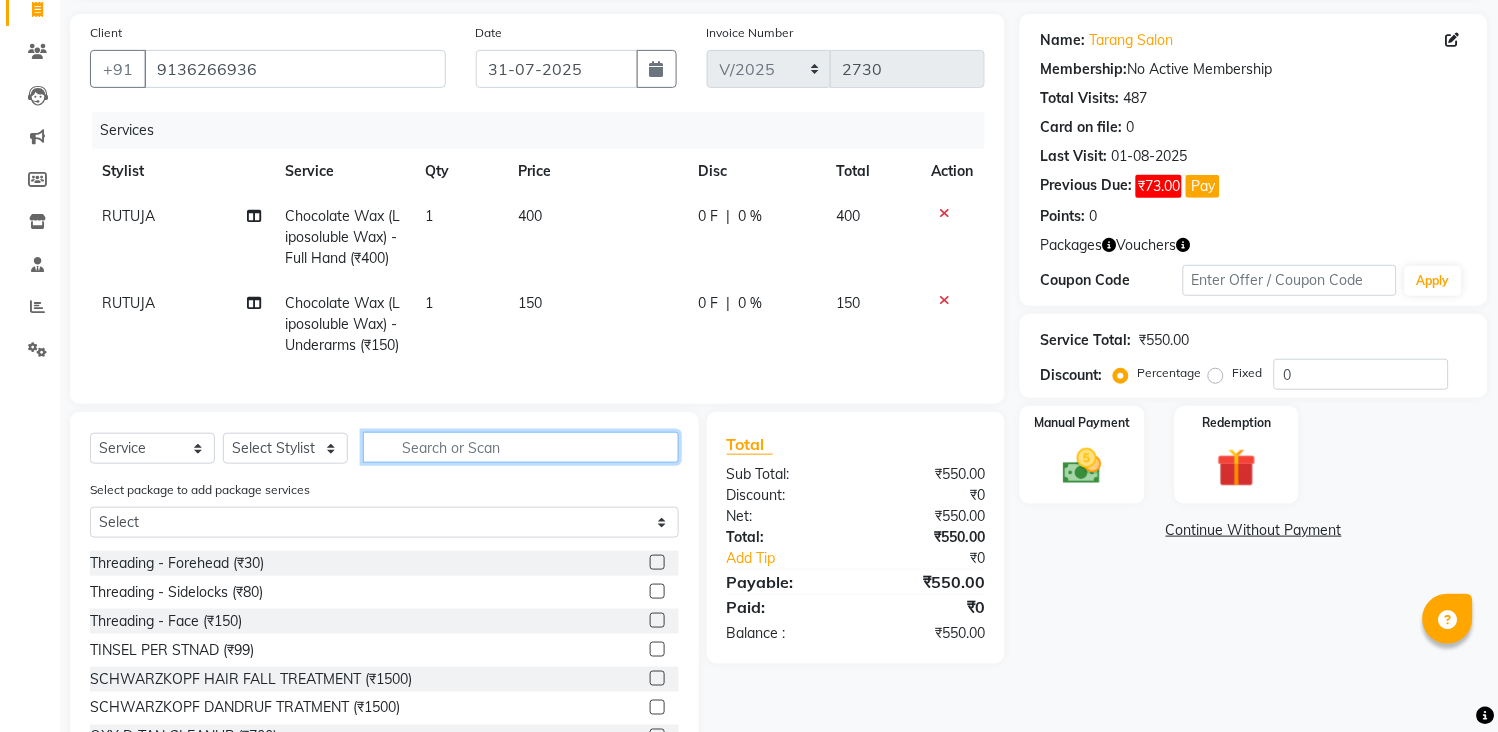 scroll, scrollTop: 777, scrollLeft: 0, axis: vertical 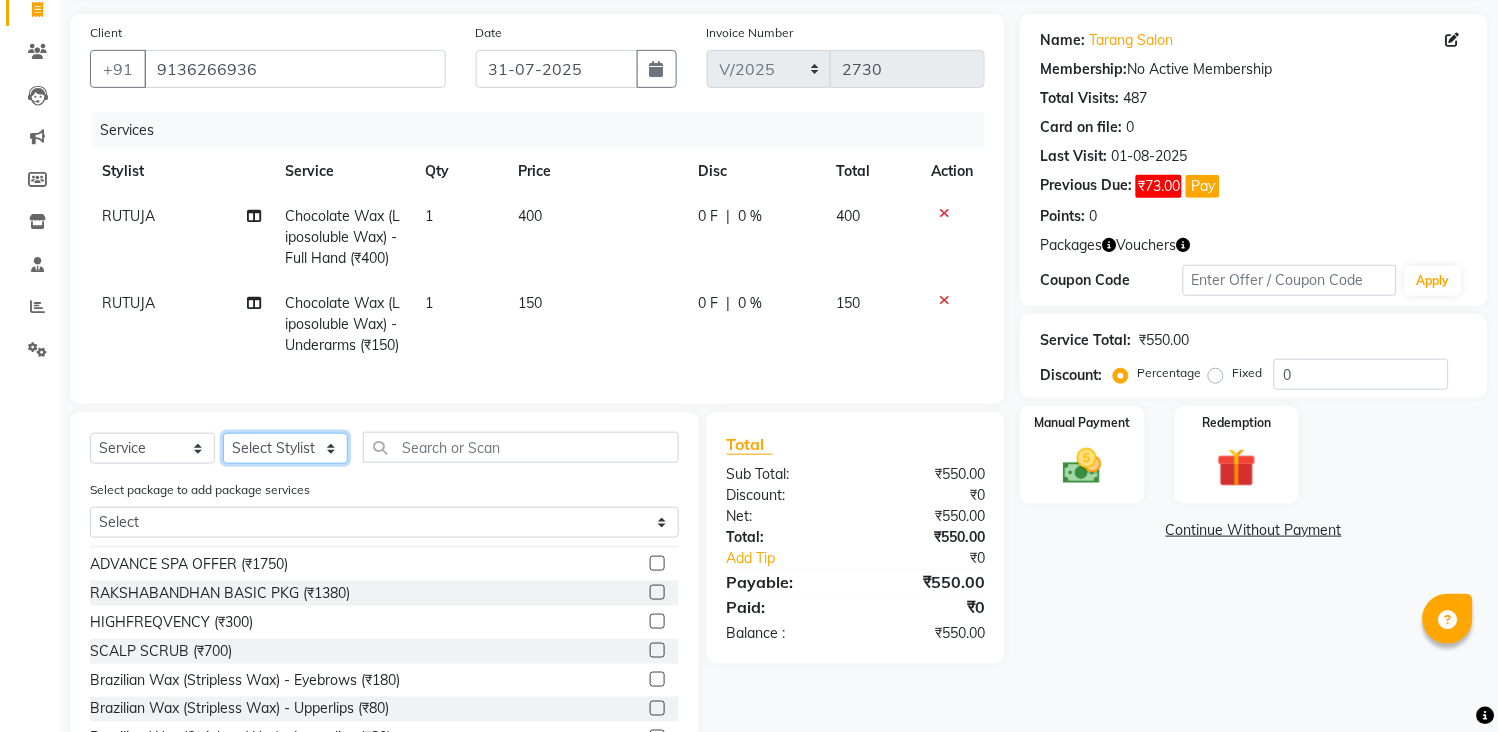 click on "Select Stylist ANITA MANOJ KARRE ANJALI RAMESH KHAMDARE BHUMI PAWAR DEEPALI  KANOJIYA Front Desk GAYATRI KENIN Grishma  indu kavita NEHA pooja thakur Pooja Vishwakarma priya  Ruchi RUTUJA sadhana SNEHAL SHINDE SONAL Suchita panchal SUNITA KAURI surekha bhalerao Varsha Zoya" 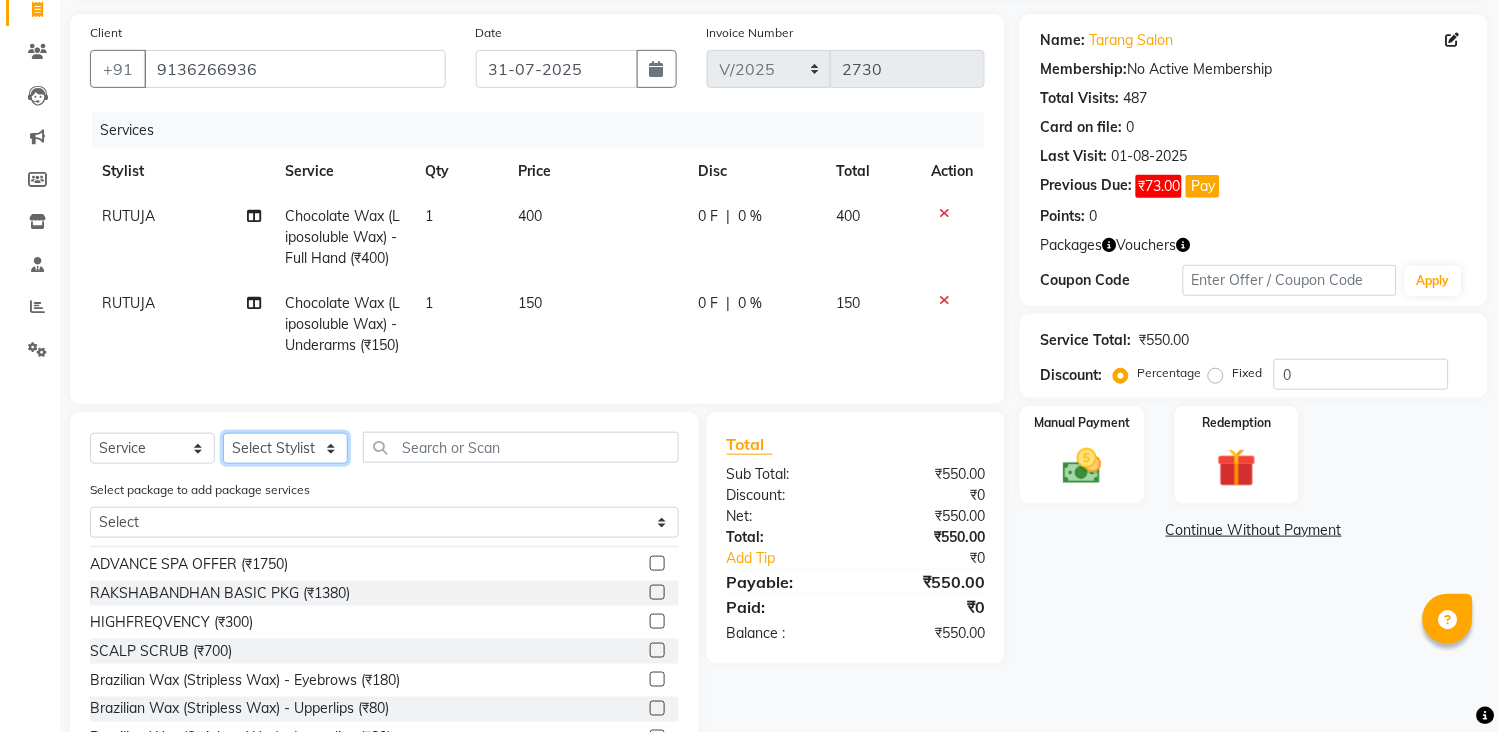 select on "33033" 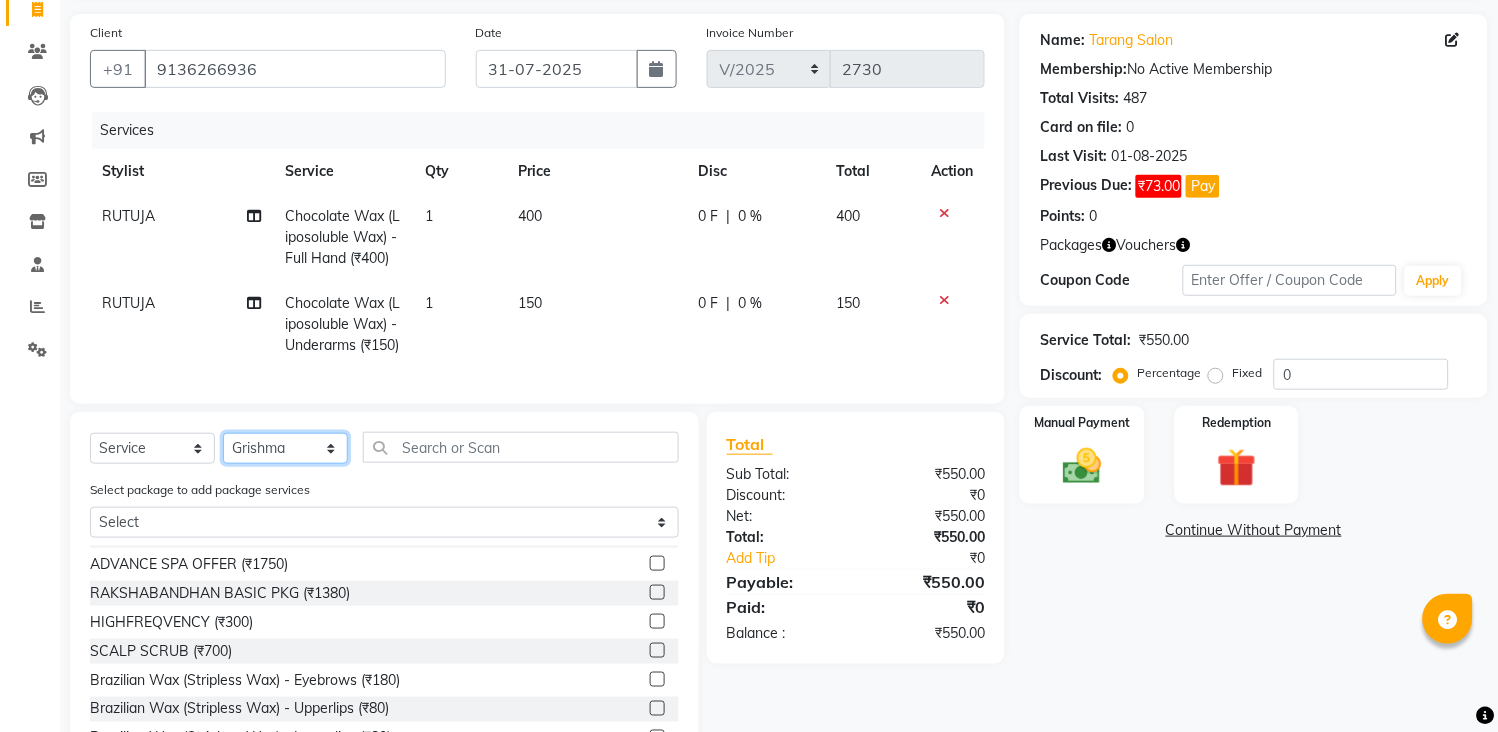 click on "Select Stylist ANITA MANOJ KARRE ANJALI RAMESH KHAMDARE BHUMI PAWAR DEEPALI  KANOJIYA Front Desk GAYATRI KENIN Grishma  indu kavita NEHA pooja thakur Pooja Vishwakarma priya  Ruchi RUTUJA sadhana SNEHAL SHINDE SONAL Suchita panchal SUNITA KAURI surekha bhalerao Varsha Zoya" 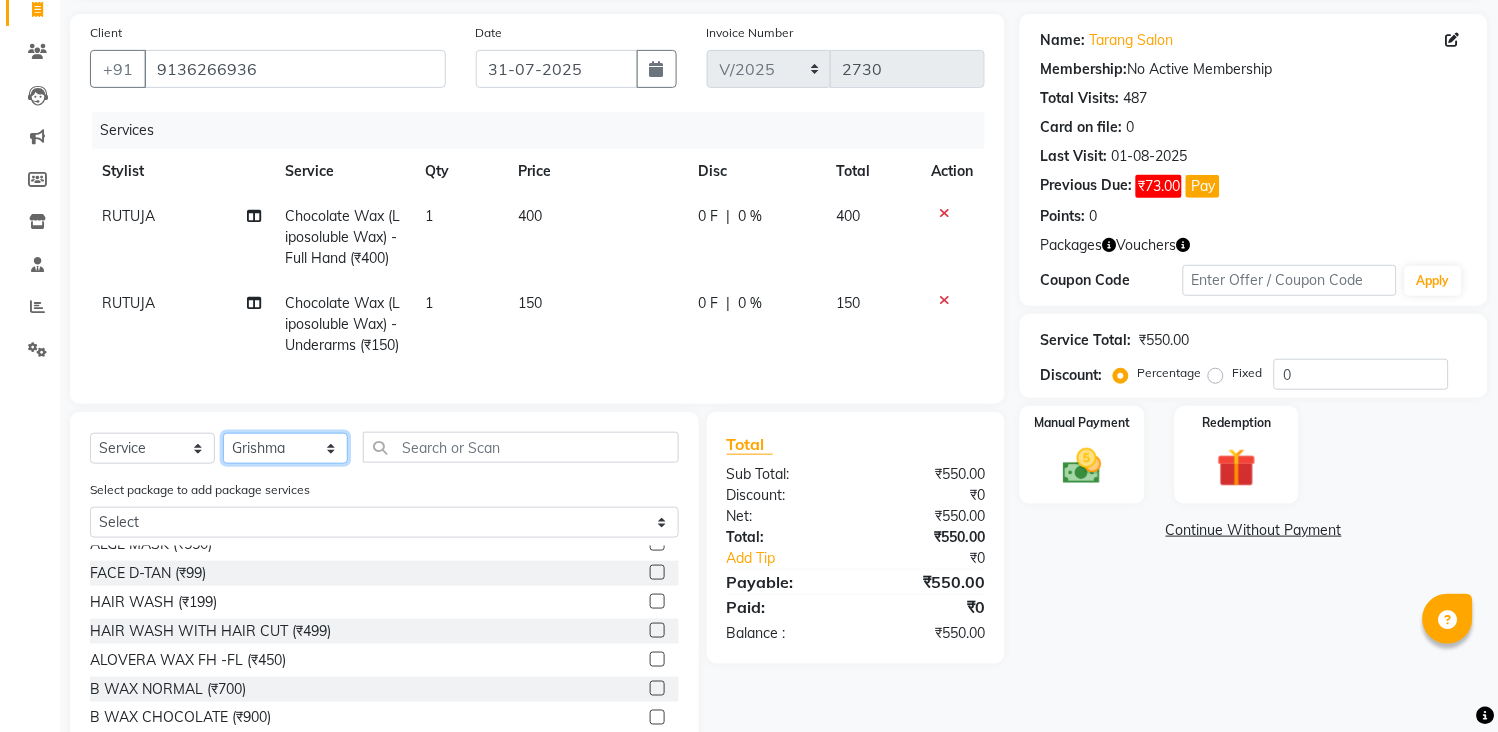 scroll, scrollTop: 0, scrollLeft: 0, axis: both 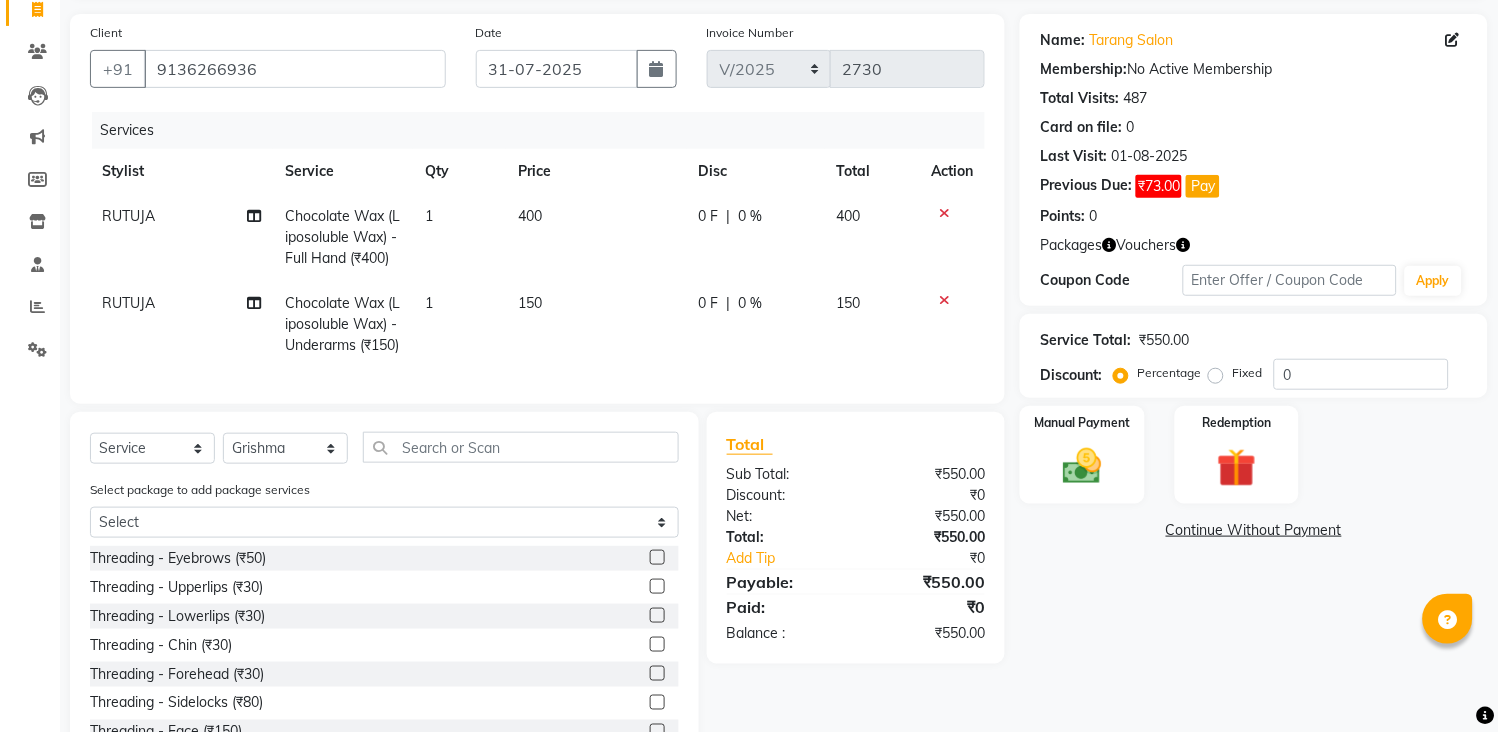 click 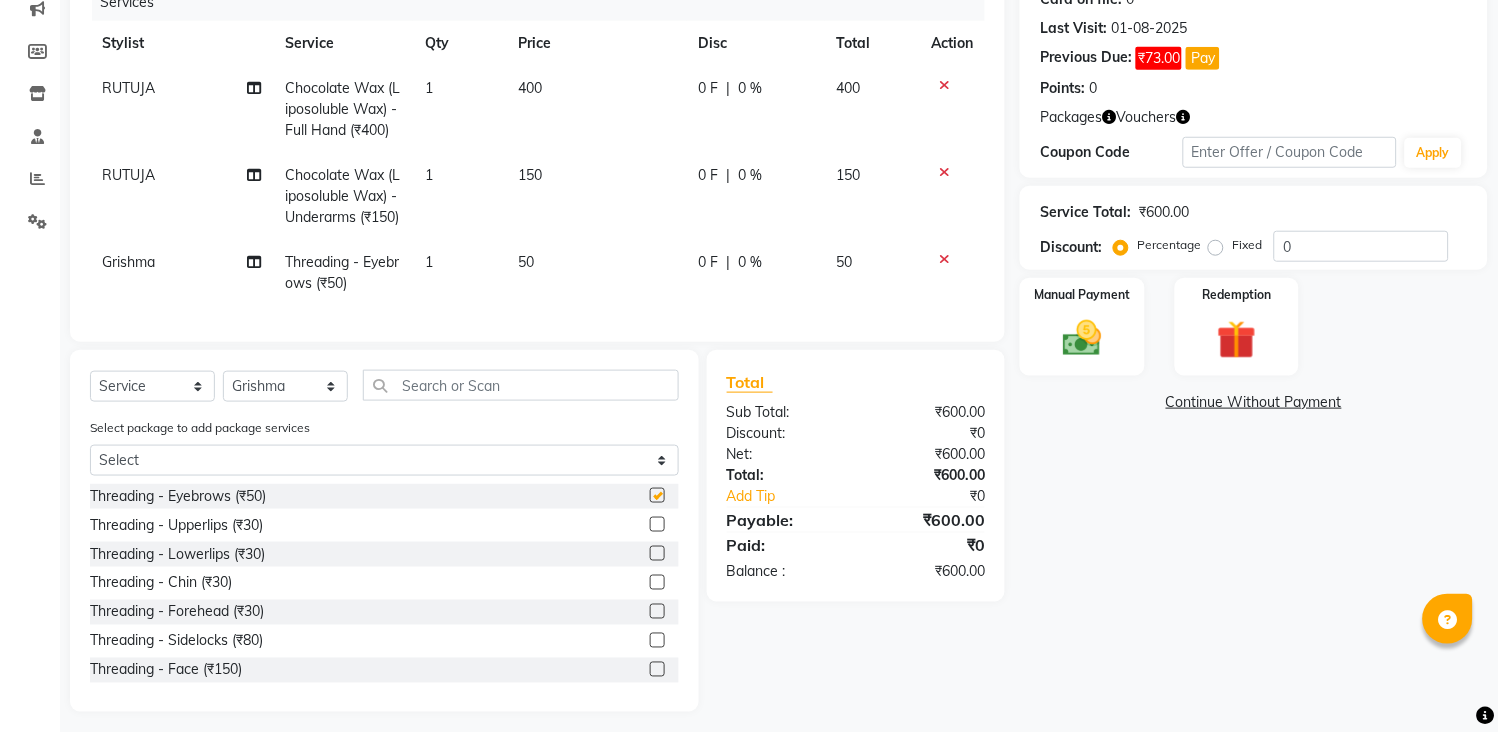 scroll, scrollTop: 313, scrollLeft: 0, axis: vertical 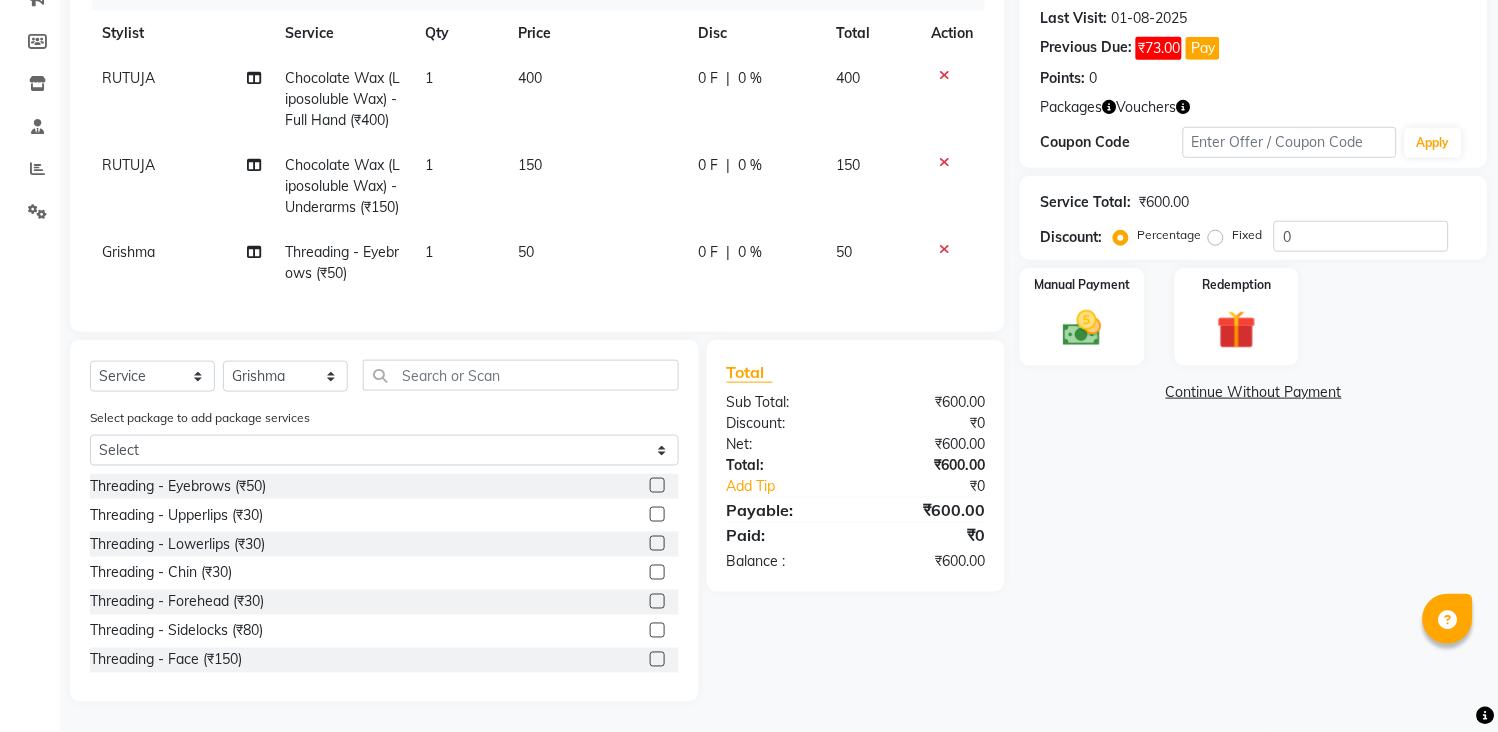 checkbox on "false" 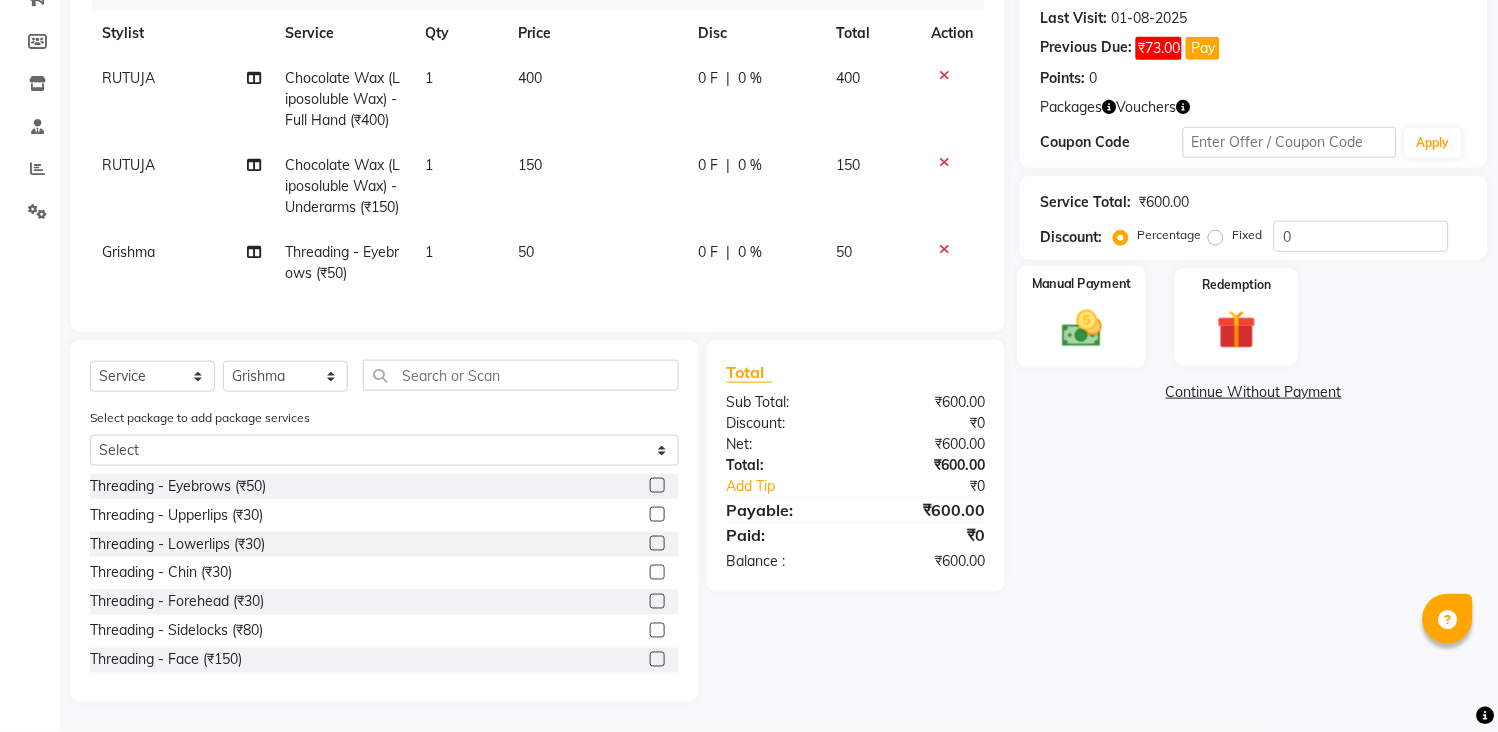 click 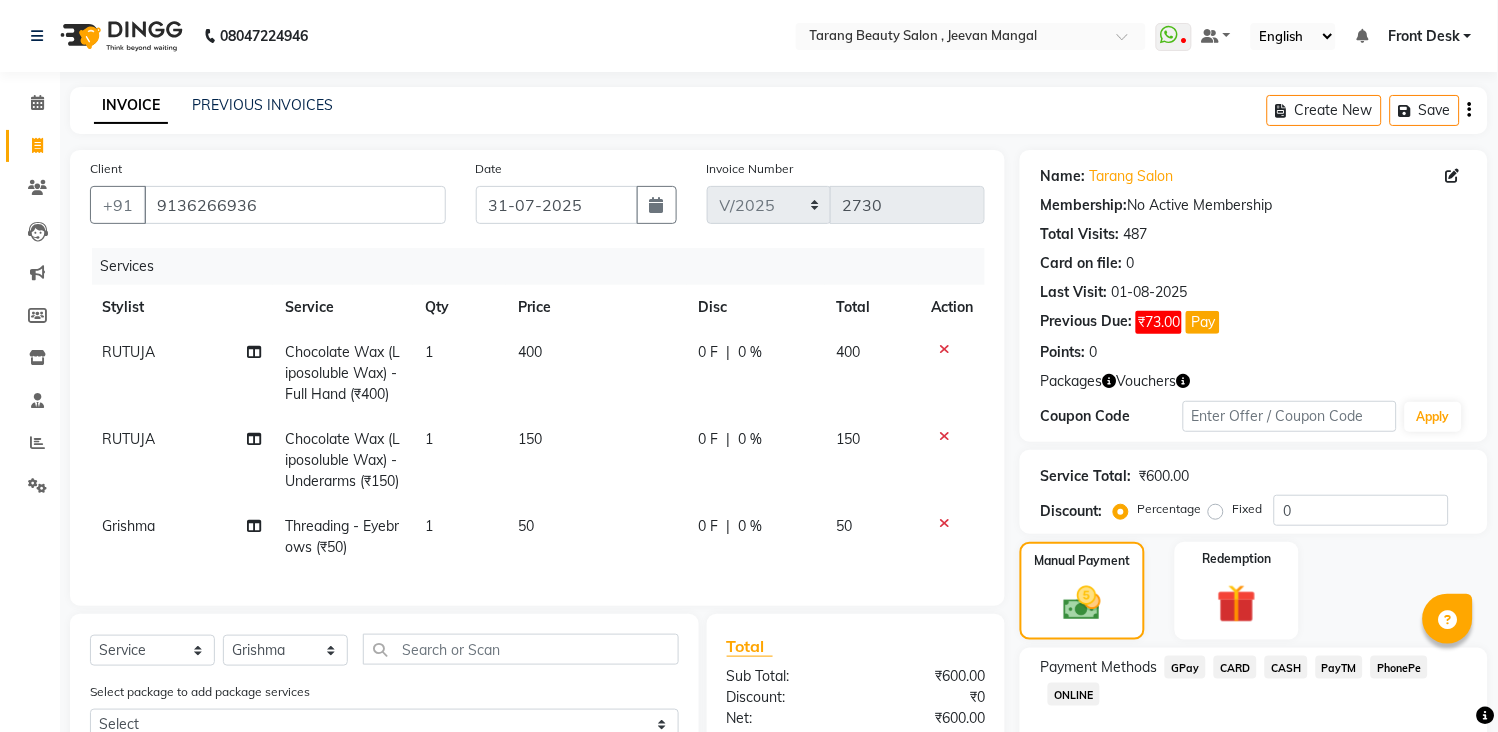 scroll, scrollTop: 313, scrollLeft: 0, axis: vertical 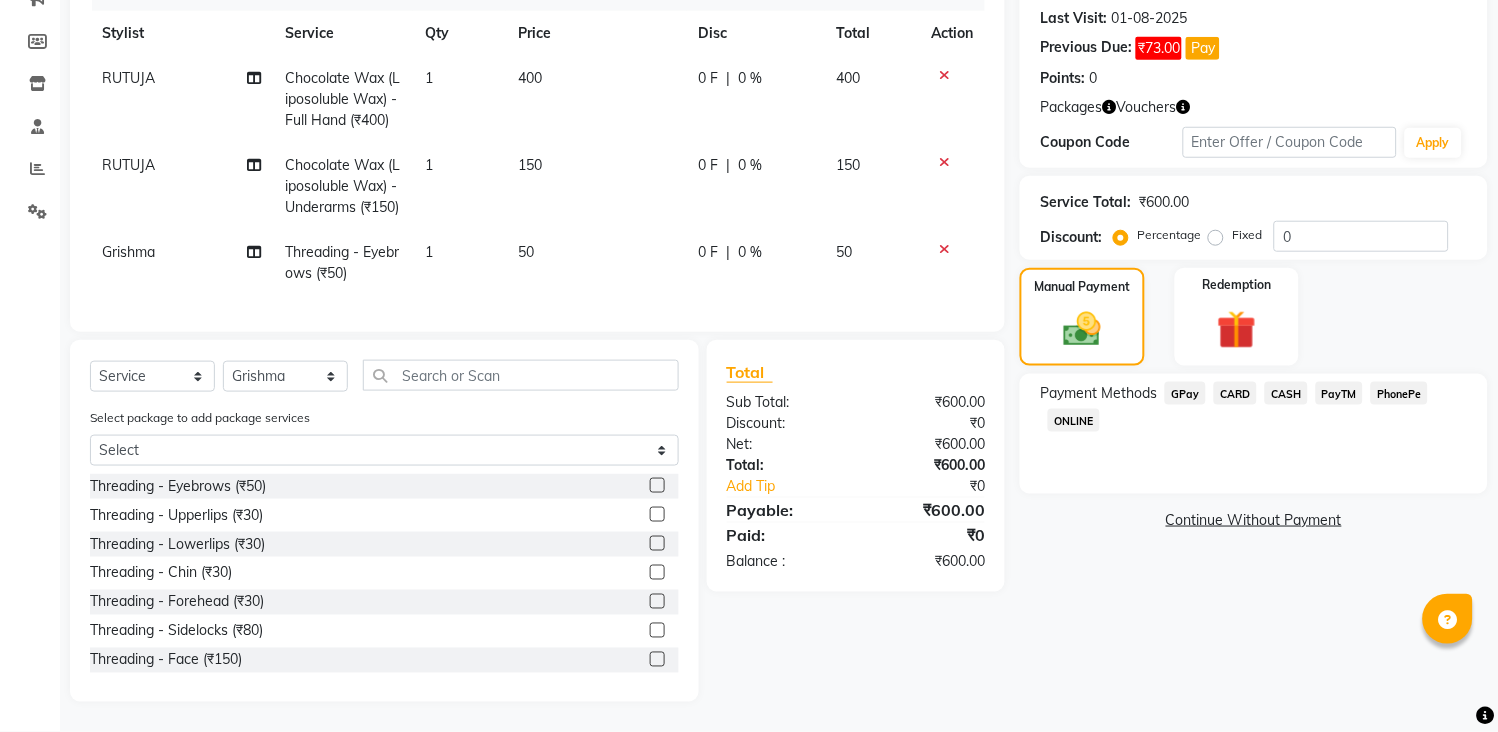 click on "GPay" 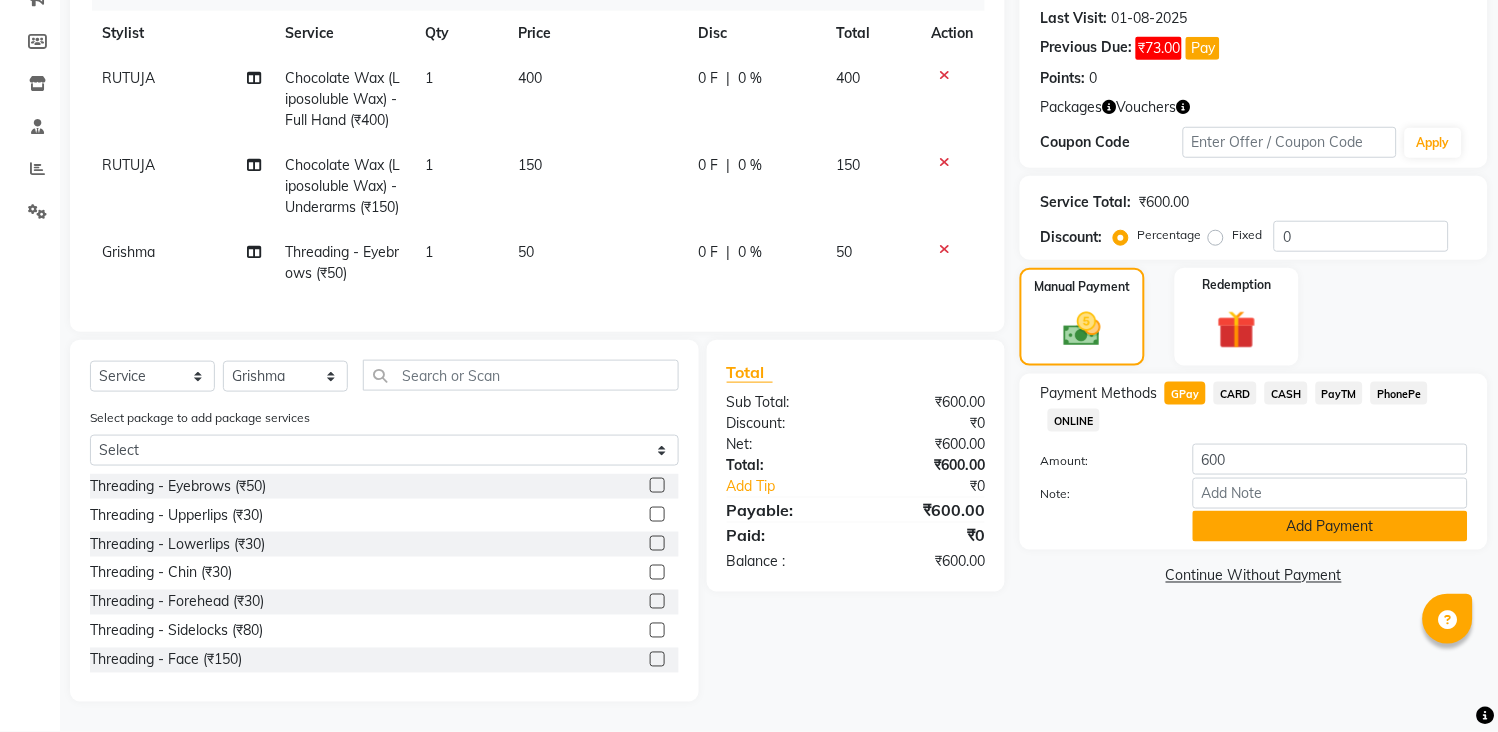 click on "Add Payment" 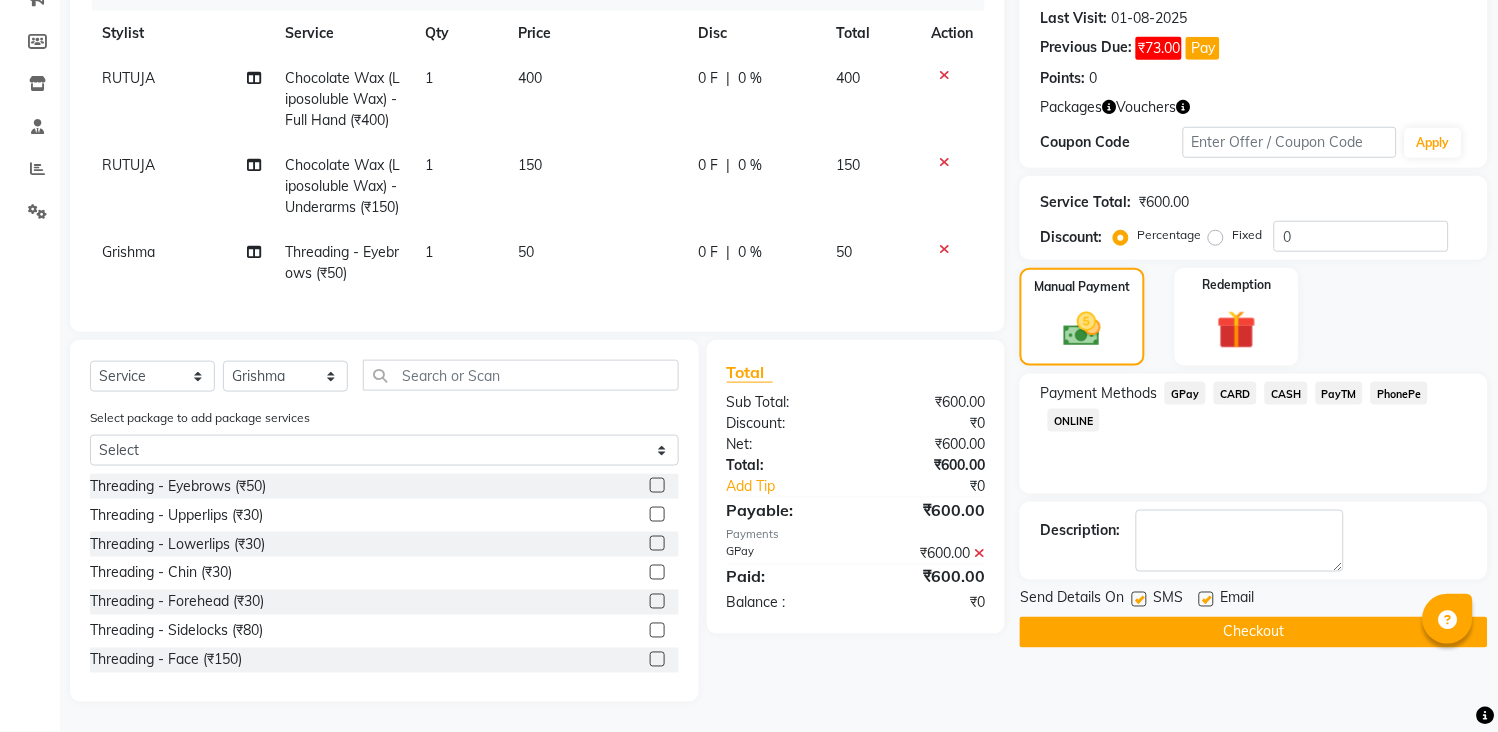 click on "Checkout" 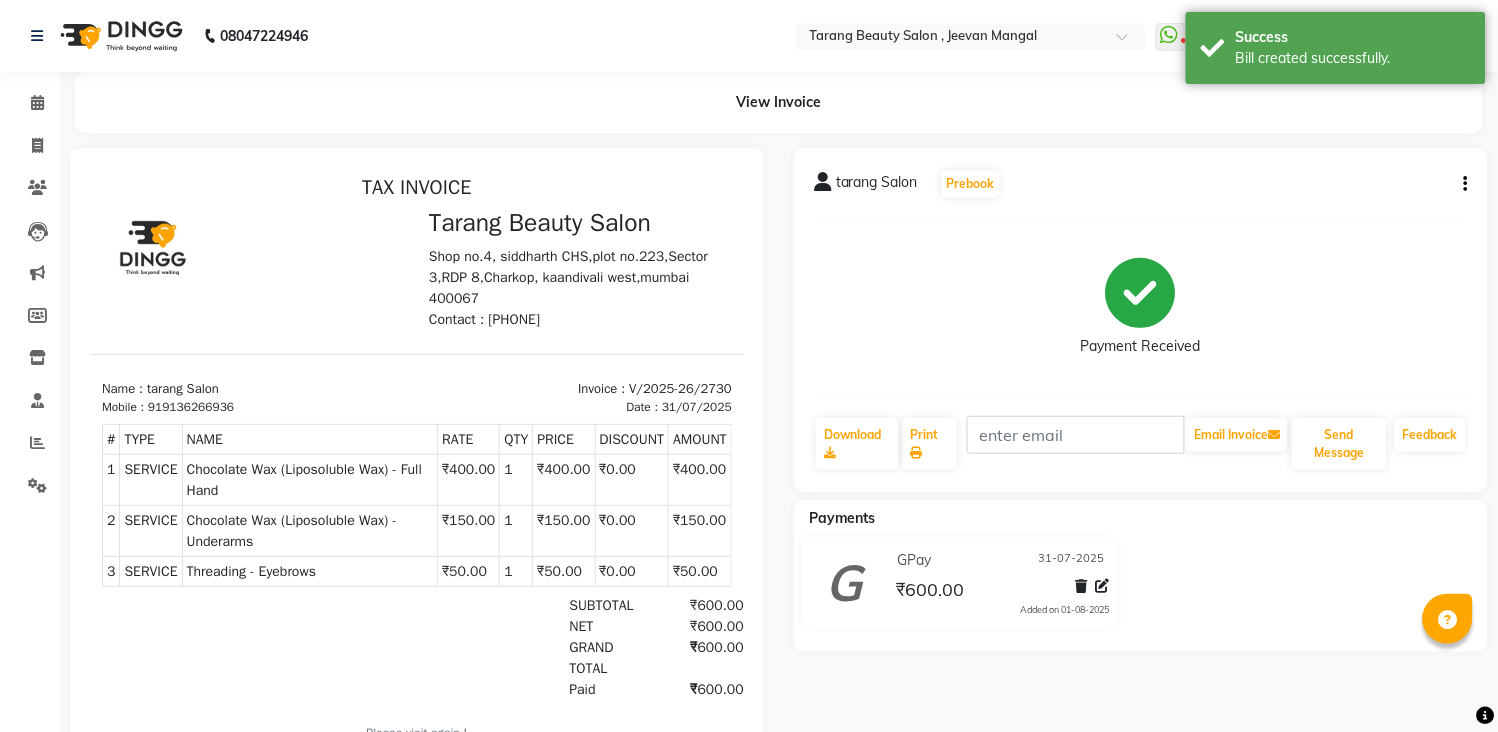 scroll, scrollTop: 0, scrollLeft: 0, axis: both 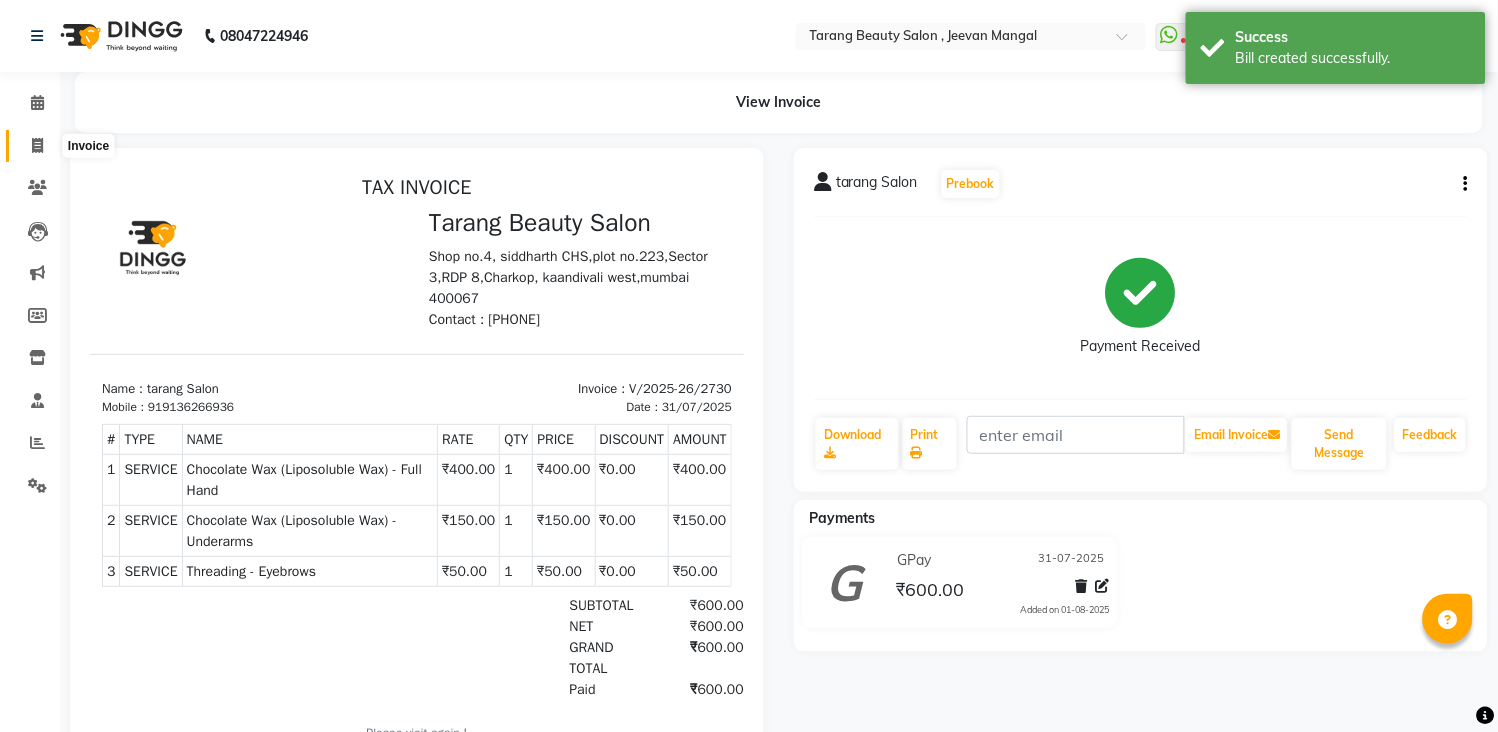 click 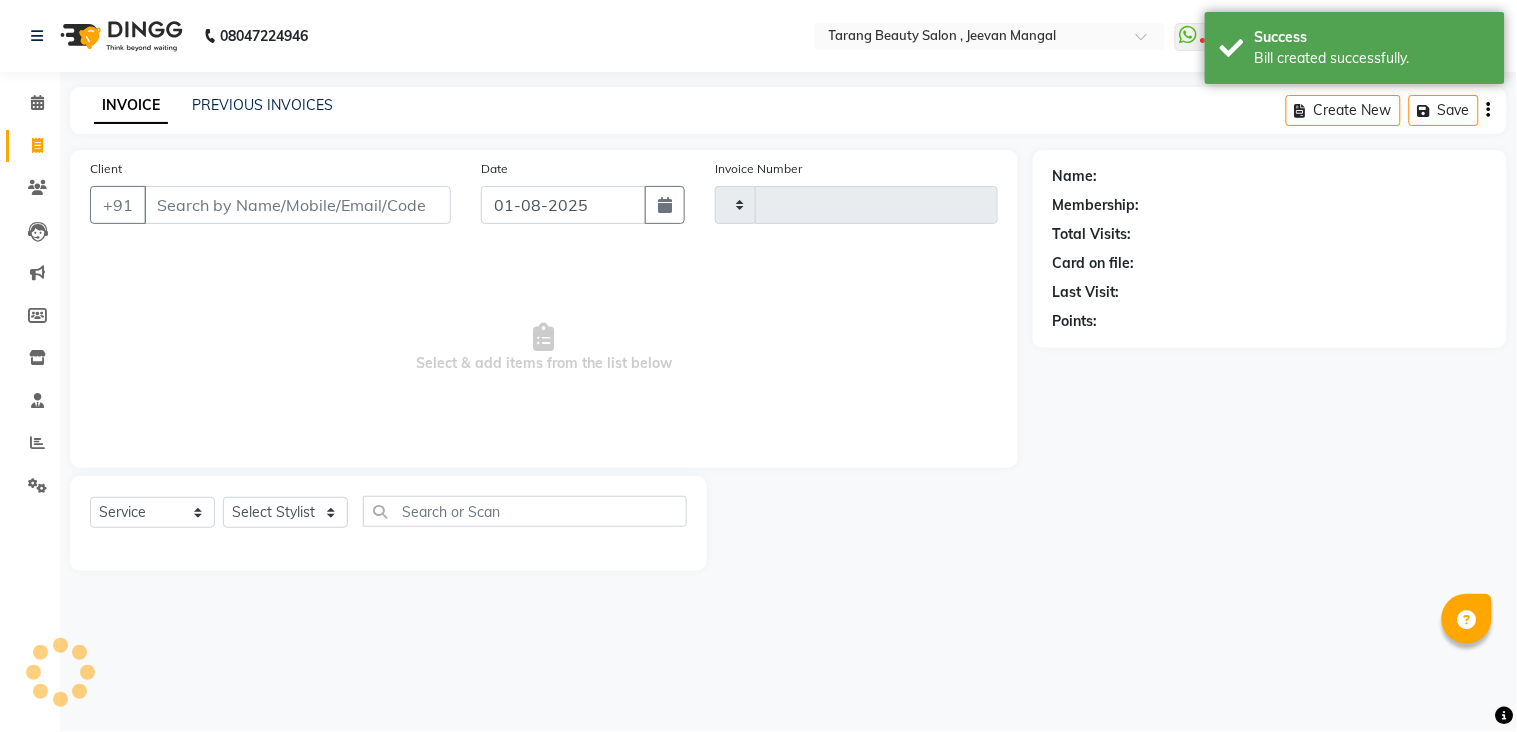 click on "Client" at bounding box center [297, 205] 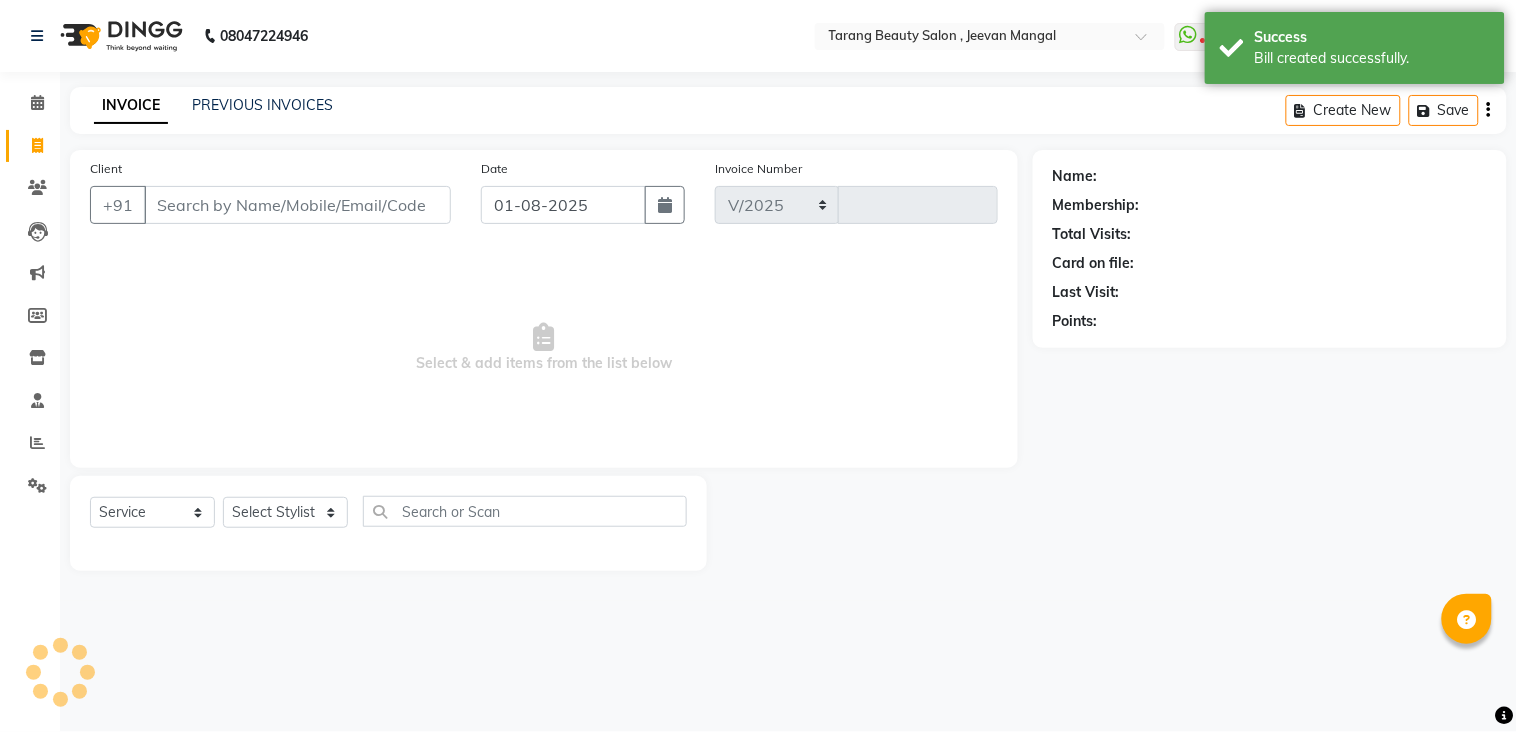 select on "5133" 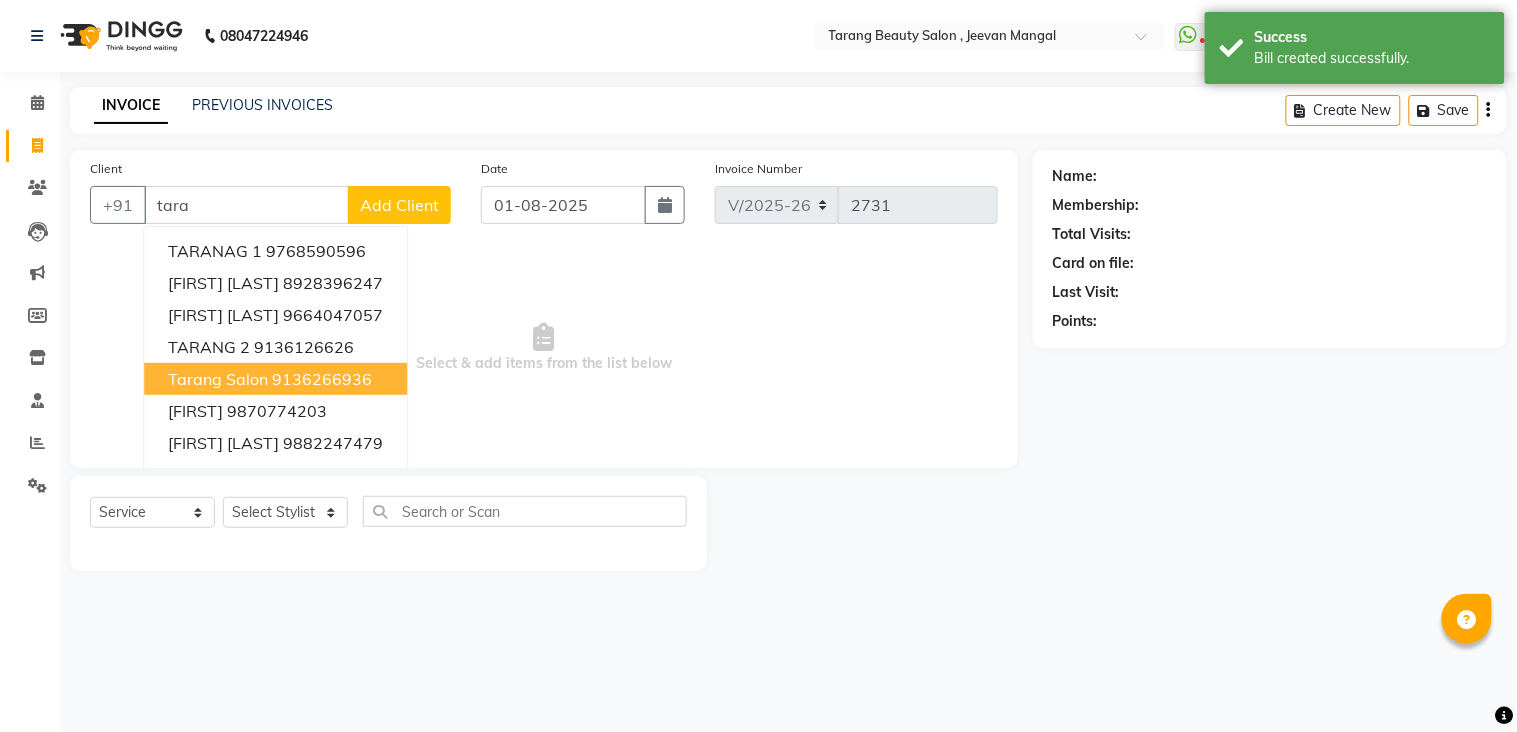 drag, startPoint x: 313, startPoint y: 372, endPoint x: 322, endPoint y: 354, distance: 20.12461 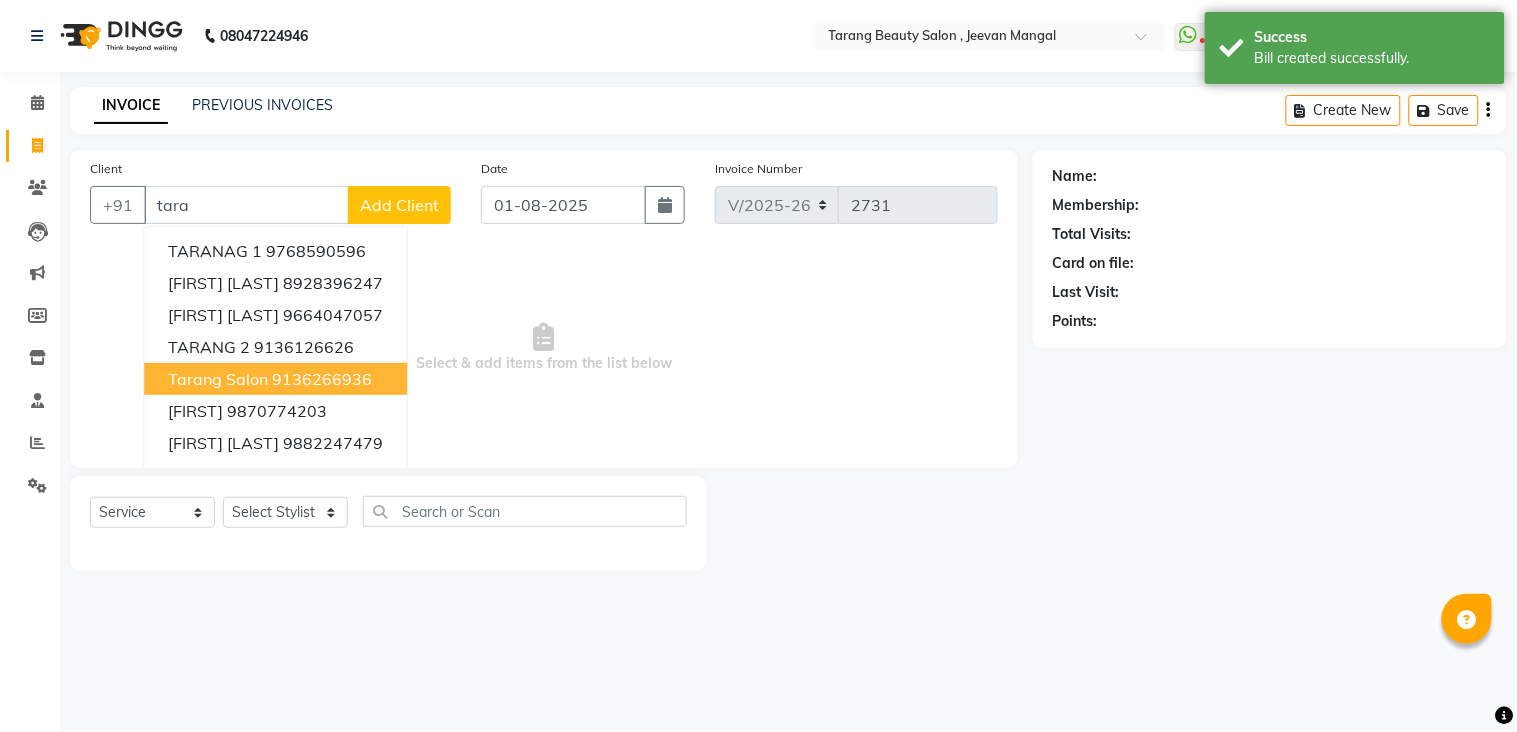 click on "9136266936" at bounding box center (322, 379) 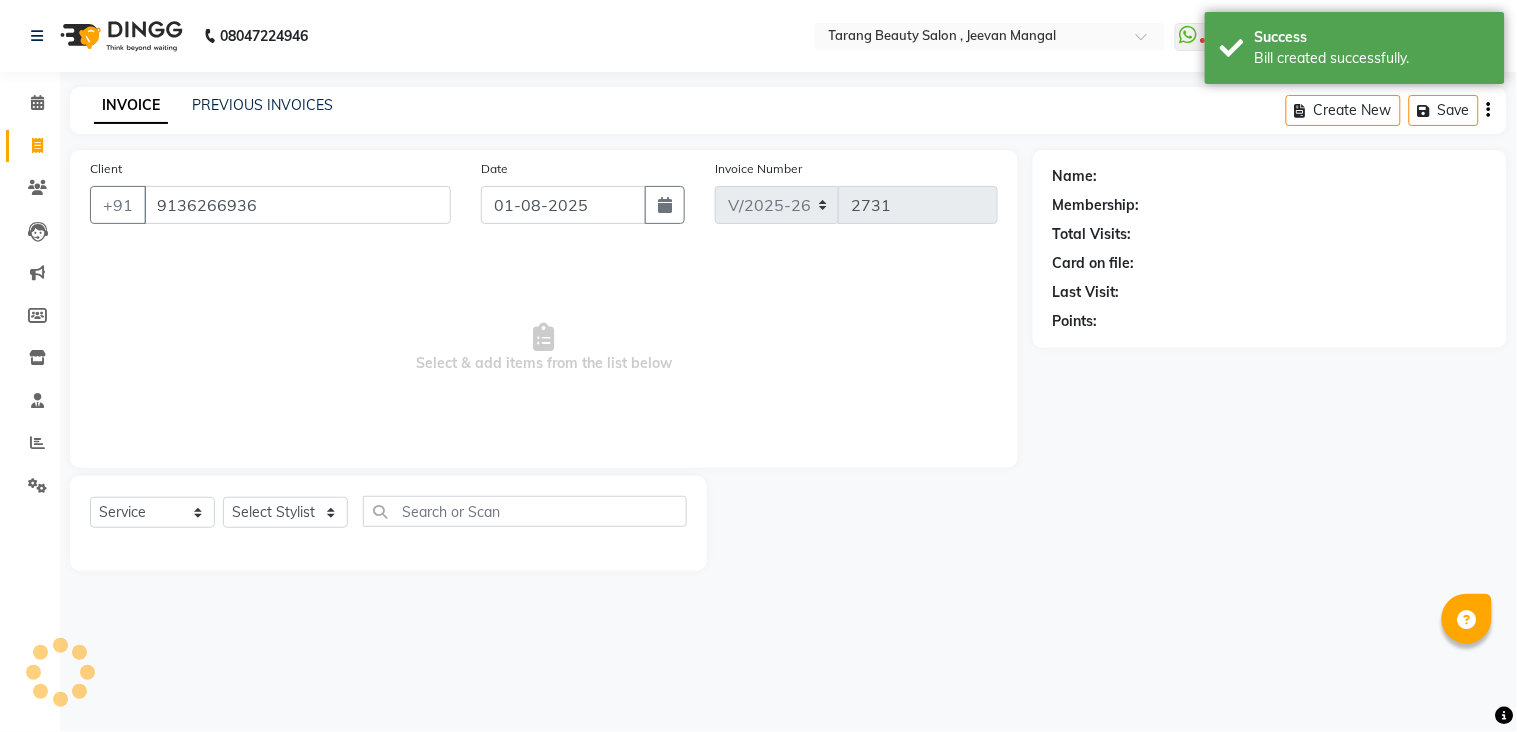 type on "9136266936" 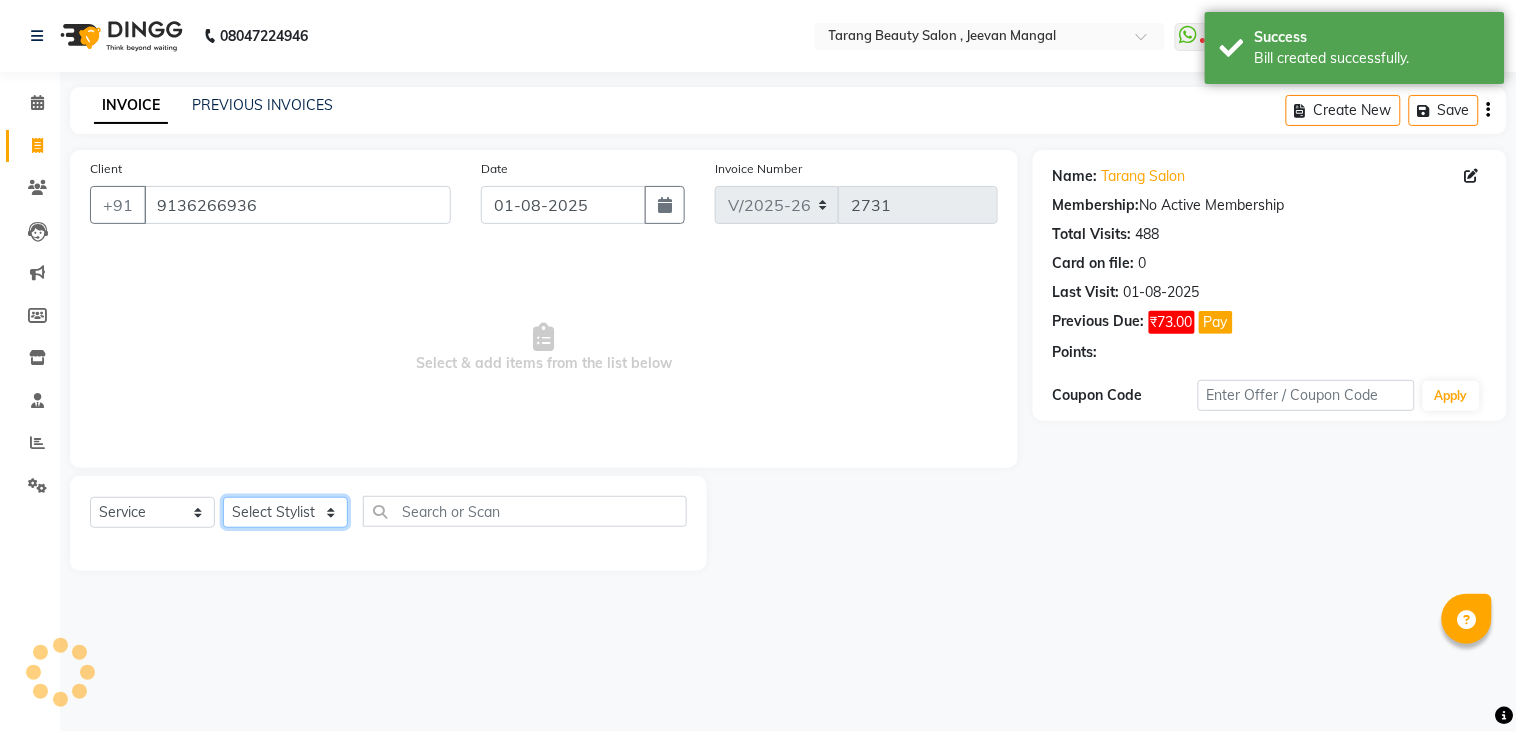 click on "Select Stylist ANITA MANOJ KARRE ANJALI RAMESH KHAMDARE BHUMI PAWAR DEEPALI  KANOJIYA Front Desk GAYATRI KENIN Grishma  indu kavita NEHA pooja thakur Pooja Vishwakarma priya  Ruchi RUTUJA sadhana SNEHAL SHINDE SONAL Suchita panchal SUNITA KAURI surekha bhalerao Varsha Zoya" 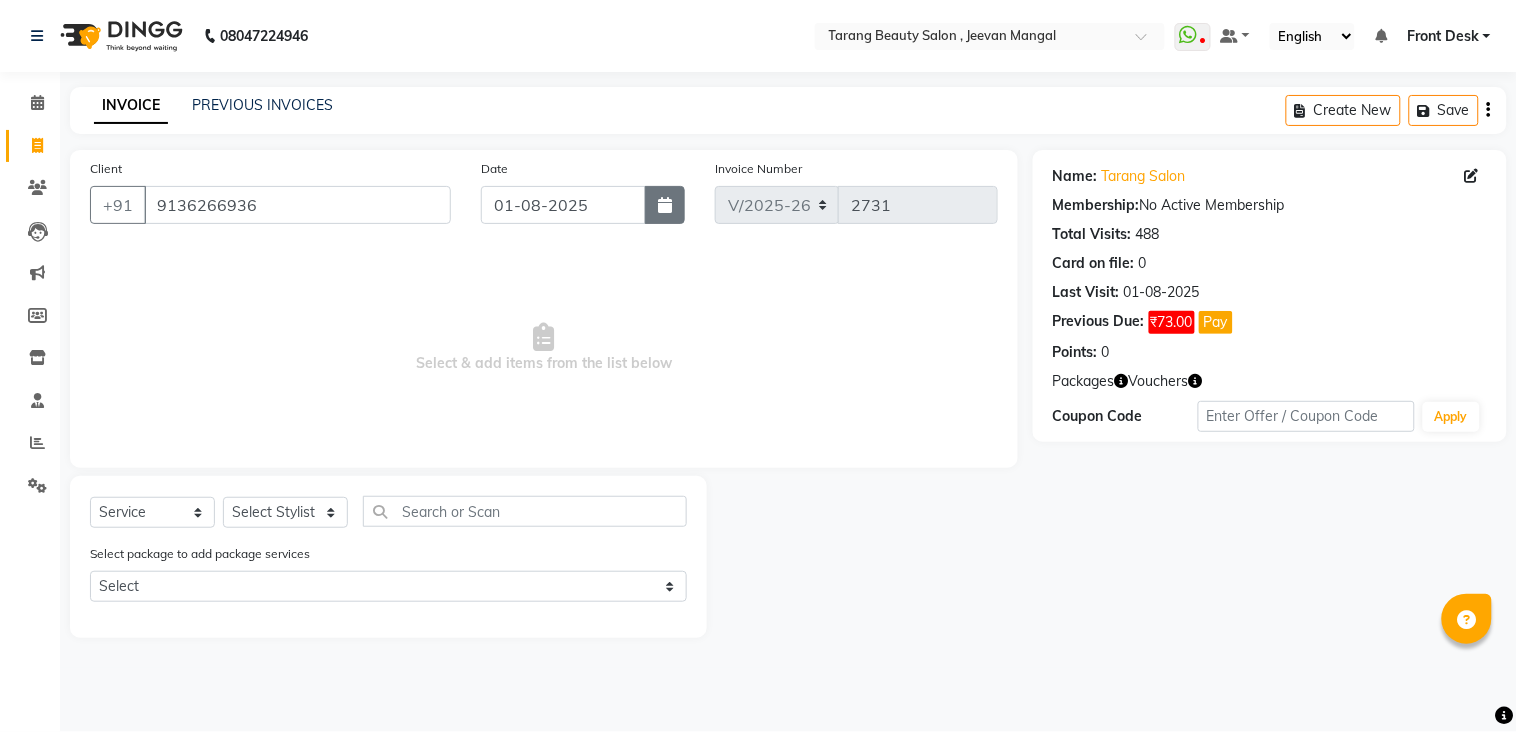 click 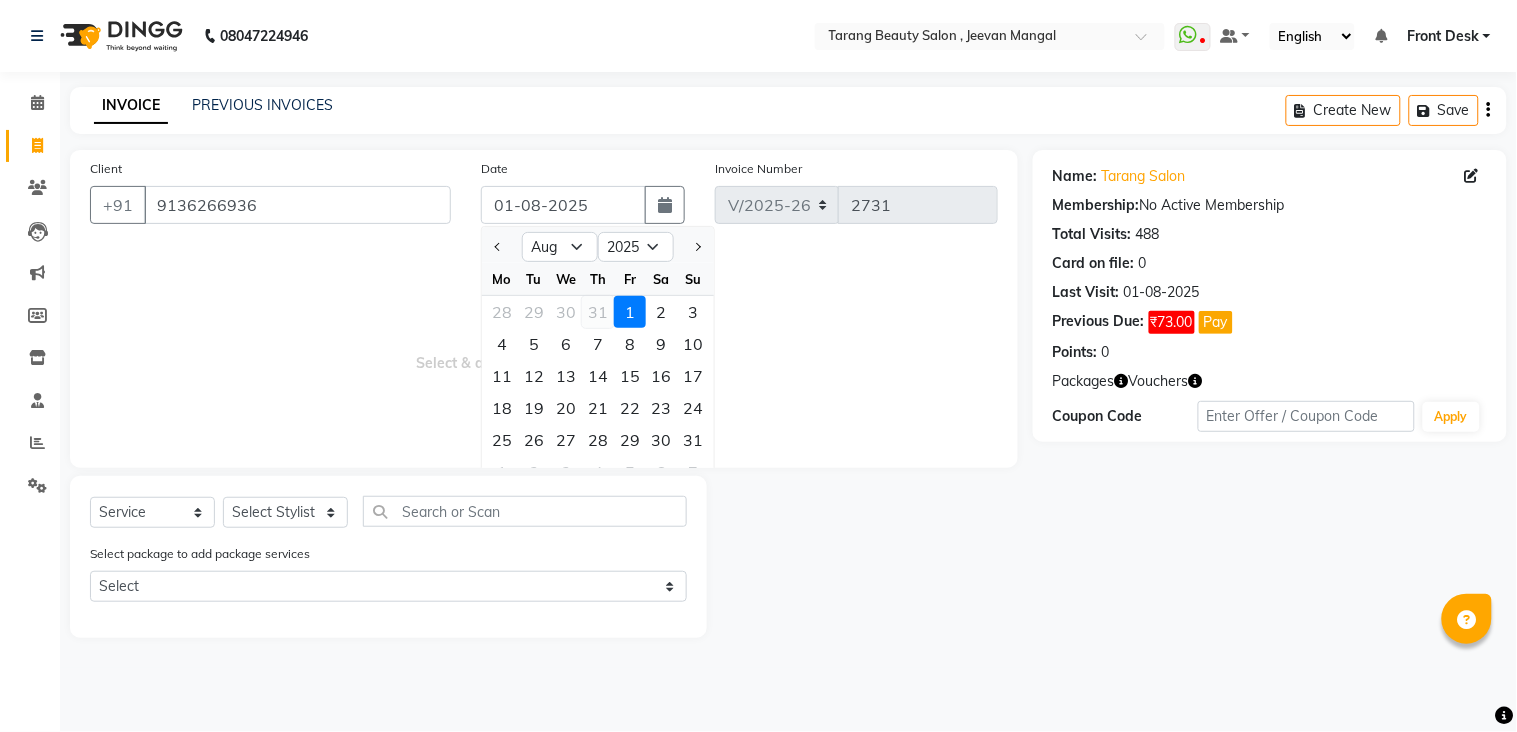 click on "31" 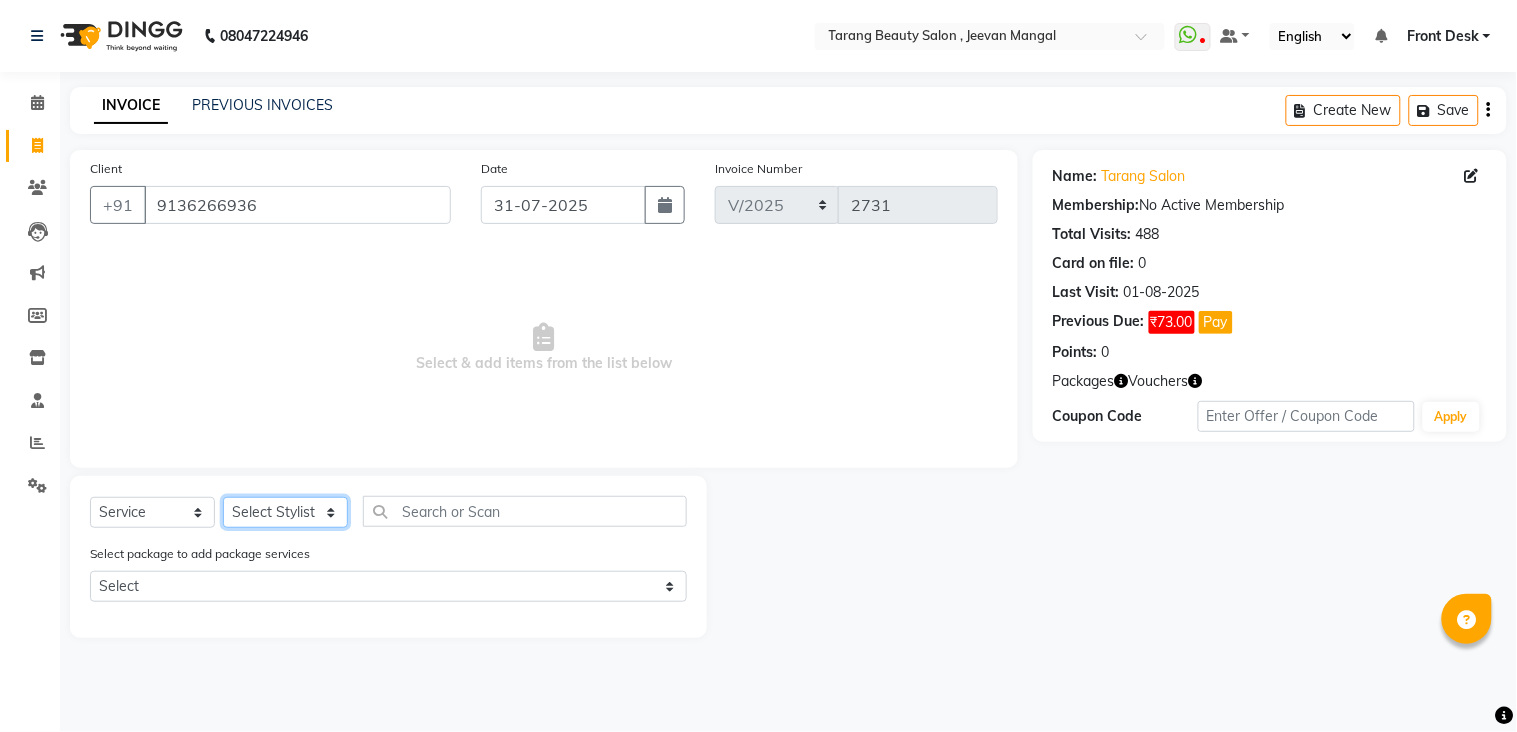 click on "Select Stylist ANITA MANOJ KARRE ANJALI RAMESH KHAMDARE BHUMI PAWAR DEEPALI  KANOJIYA Front Desk GAYATRI KENIN Grishma  indu kavita NEHA pooja thakur Pooja Vishwakarma priya  Ruchi RUTUJA sadhana SNEHAL SHINDE SONAL Suchita panchal SUNITA KAURI surekha bhalerao Varsha Zoya" 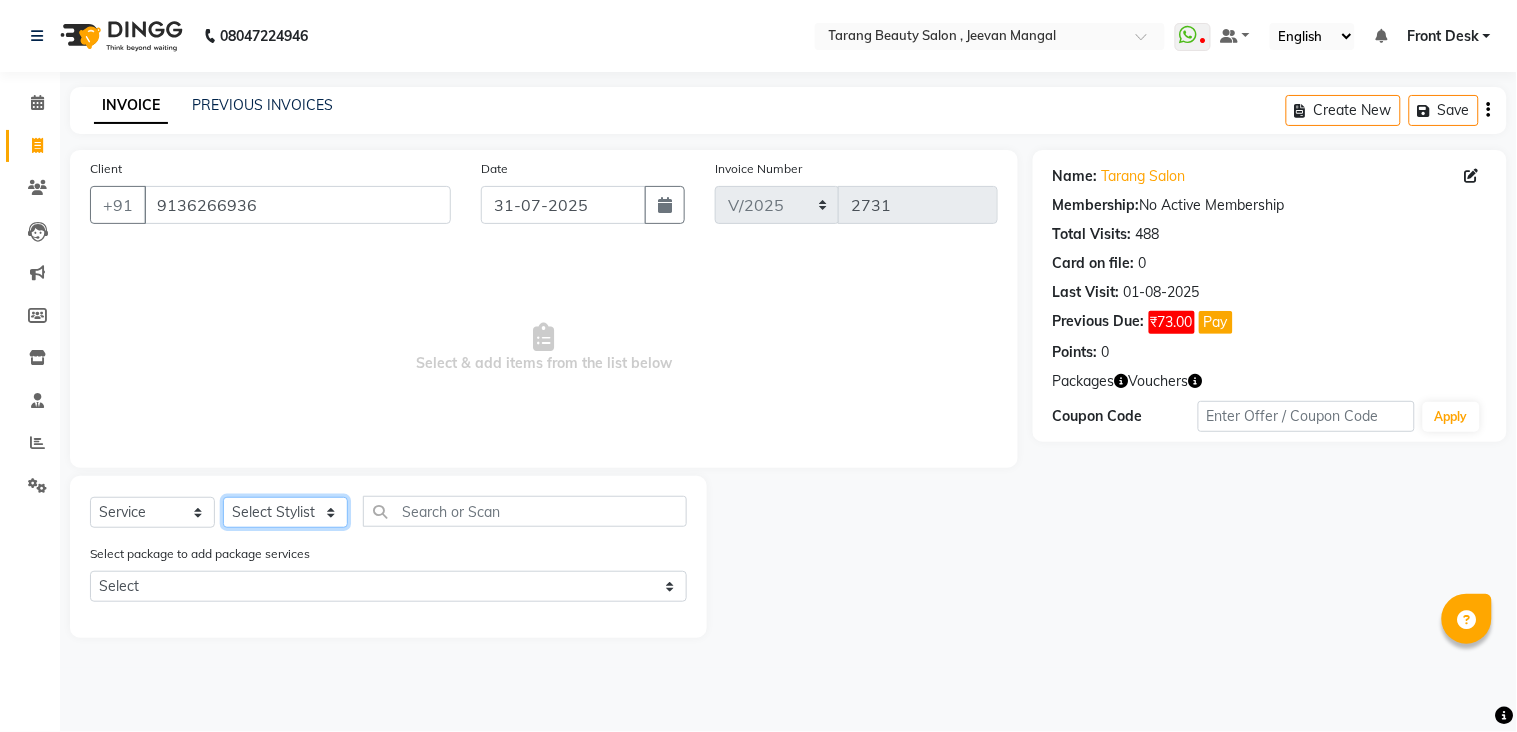 select on "33033" 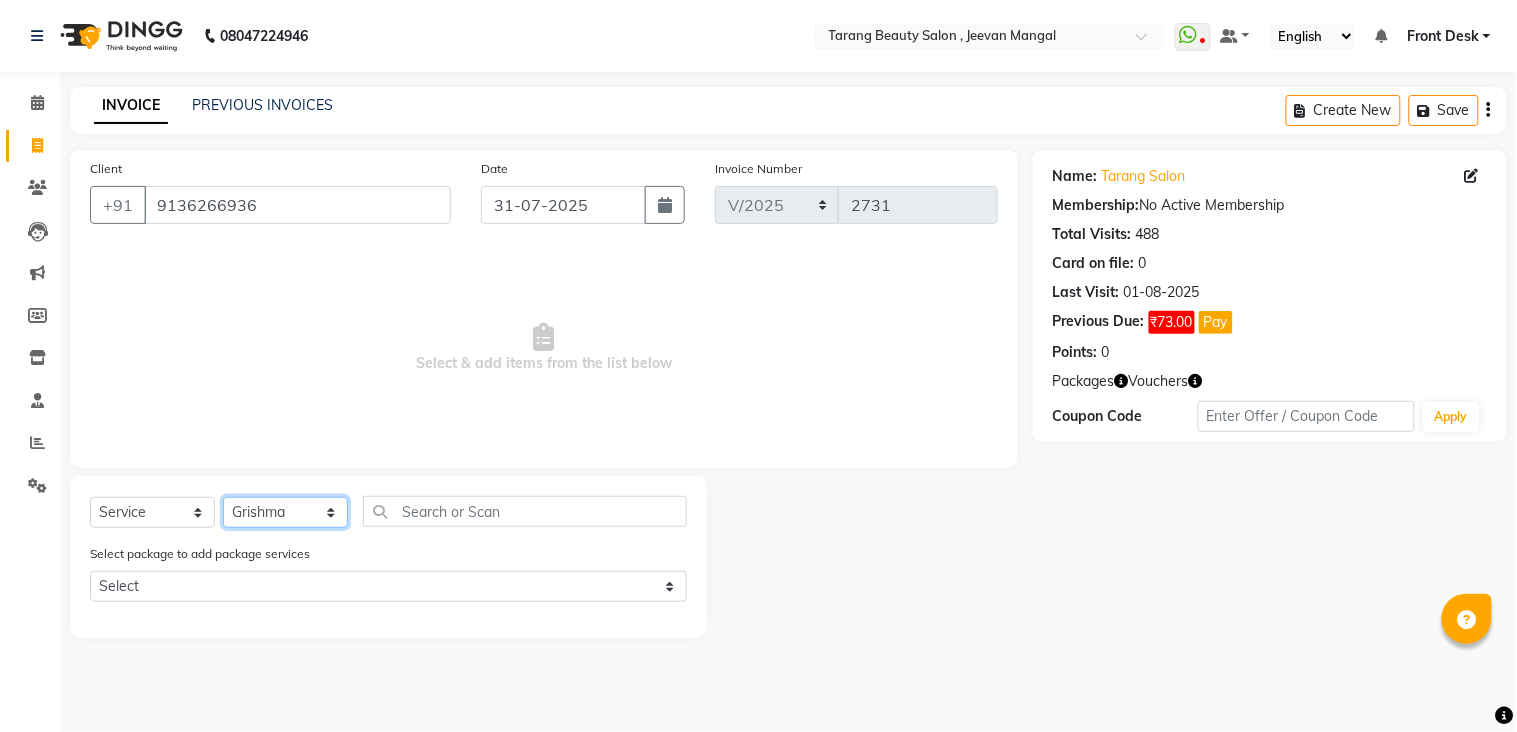 click on "Select Stylist ANITA MANOJ KARRE ANJALI RAMESH KHAMDARE BHUMI PAWAR DEEPALI  KANOJIYA Front Desk GAYATRI KENIN Grishma  indu kavita NEHA pooja thakur Pooja Vishwakarma priya  Ruchi RUTUJA sadhana SNEHAL SHINDE SONAL Suchita panchal SUNITA KAURI surekha bhalerao Varsha Zoya" 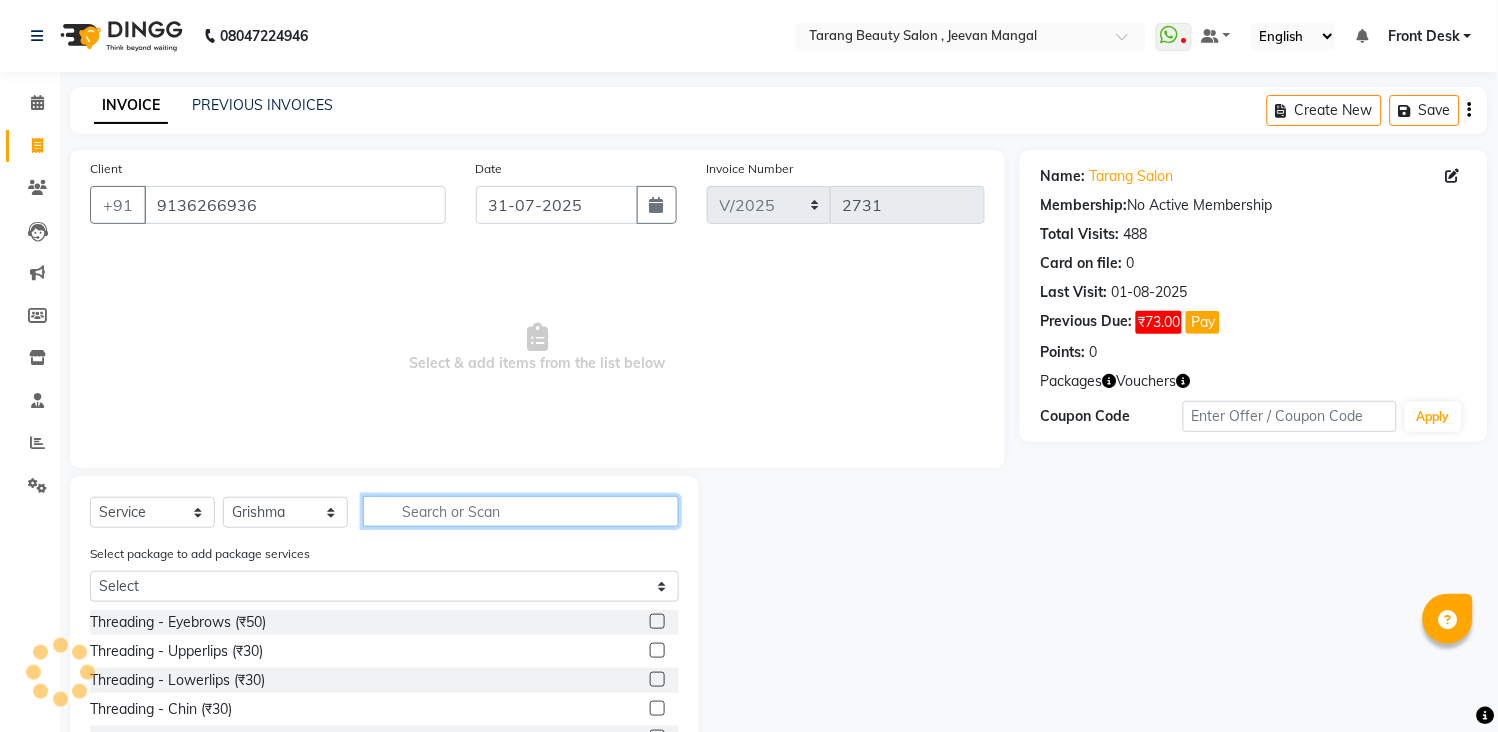 click 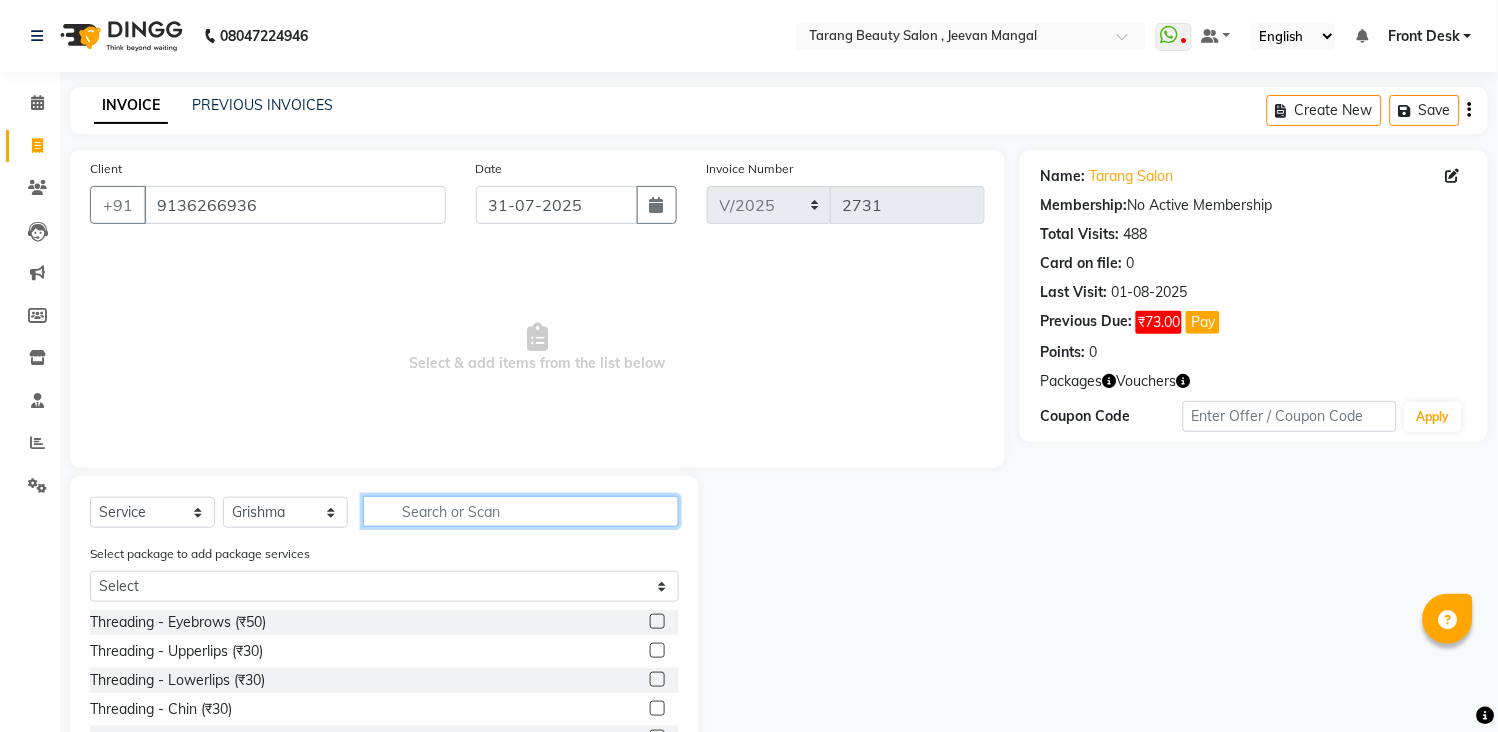 click 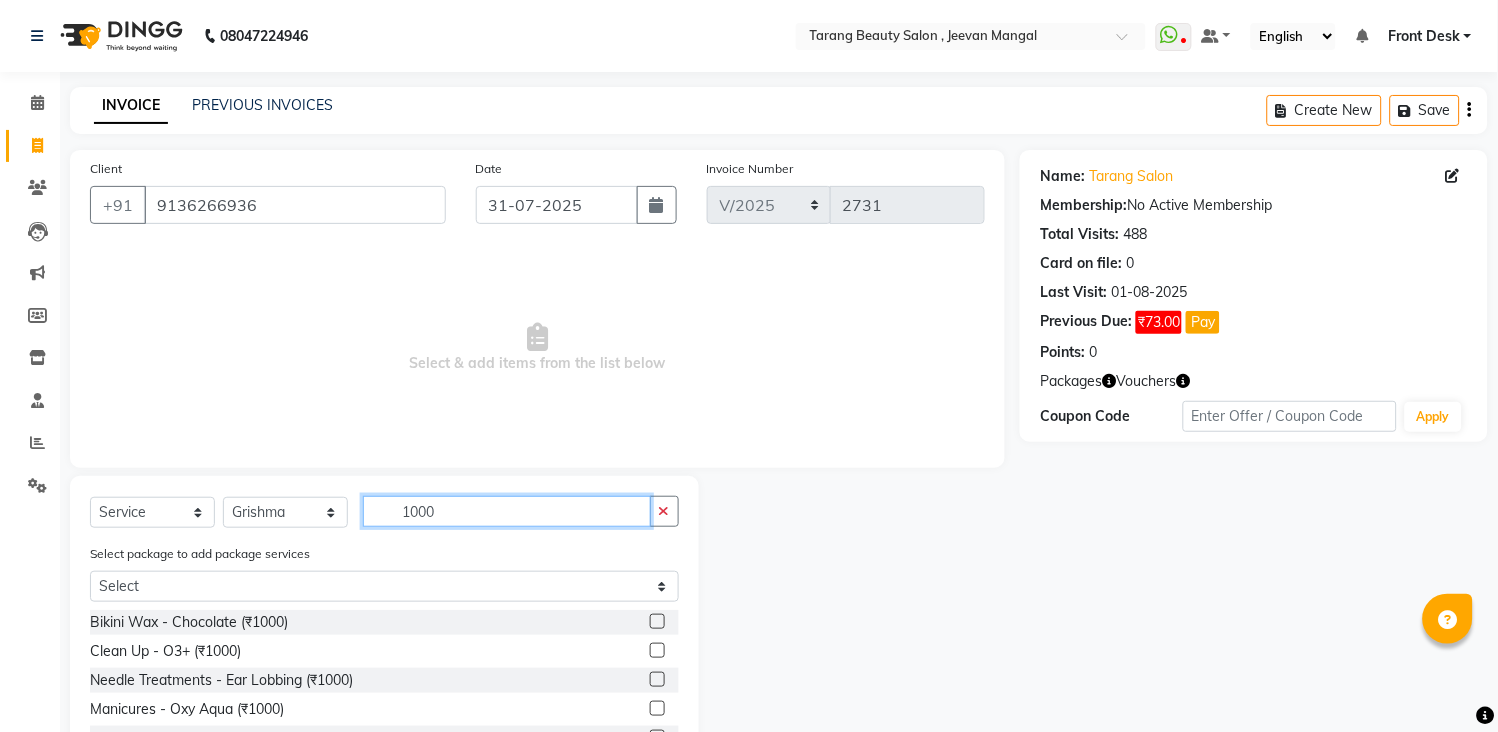 scroll, scrollTop: 321, scrollLeft: 0, axis: vertical 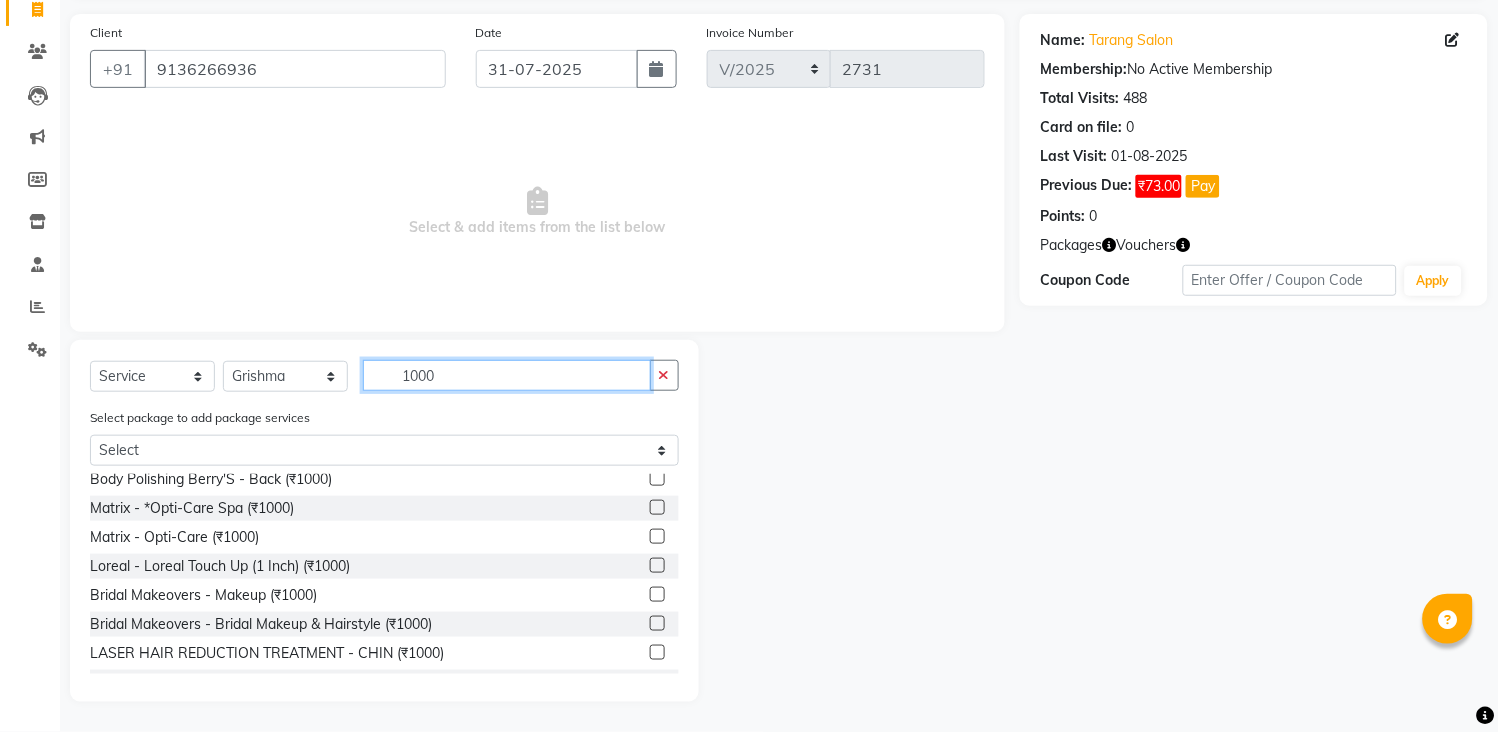 type on "1000" 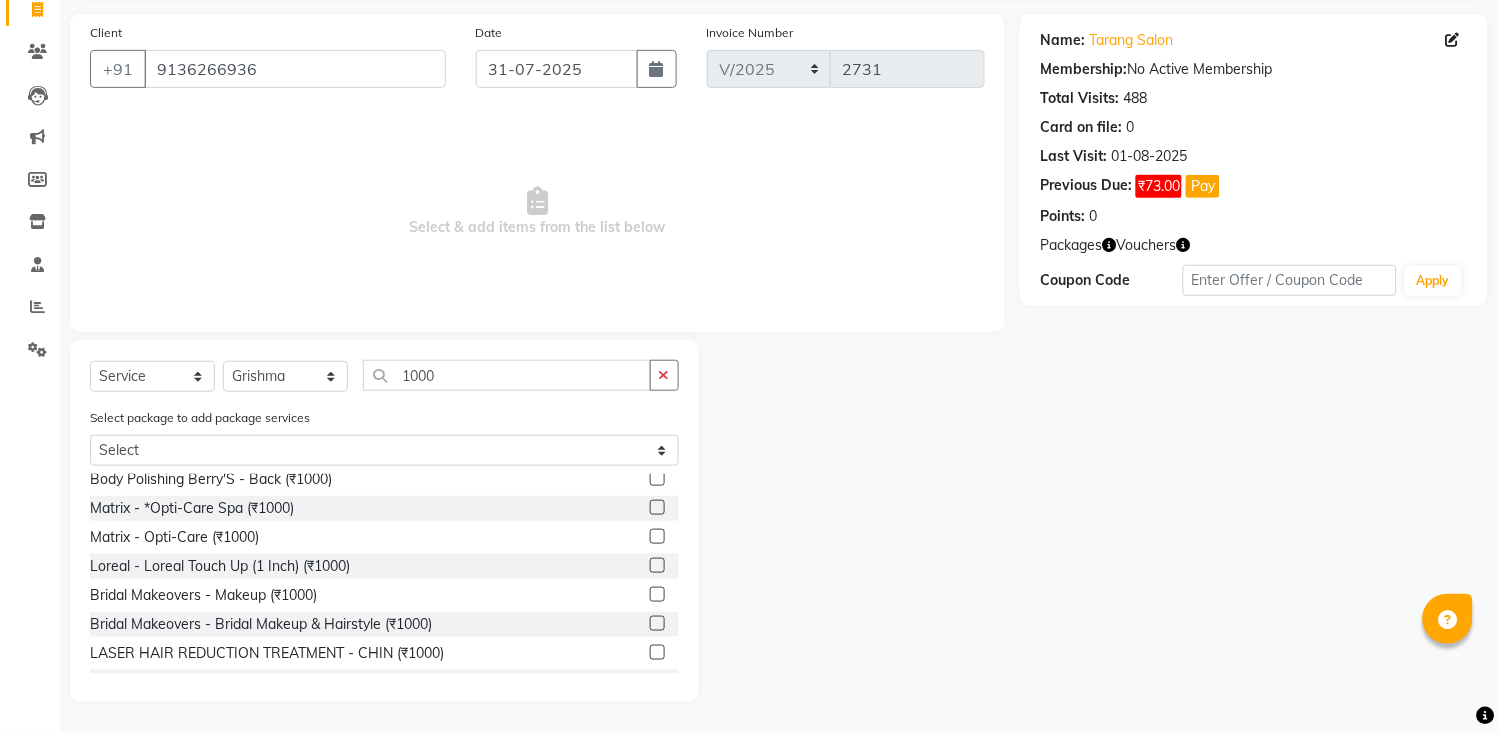 click 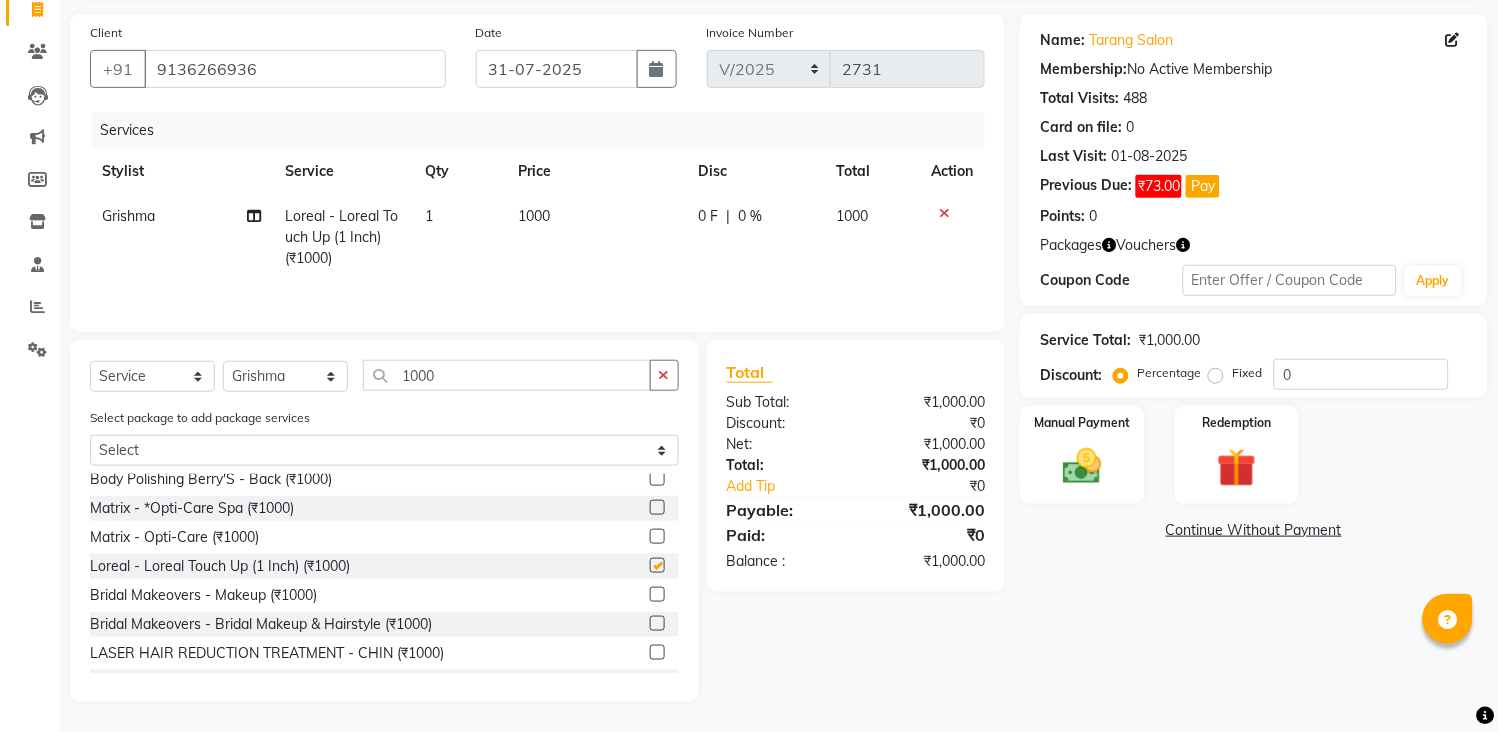 checkbox on "false" 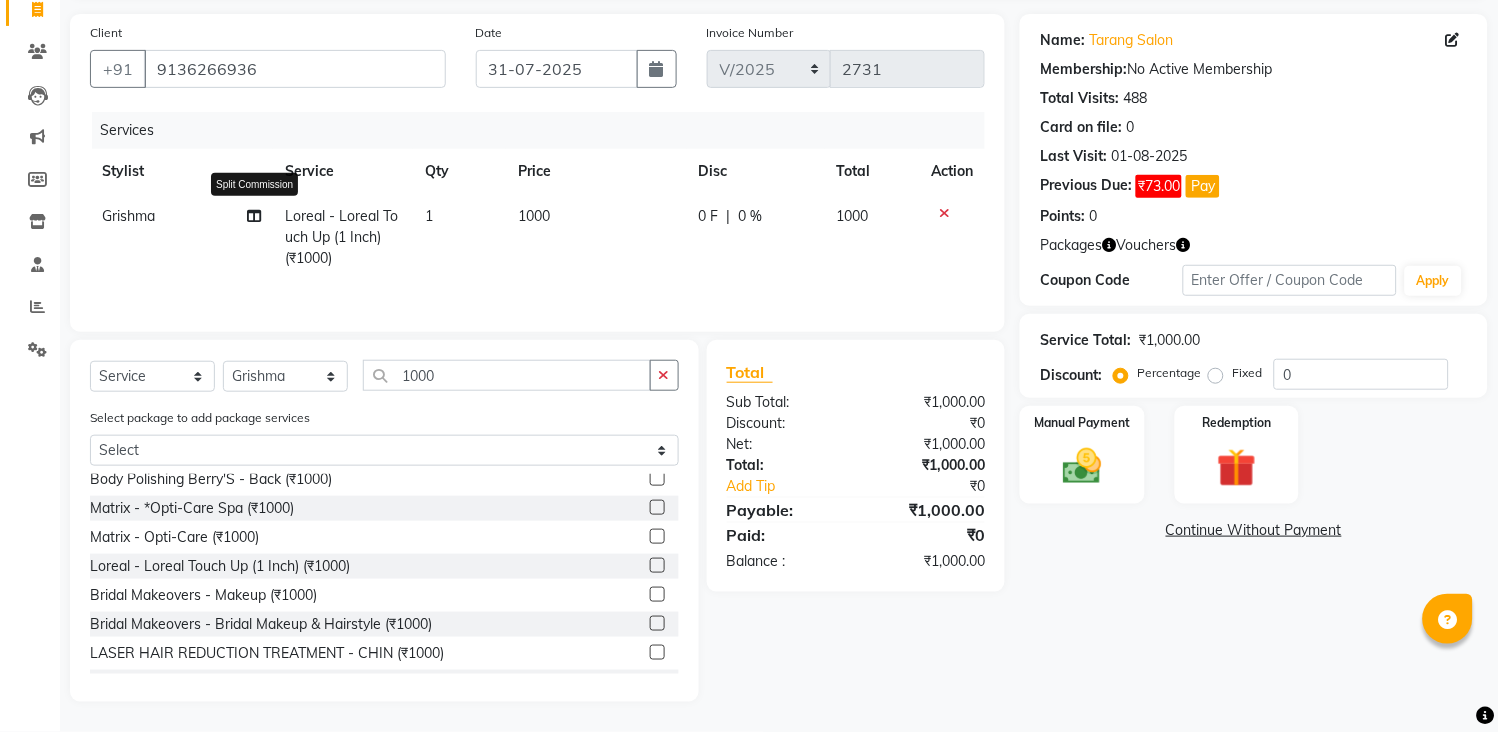 click 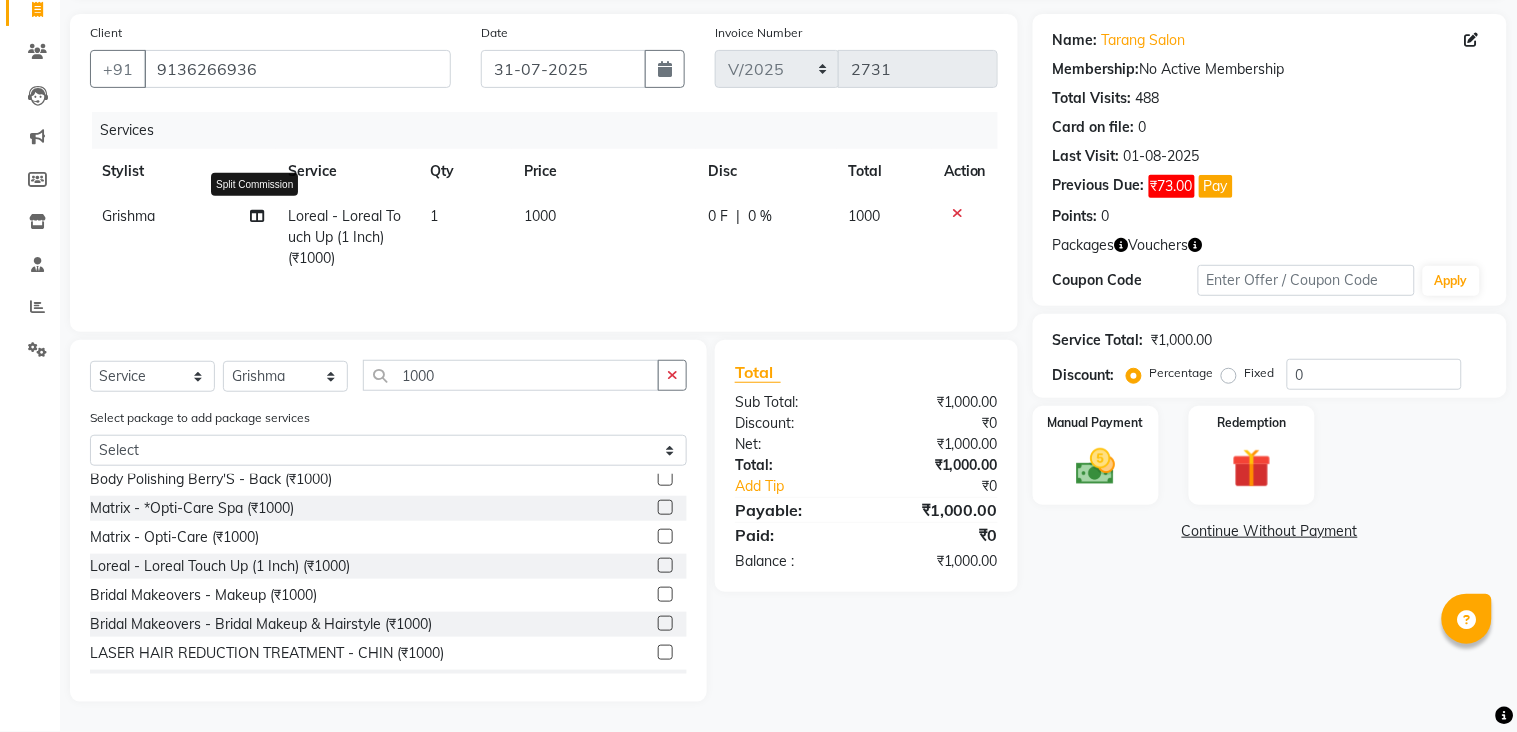 select on "33033" 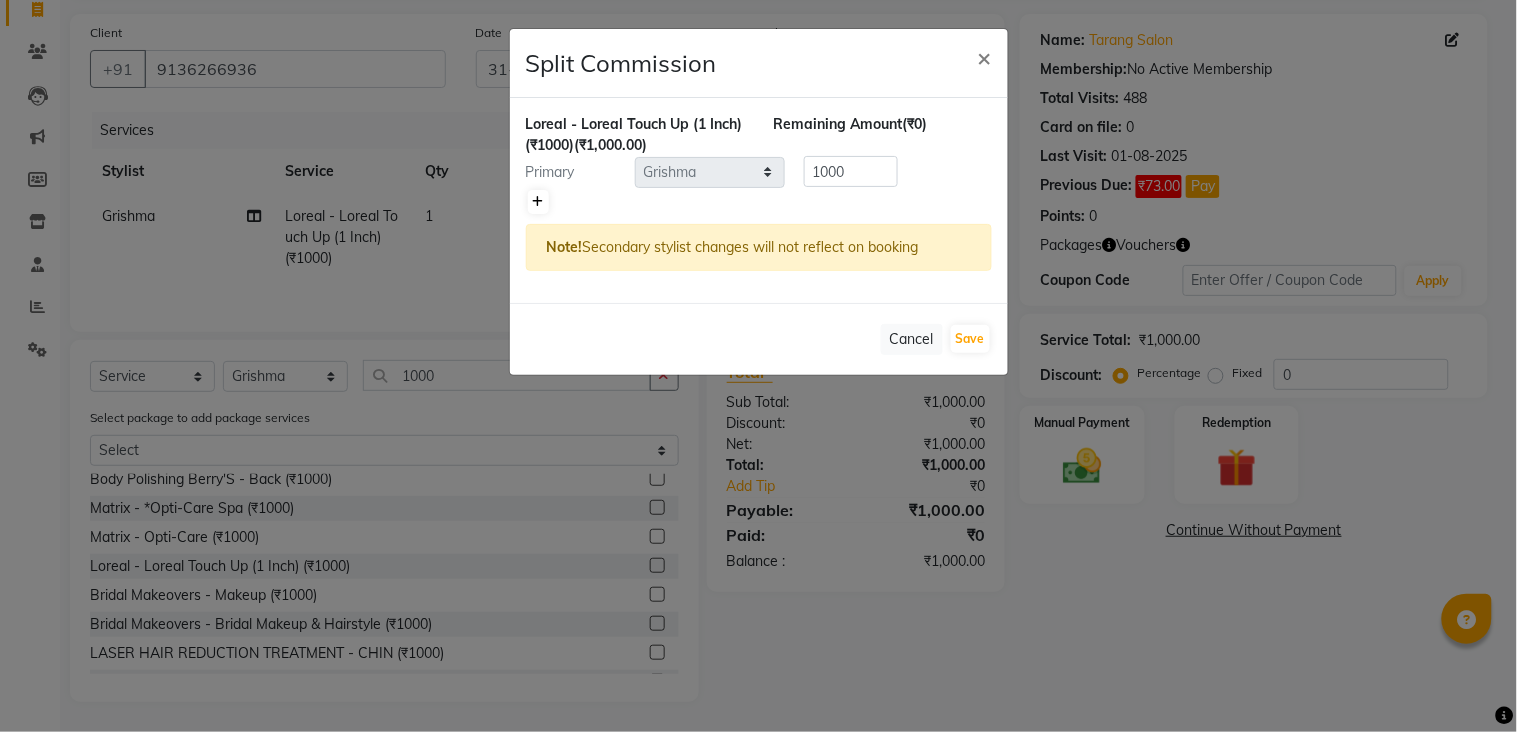 click 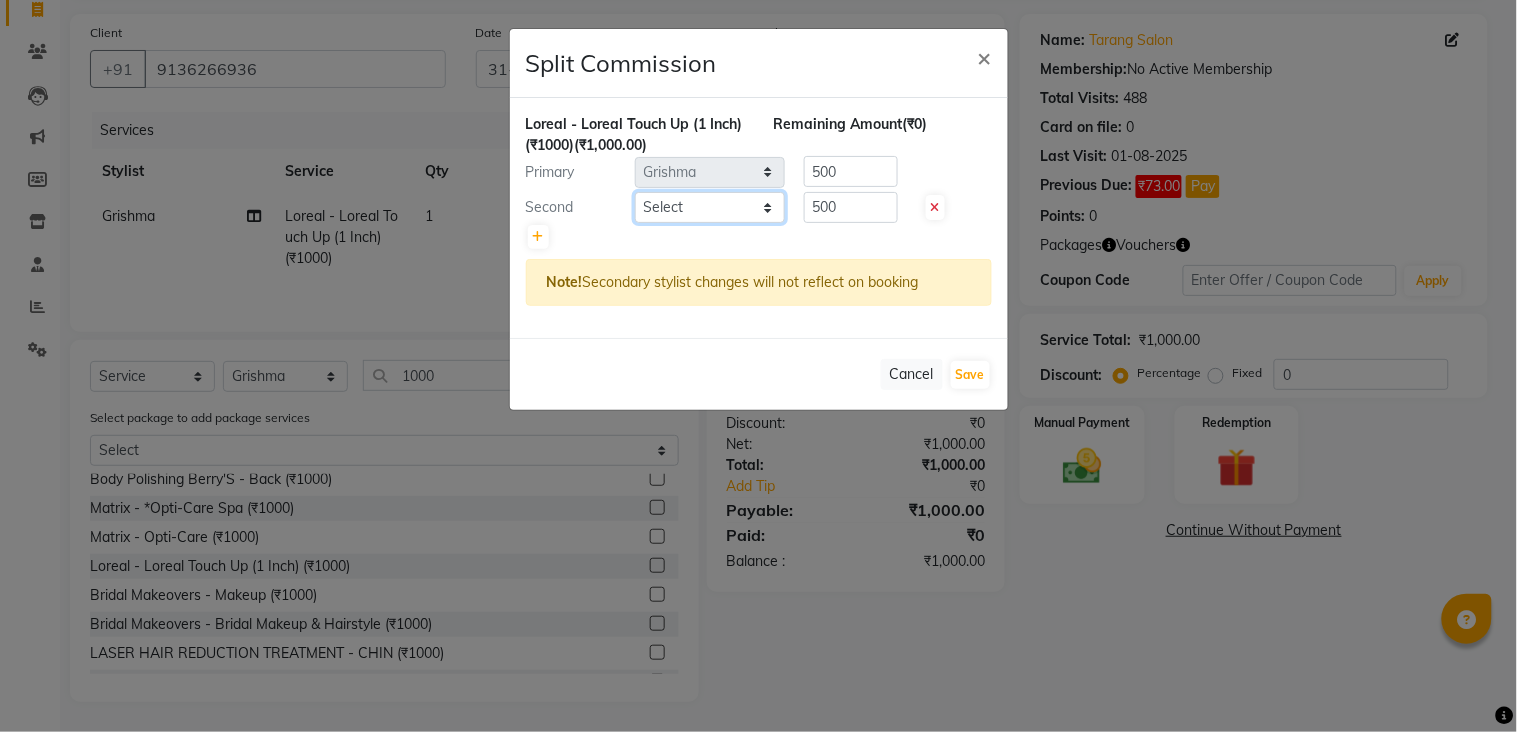 click on "Select  ANITA MANOJ KARRE   ANJALI RAMESH KHAMDARE   BHUMI PAWAR   DEEPALI  KANOJIYA   Front Desk   GAYATRI KENIN   Grishma    indu   kavita   NEHA   pooja thakur   Pooja Vishwakarma   priya    Ruchi   RUTUJA   sadhana   SNEHAL SHINDE   SONAL   Suchita panchal   SUNITA KAURI   surekha bhalerao   Varsha   Zoya" 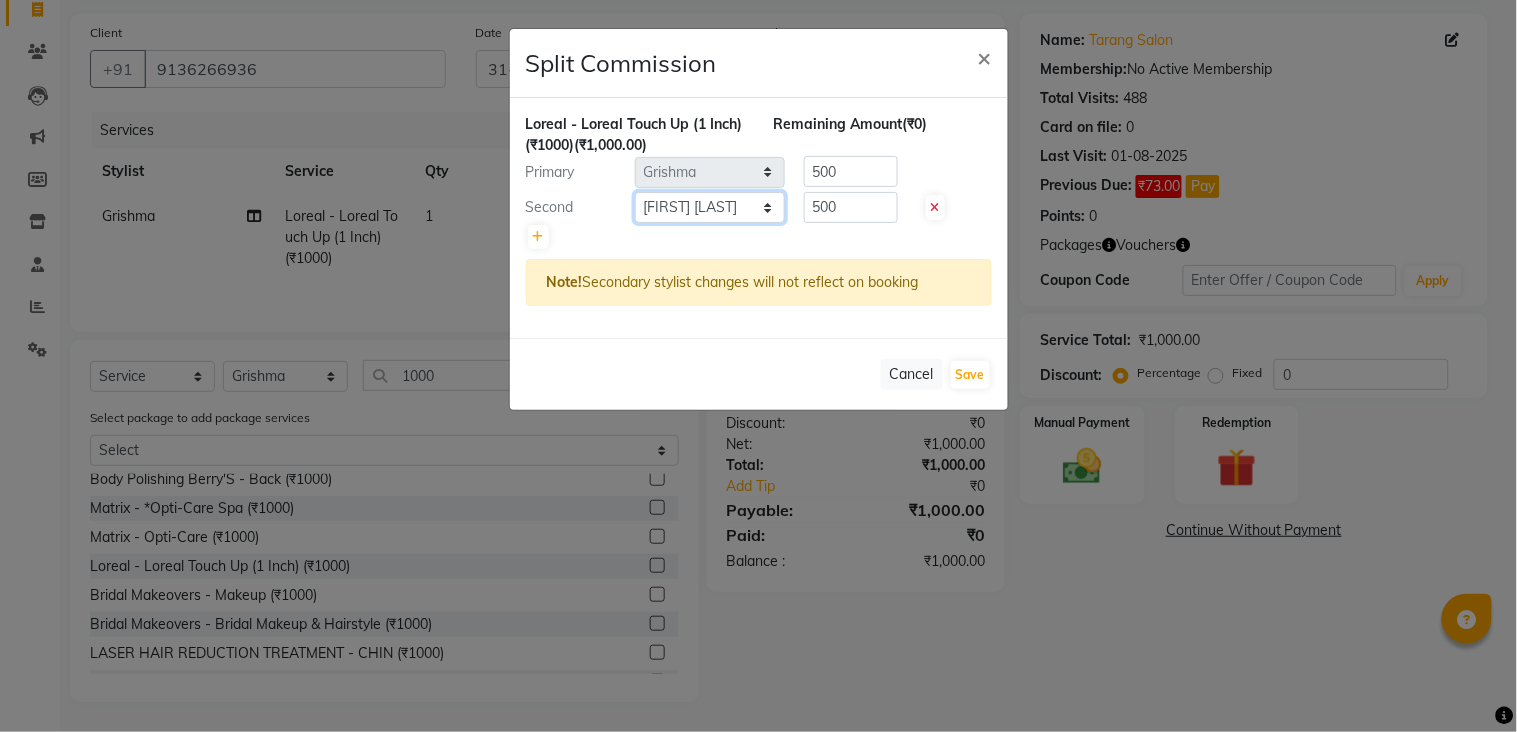 click on "Select  ANITA MANOJ KARRE   ANJALI RAMESH KHAMDARE   BHUMI PAWAR   DEEPALI  KANOJIYA   Front Desk   GAYATRI KENIN   Grishma    indu   kavita   NEHA   pooja thakur   Pooja Vishwakarma   priya    Ruchi   RUTUJA   sadhana   SNEHAL SHINDE   SONAL   Suchita panchal   SUNITA KAURI   surekha bhalerao   Varsha   Zoya" 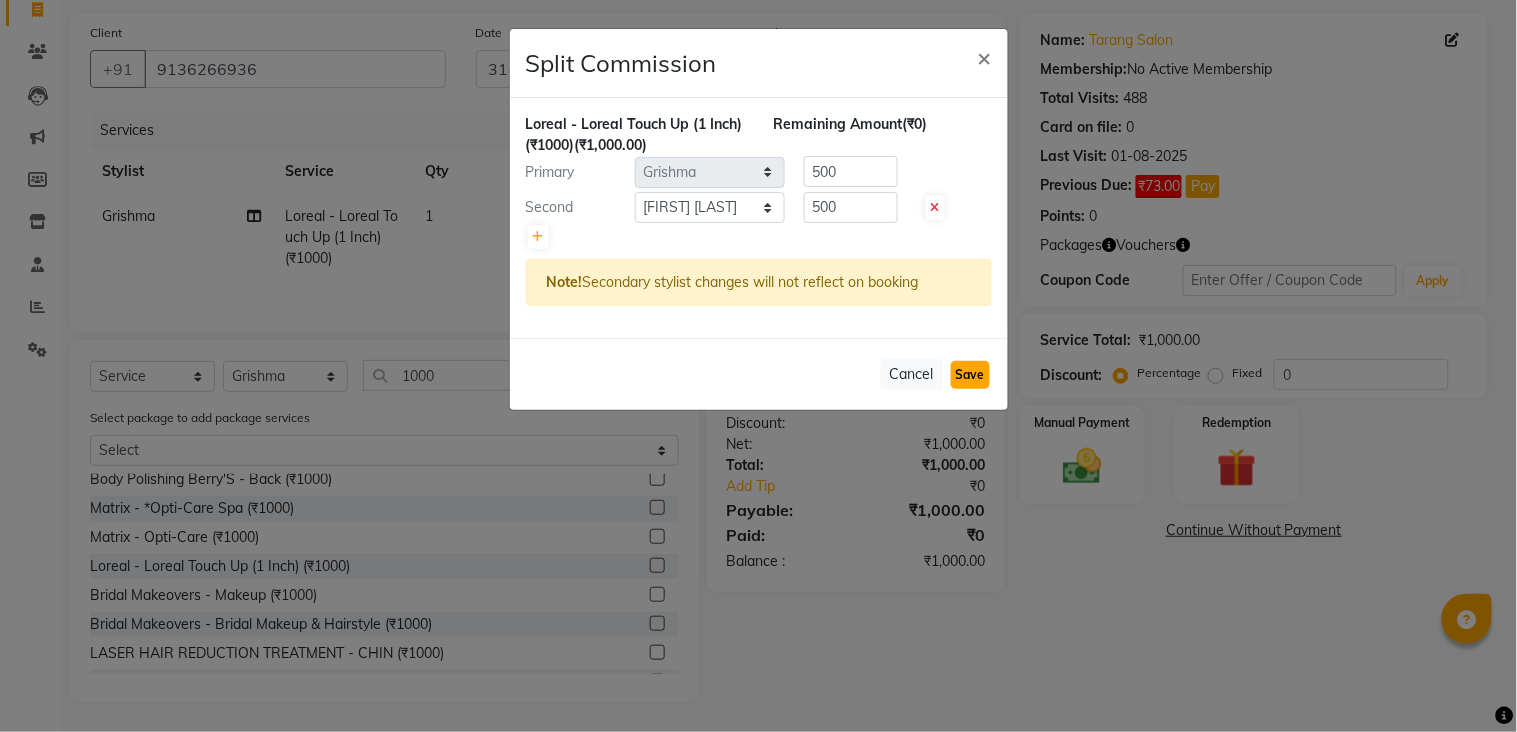 click on "Save" 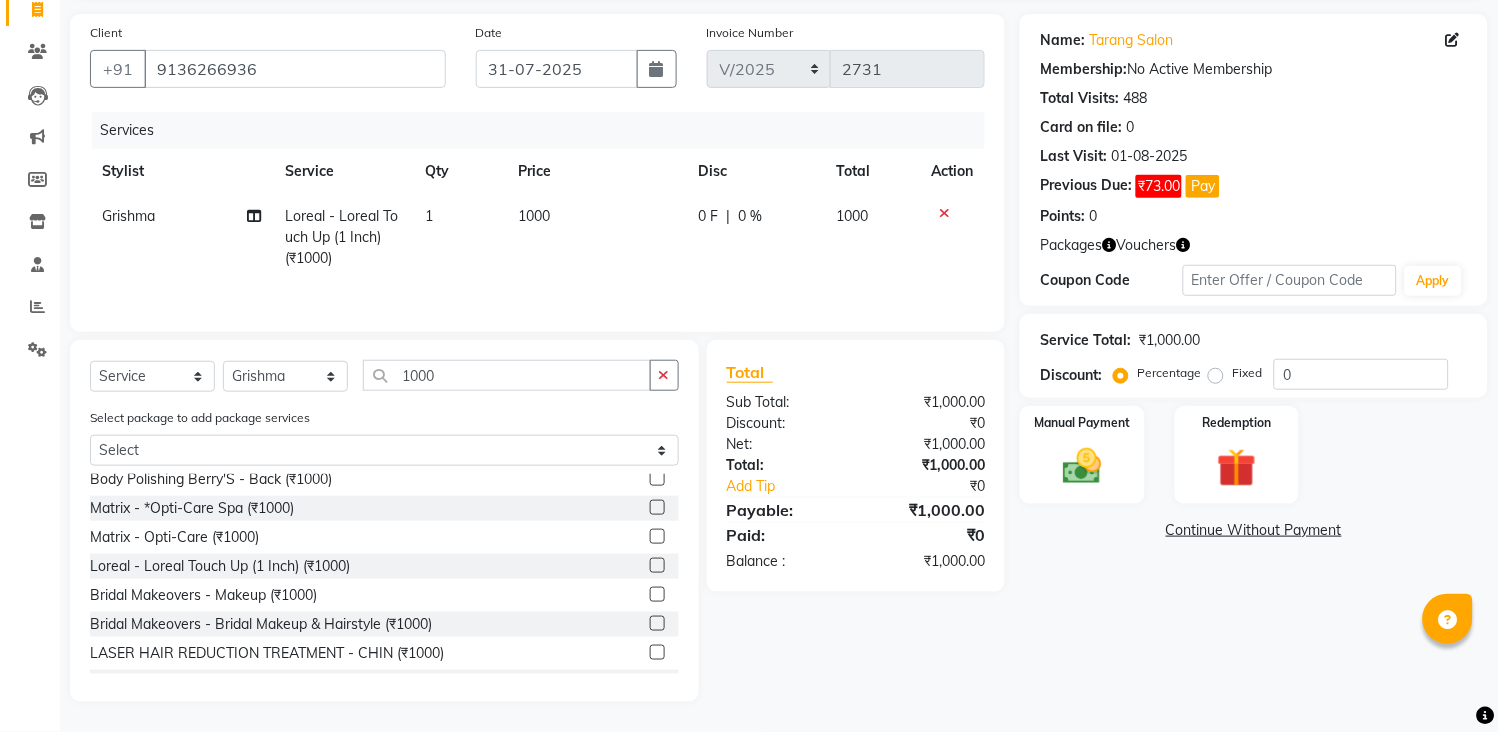 scroll, scrollTop: 140, scrollLeft: 0, axis: vertical 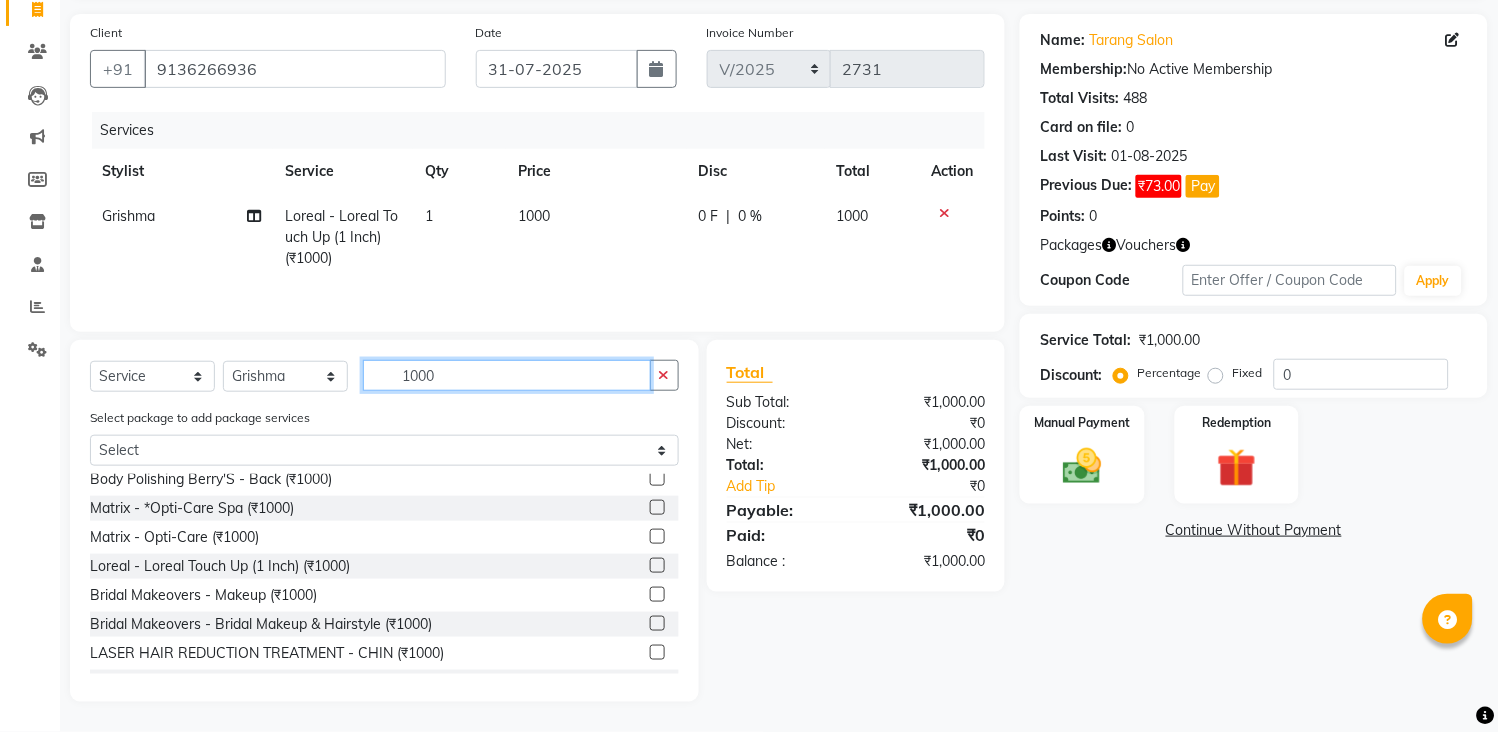 type 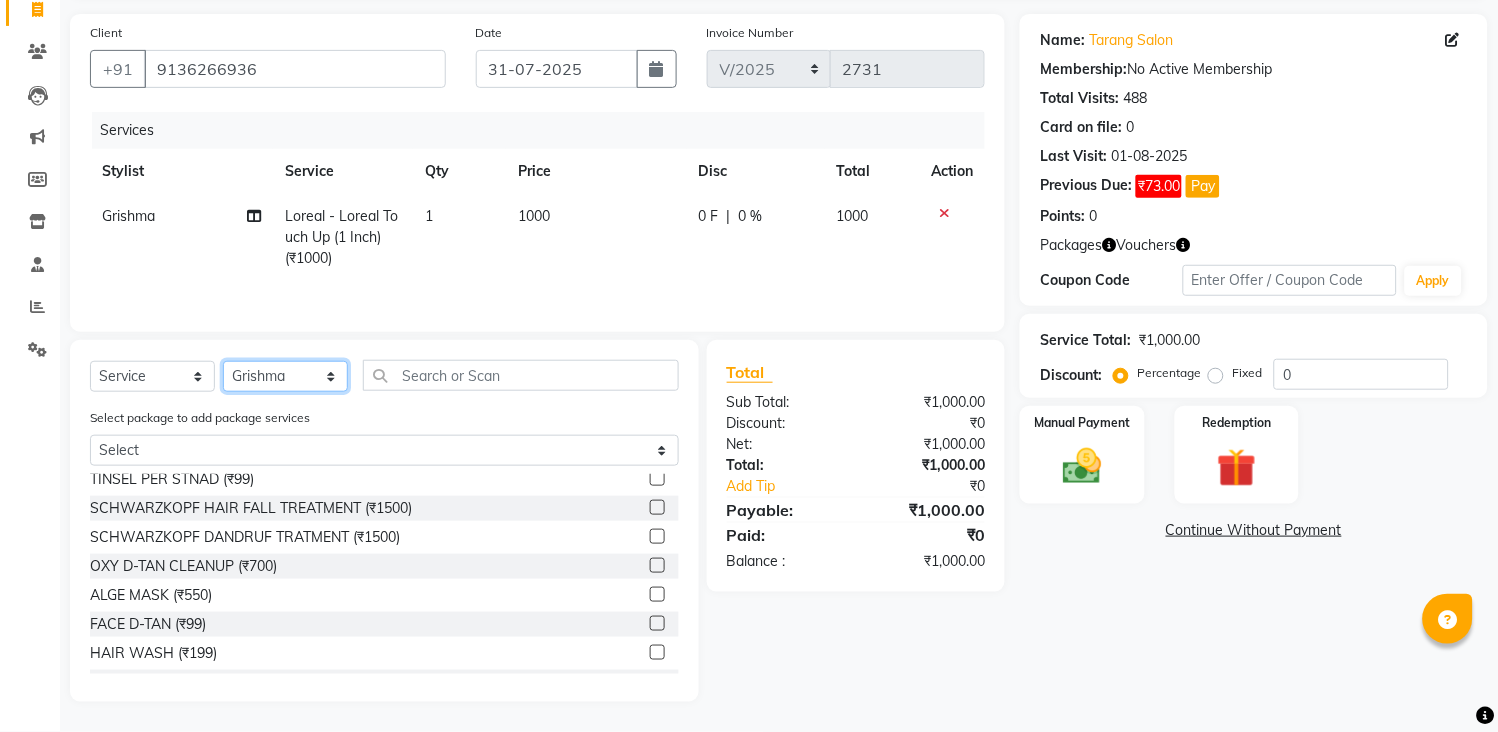 click on "Select Stylist ANITA MANOJ KARRE ANJALI RAMESH KHAMDARE BHUMI PAWAR DEEPALI  KANOJIYA Front Desk GAYATRI KENIN Grishma  indu kavita NEHA pooja thakur Pooja Vishwakarma priya  Ruchi RUTUJA sadhana SNEHAL SHINDE SONAL Suchita panchal SUNITA KAURI surekha bhalerao Varsha Zoya" 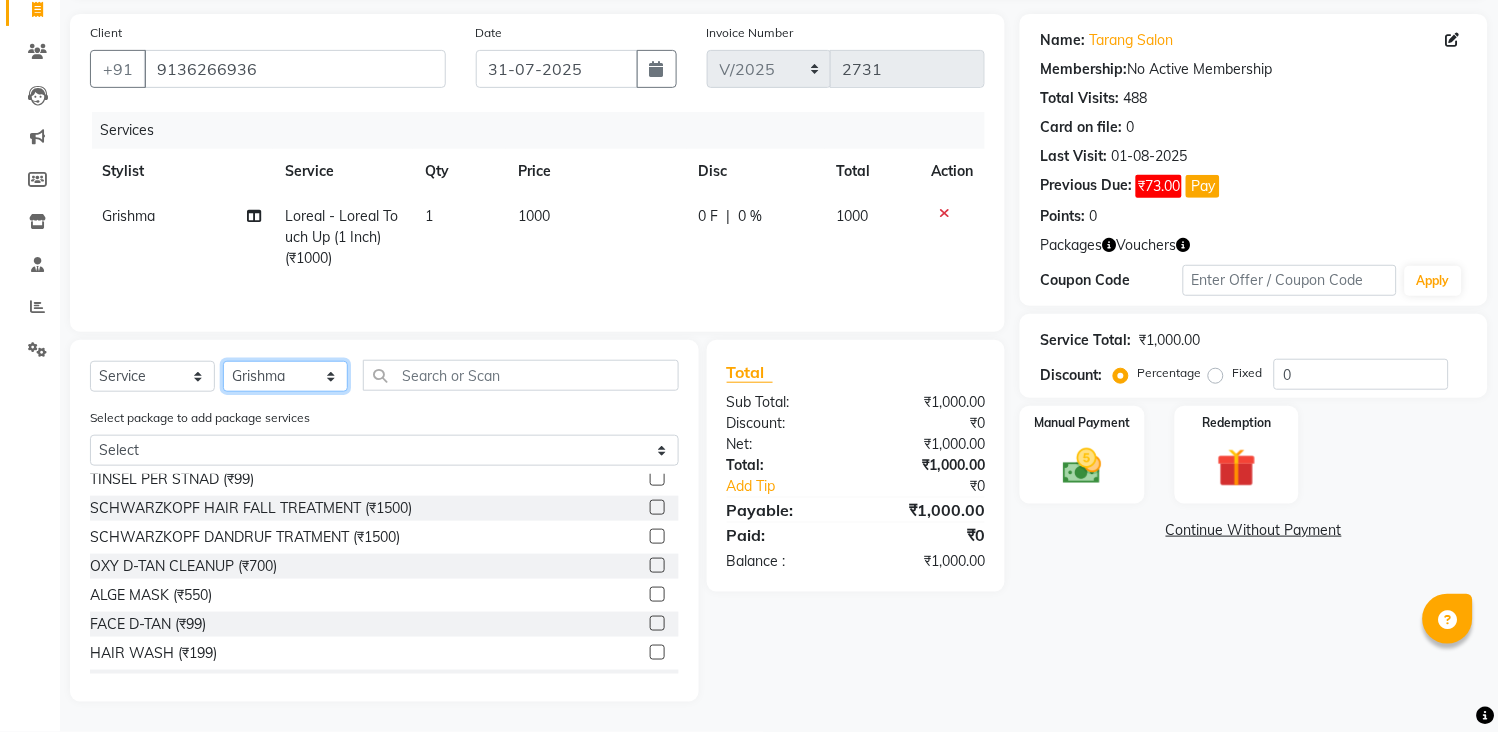 select on "45699" 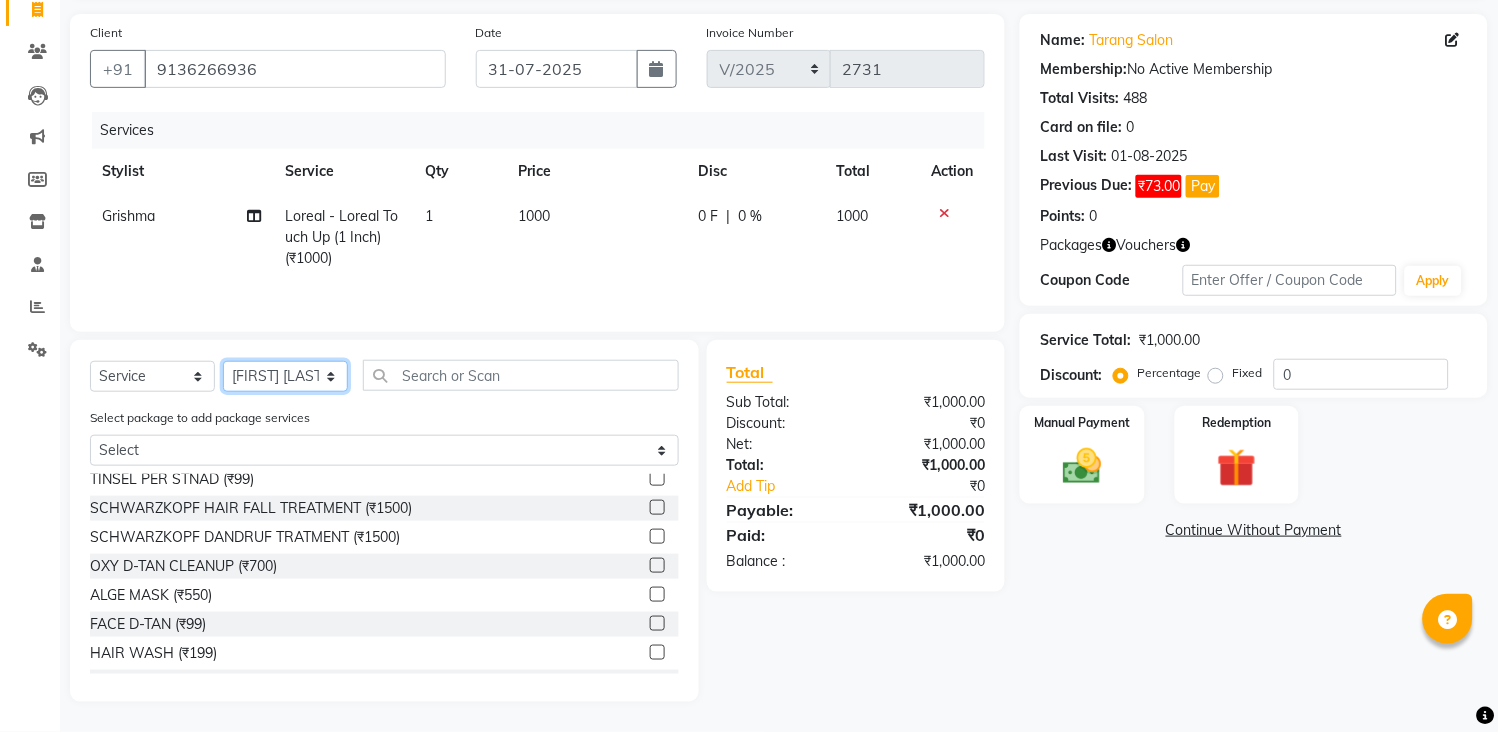 click on "Select Stylist ANITA MANOJ KARRE ANJALI RAMESH KHAMDARE BHUMI PAWAR DEEPALI  KANOJIYA Front Desk GAYATRI KENIN Grishma  indu kavita NEHA pooja thakur Pooja Vishwakarma priya  Ruchi RUTUJA sadhana SNEHAL SHINDE SONAL Suchita panchal SUNITA KAURI surekha bhalerao Varsha Zoya" 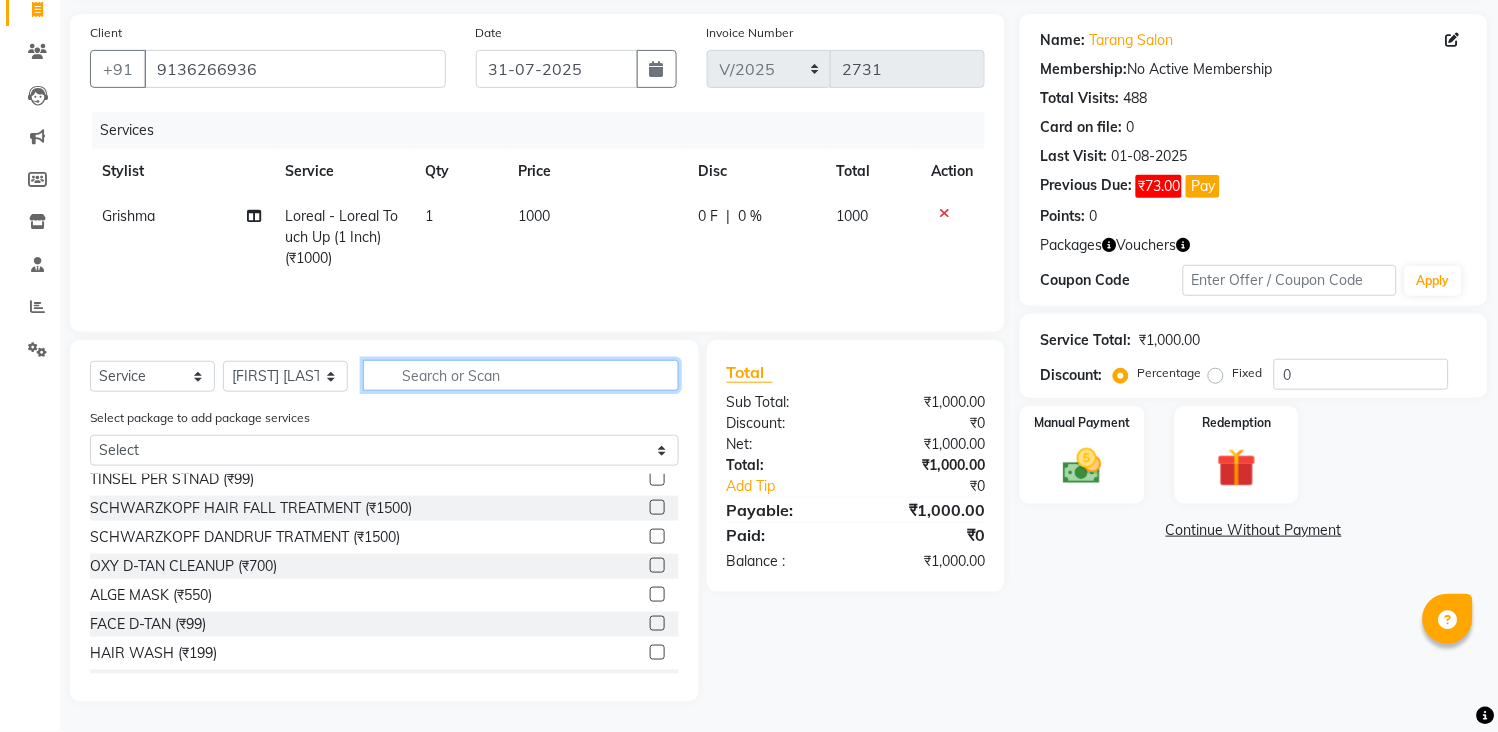 click 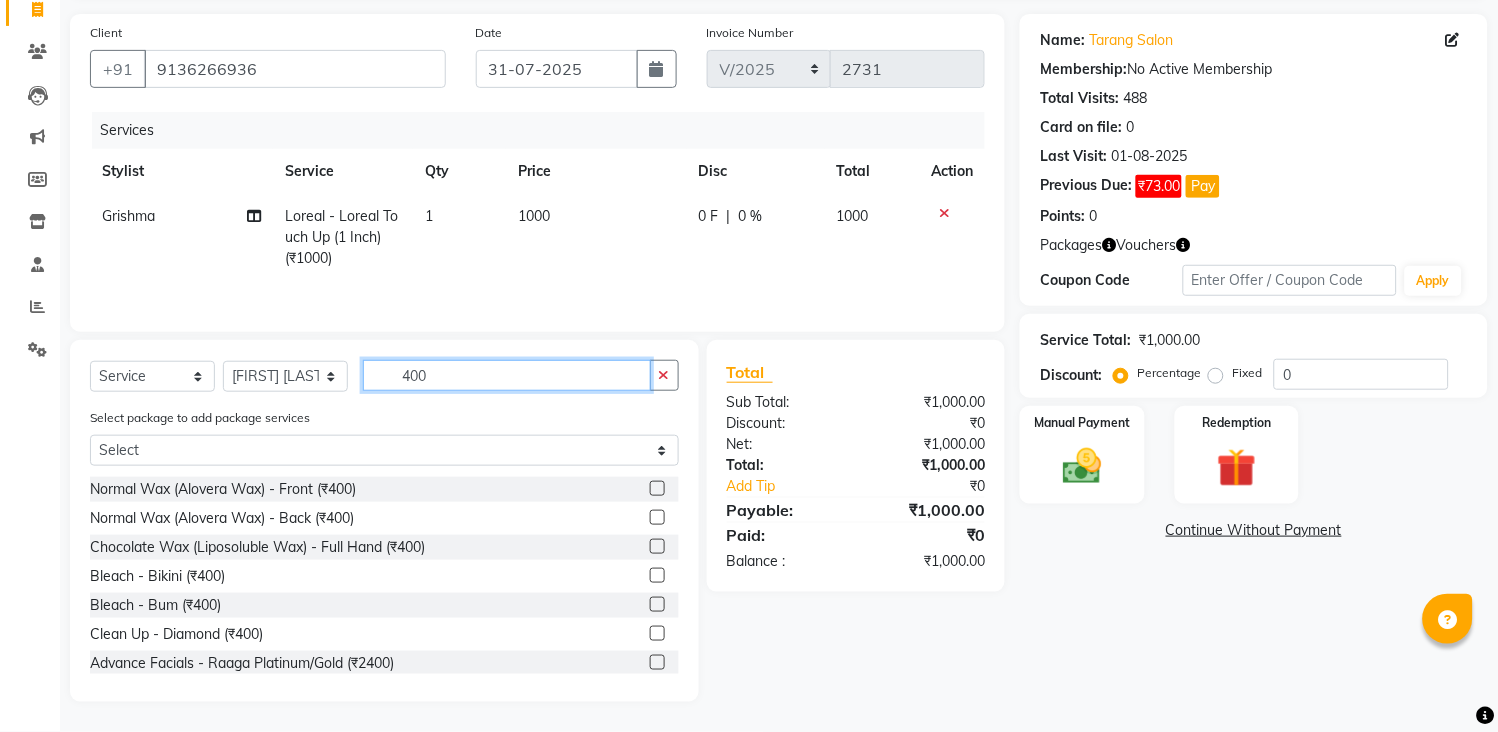 scroll, scrollTop: 16, scrollLeft: 0, axis: vertical 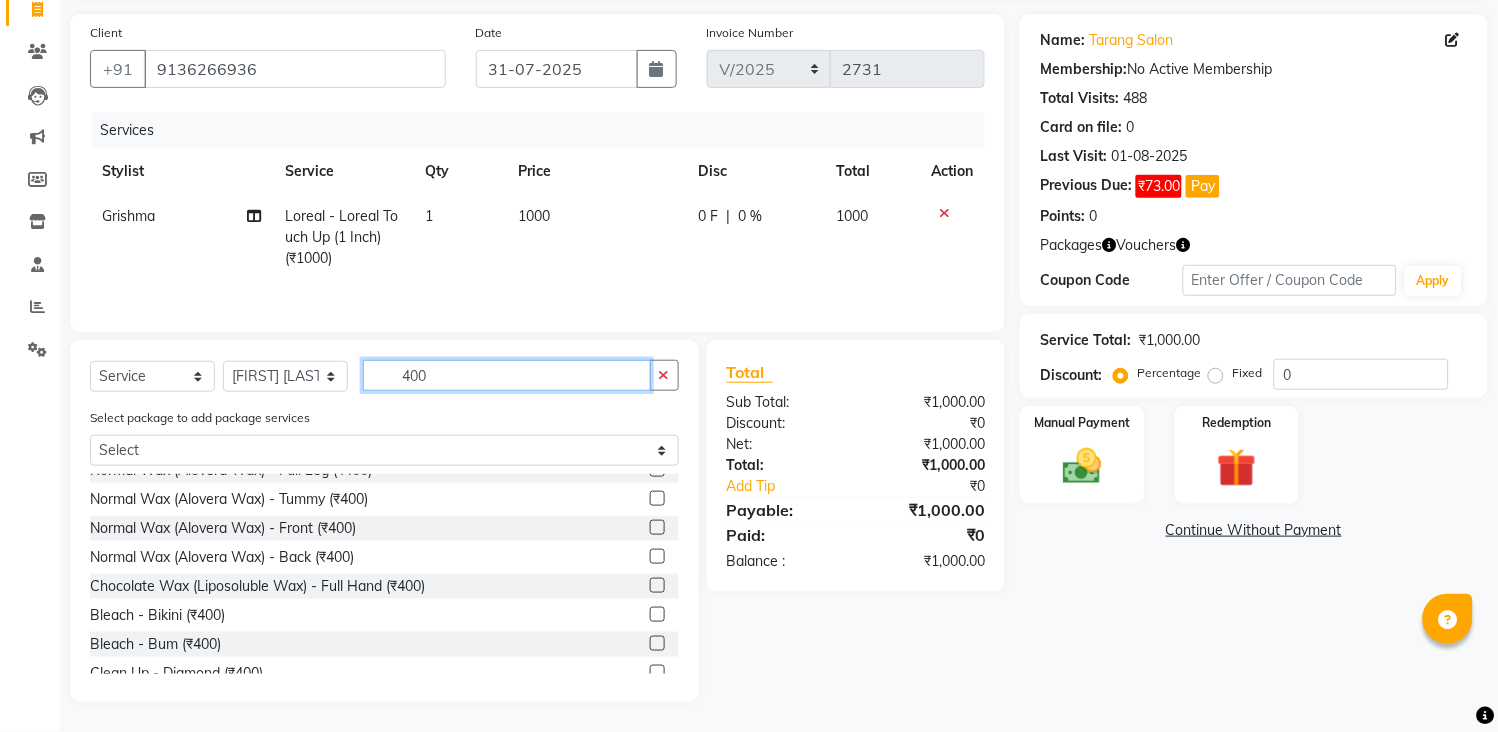 type on "400" 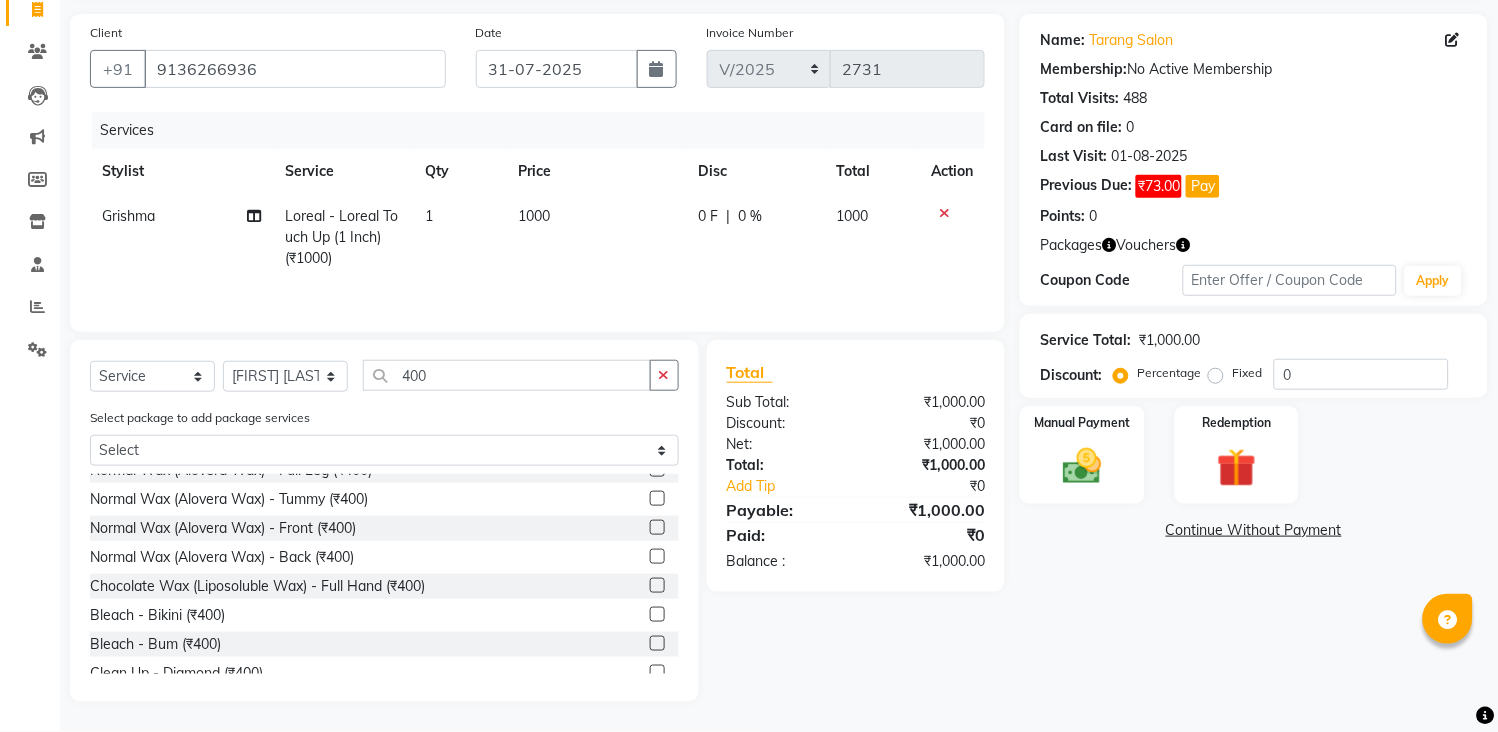 click 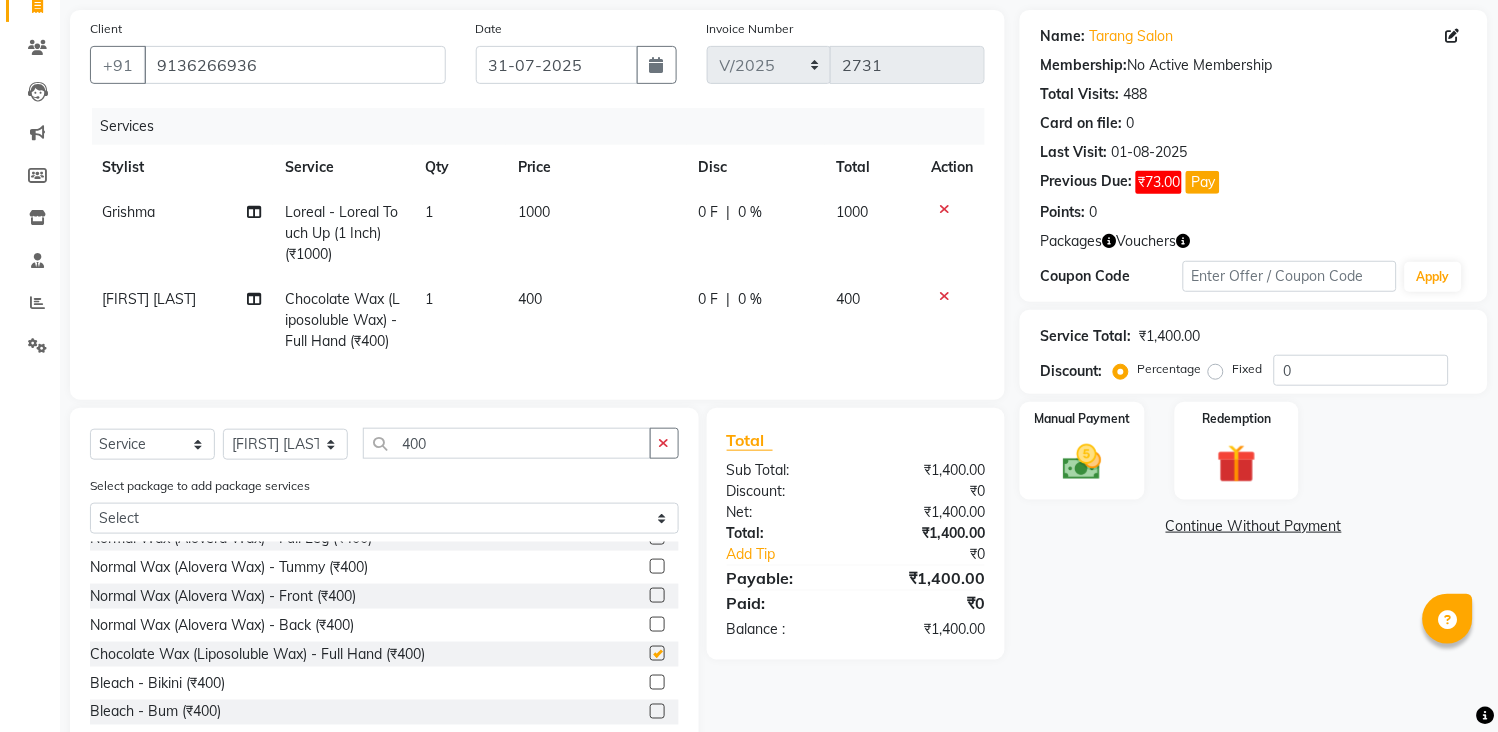 checkbox on "false" 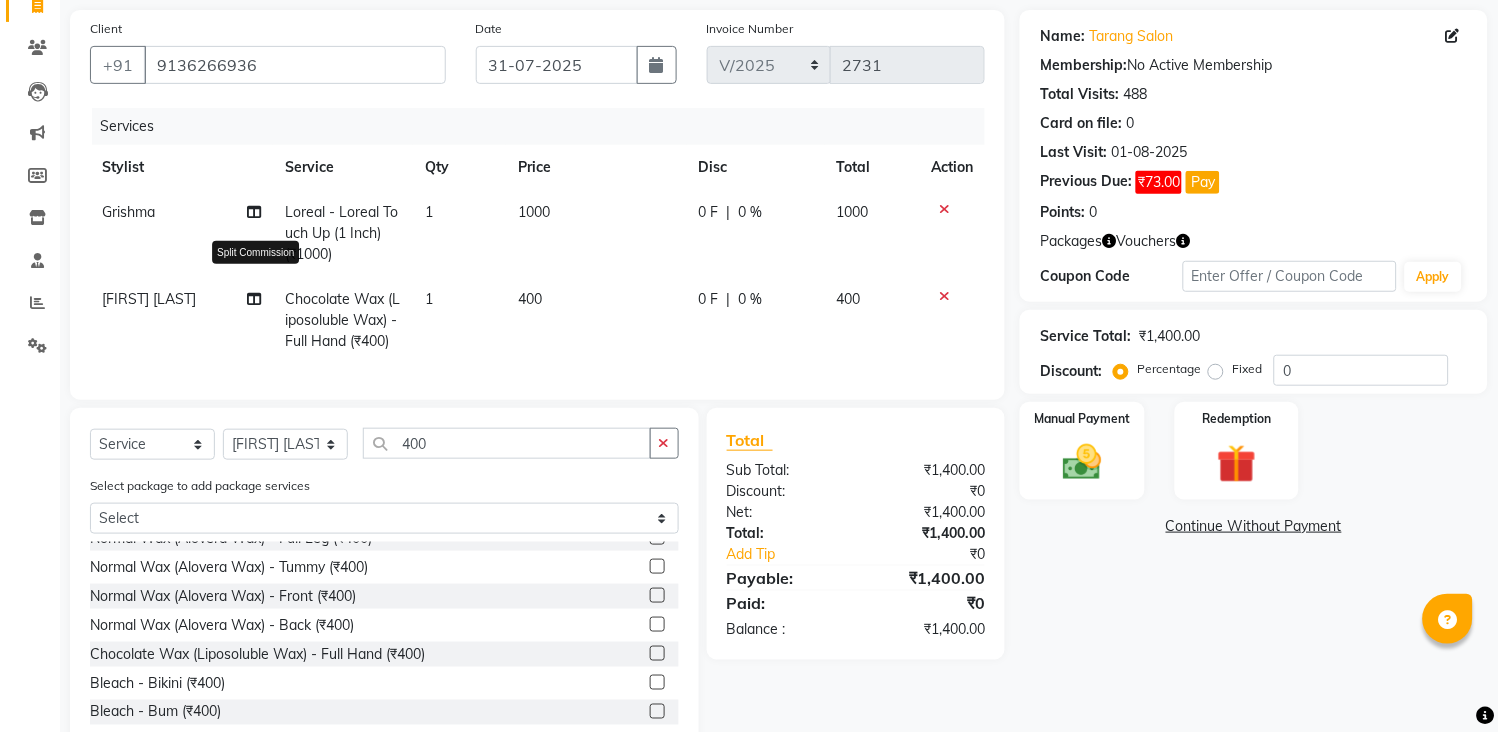 click 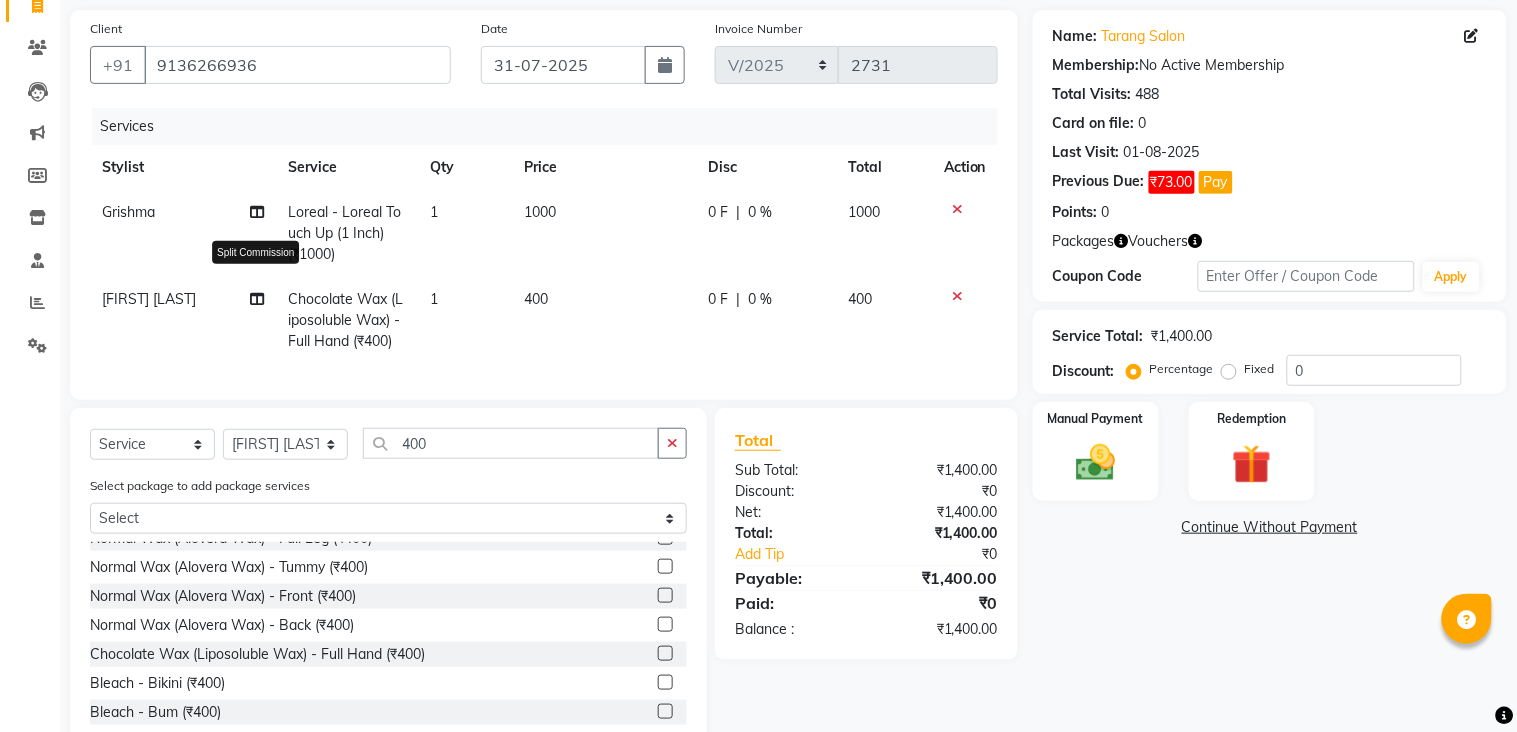 select on "45699" 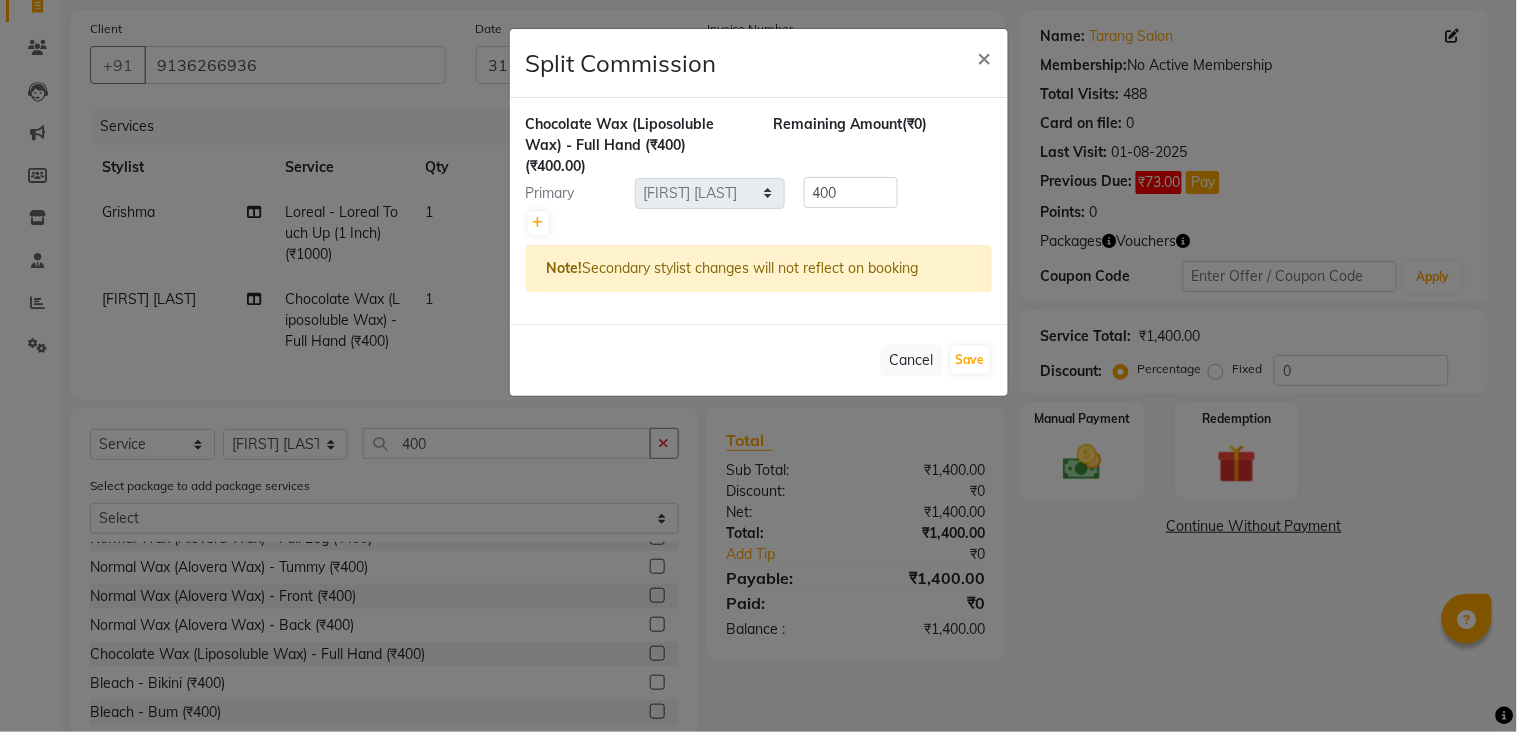 drag, startPoint x: 420, startPoint y: 357, endPoint x: 385, endPoint y: 367, distance: 36.40055 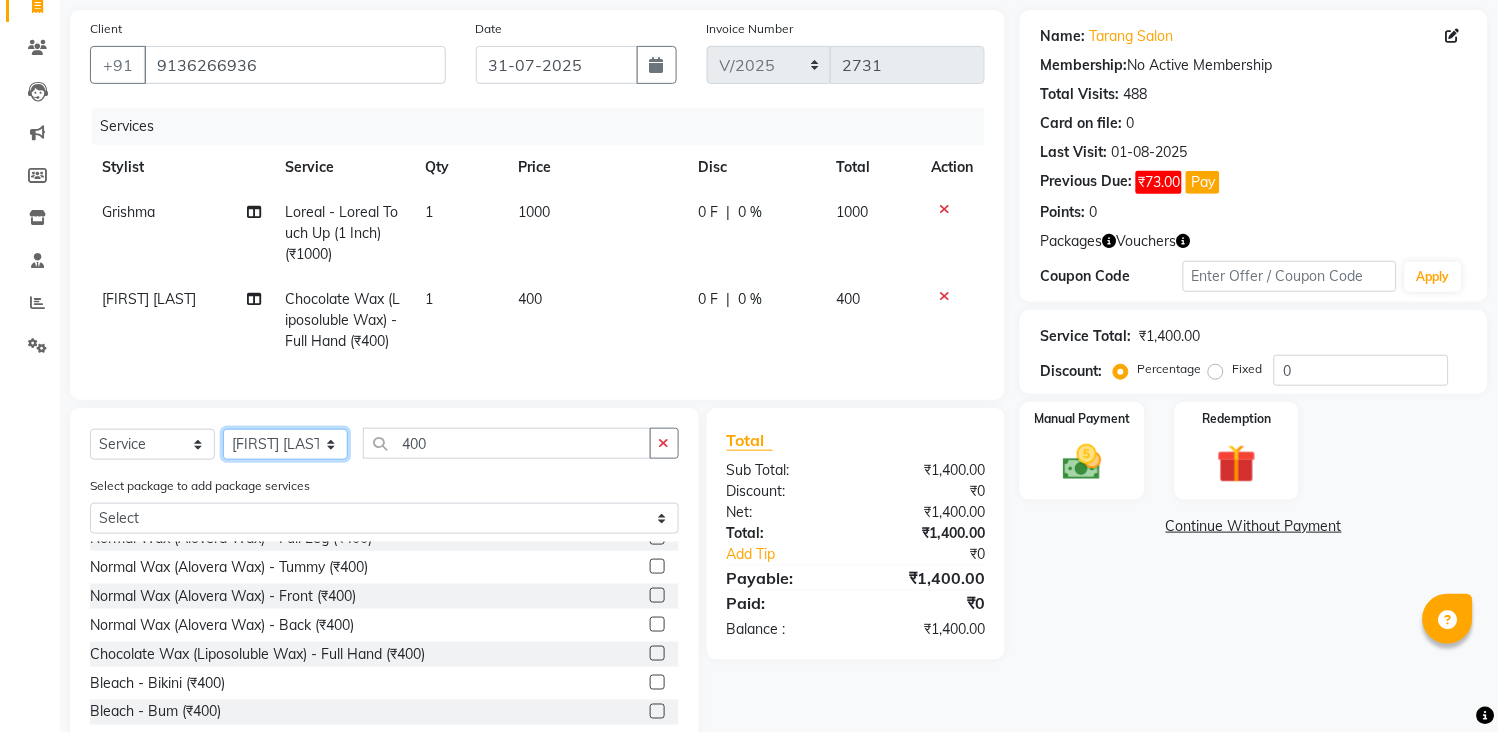 click on "Select Stylist ANITA MANOJ KARRE ANJALI RAMESH KHAMDARE BHUMI PAWAR DEEPALI  KANOJIYA Front Desk GAYATRI KENIN Grishma  indu kavita NEHA pooja thakur Pooja Vishwakarma priya  Ruchi RUTUJA sadhana SNEHAL SHINDE SONAL Suchita panchal SUNITA KAURI surekha bhalerao Varsha Zoya" 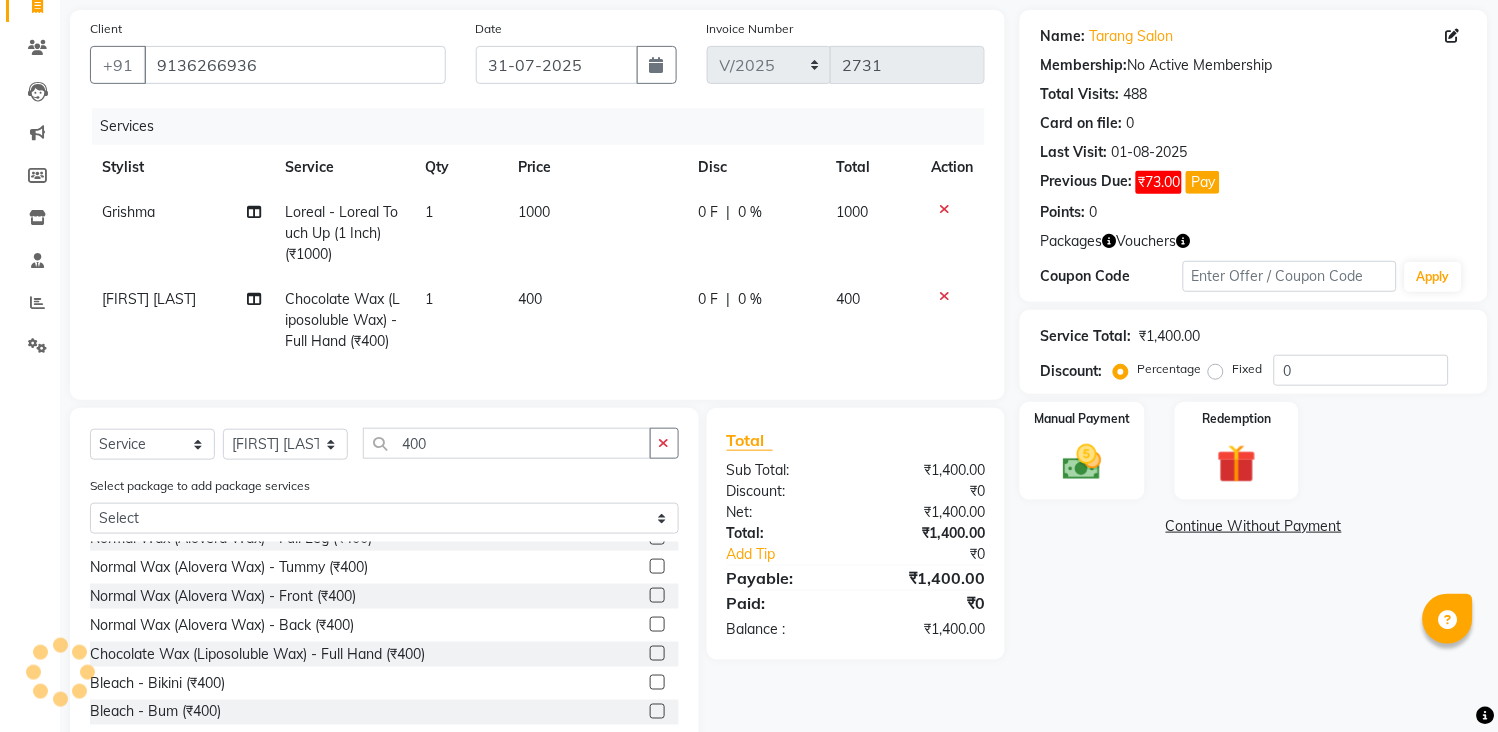 drag, startPoint x: 665, startPoint y: 457, endPoint x: 627, endPoint y: 462, distance: 38.327538 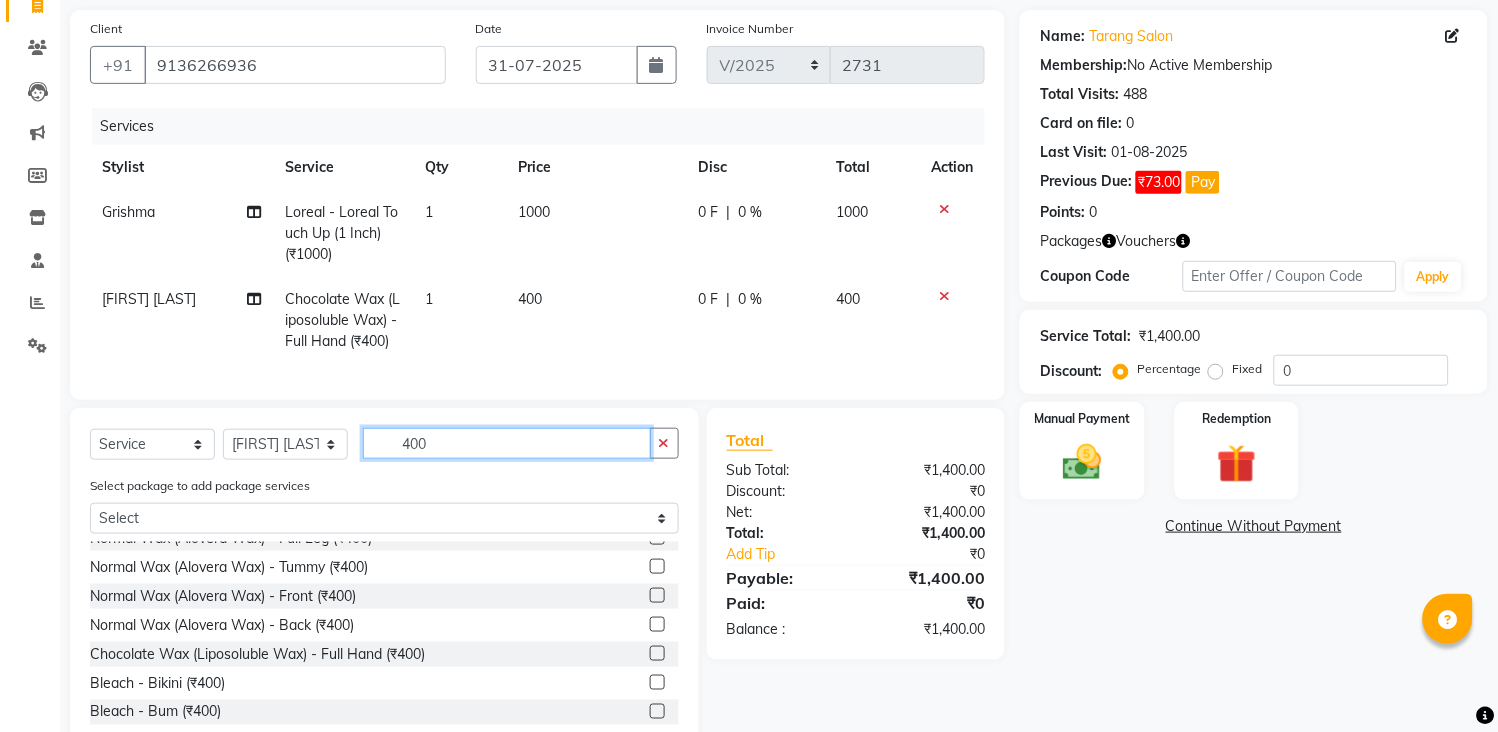 drag, startPoint x: 571, startPoint y: 463, endPoint x: 474, endPoint y: 506, distance: 106.10372 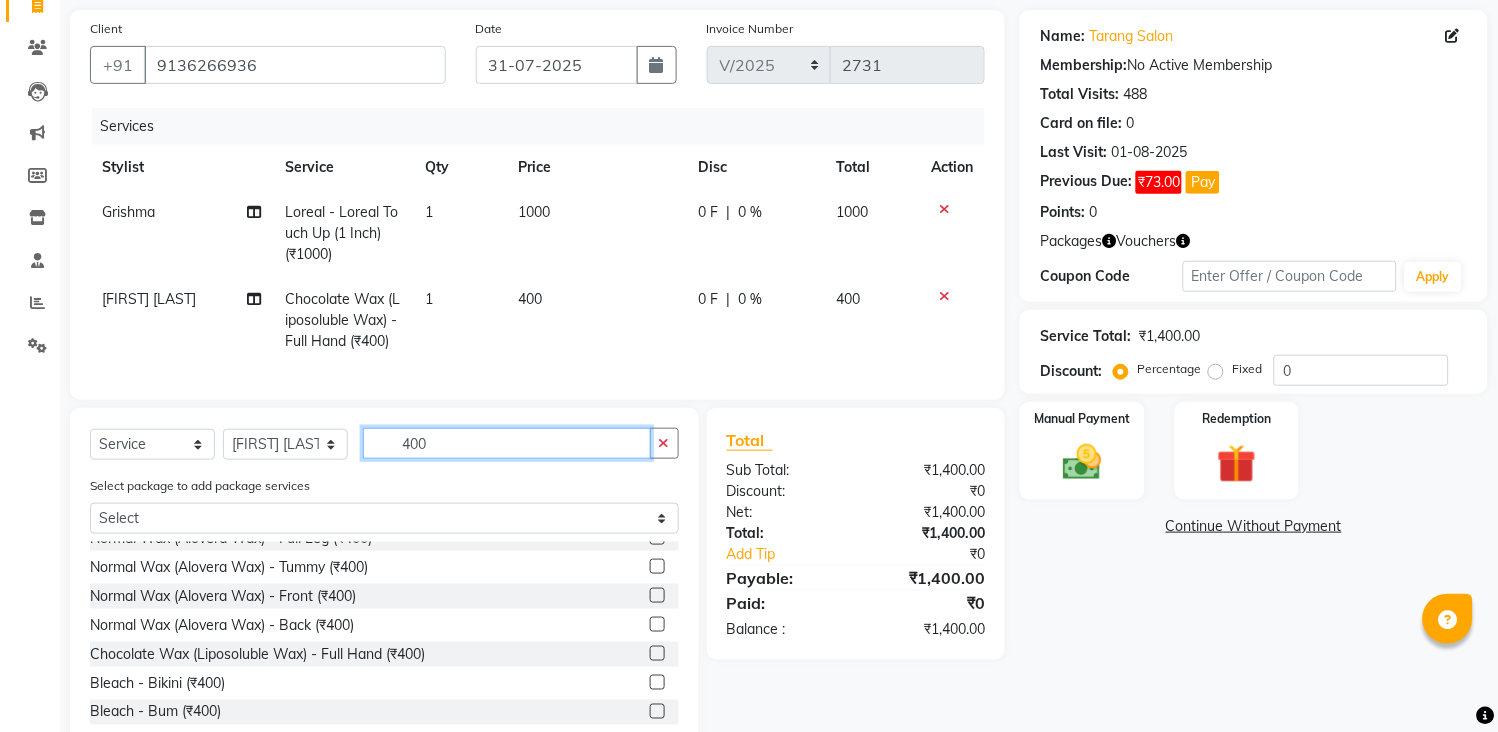 click on "400" 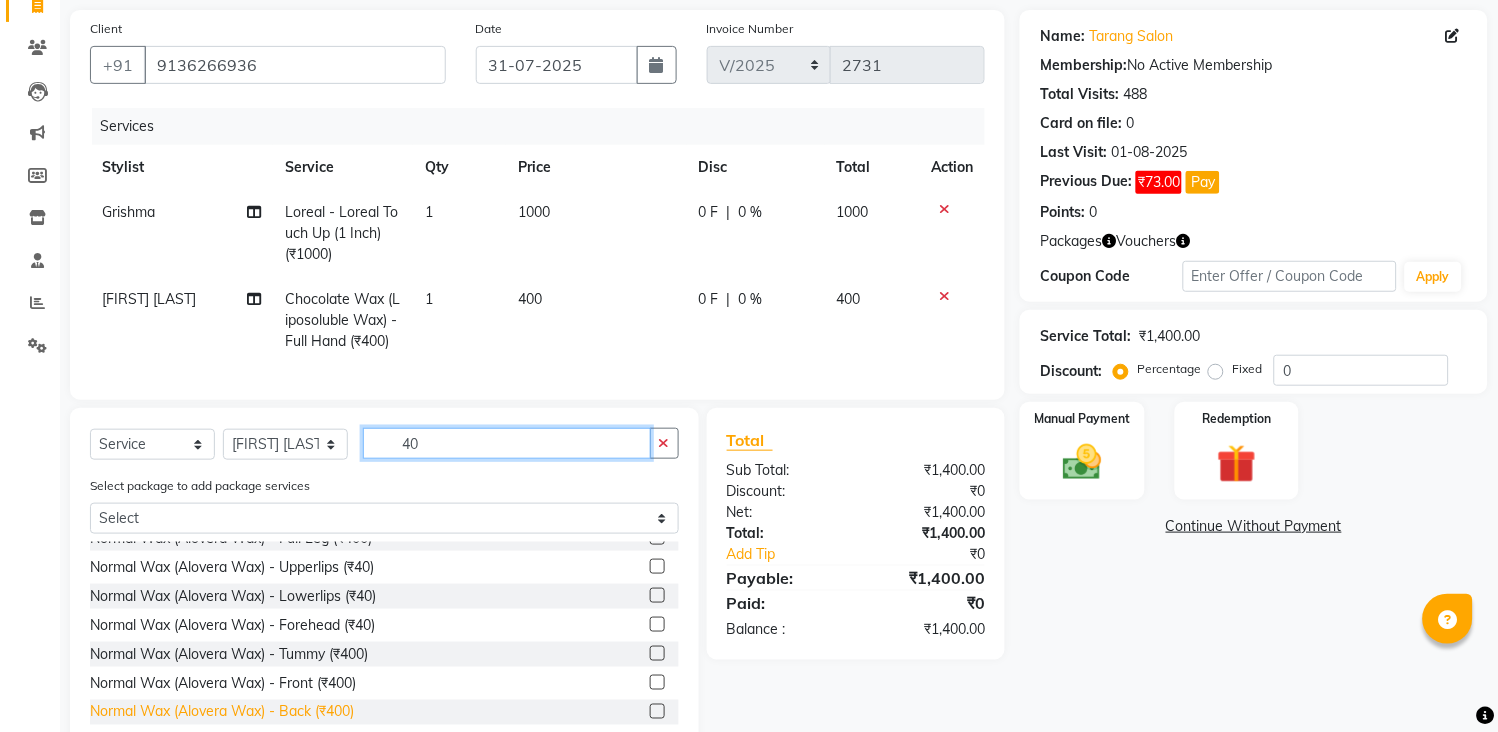 type on "4" 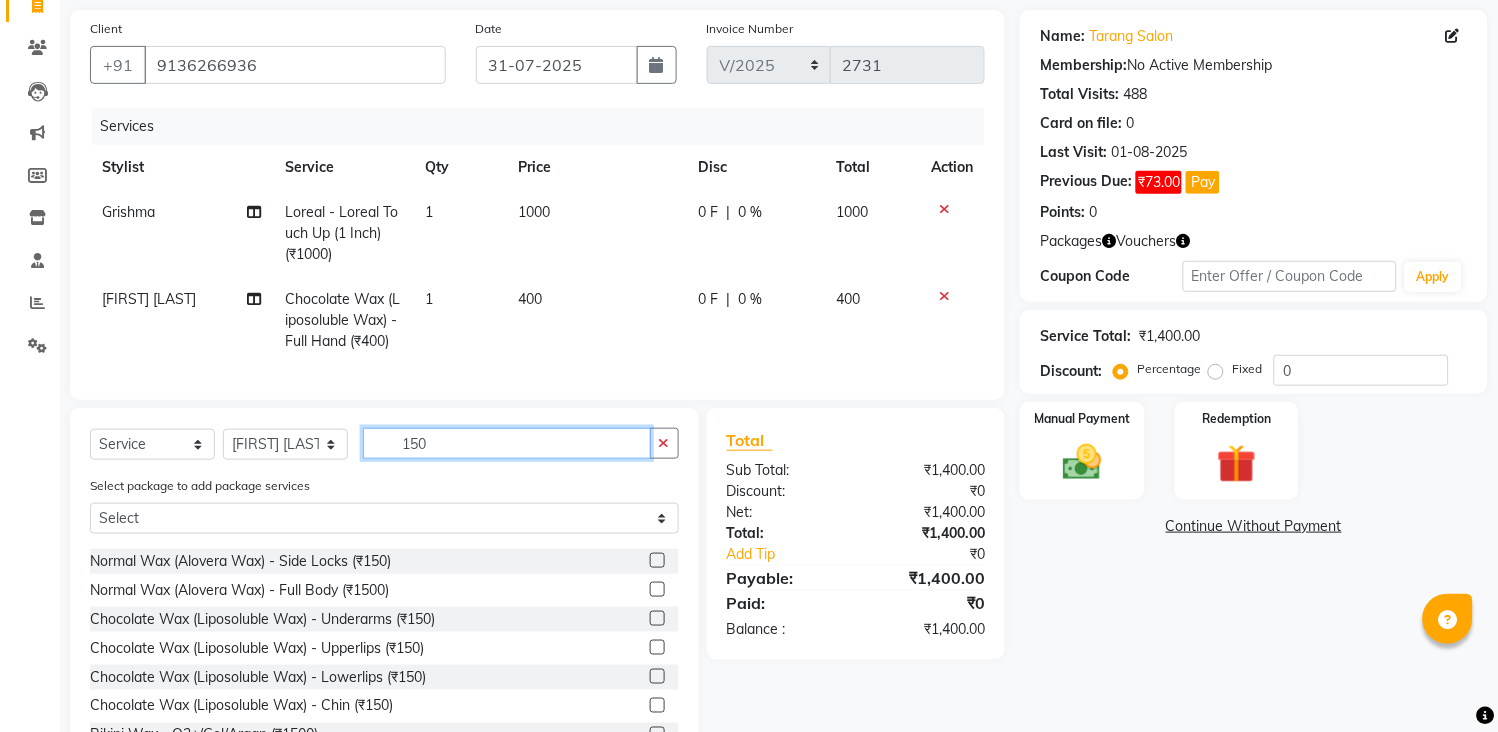 scroll, scrollTop: 0, scrollLeft: 0, axis: both 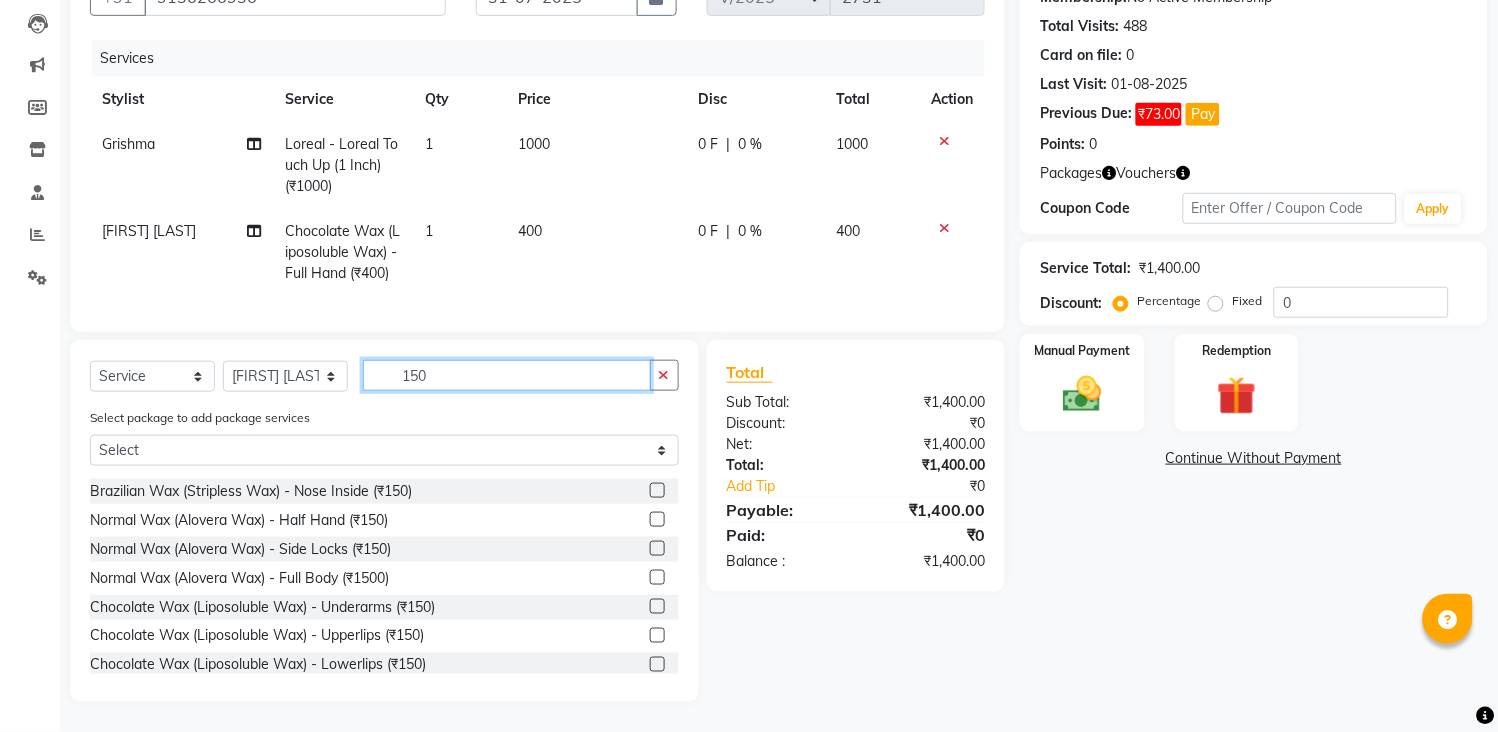 type on "150" 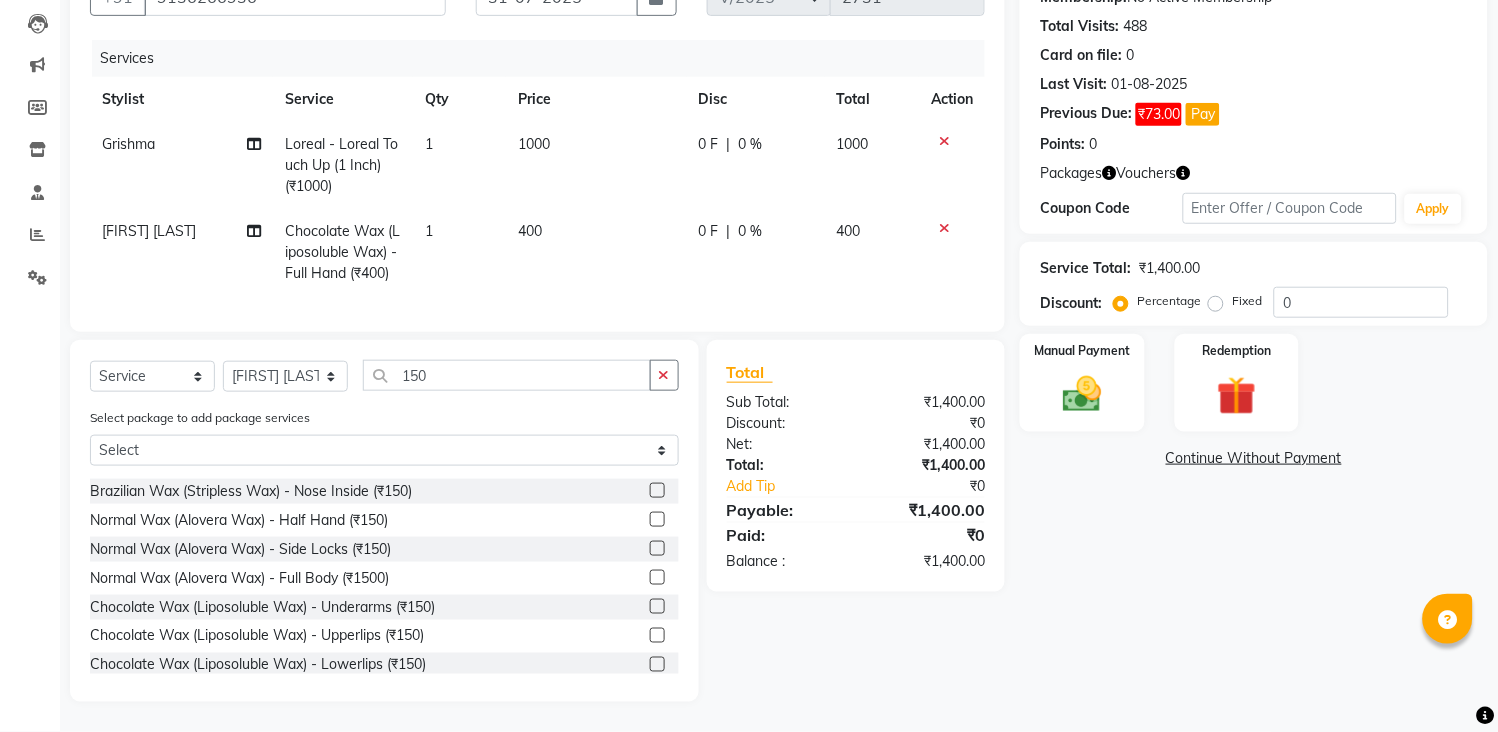 click 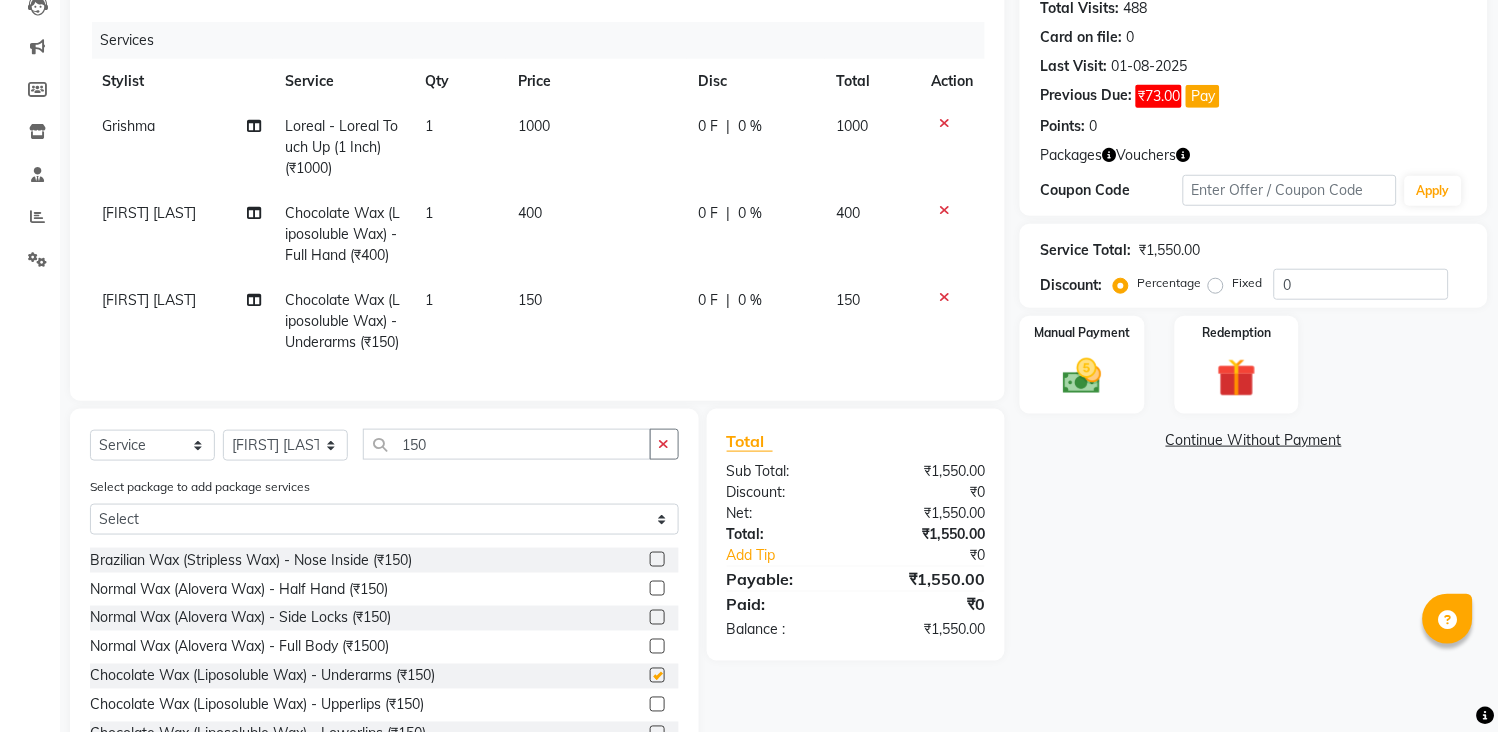 checkbox on "false" 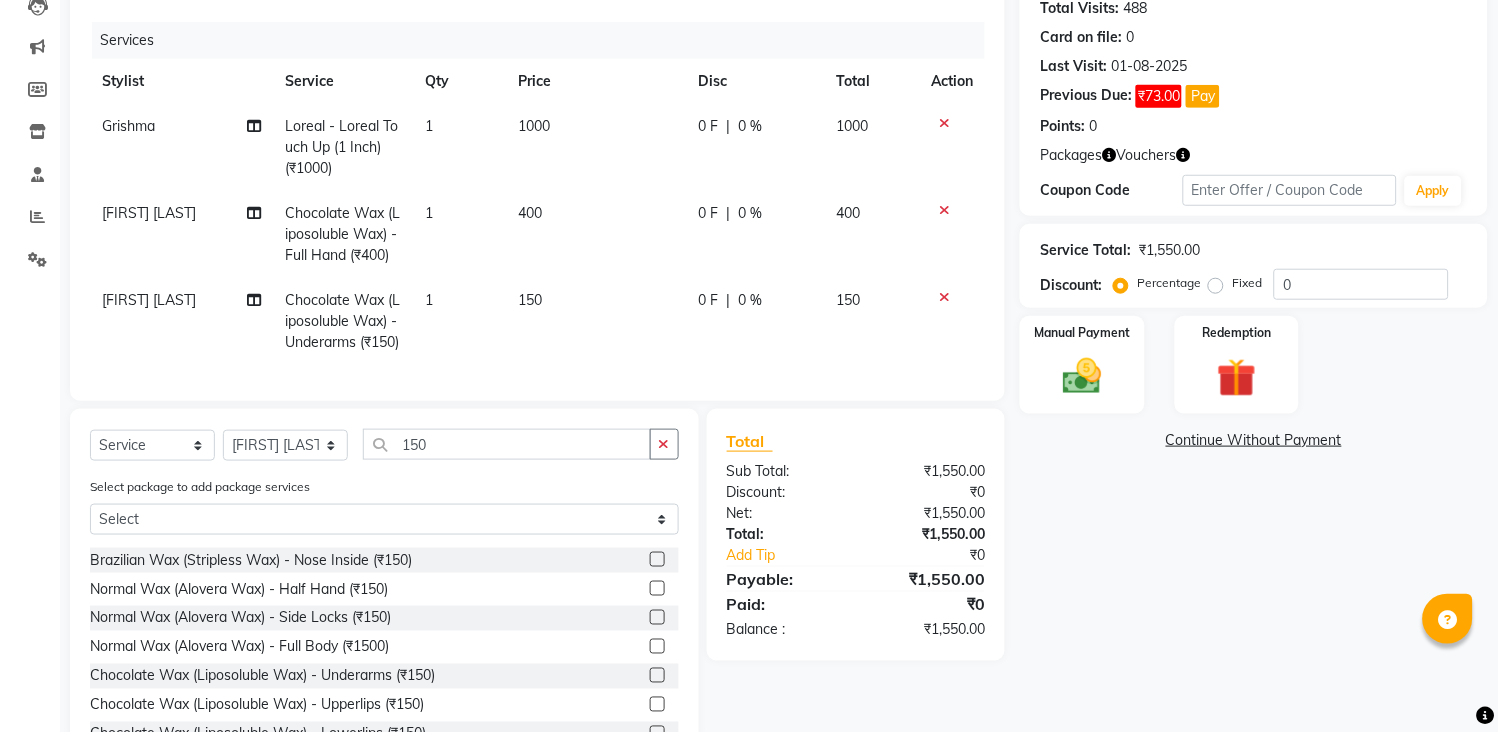 click on "[FIRST]  [LAST] Split Commission" 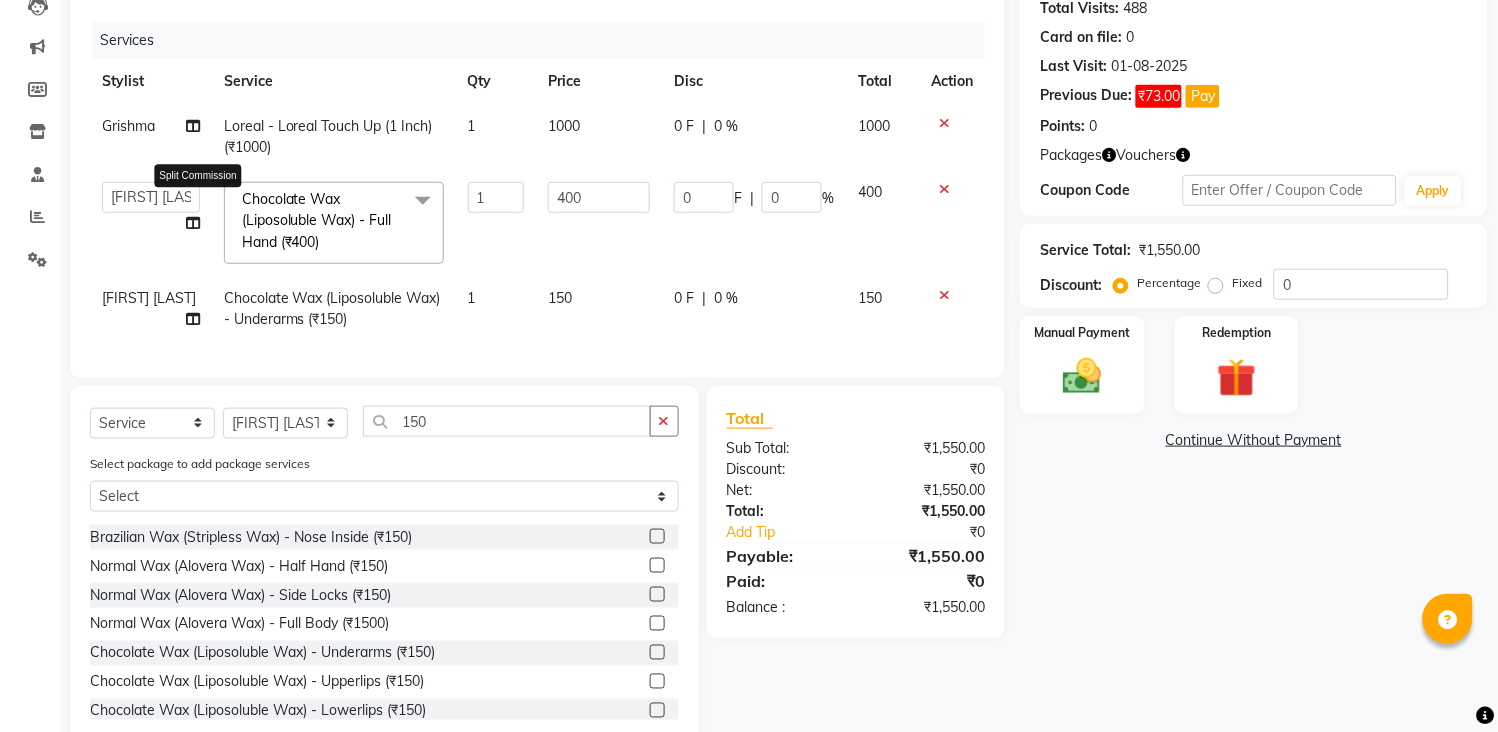click 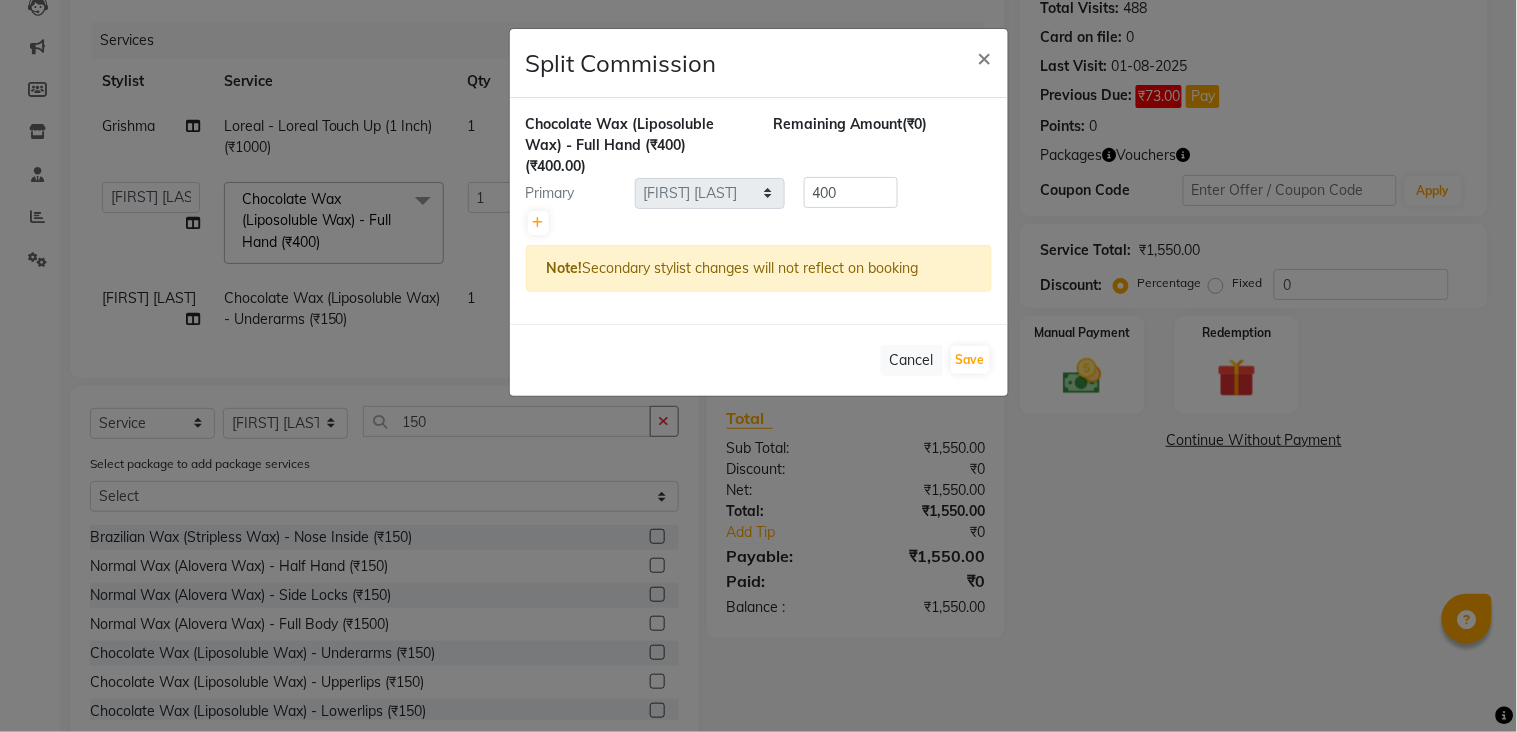click on "Chocolate Wax (Liposoluble Wax) - Full Hand (₹400)  (₹400.00) Remaining Amount  (₹0) Primary Select  [FIRST] [LAST]   [FIRST] [LAST]   [FIRST] [LAST]   [FIRST]  [LAST]   Front Desk   [FIRST] [LAST]   [FIRST]    [FIRST]   [FIRST]   [FIRST]   [FIRST] [LAST]   [FIRST] [LAST]   [FIRST]    [FIRST]   [FIRST]   [FIRST]   [FIRST] [LAST]   [FIRST] [LAST]   [FIRST] [LAST]   [FIRST] [LAST]   [FIRST]  400 Note!  Secondary stylist changes will not reflect on booking" 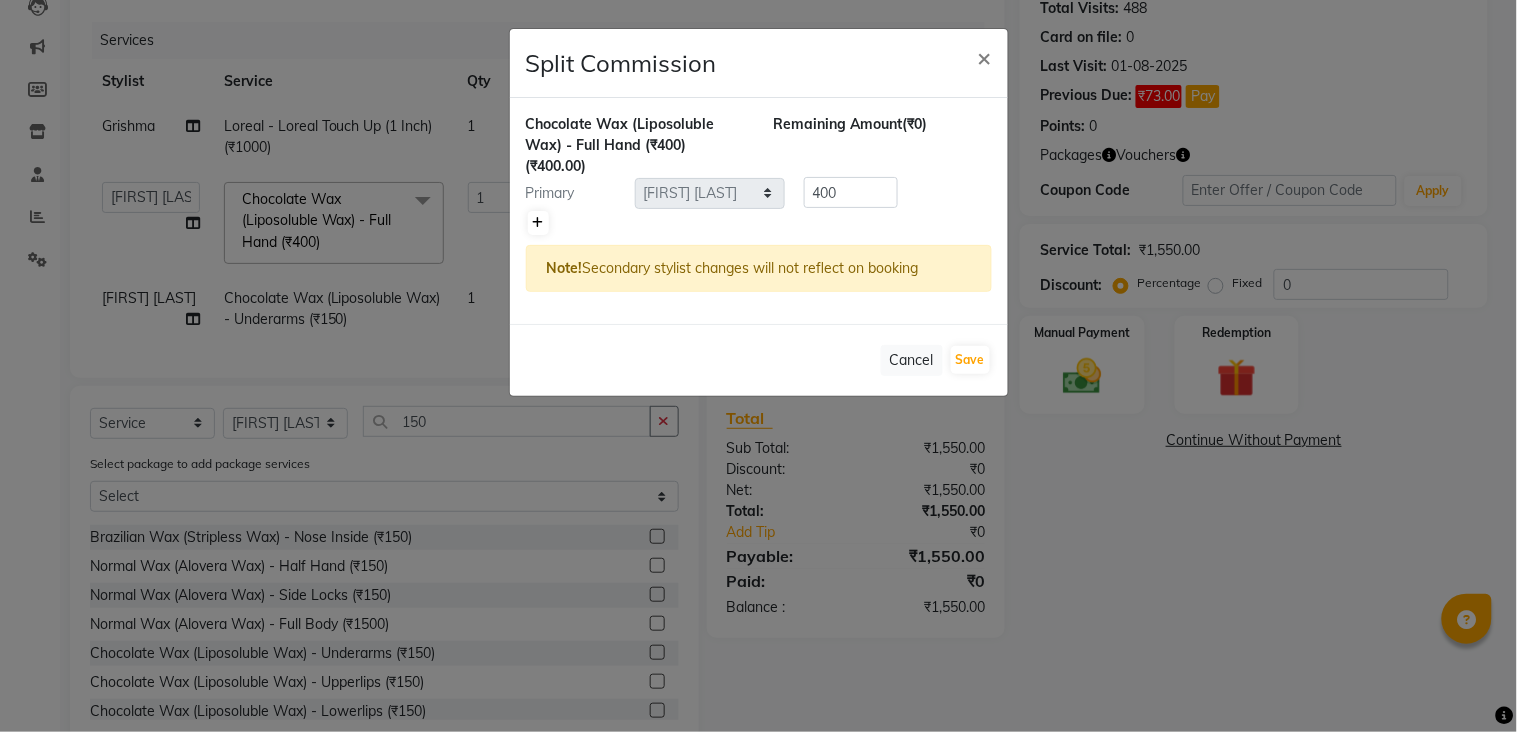 click 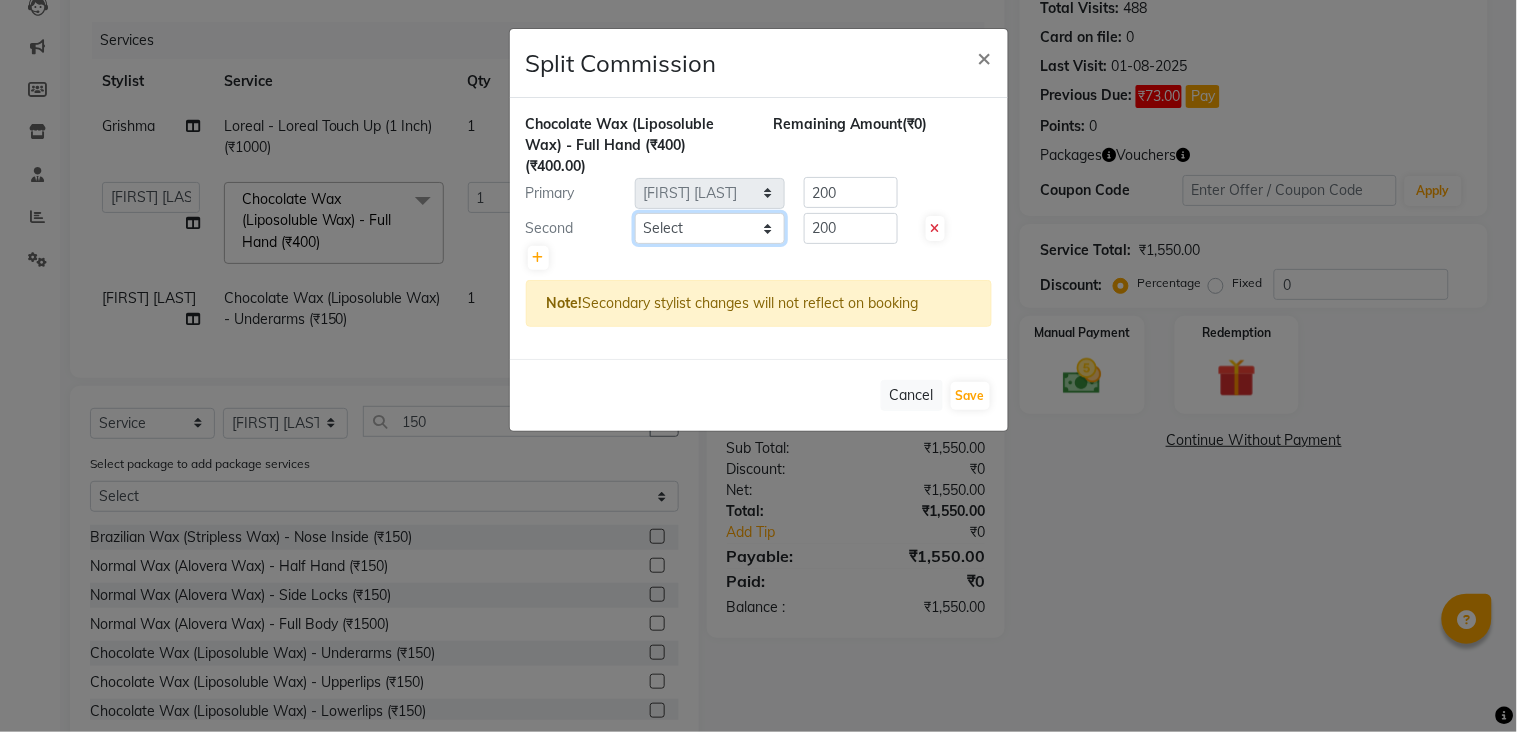drag, startPoint x: 647, startPoint y: 232, endPoint x: 652, endPoint y: 241, distance: 10.29563 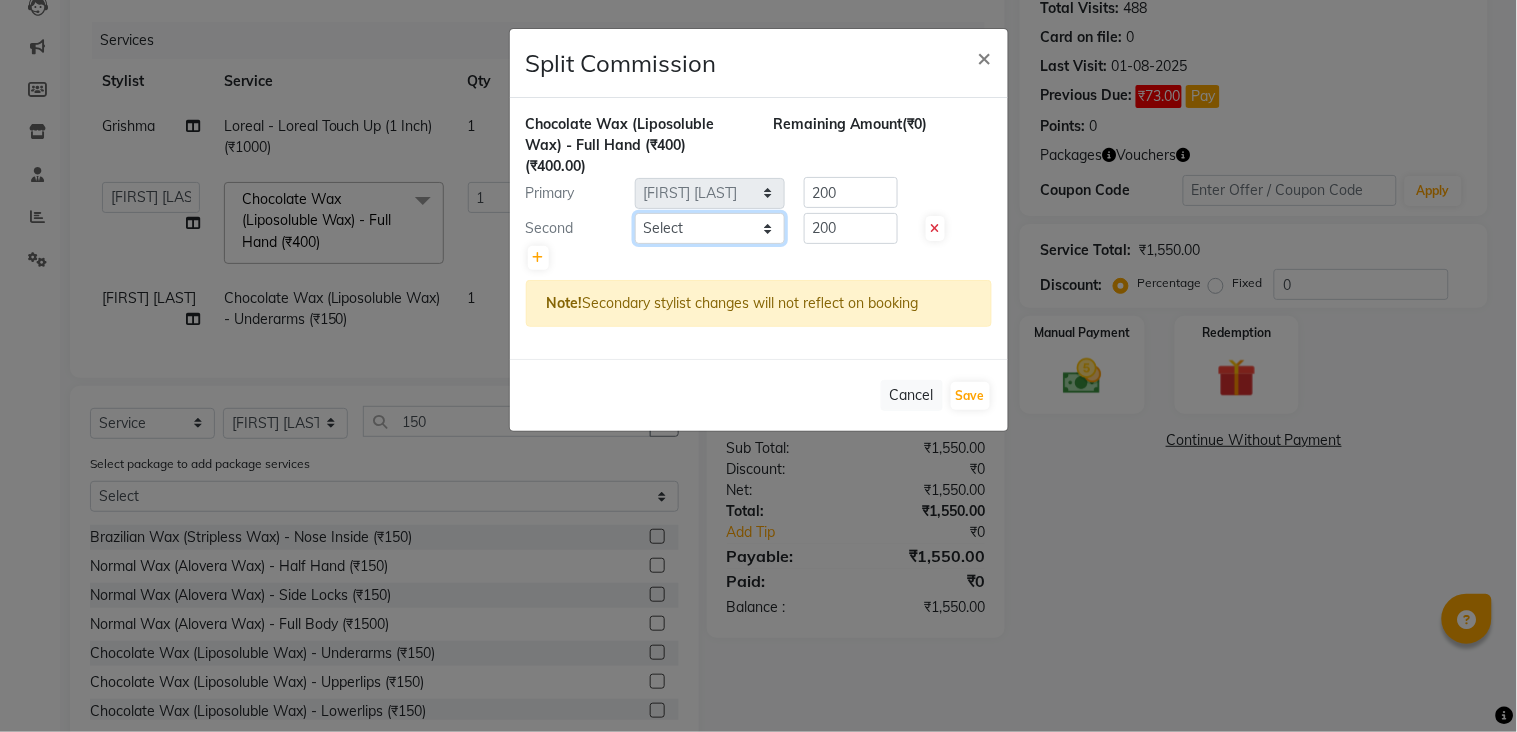 select on "[ACCOUNT_NUMBER]" 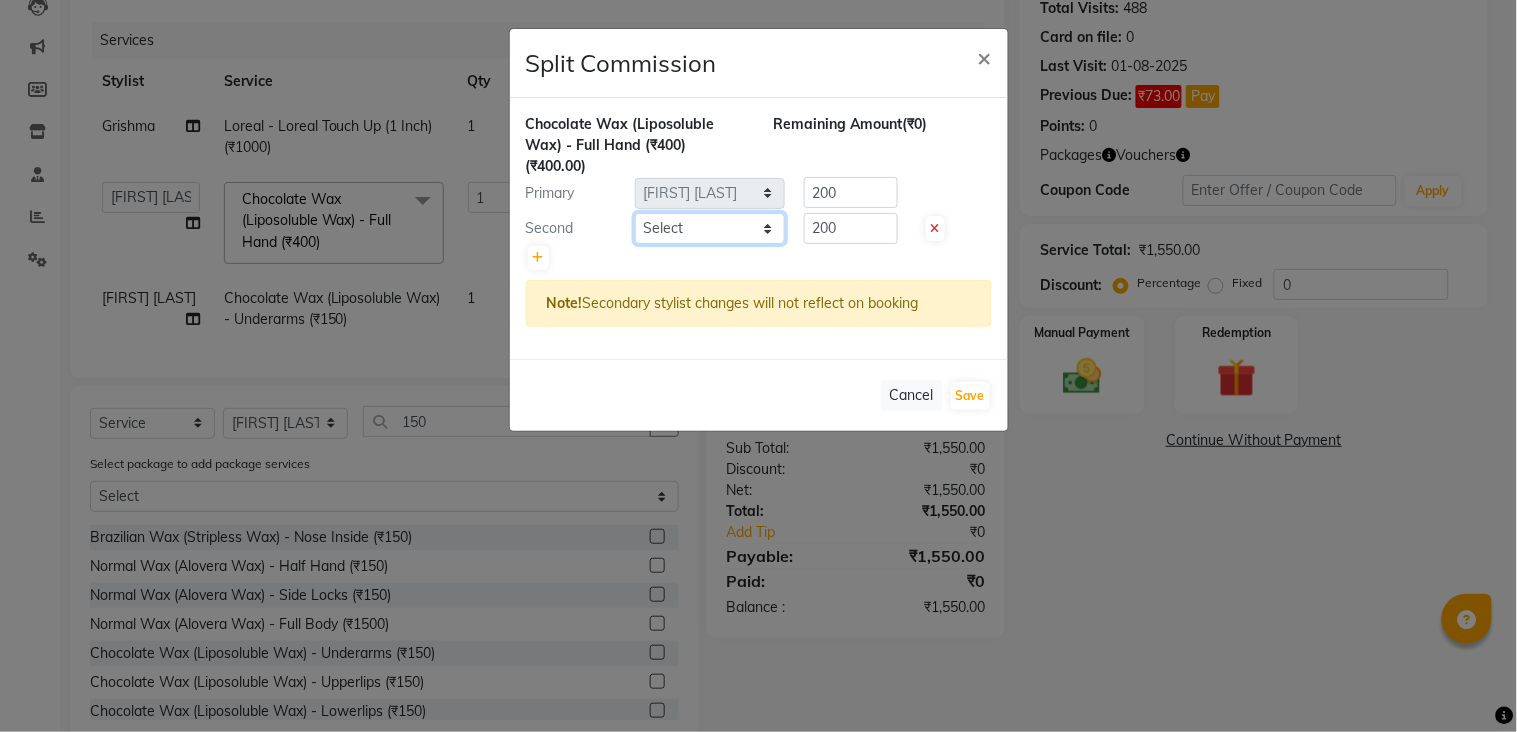click on "Select  ANITA MANOJ KARRE   ANJALI RAMESH KHAMDARE   BHUMI PAWAR   DEEPALI  KANOJIYA   Front Desk   GAYATRI KENIN   Grishma    indu   kavita   NEHA   pooja thakur   Pooja Vishwakarma   priya    Ruchi   RUTUJA   sadhana   SNEHAL SHINDE   SONAL   Suchita panchal   SUNITA KAURI   surekha bhalerao   Varsha   Zoya" 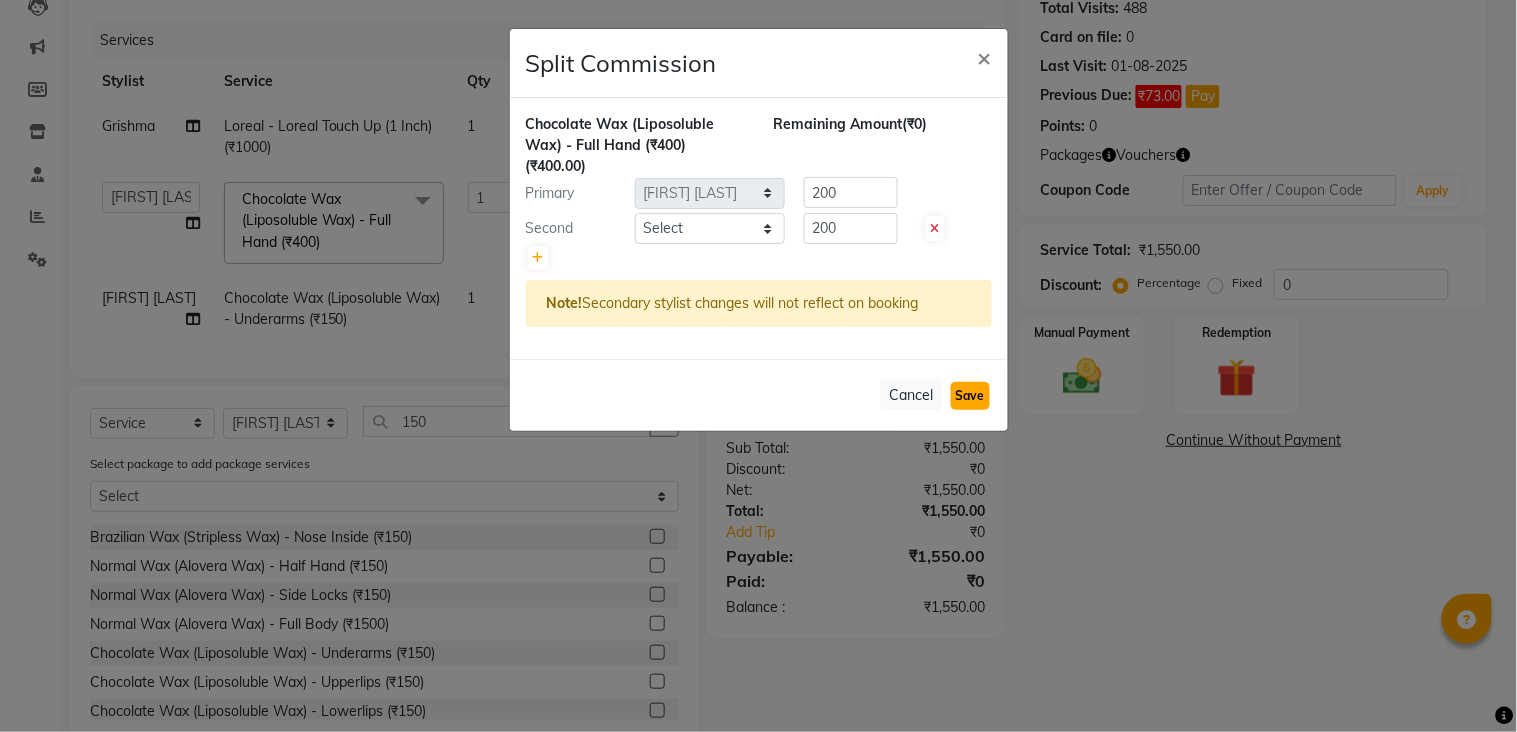 click on "Save" 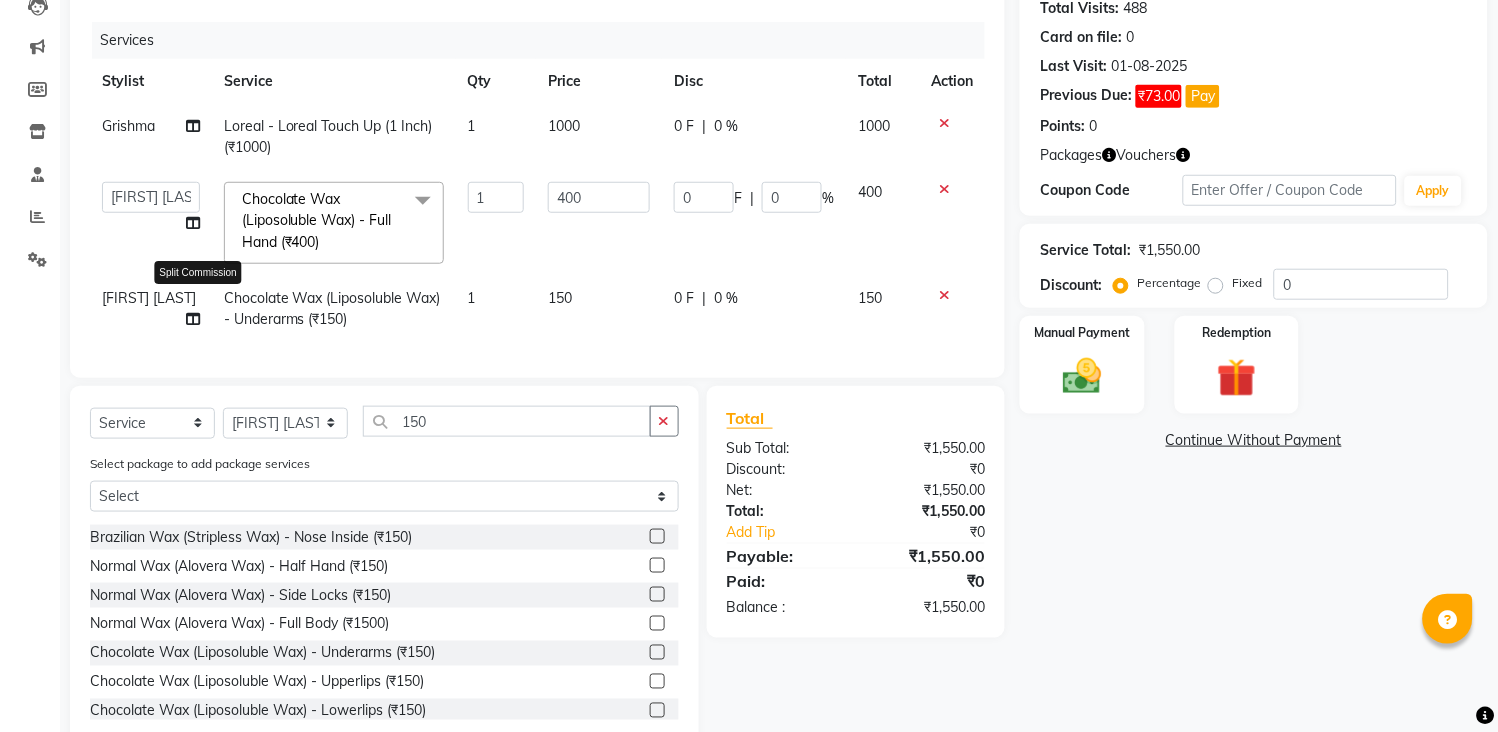 click 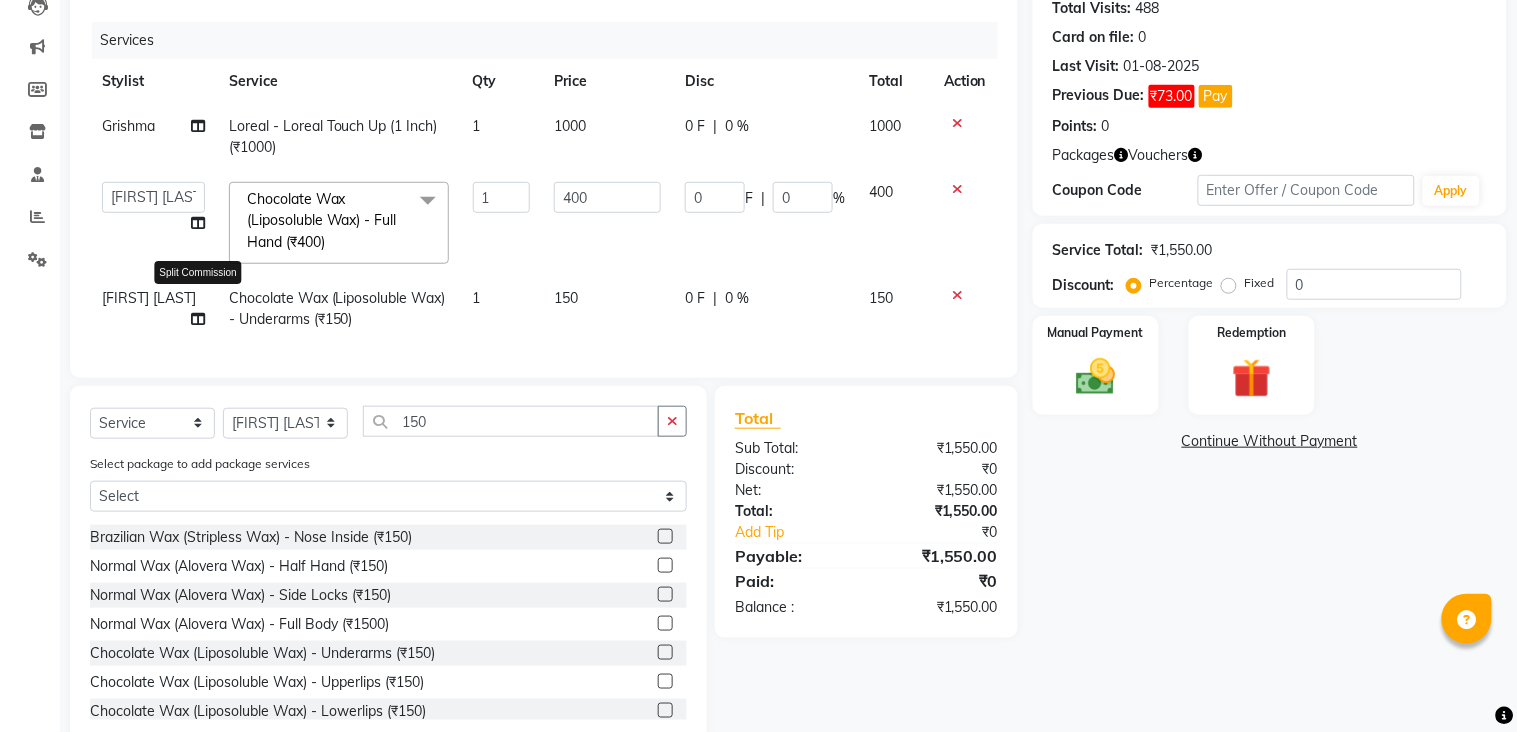 select on "45699" 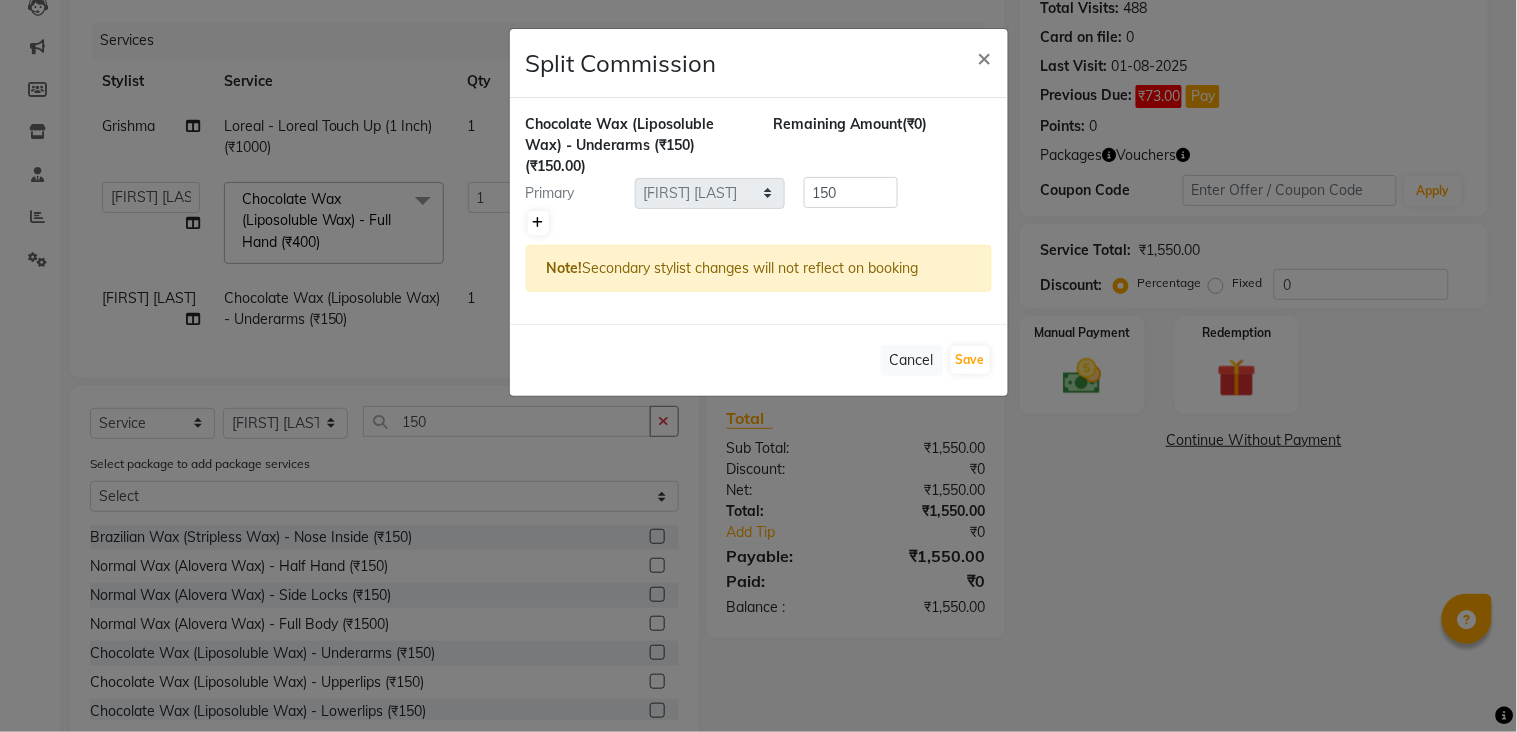 click 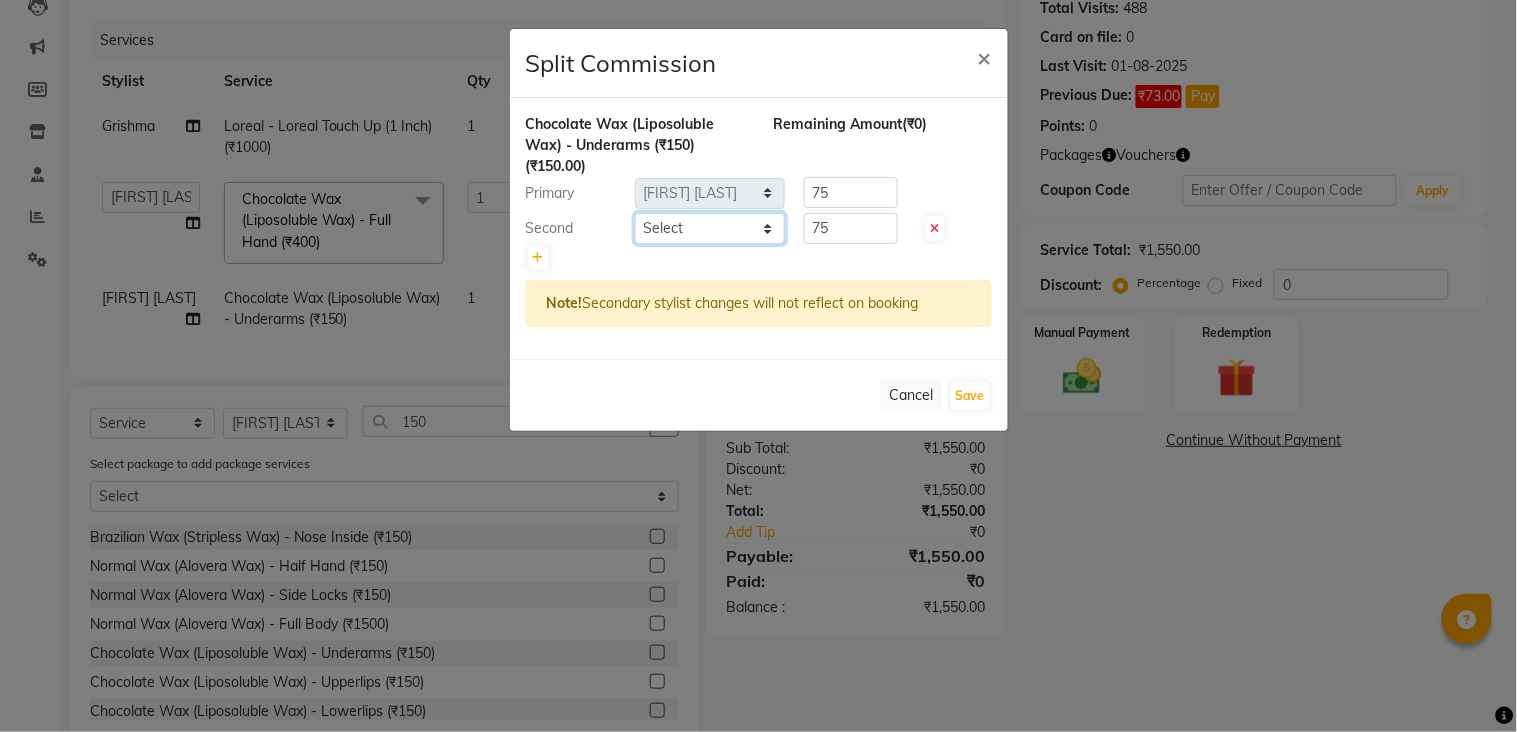 click on "Select  ANITA MANOJ KARRE   ANJALI RAMESH KHAMDARE   BHUMI PAWAR   DEEPALI  KANOJIYA   Front Desk   GAYATRI KENIN   Grishma    indu   kavita   NEHA   pooja thakur   Pooja Vishwakarma   priya    Ruchi   RUTUJA   sadhana   SNEHAL SHINDE   SONAL   Suchita panchal   SUNITA KAURI   surekha bhalerao   Varsha   Zoya" 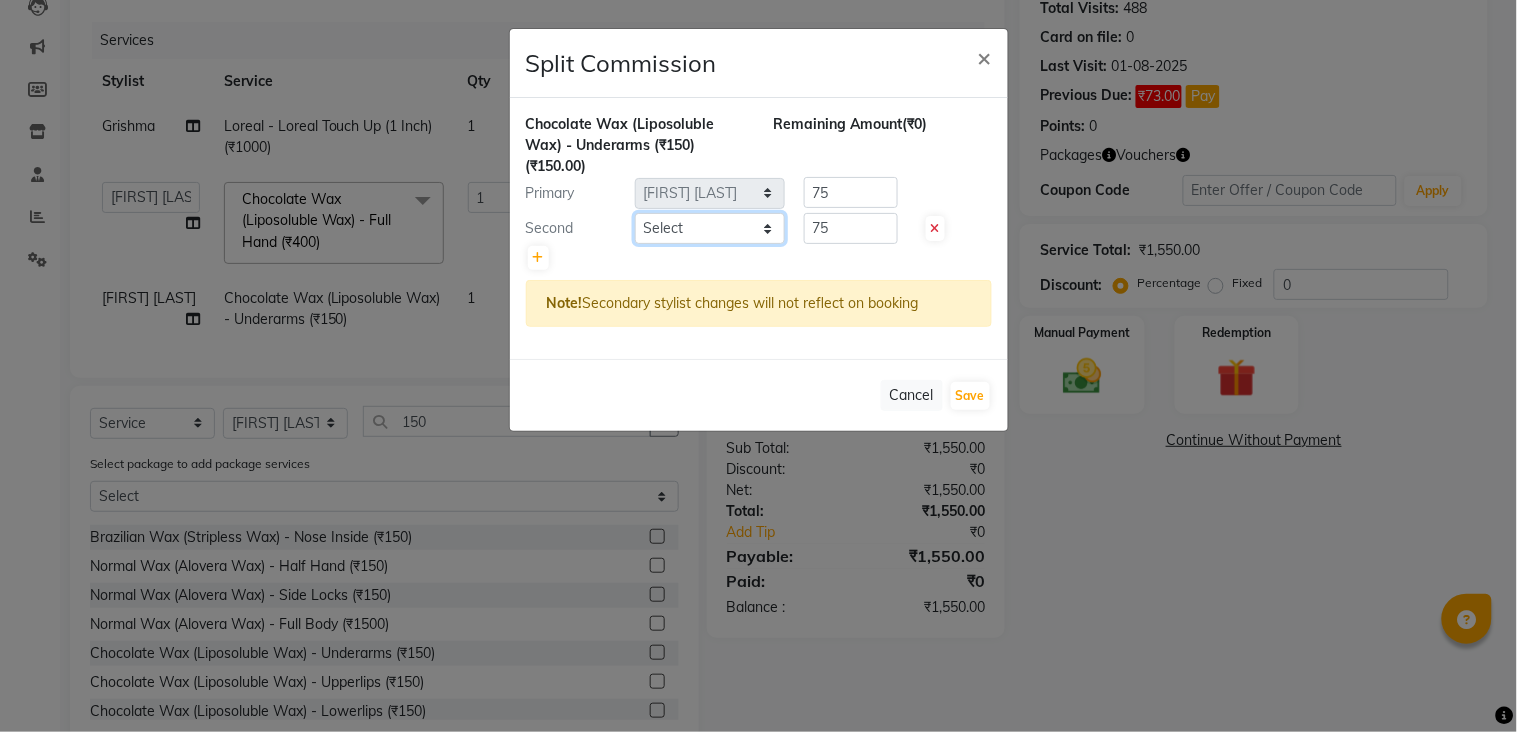 select on "[ACCOUNT_NUMBER]" 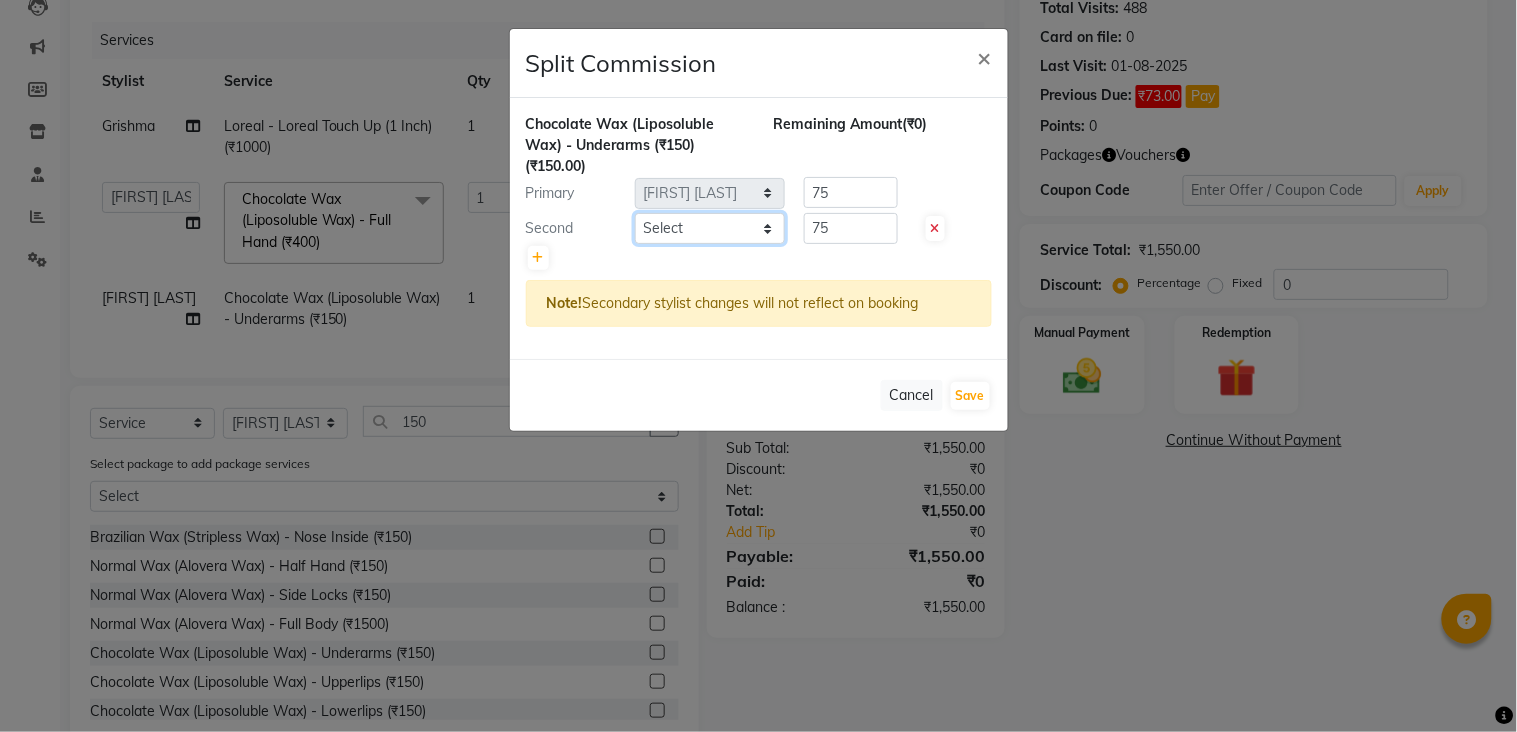 click on "Select  ANITA MANOJ KARRE   ANJALI RAMESH KHAMDARE   BHUMI PAWAR   DEEPALI  KANOJIYA   Front Desk   GAYATRI KENIN   Grishma    indu   kavita   NEHA   pooja thakur   Pooja Vishwakarma   priya    Ruchi   RUTUJA   sadhana   SNEHAL SHINDE   SONAL   Suchita panchal   SUNITA KAURI   surekha bhalerao   Varsha   Zoya" 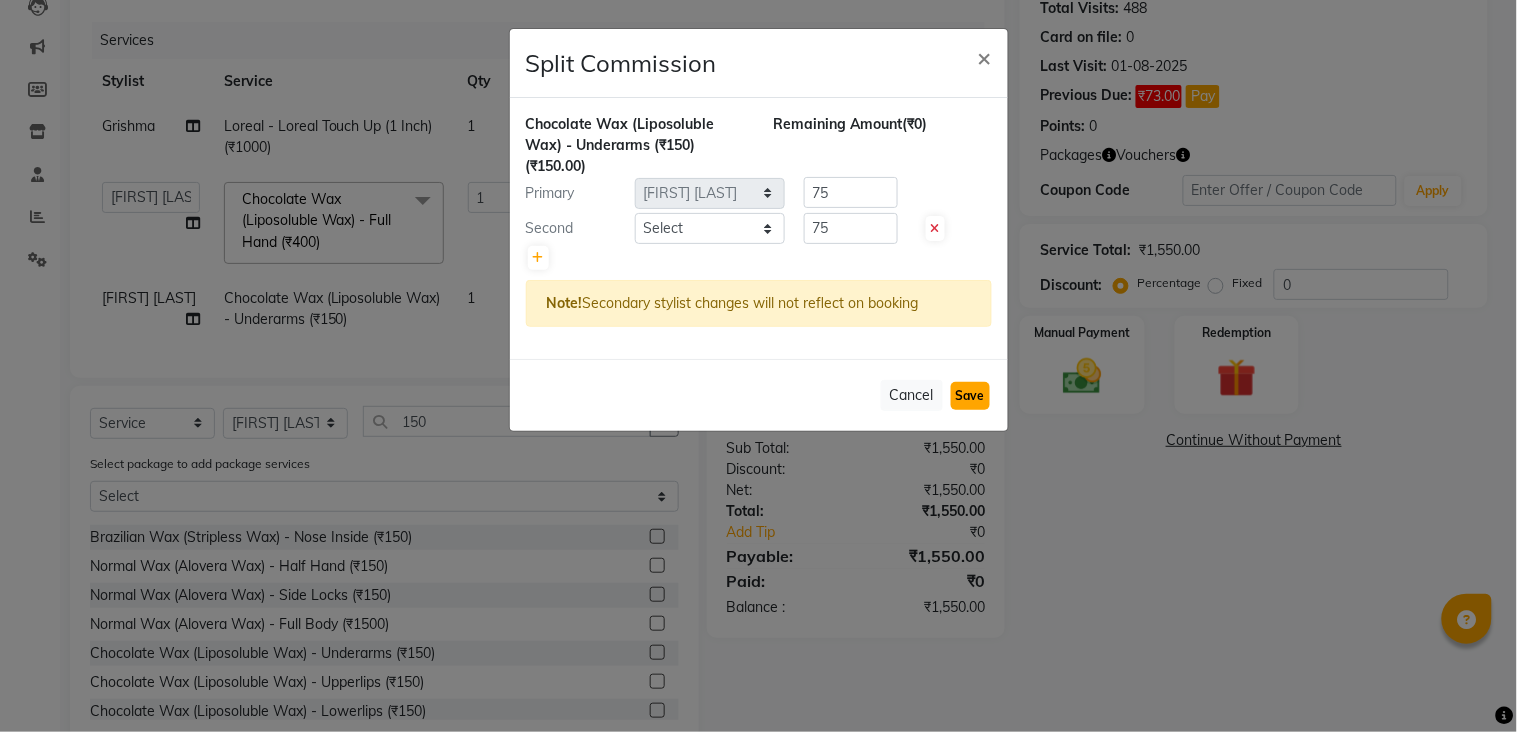 click on "Save" 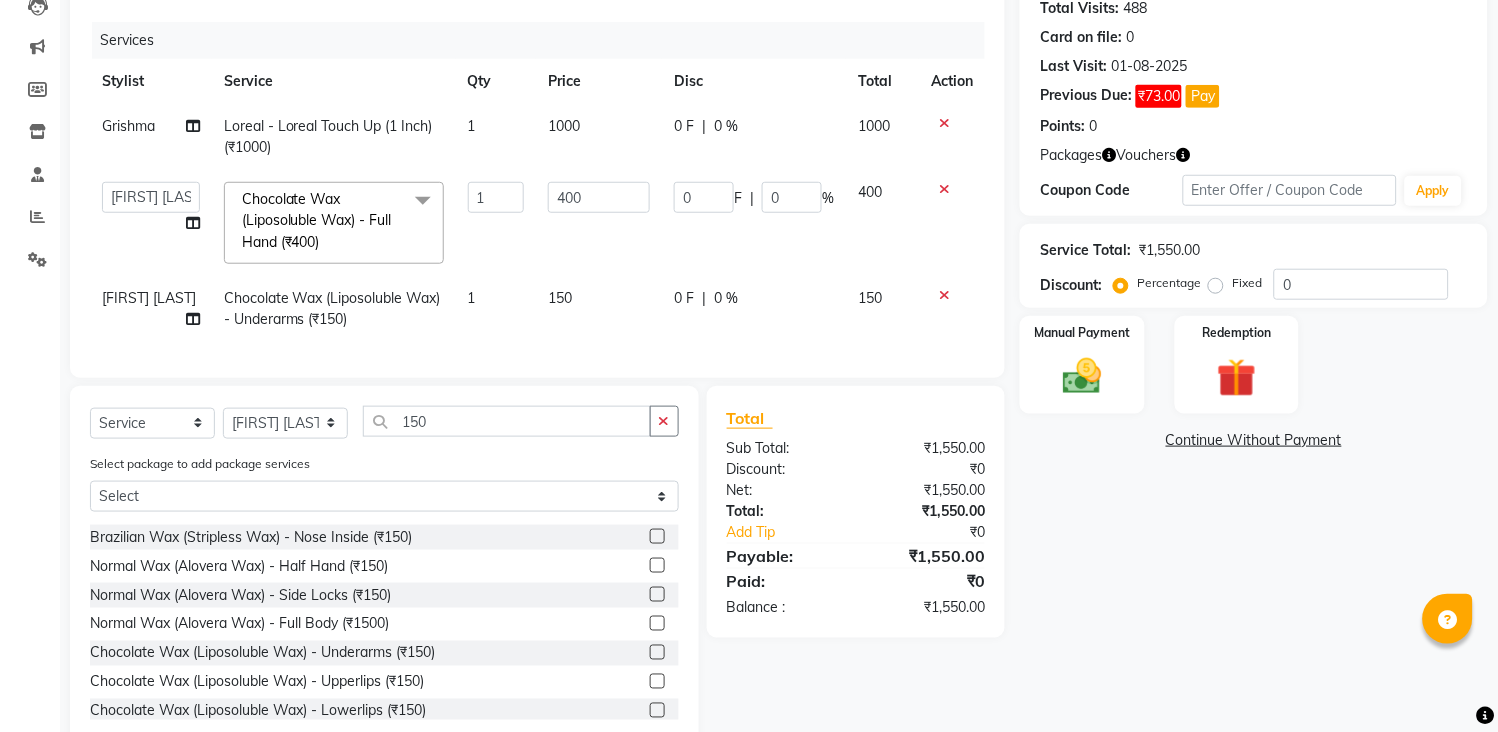 scroll, scrollTop: 291, scrollLeft: 0, axis: vertical 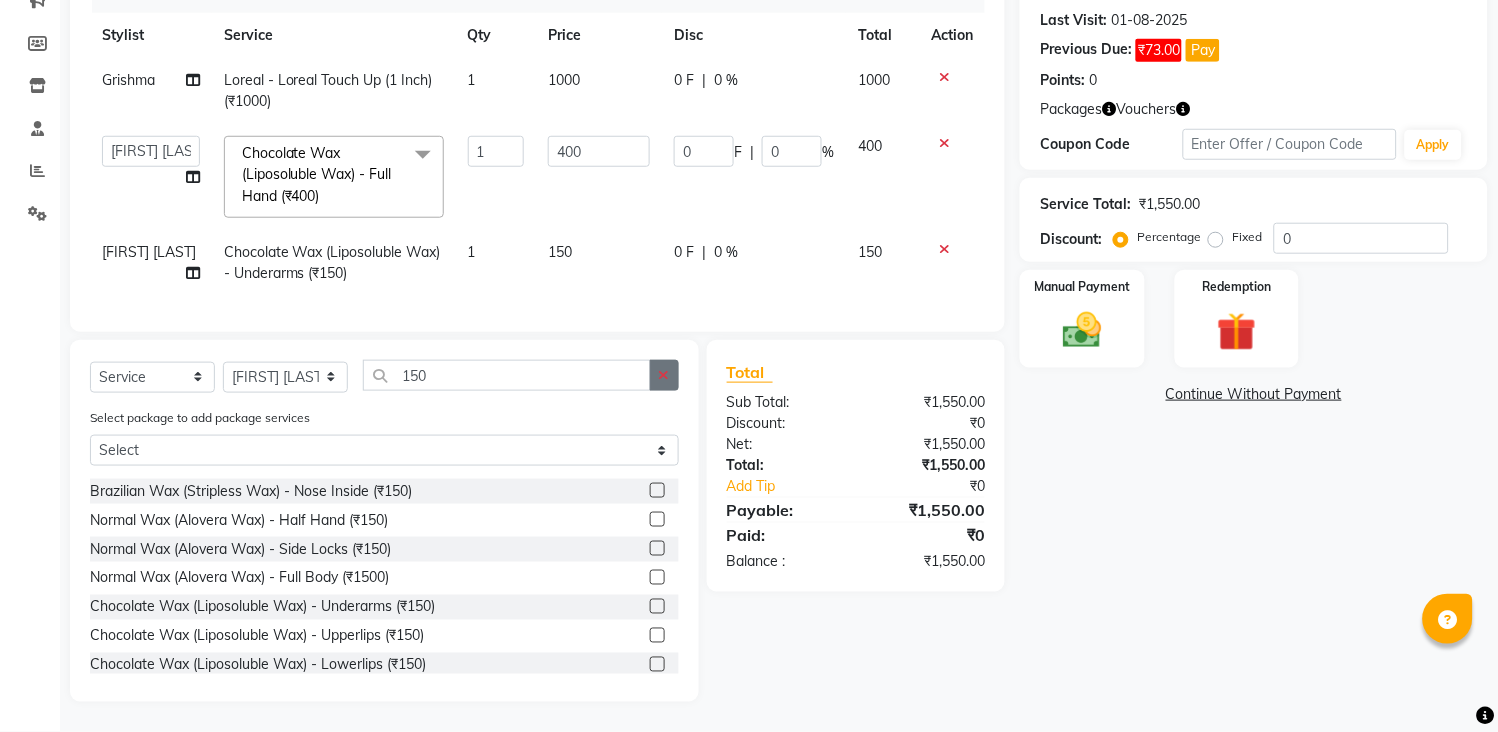 click 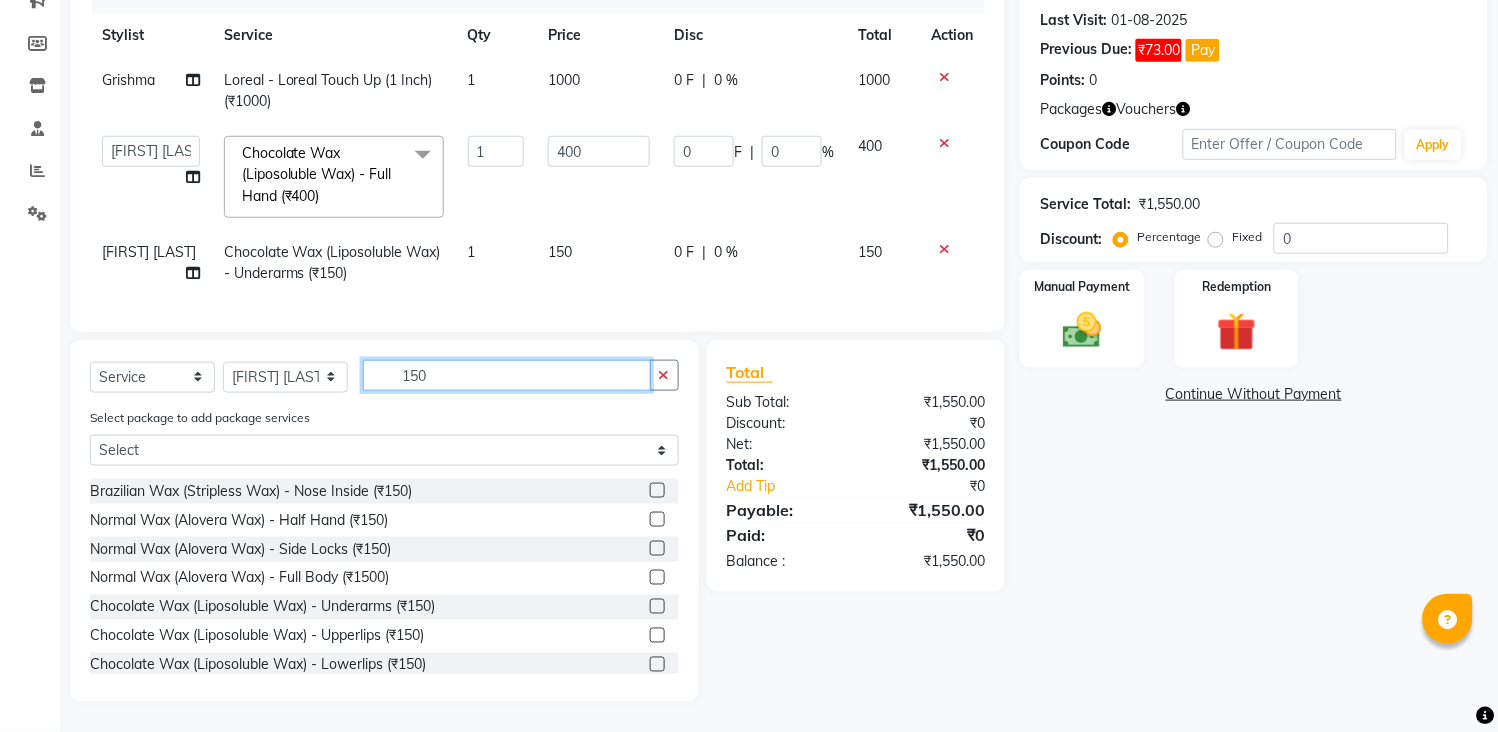 type 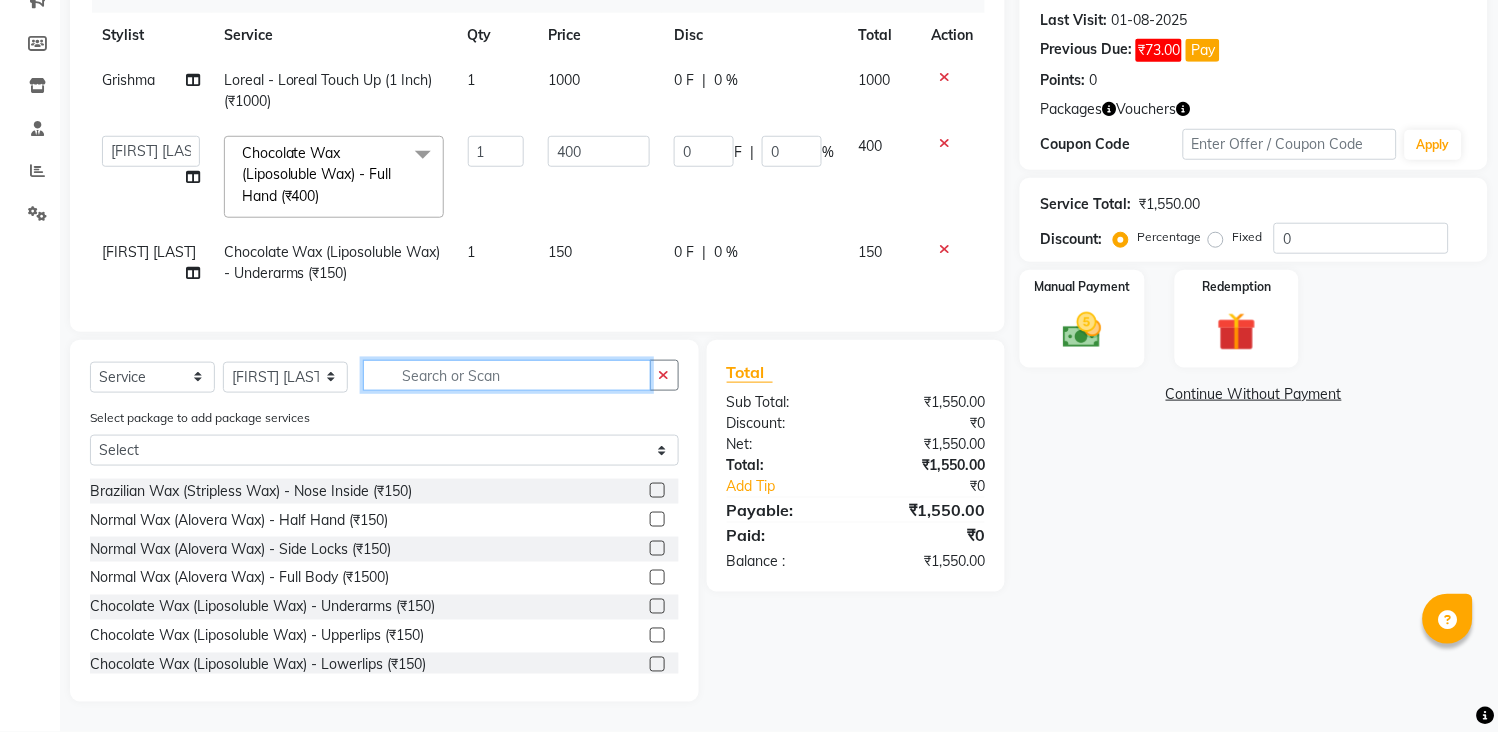 scroll, scrollTop: 777, scrollLeft: 0, axis: vertical 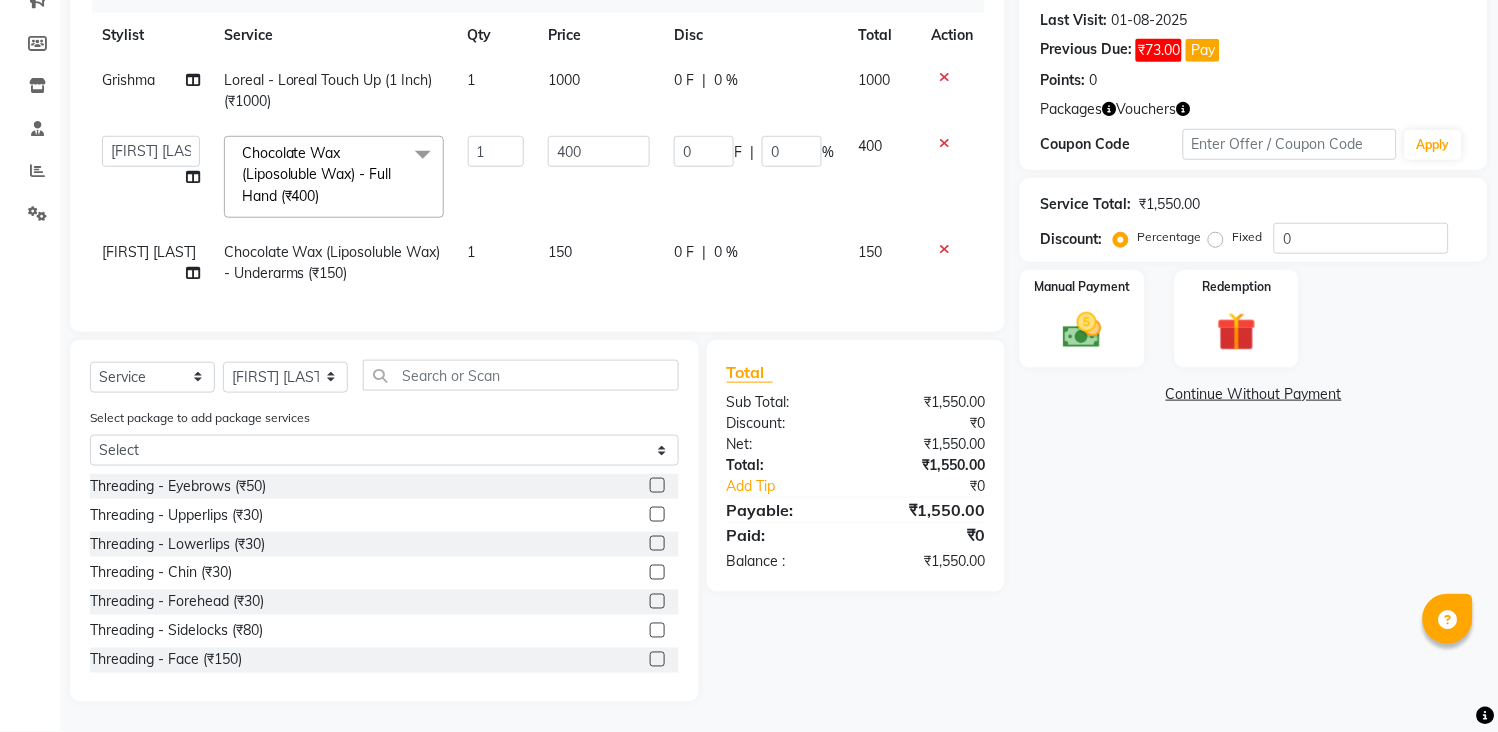 click 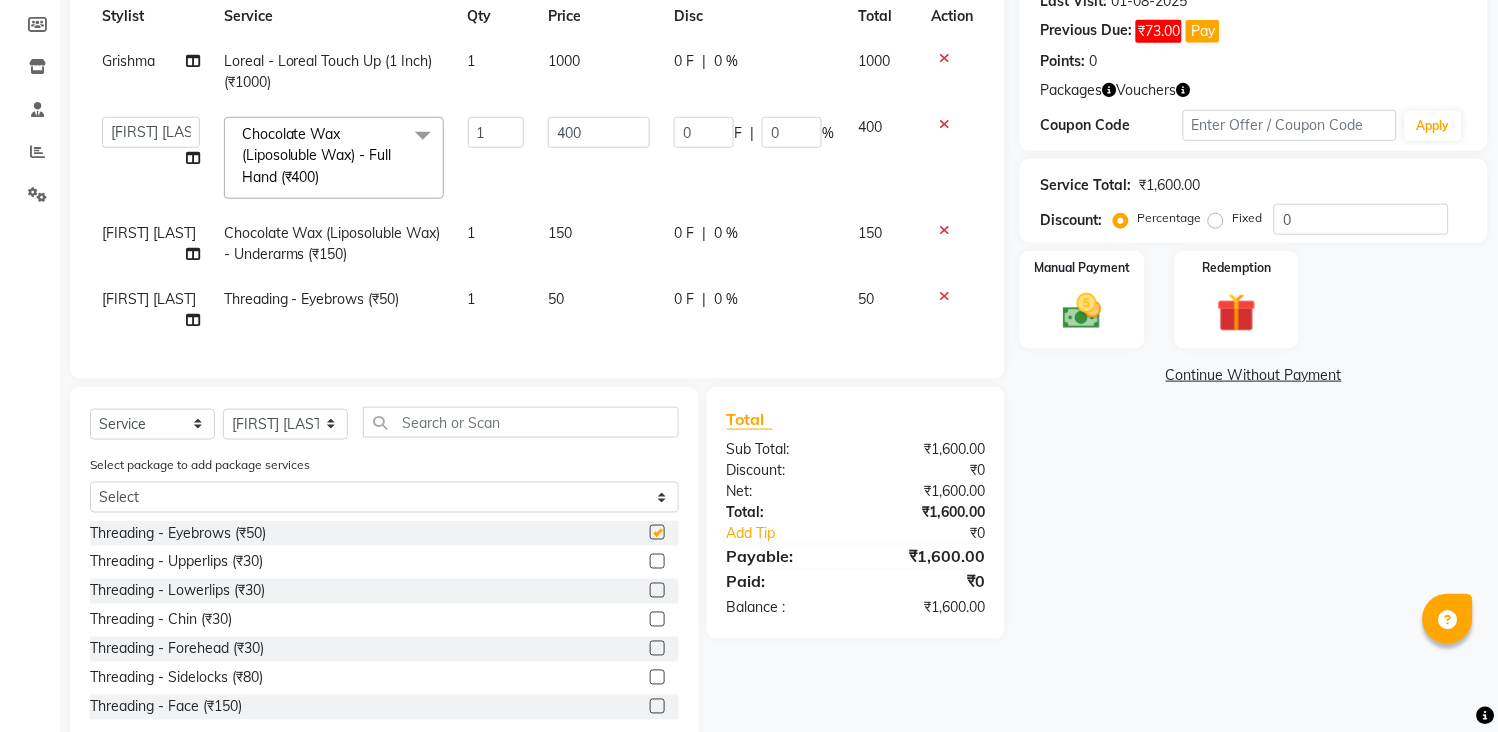 checkbox on "false" 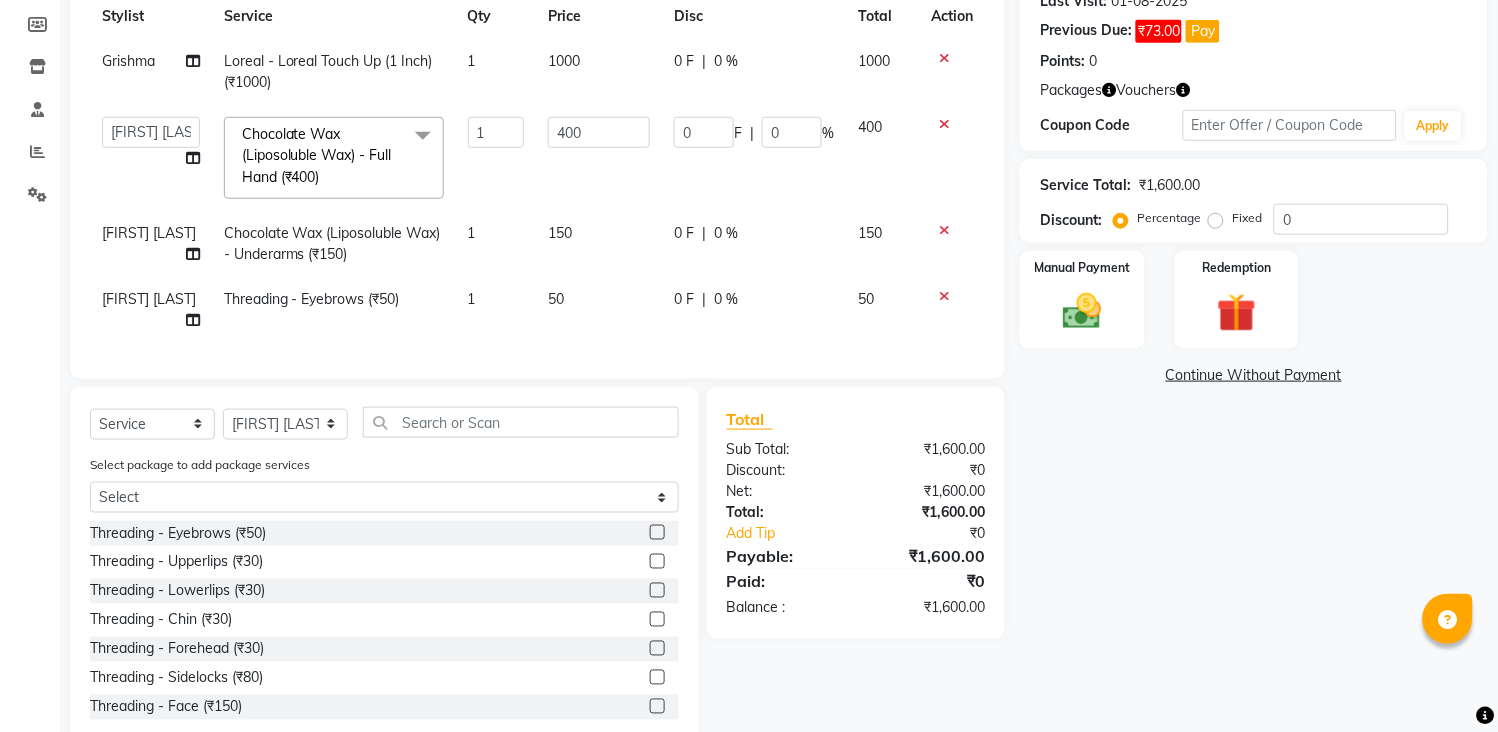 click 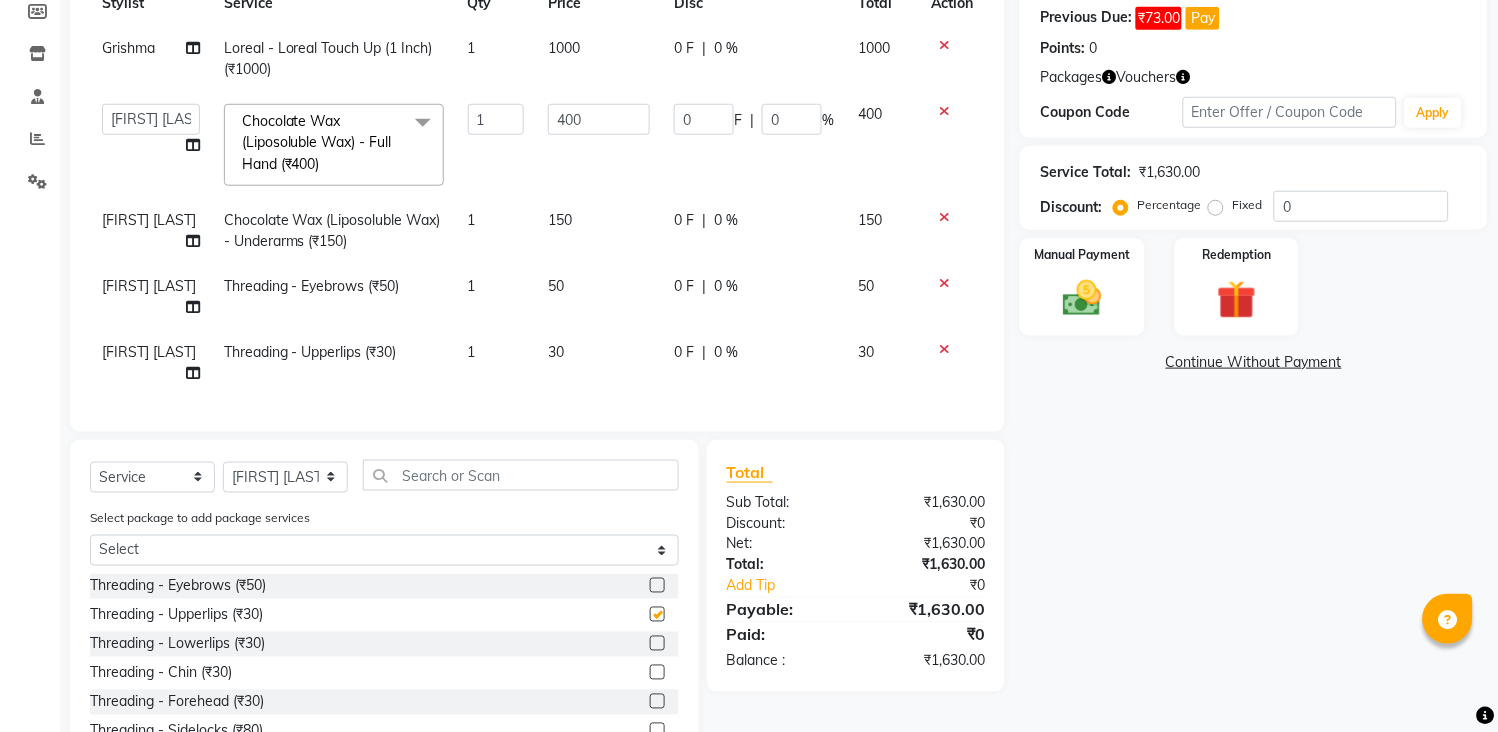 scroll, scrollTop: 423, scrollLeft: 0, axis: vertical 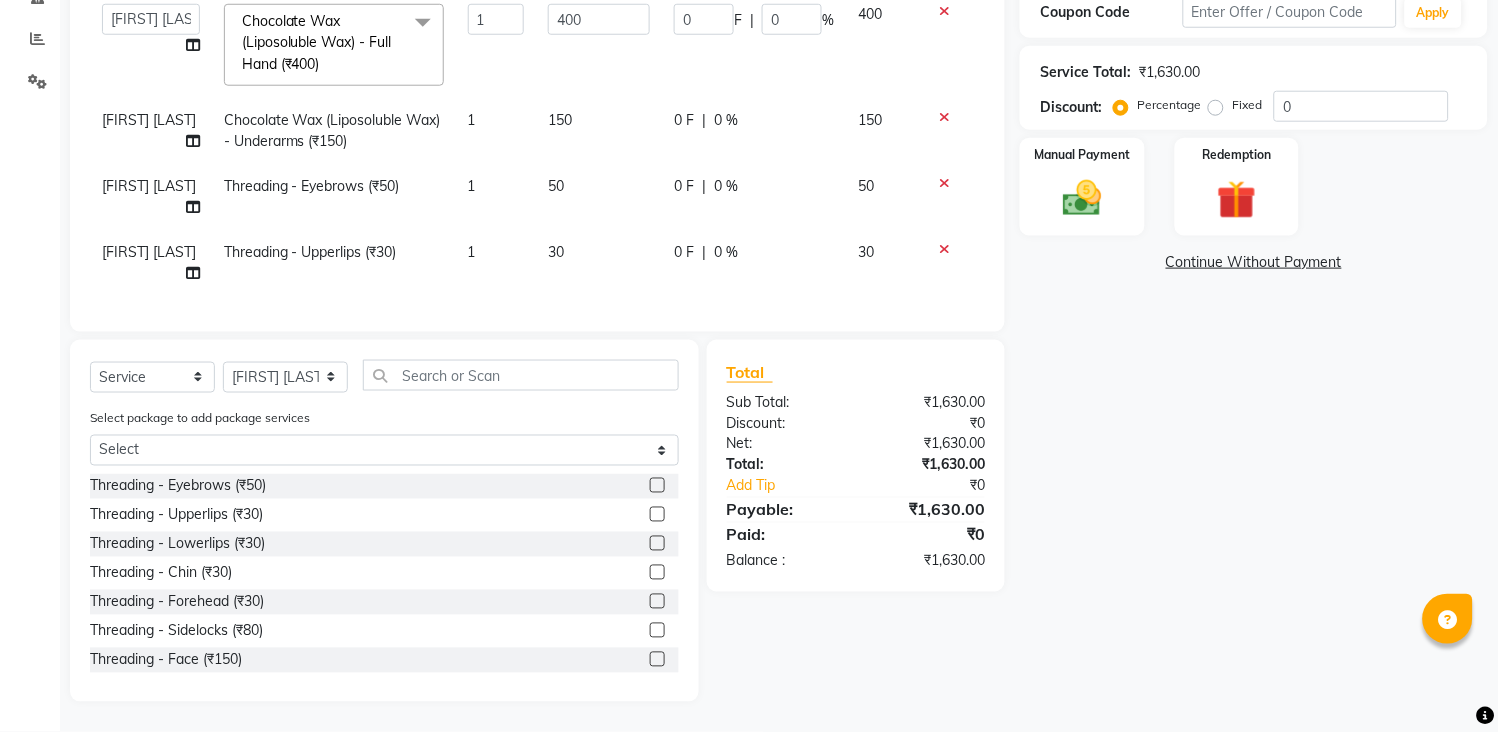checkbox on "false" 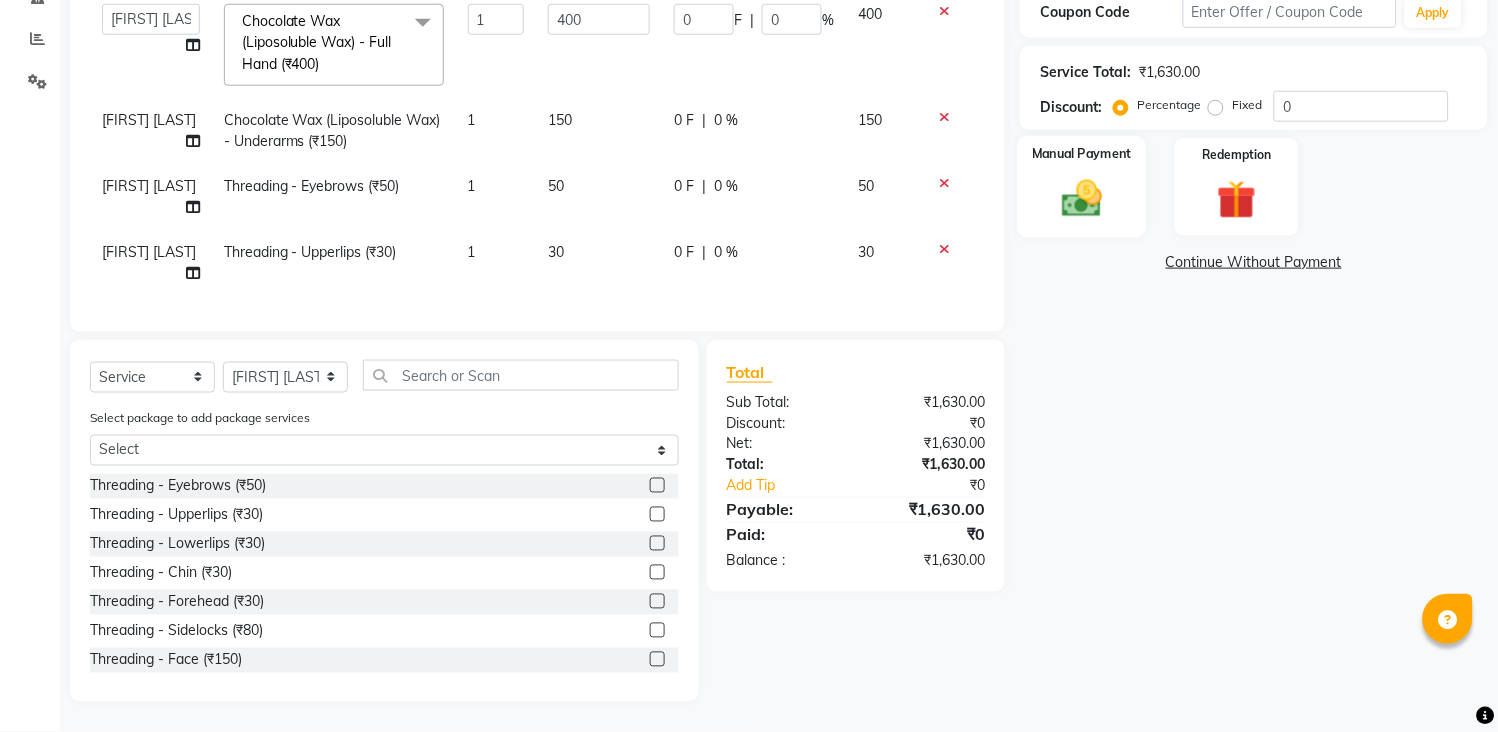 click 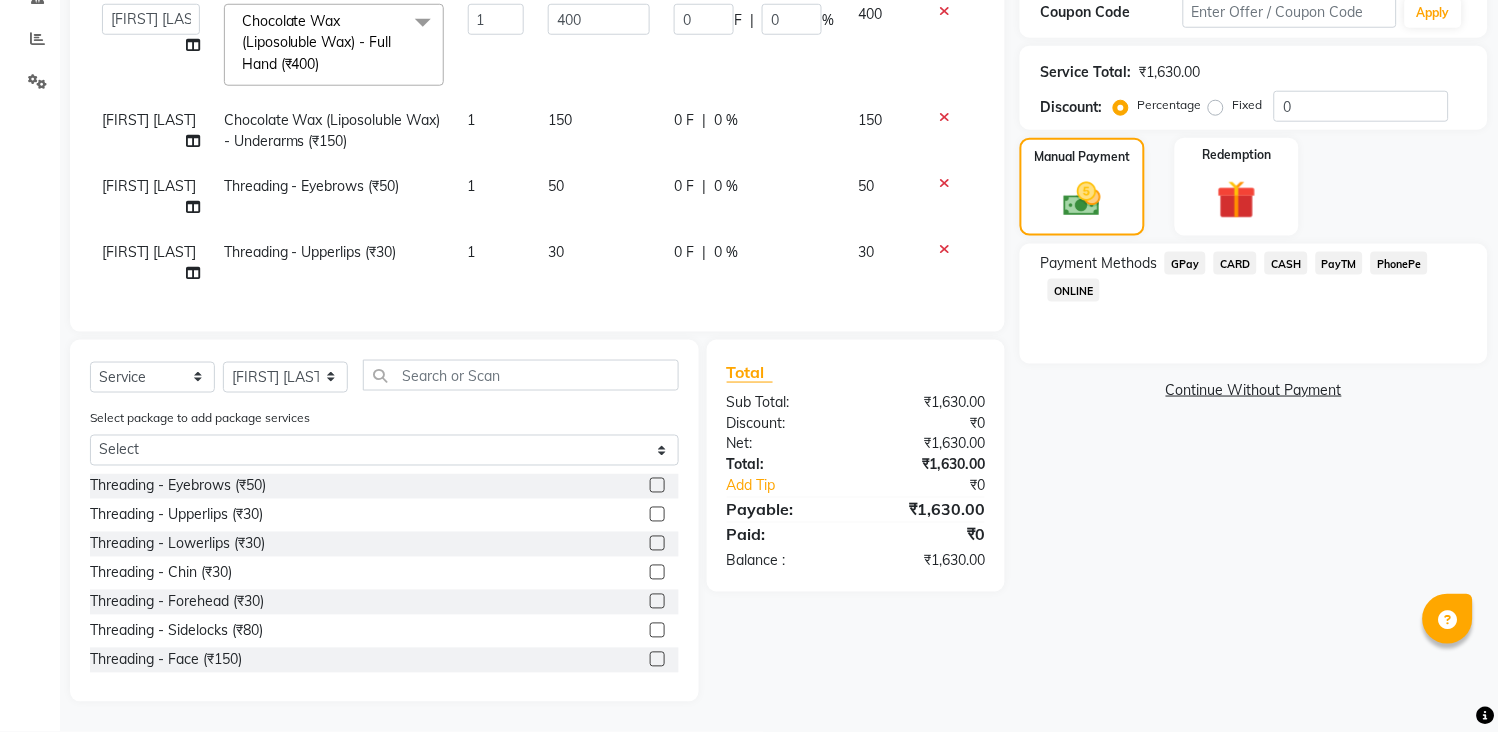 click on "GPay" 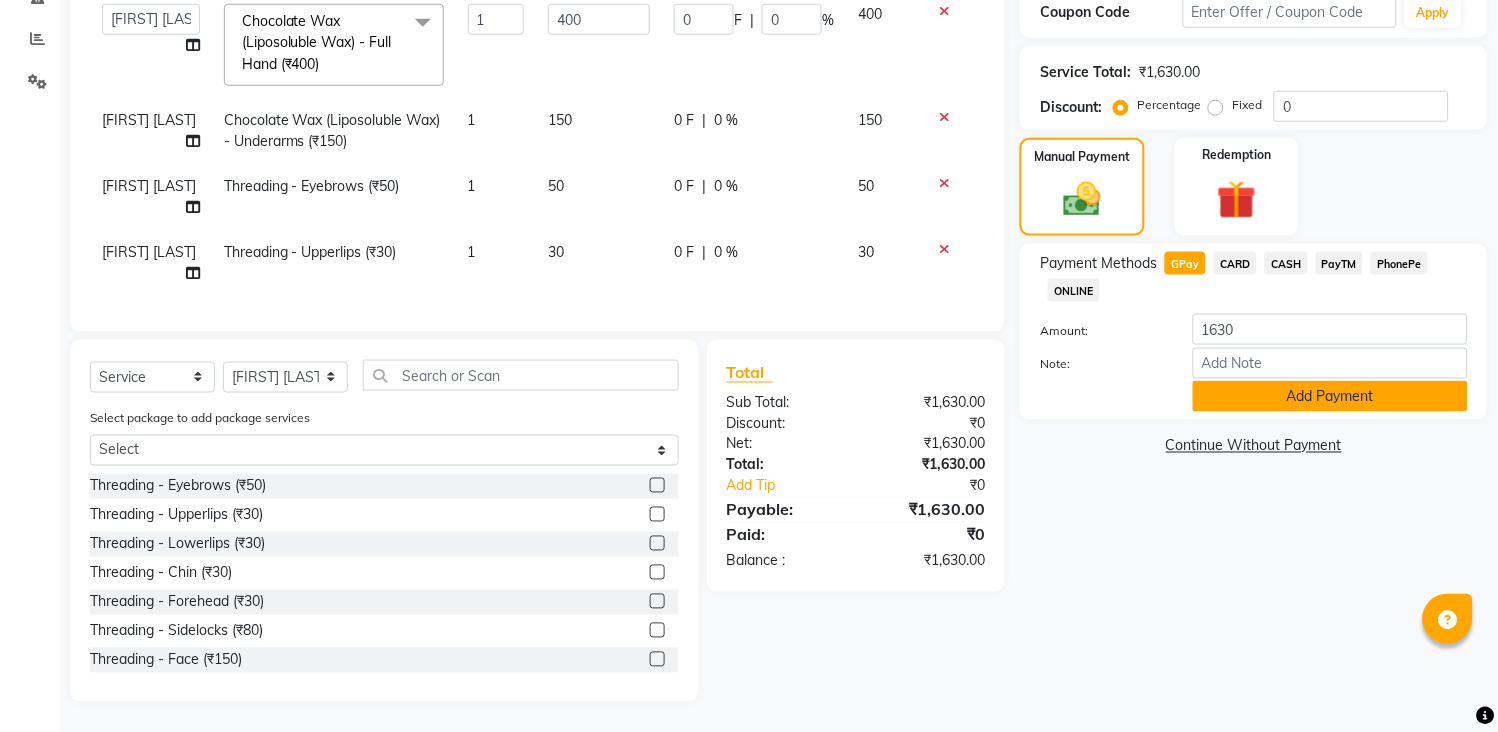 click on "Add Payment" 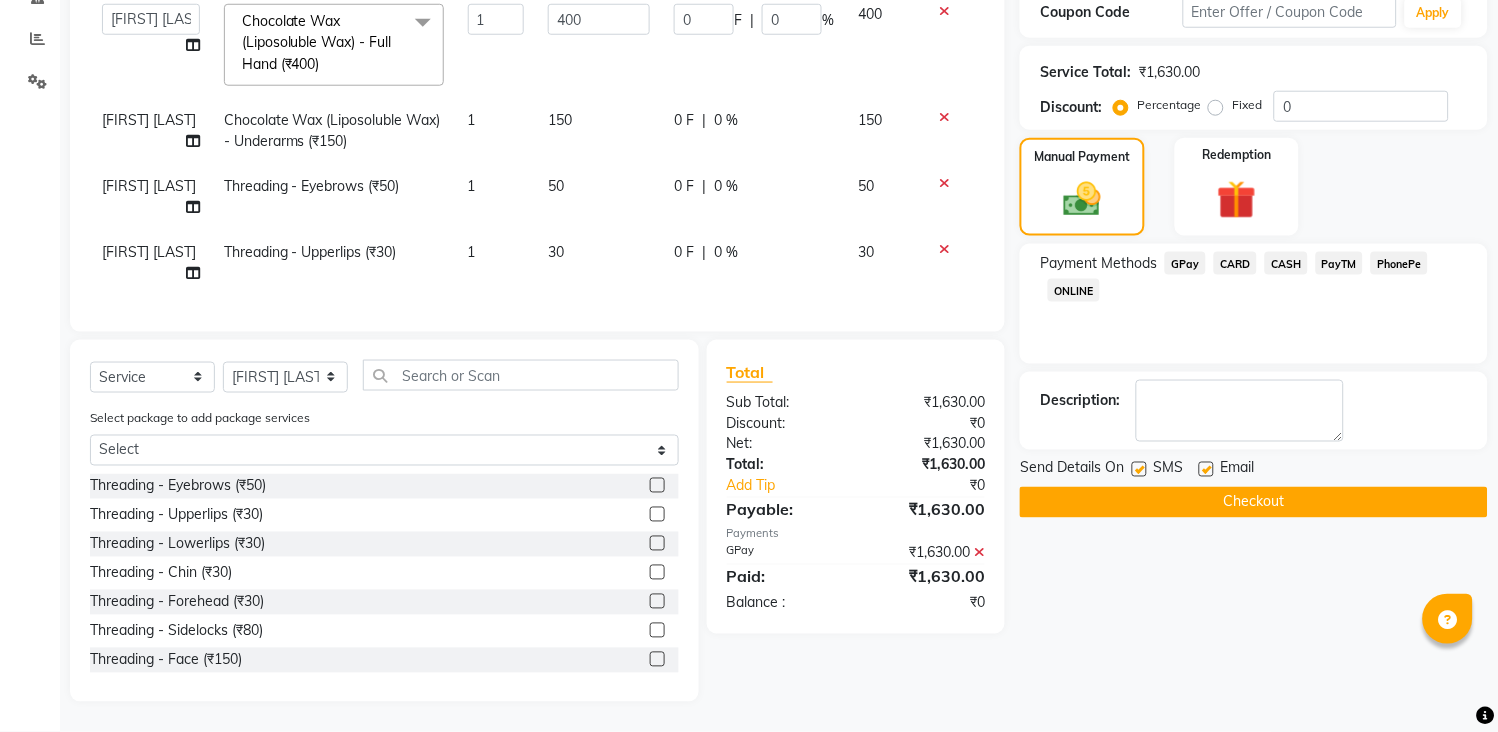 drag, startPoint x: 1300, startPoint y: 484, endPoint x: 1295, endPoint y: 467, distance: 17.720045 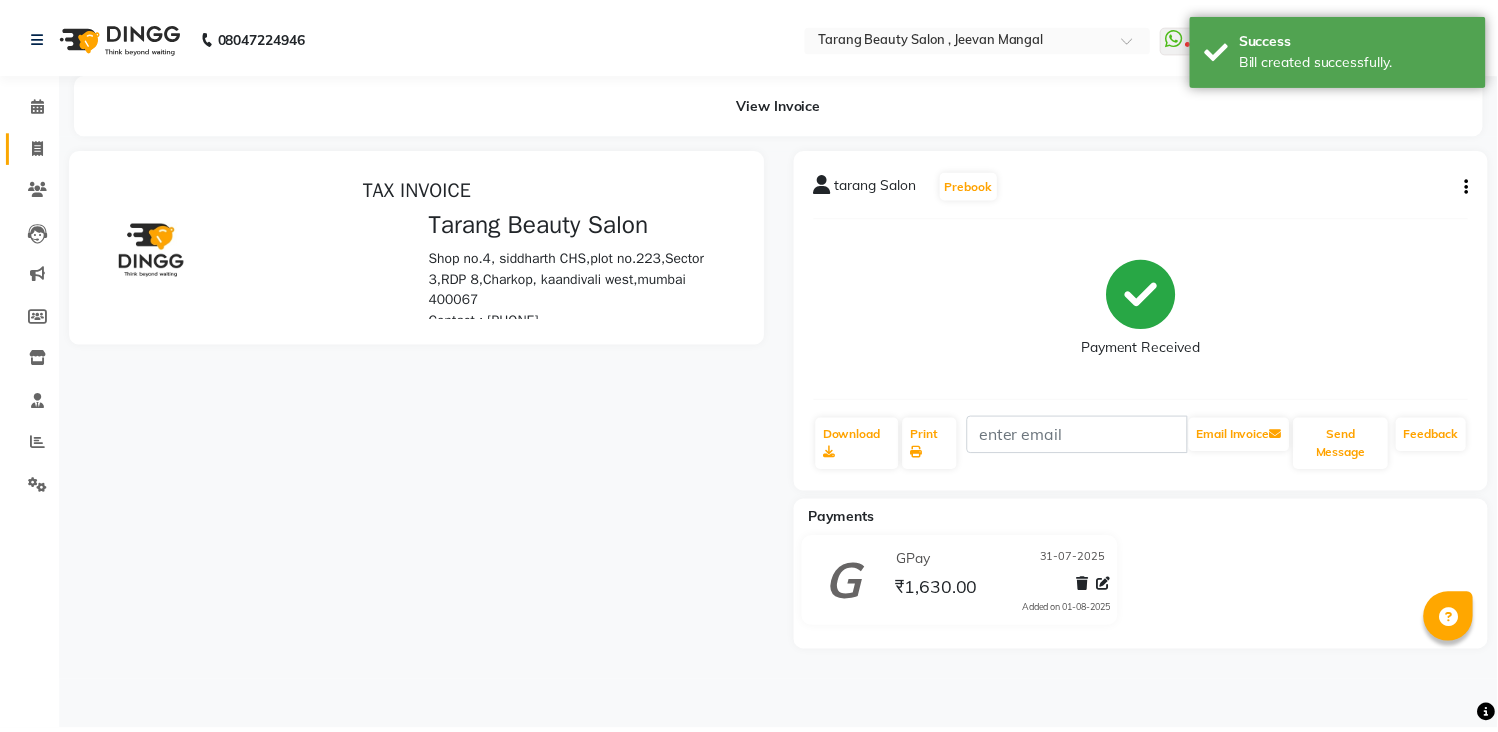 scroll, scrollTop: 0, scrollLeft: 0, axis: both 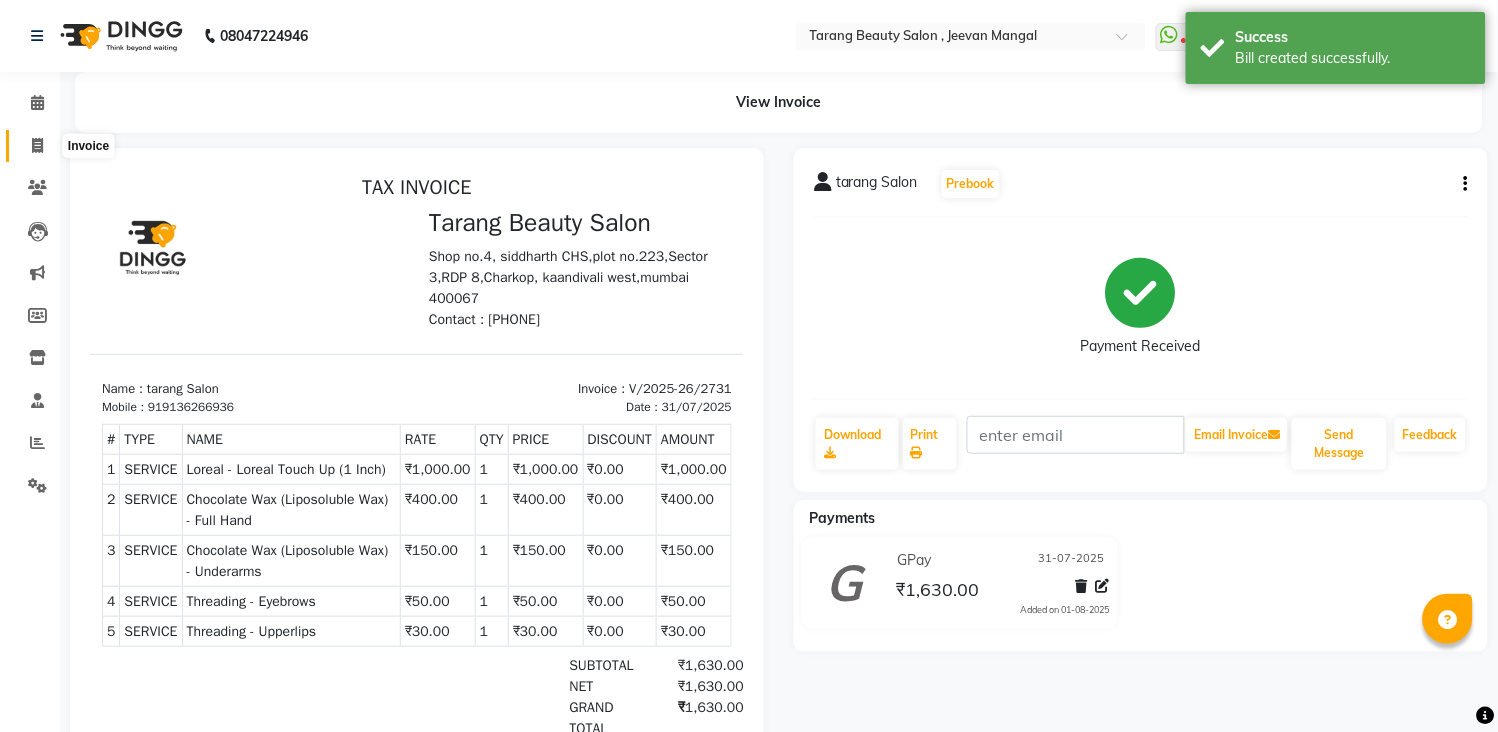 click 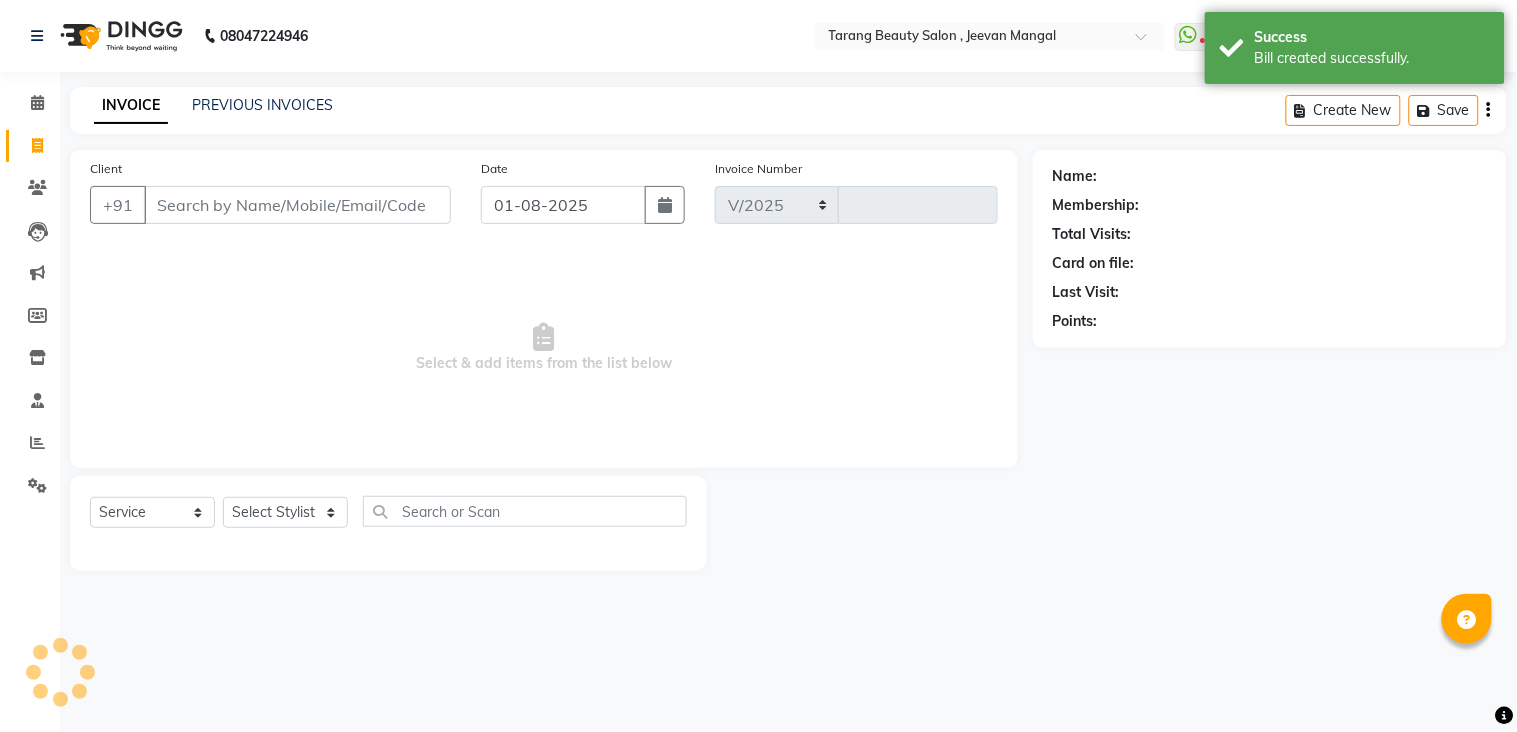 select on "5133" 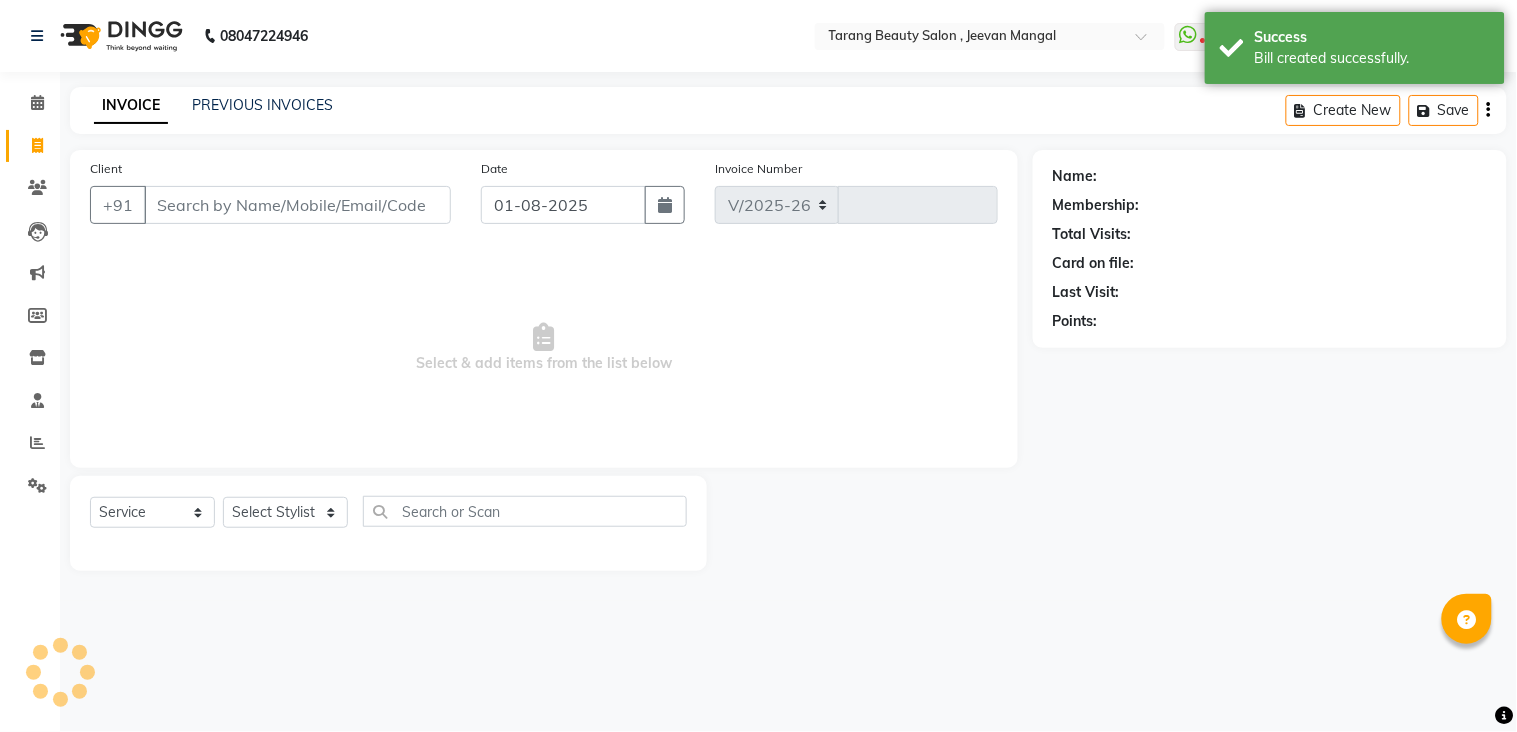 type on "2732" 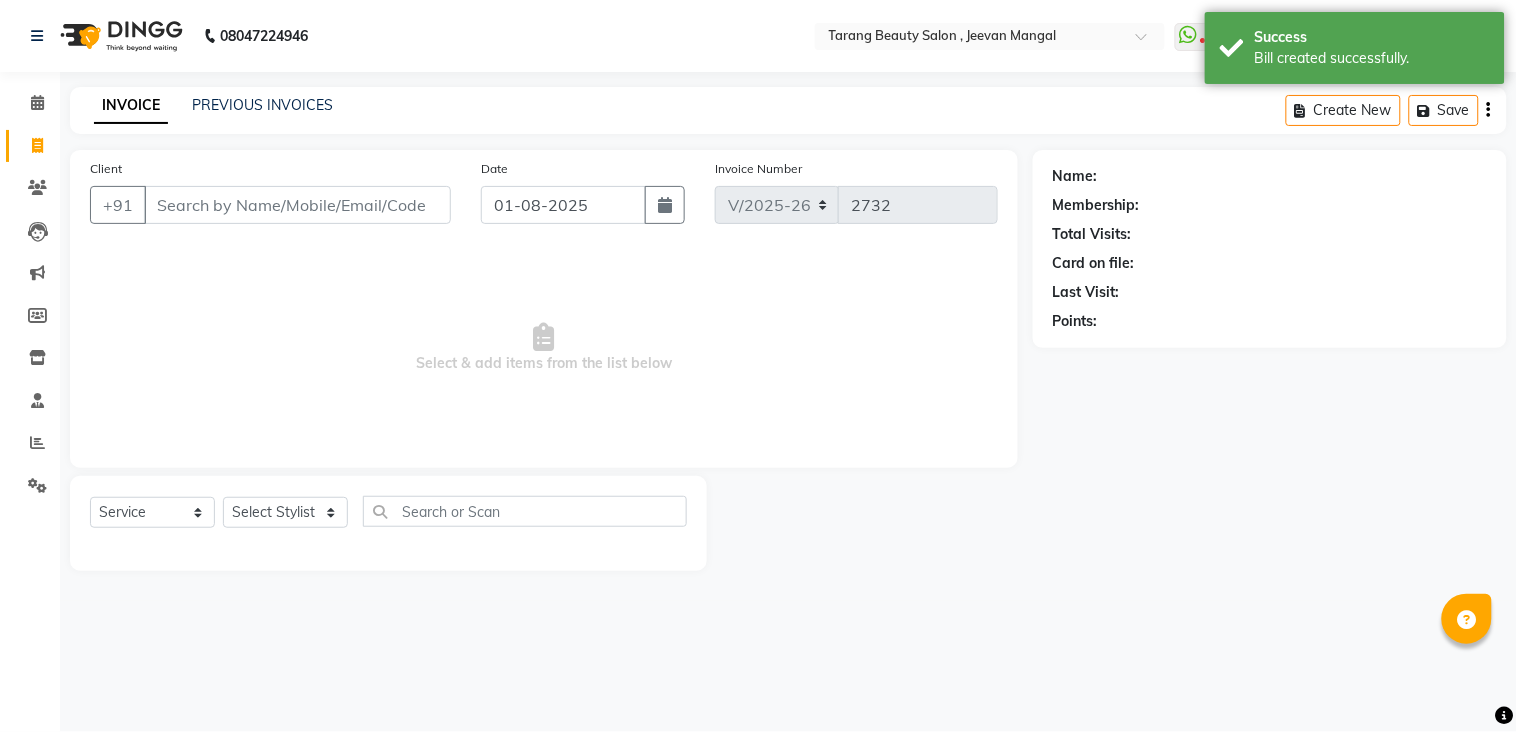 click on "Client" at bounding box center [297, 205] 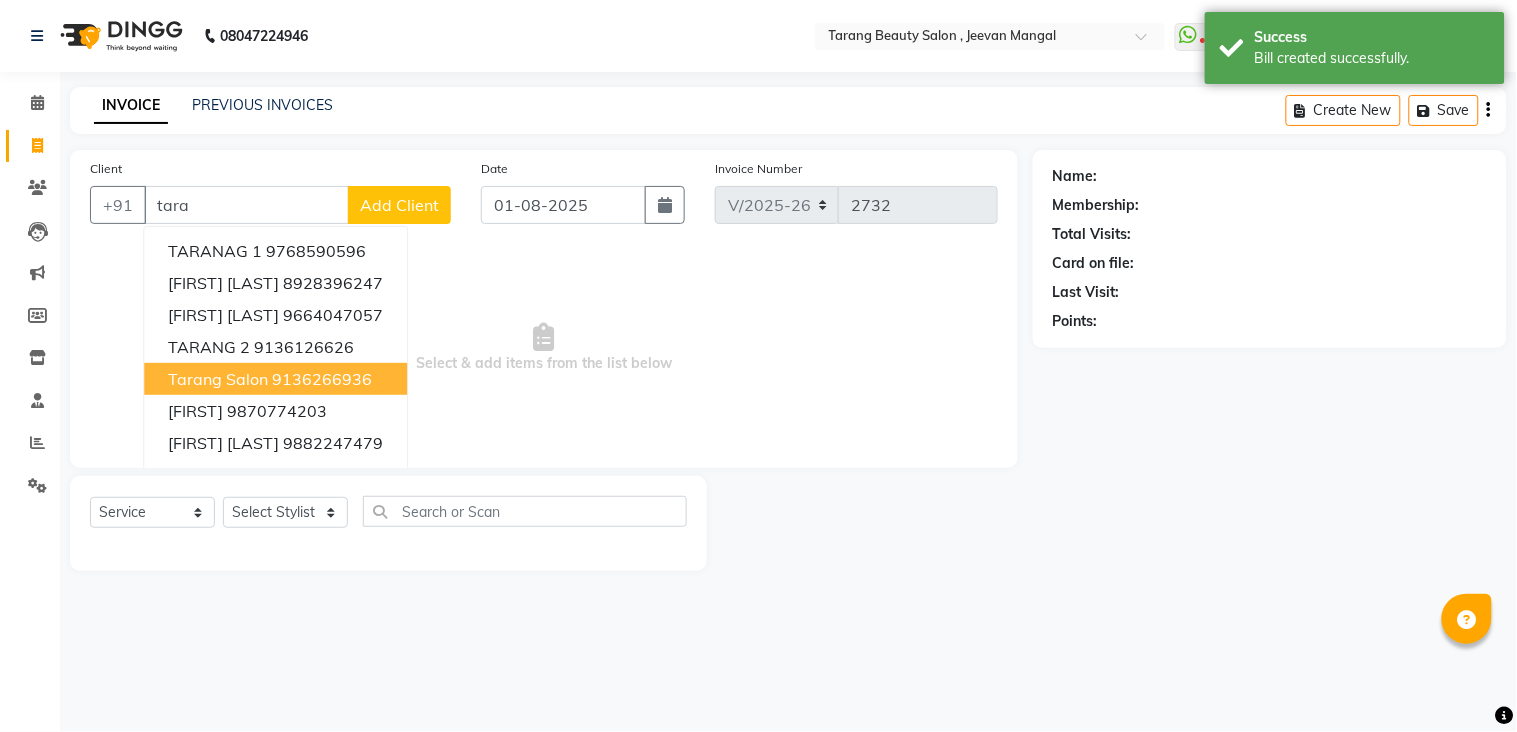 click on "tarang Salon" at bounding box center (218, 379) 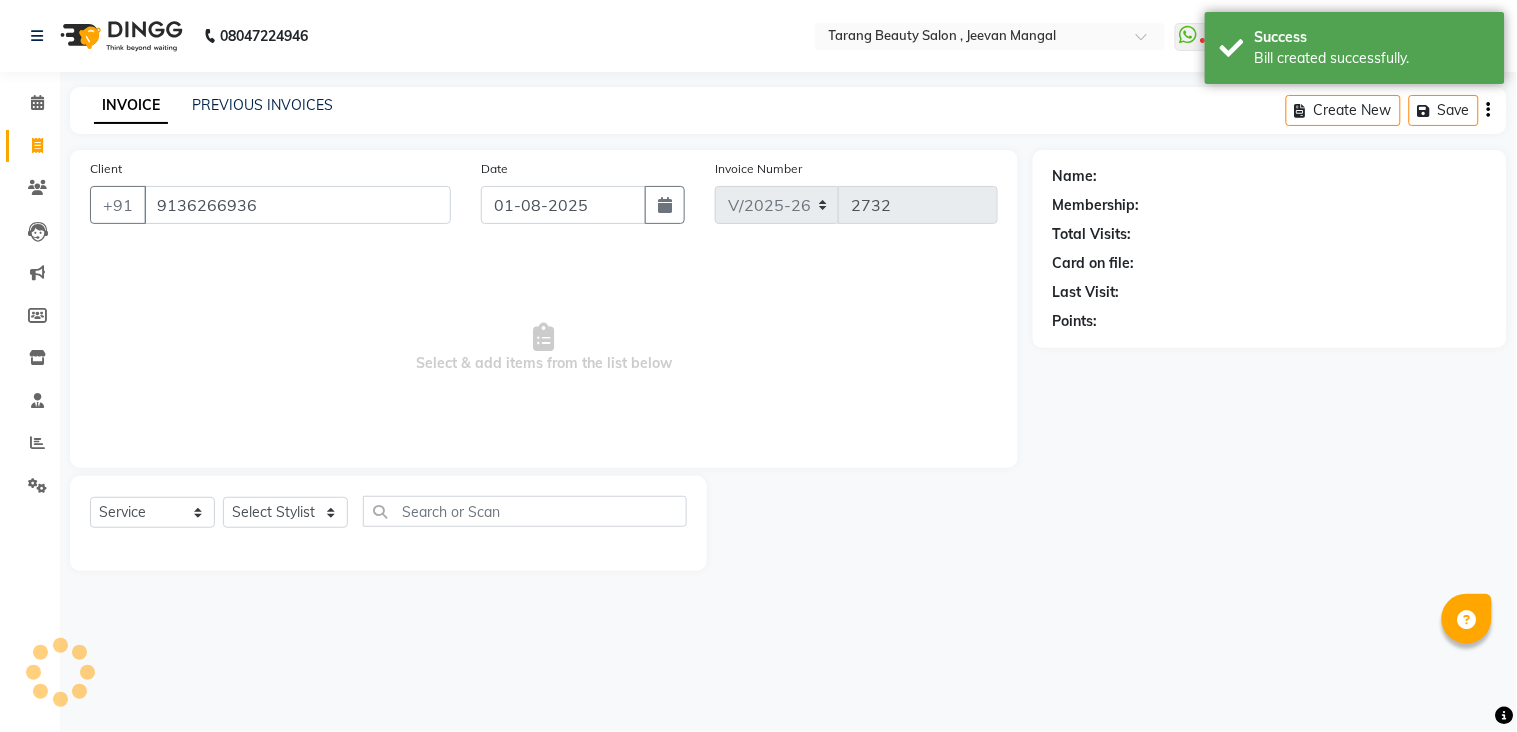 type on "9136266936" 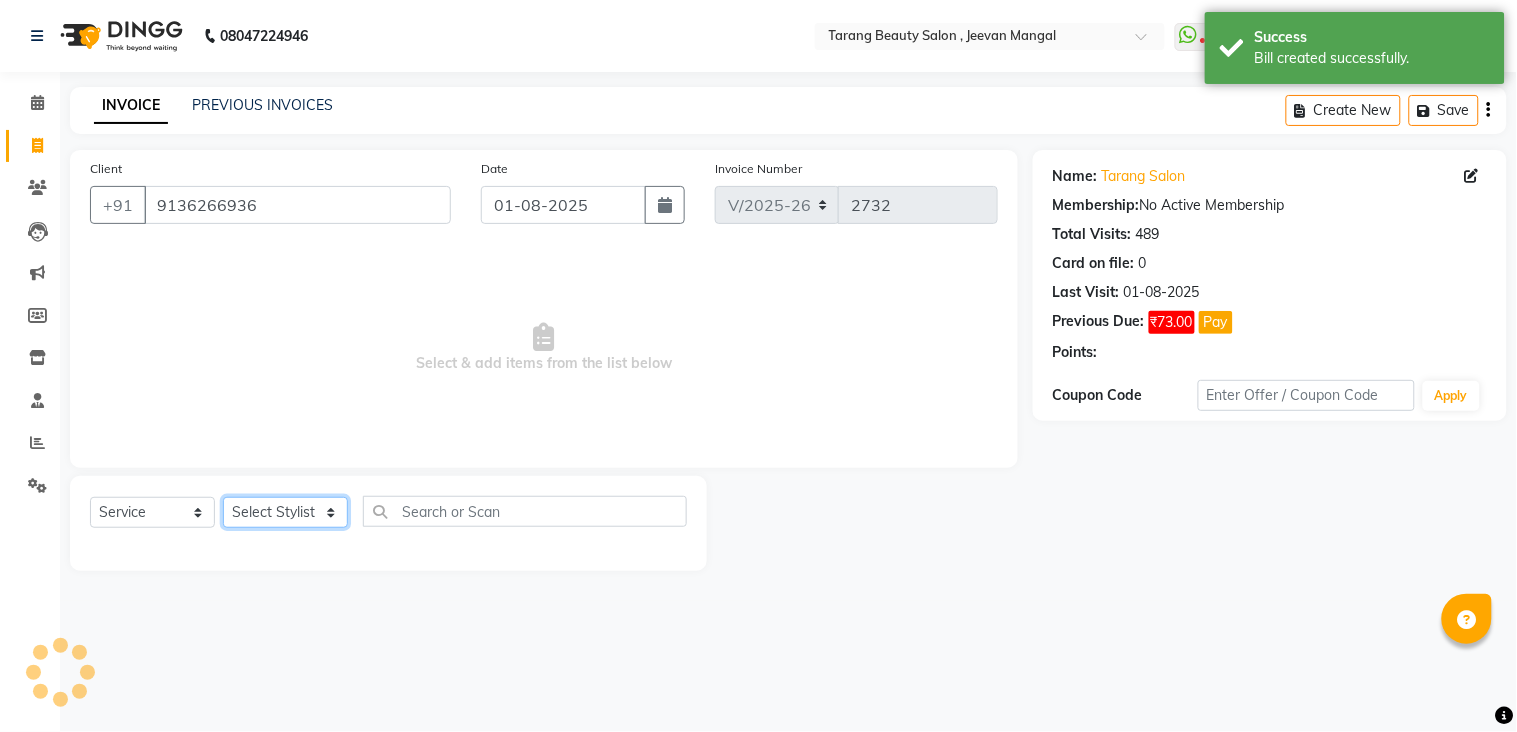 click on "Select Stylist ANITA MANOJ KARRE ANJALI RAMESH KHAMDARE BHUMI PAWAR DEEPALI  KANOJIYA Front Desk GAYATRI KENIN Grishma  indu kavita NEHA pooja thakur Pooja Vishwakarma priya  Ruchi RUTUJA sadhana SNEHAL SHINDE SONAL Suchita panchal SUNITA KAURI surekha bhalerao Varsha Zoya" 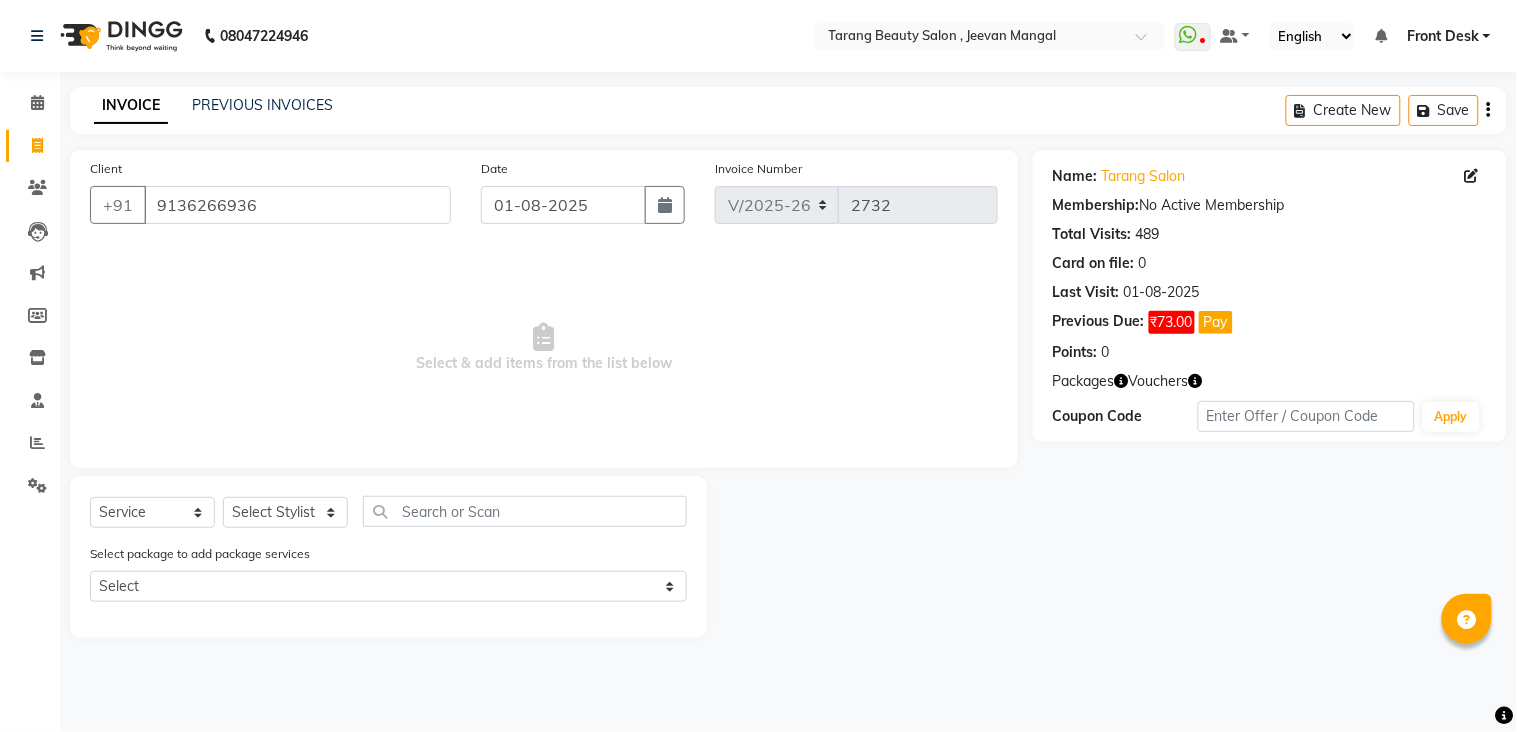 drag, startPoint x: 530, startPoint y: 304, endPoint x: 541, endPoint y: 295, distance: 14.21267 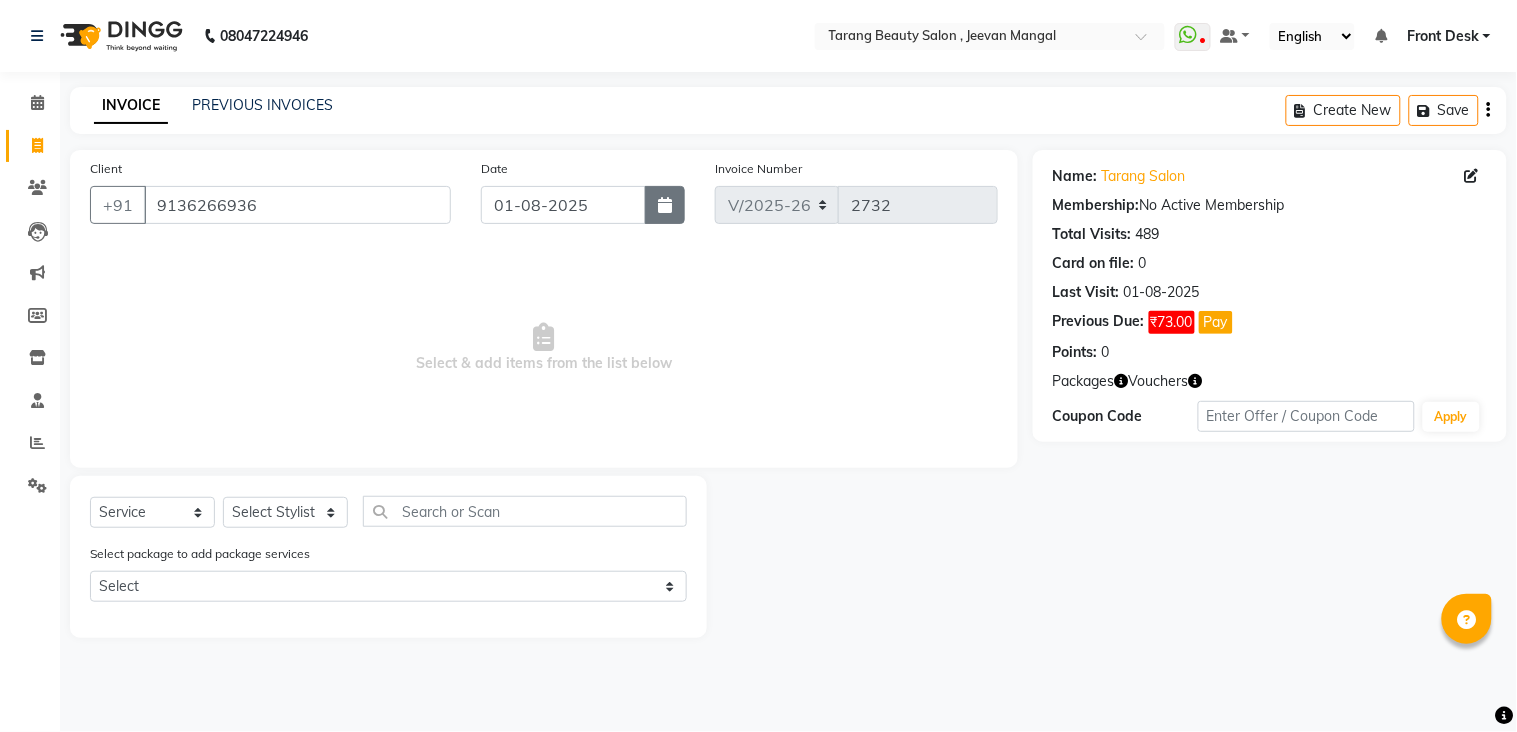 click 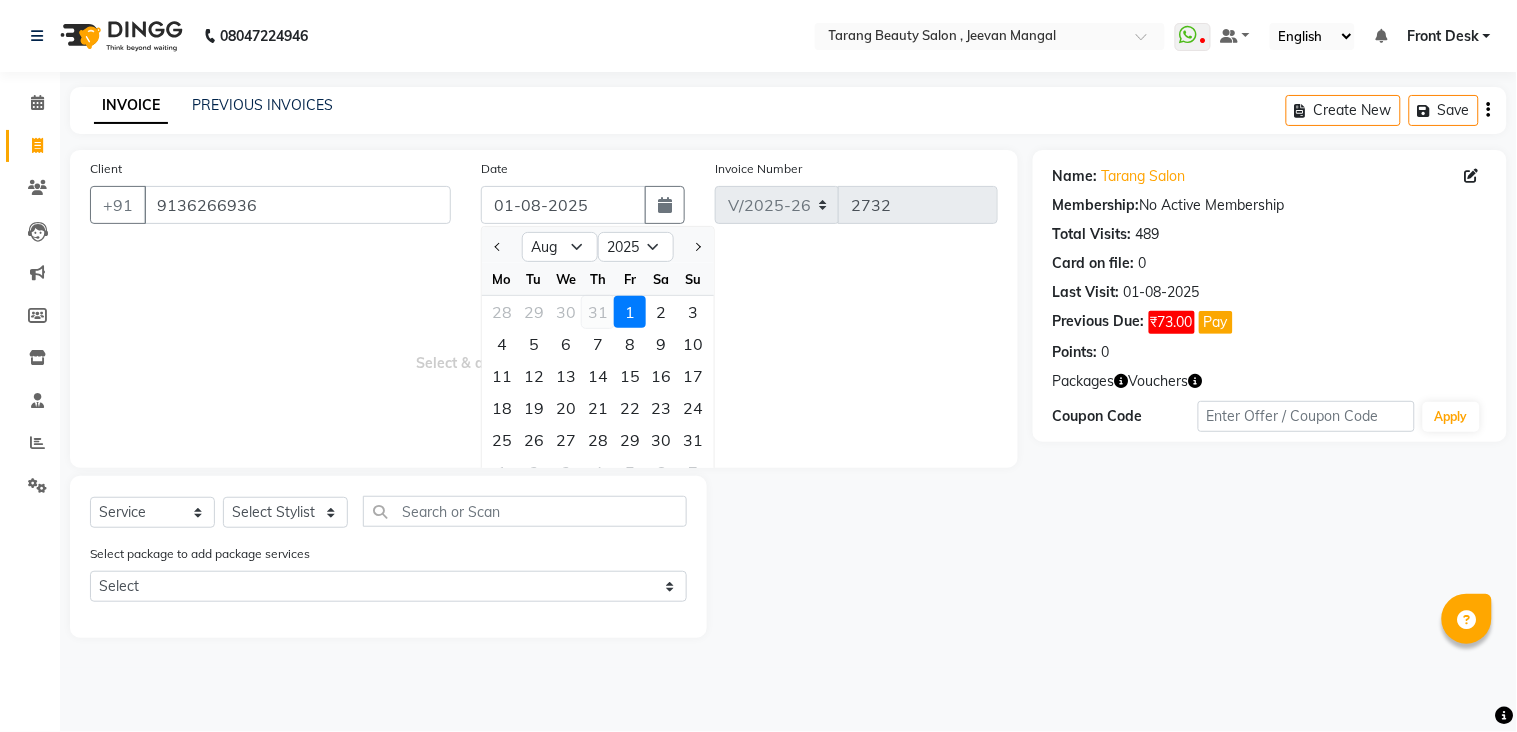 click on "31" 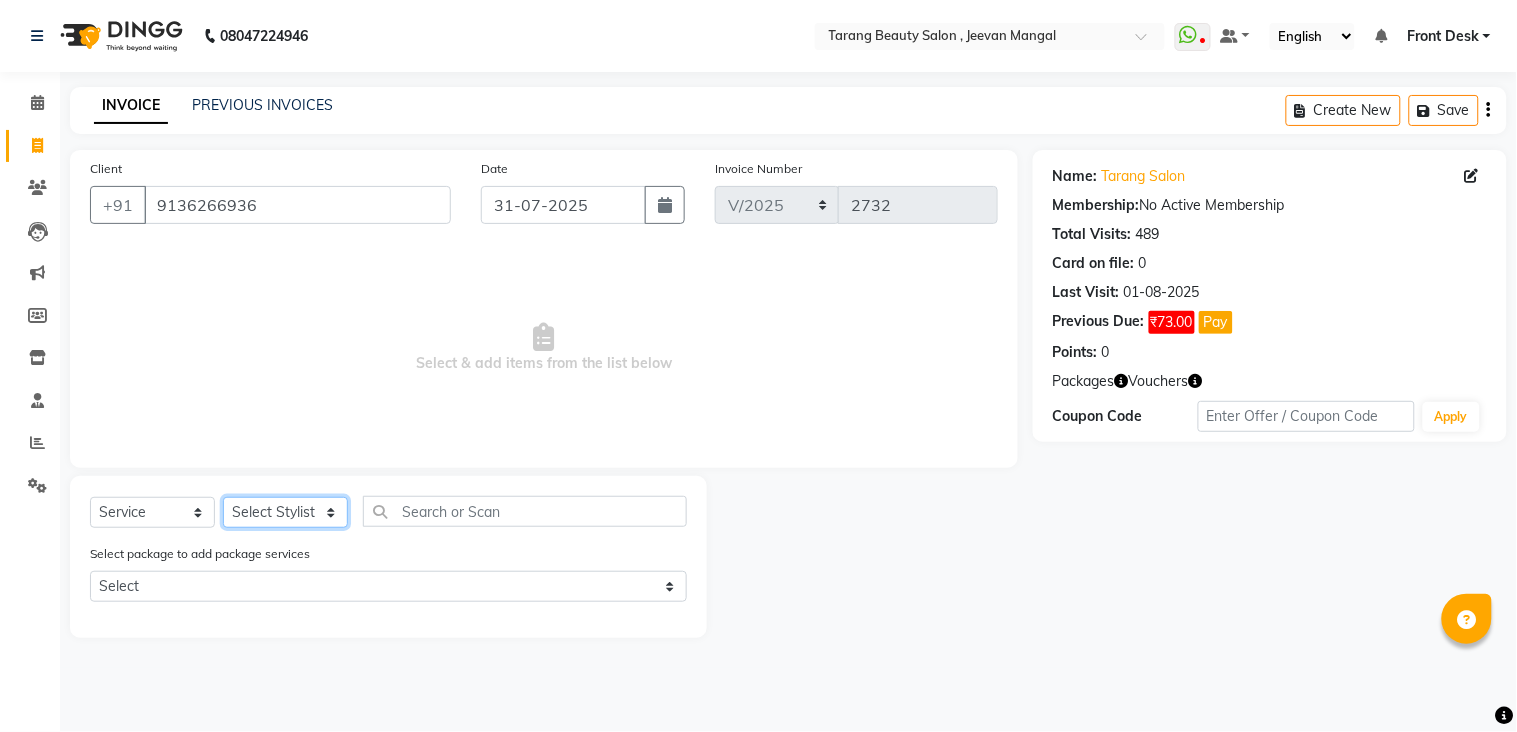 click on "Select Stylist ANITA MANOJ KARRE ANJALI RAMESH KHAMDARE BHUMI PAWAR DEEPALI  KANOJIYA Front Desk GAYATRI KENIN Grishma  indu kavita NEHA pooja thakur Pooja Vishwakarma priya  Ruchi RUTUJA sadhana SNEHAL SHINDE SONAL Suchita panchal SUNITA KAURI surekha bhalerao Varsha Zoya" 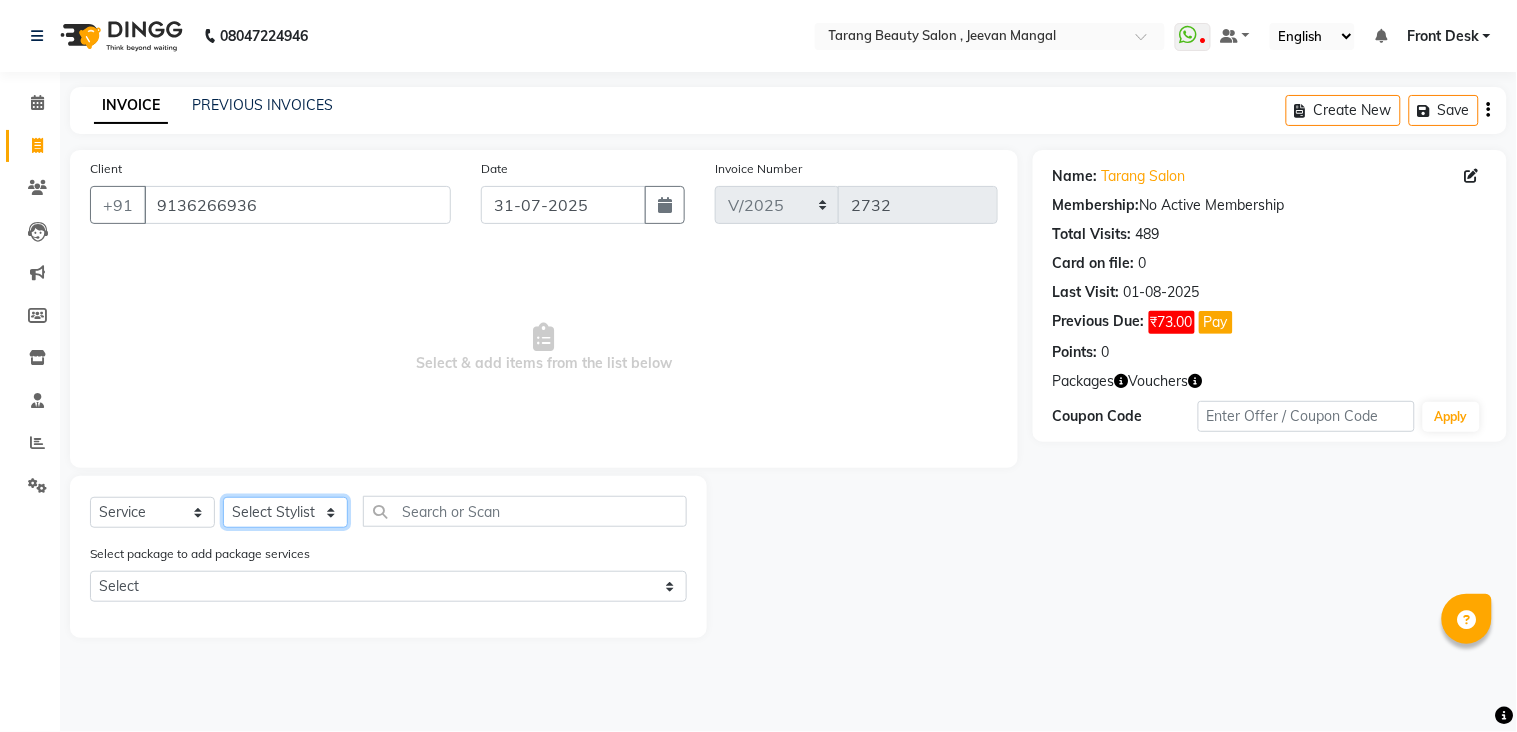 select on "33033" 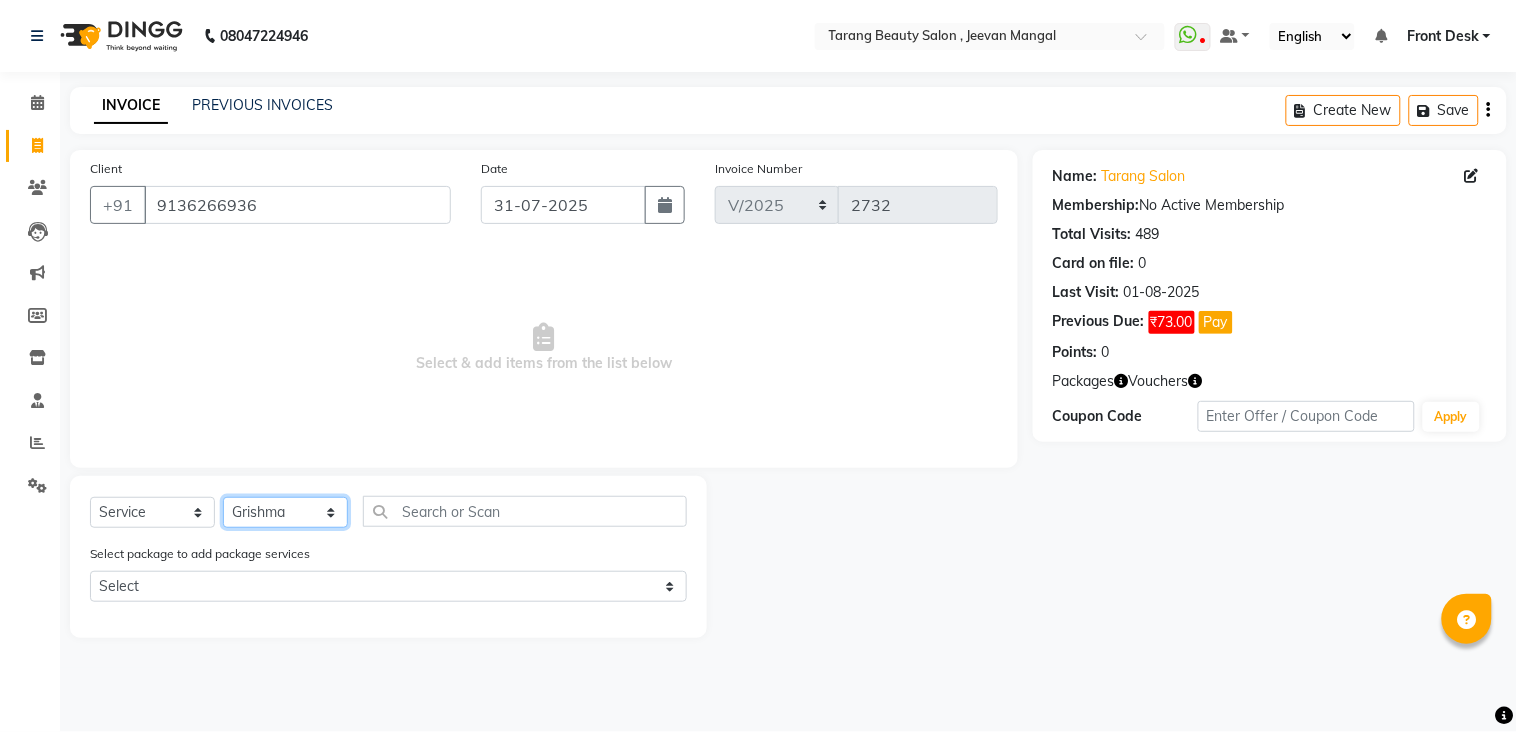 click on "Select Stylist ANITA MANOJ KARRE ANJALI RAMESH KHAMDARE BHUMI PAWAR DEEPALI  KANOJIYA Front Desk GAYATRI KENIN Grishma  indu kavita NEHA pooja thakur Pooja Vishwakarma priya  Ruchi RUTUJA sadhana SNEHAL SHINDE SONAL Suchita panchal SUNITA KAURI surekha bhalerao Varsha Zoya" 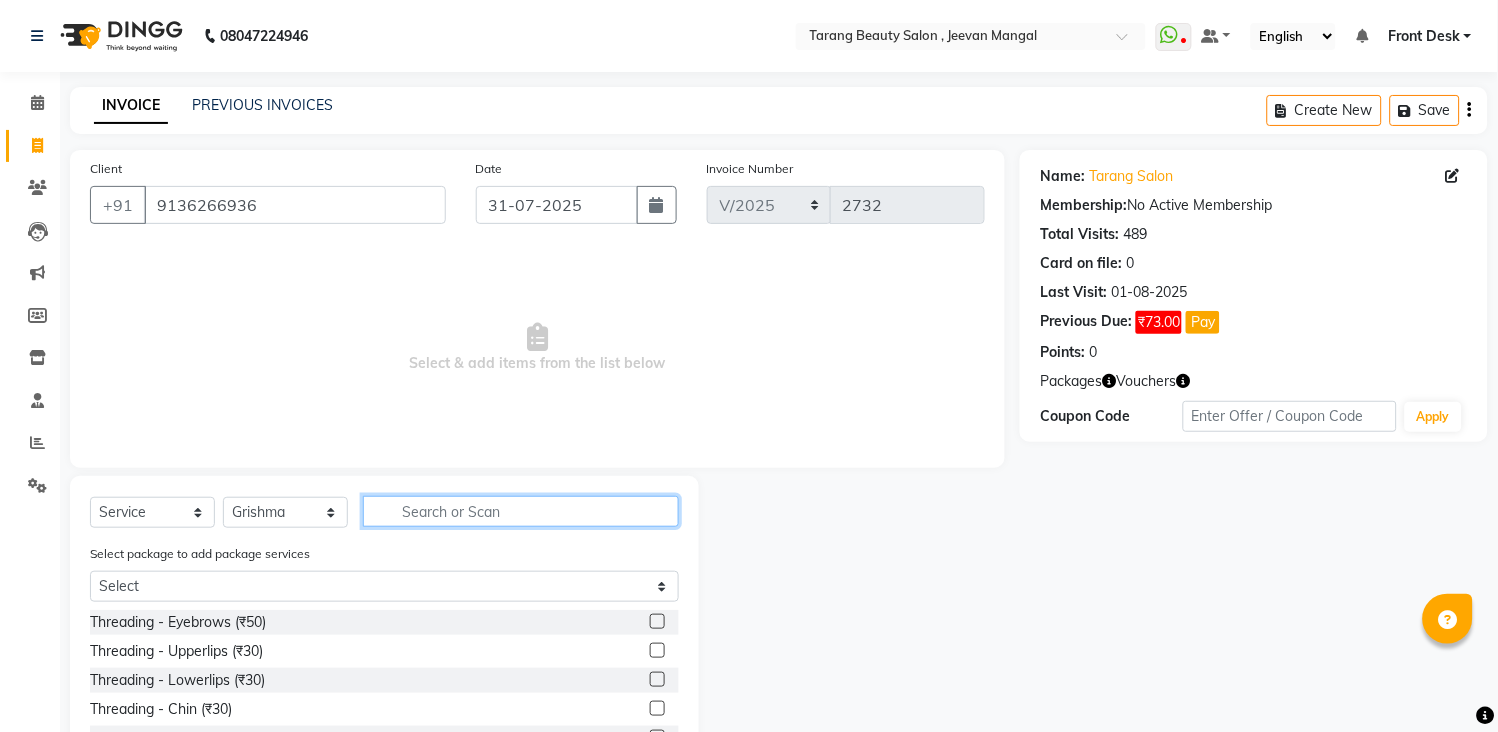 click 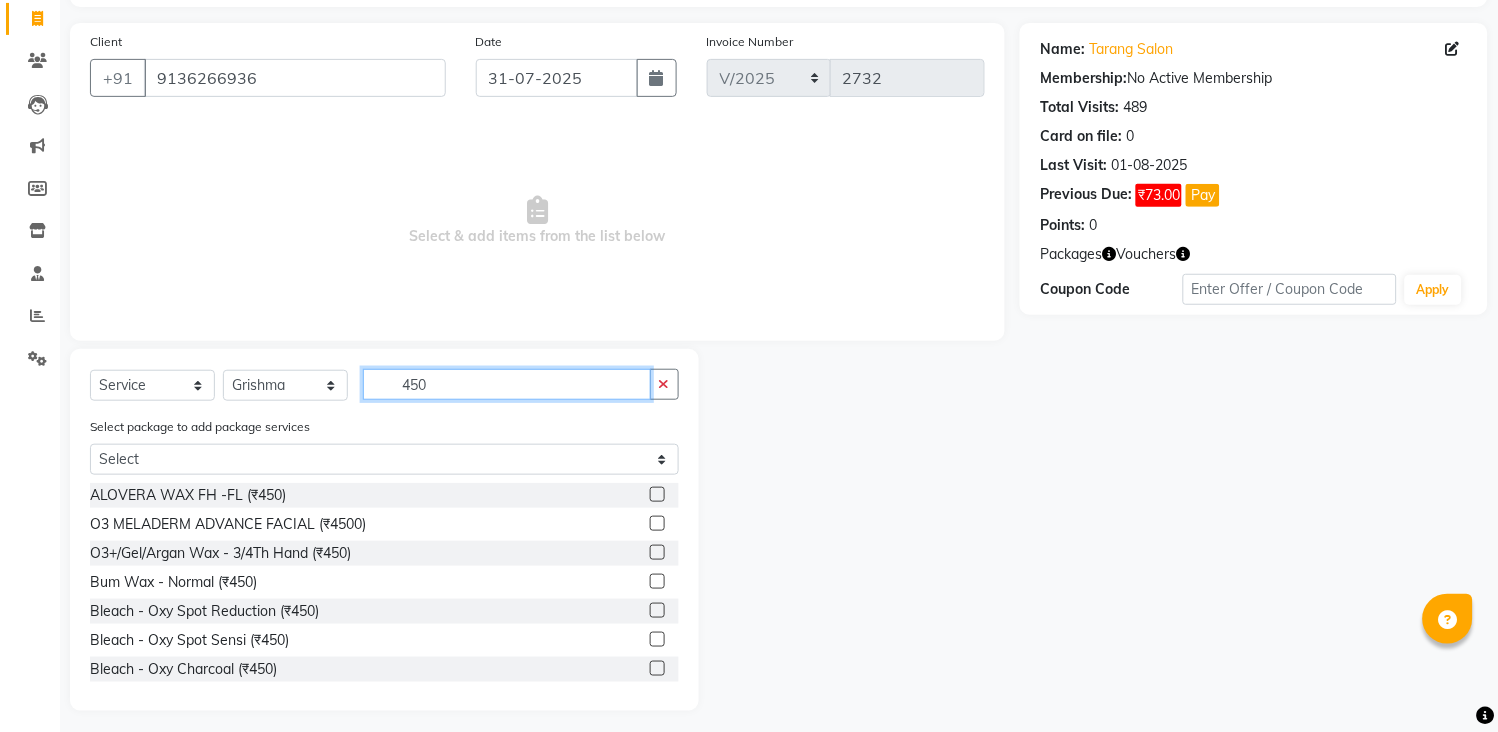 scroll, scrollTop: 136, scrollLeft: 0, axis: vertical 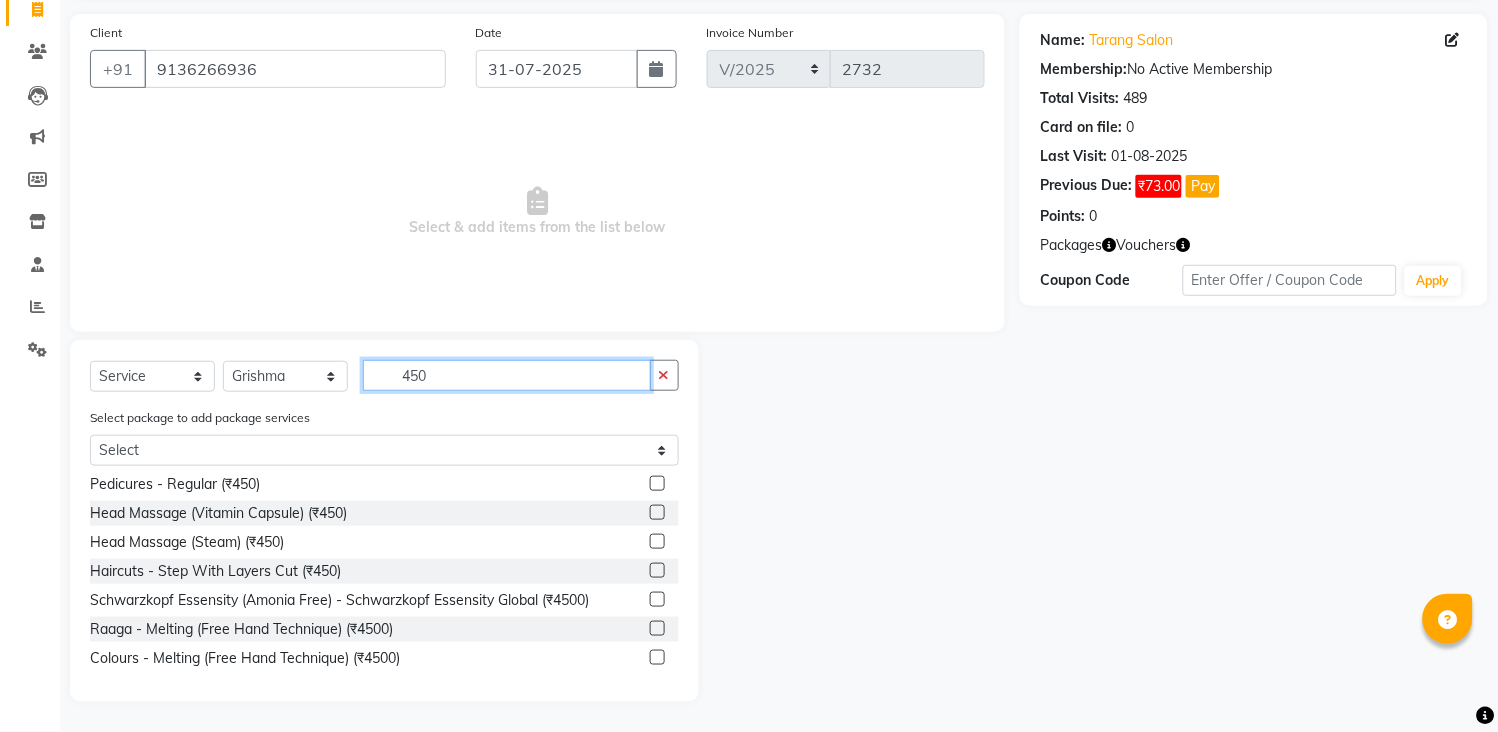 type on "450" 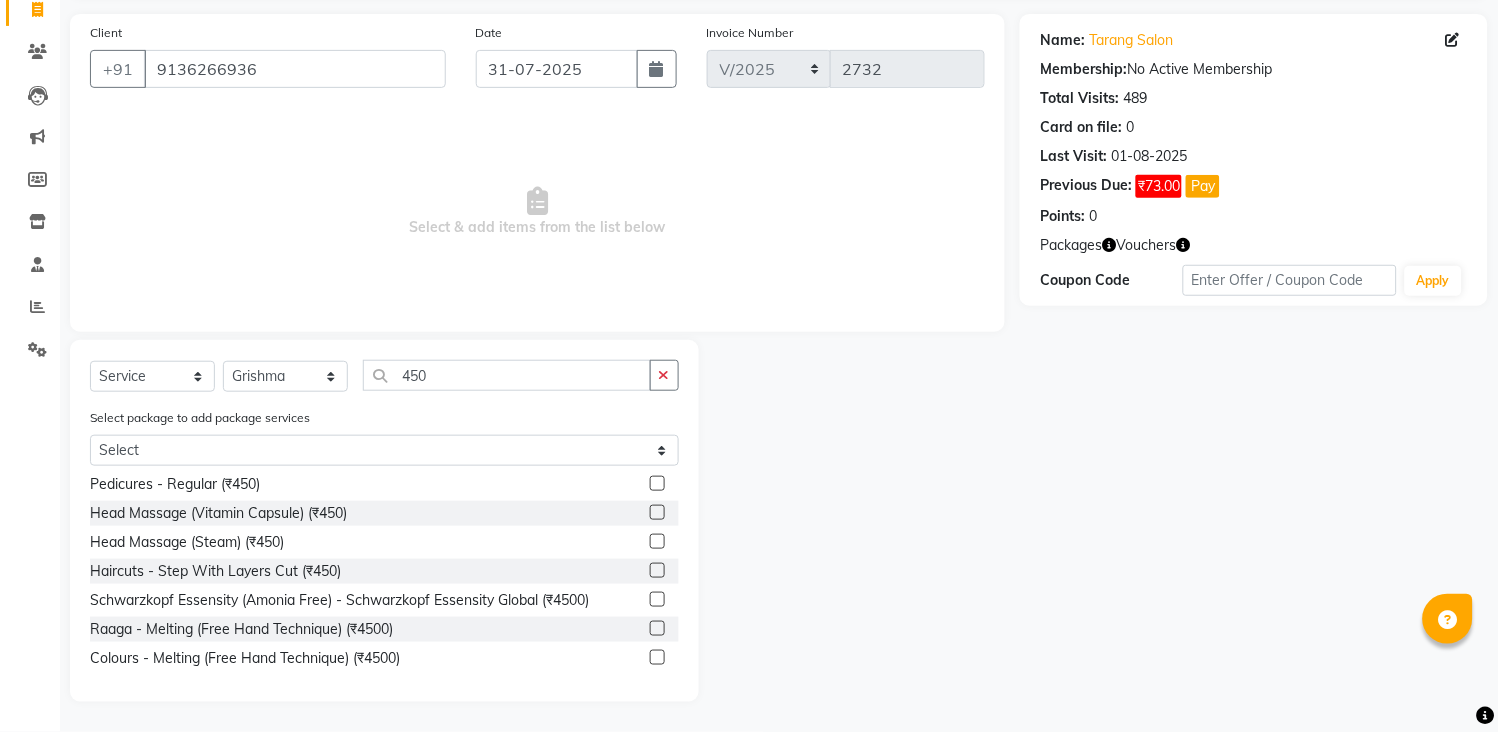 click 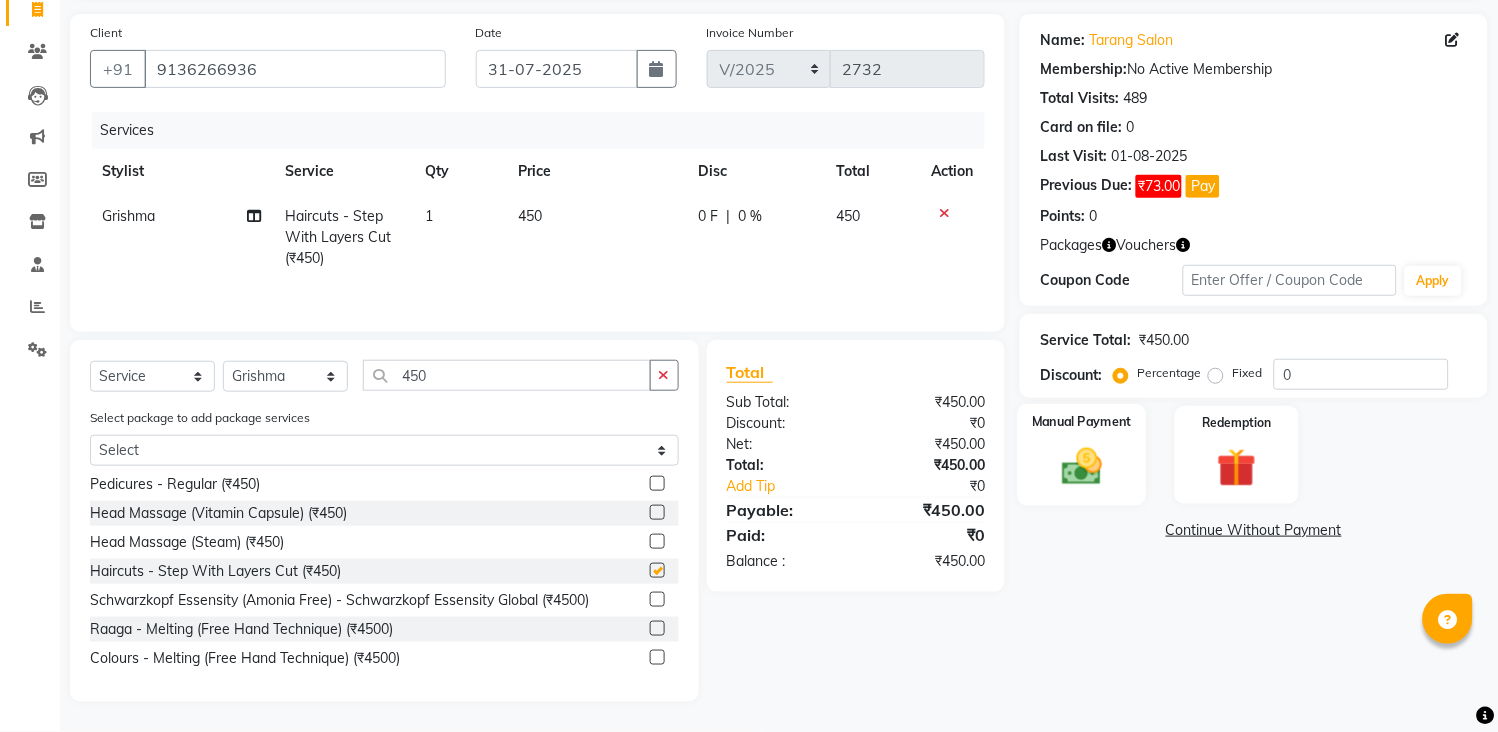 checkbox on "false" 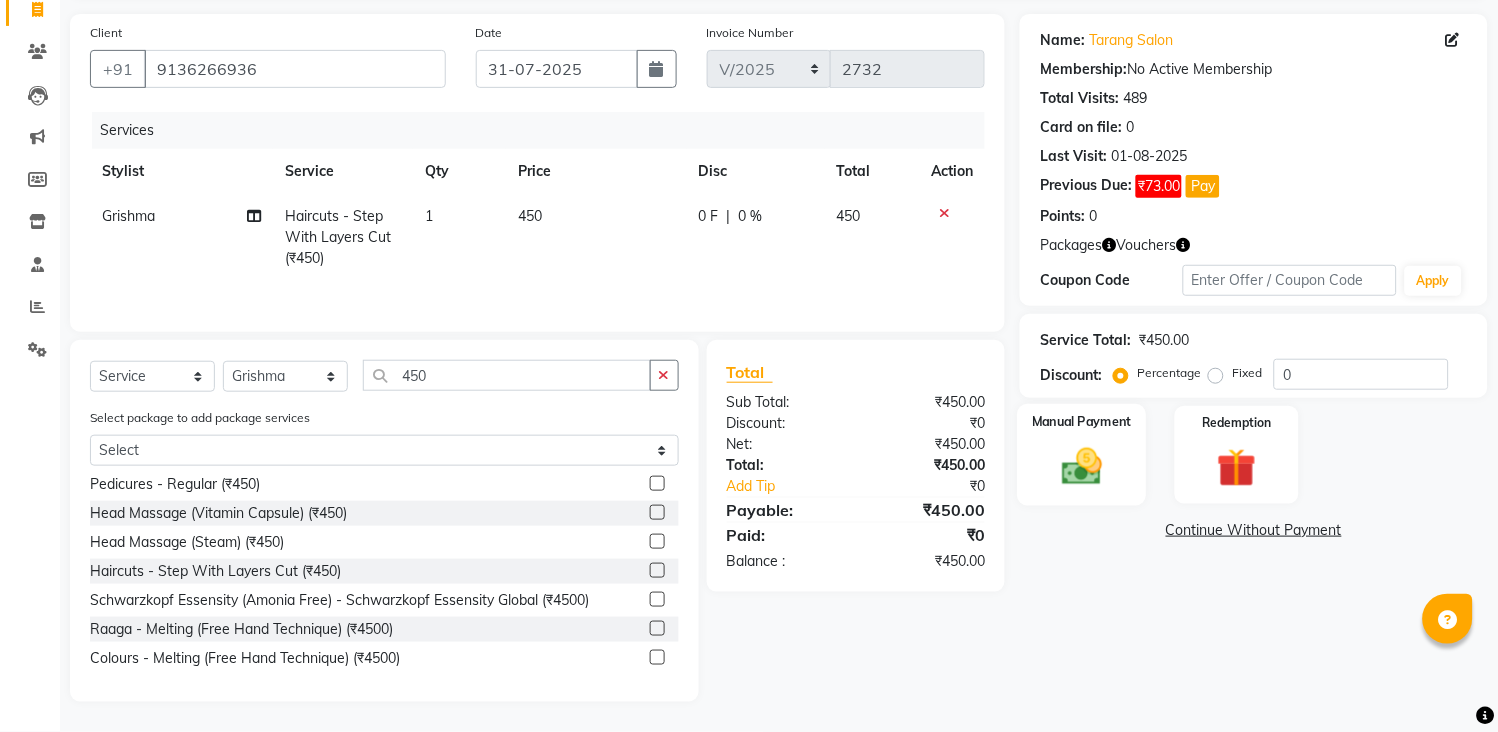 click 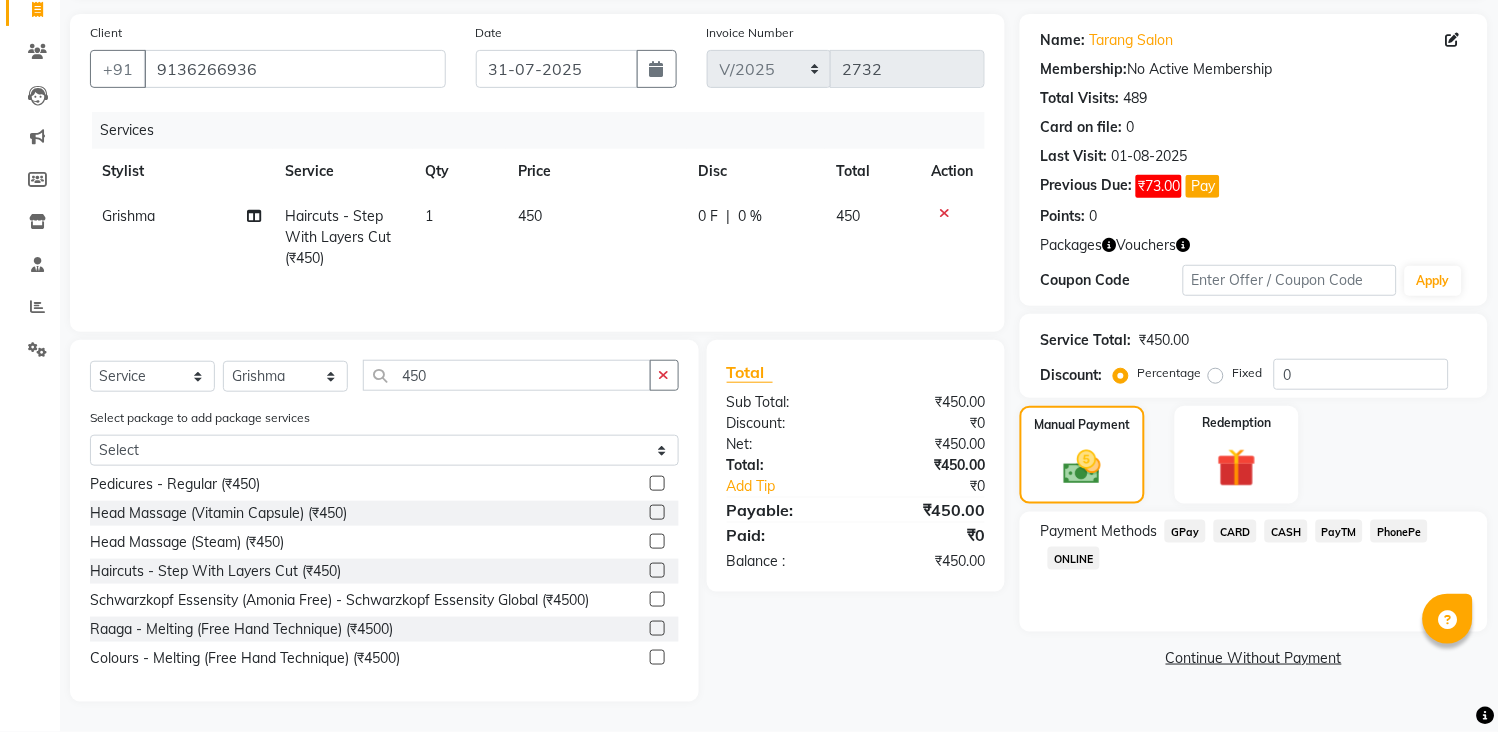 click on "CASH" 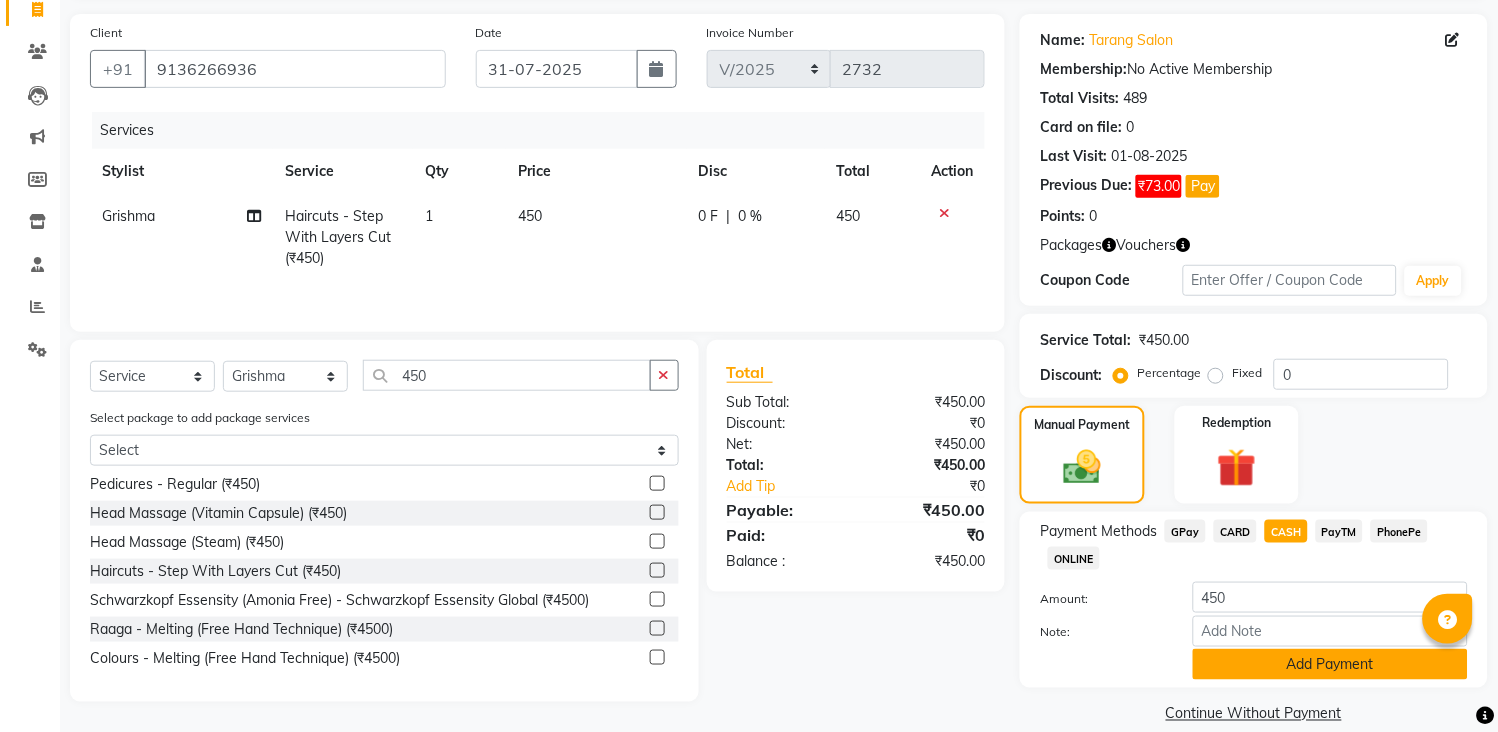 click on "Add Payment" 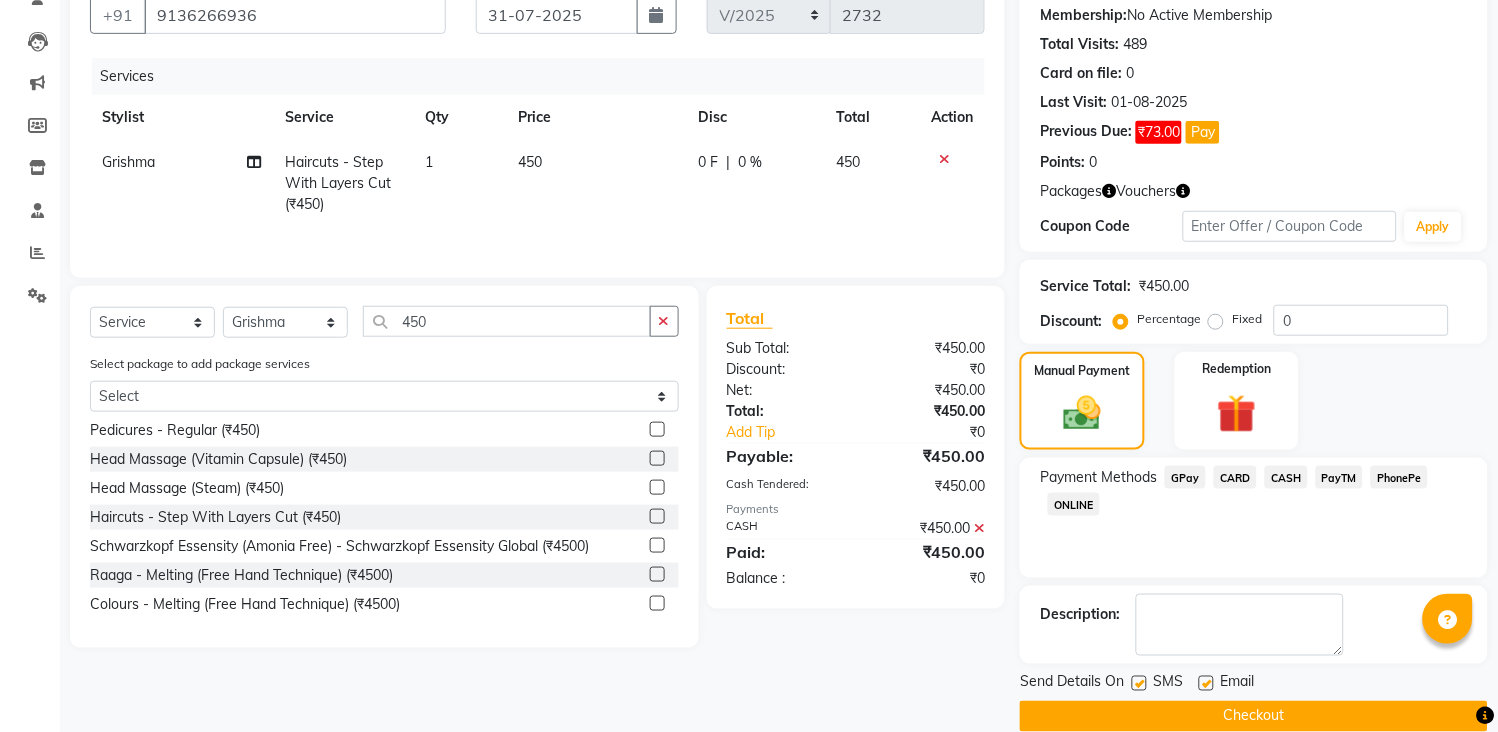 scroll, scrollTop: 220, scrollLeft: 0, axis: vertical 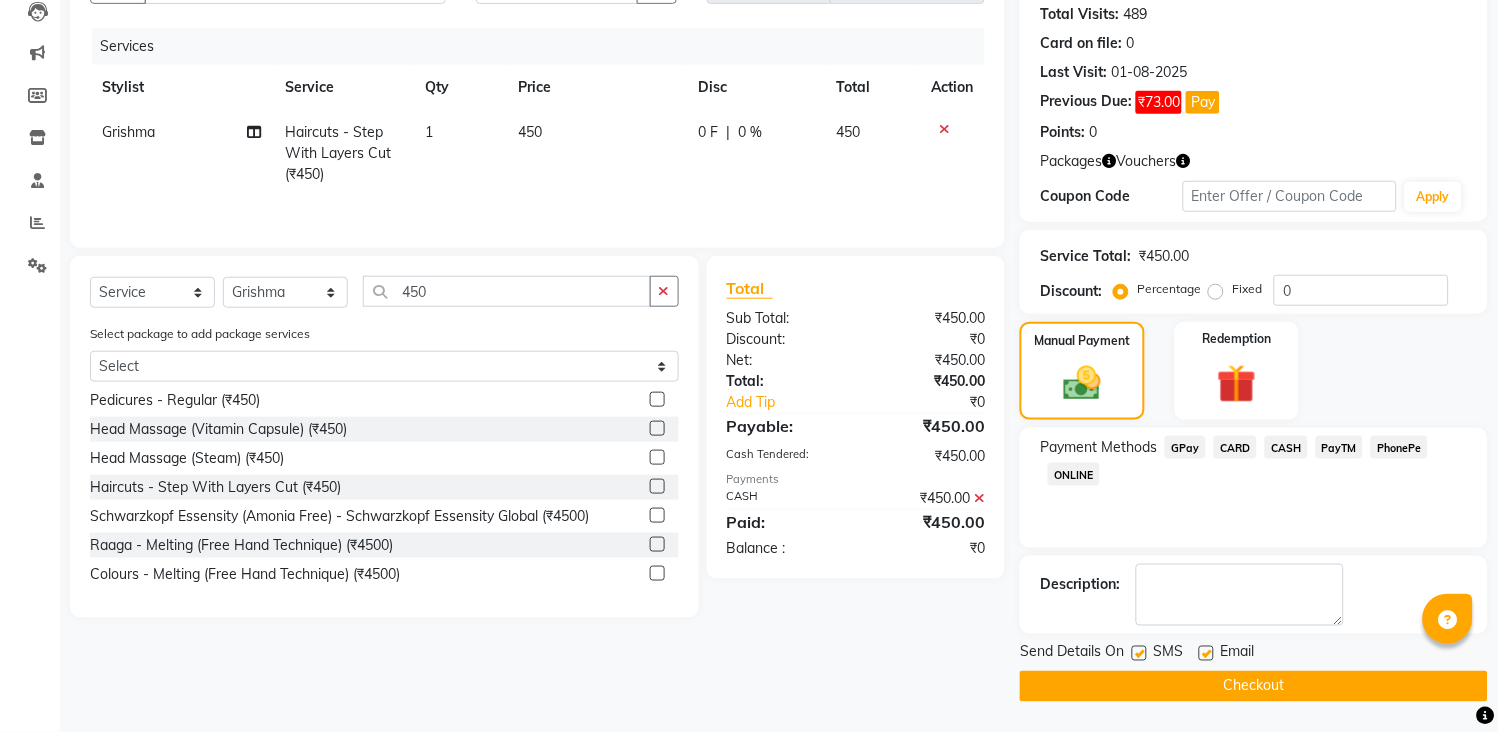 click on "Checkout" 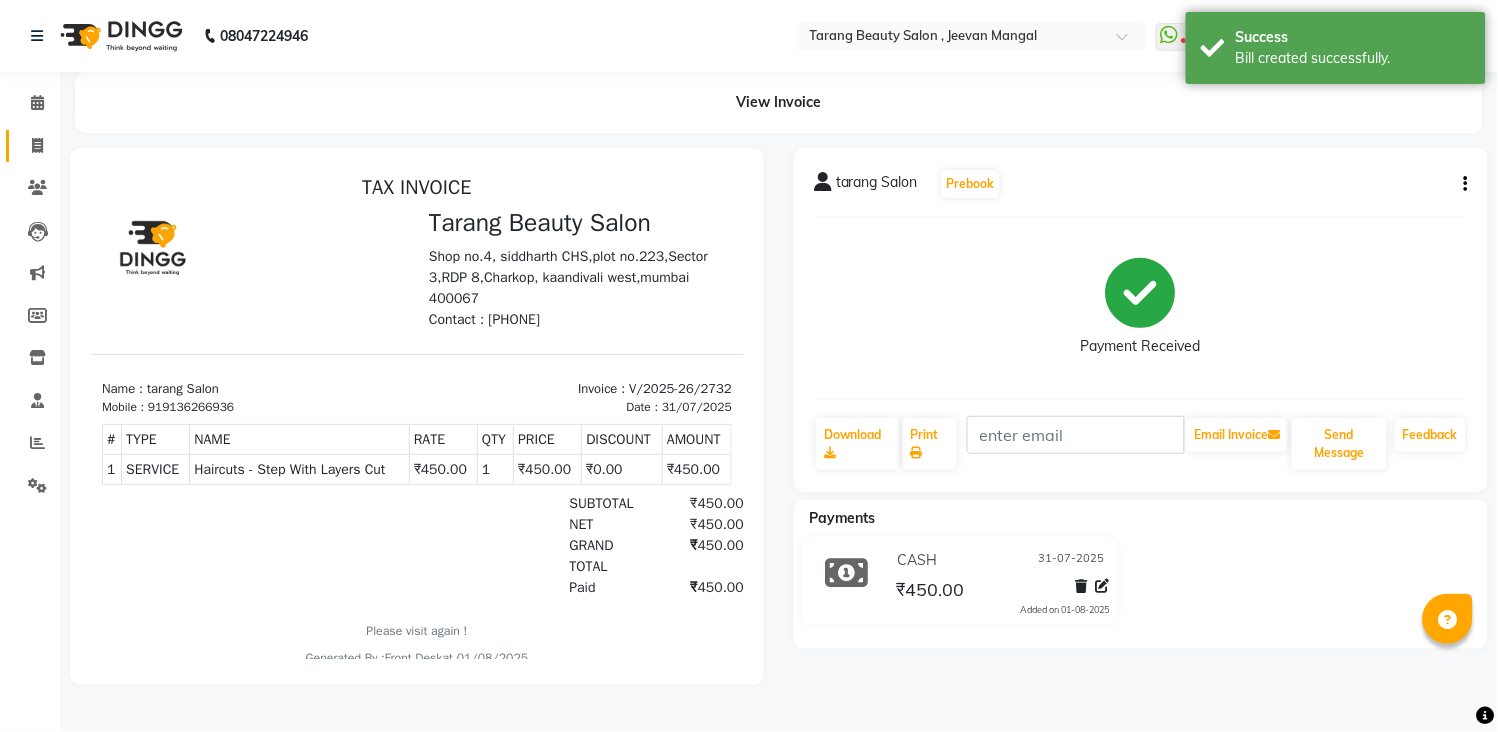 scroll, scrollTop: 0, scrollLeft: 0, axis: both 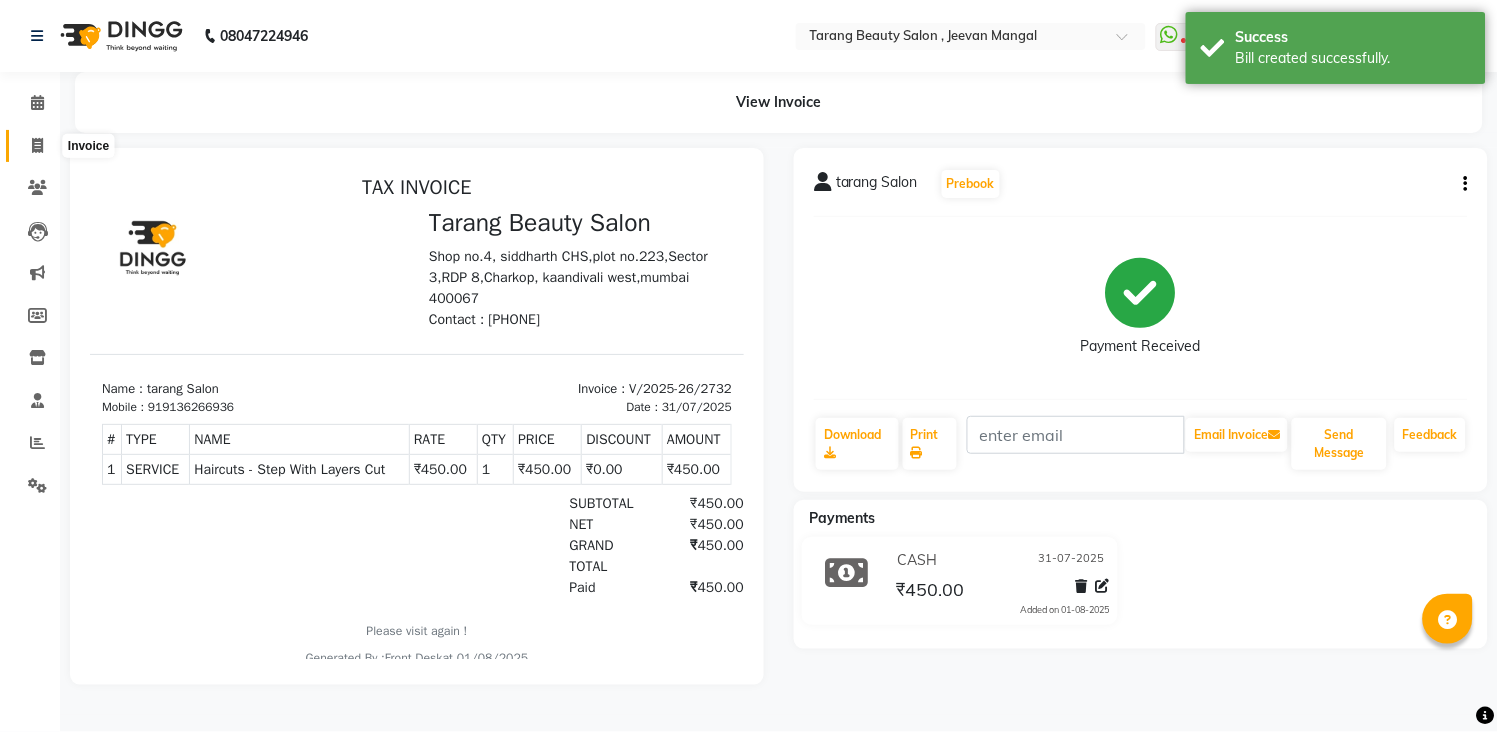click 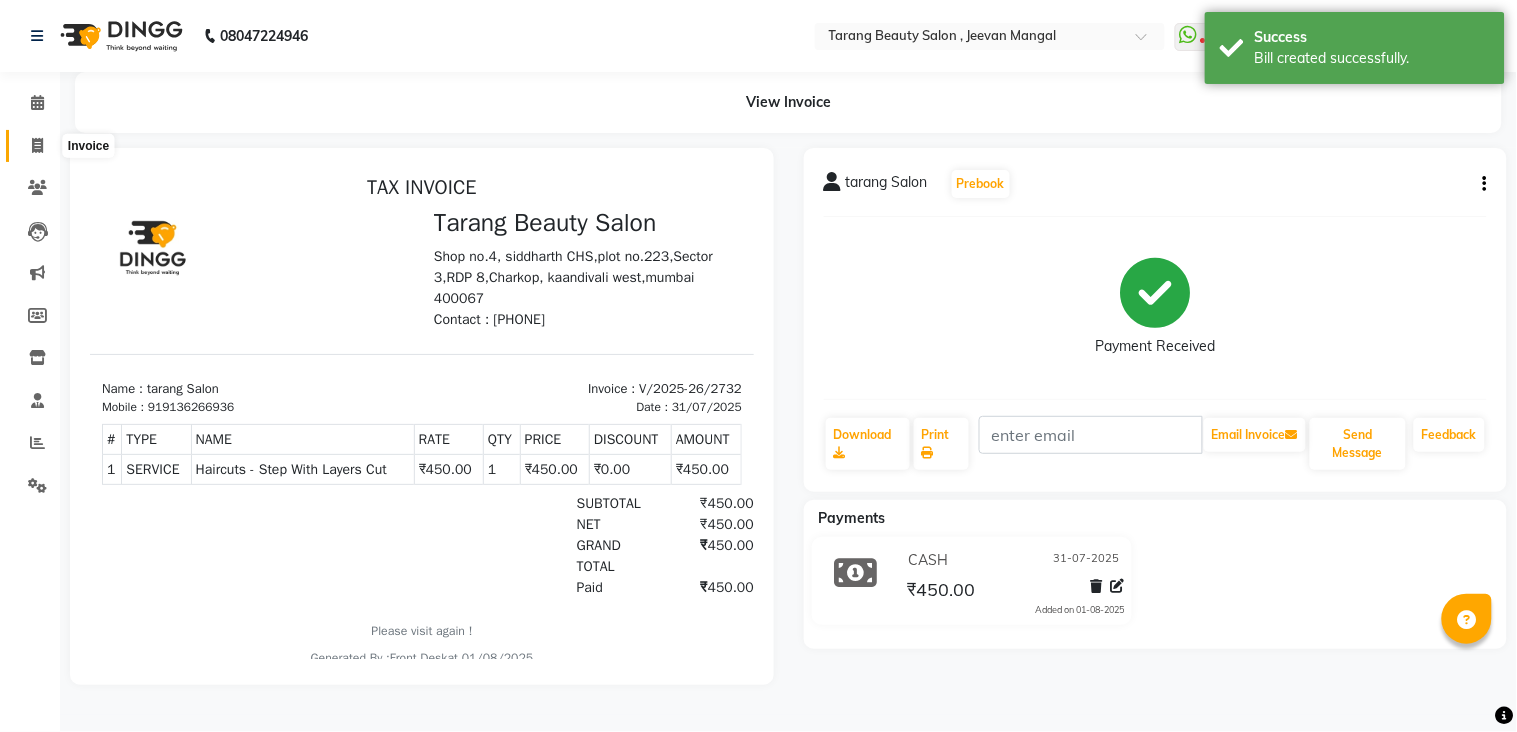 select on "5133" 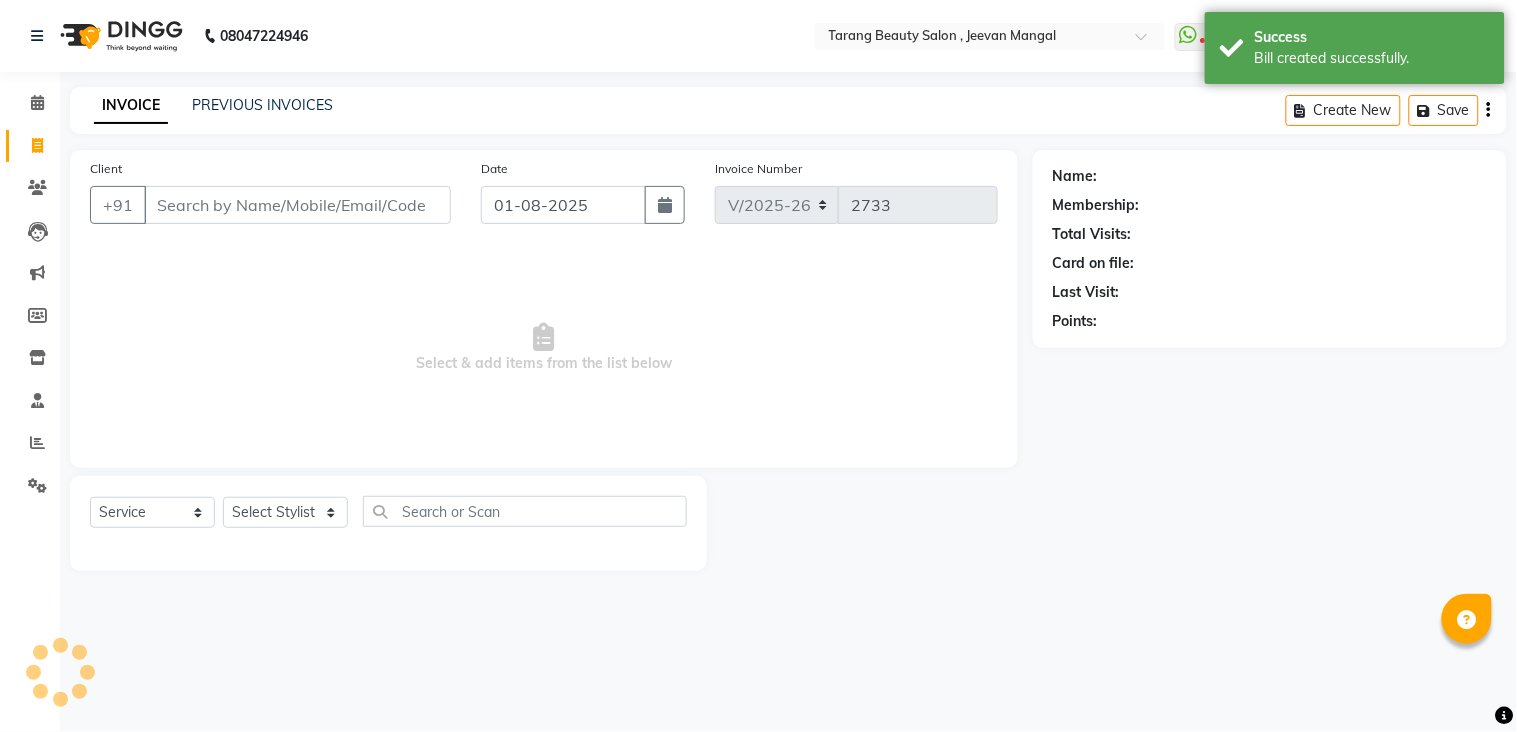 click on "Client" at bounding box center (297, 205) 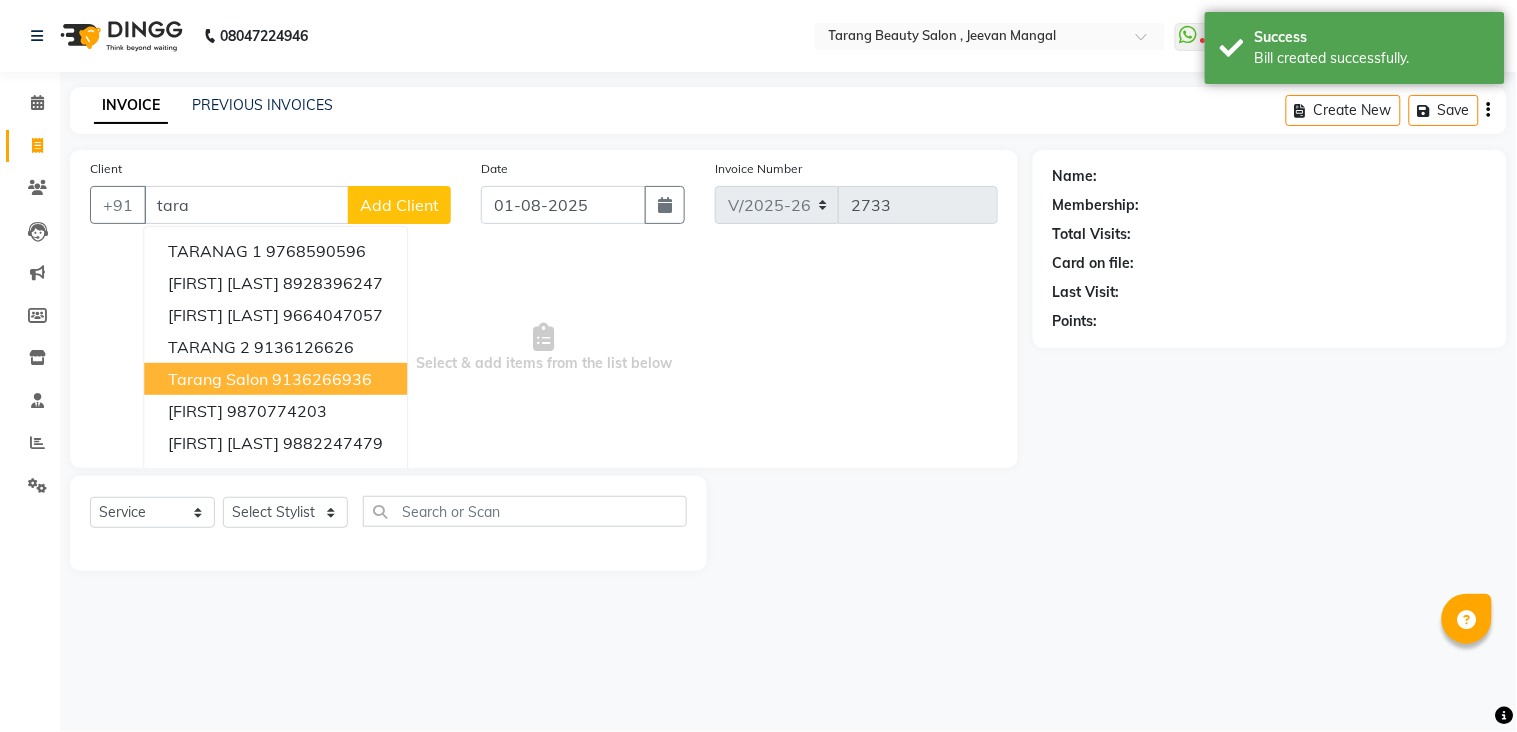 click on "tarang Salon" at bounding box center (218, 379) 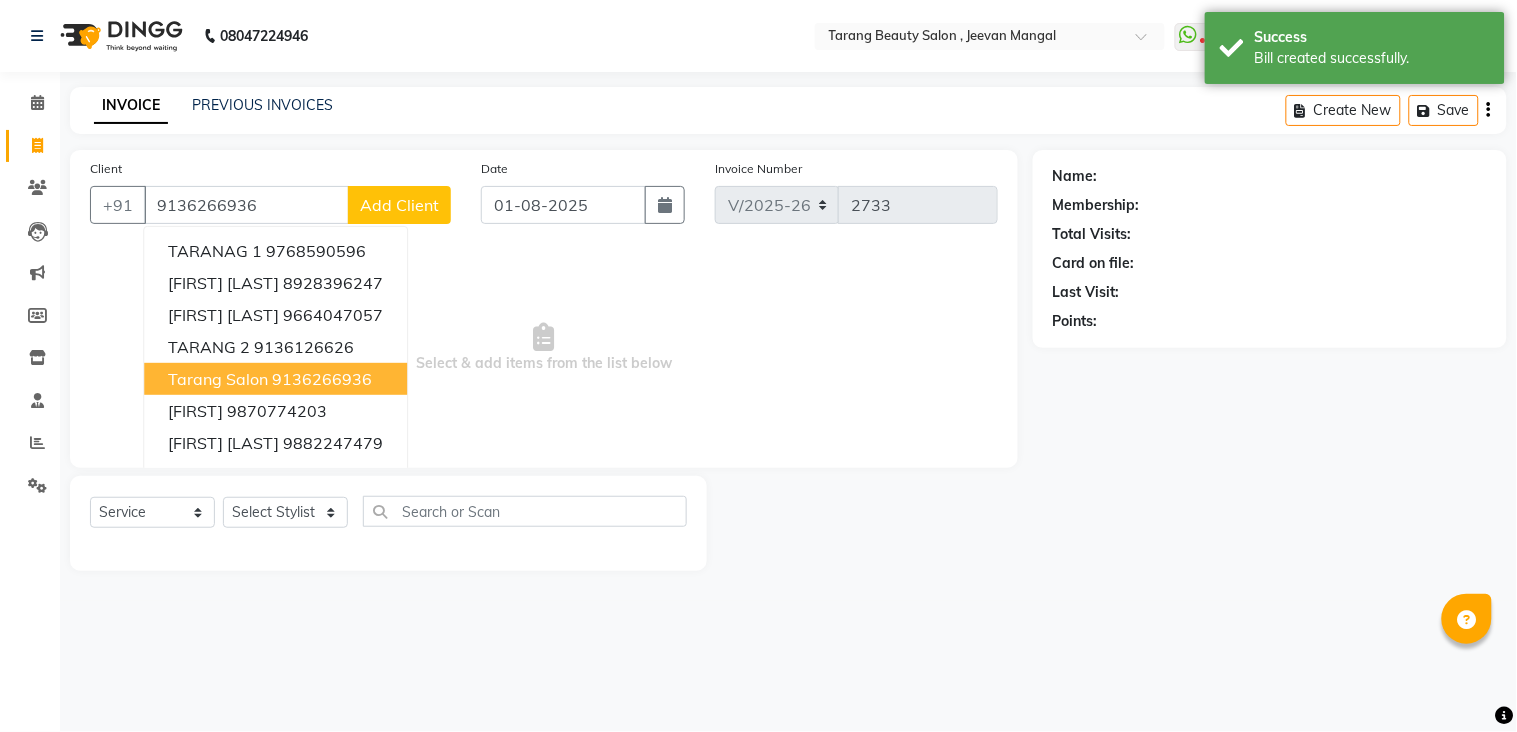 type on "9136266936" 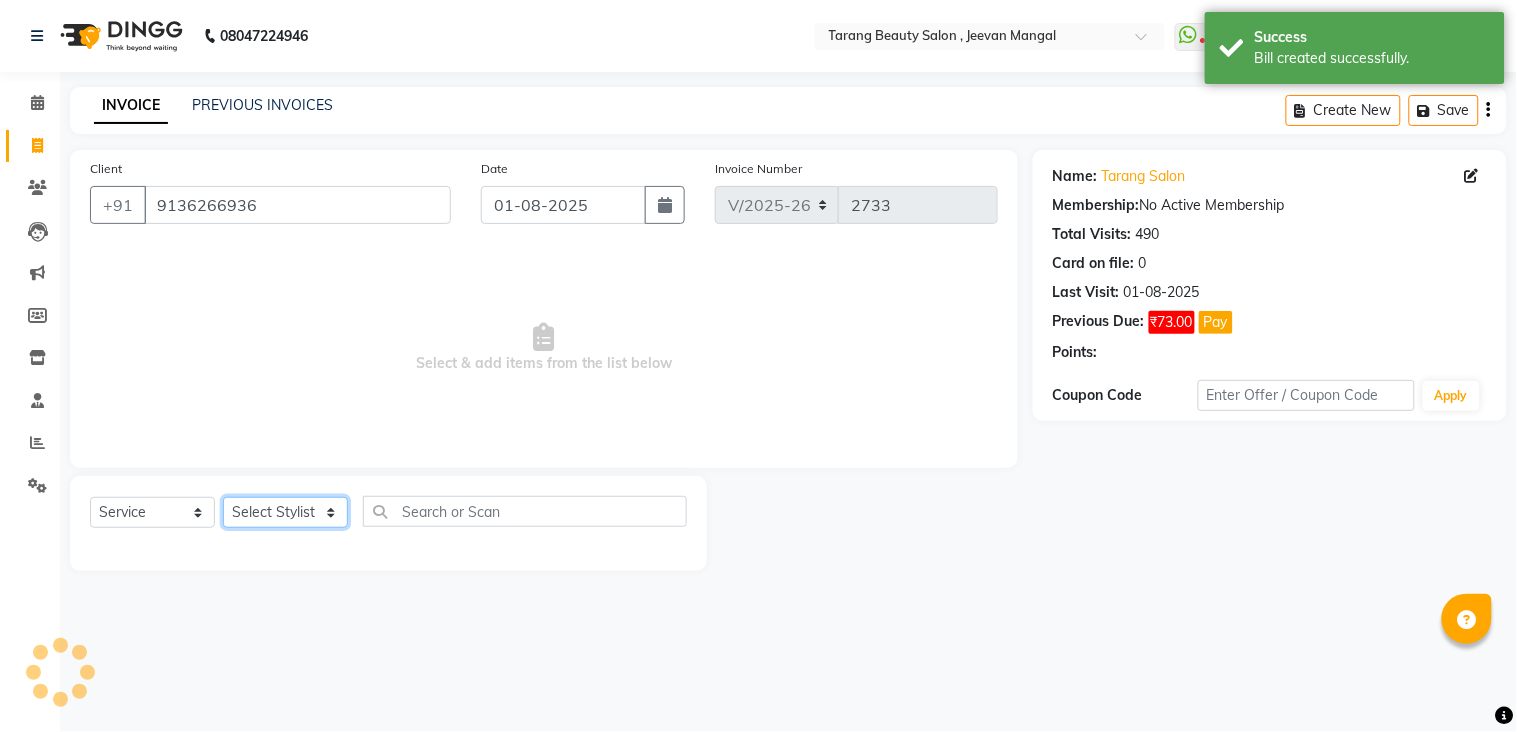 click on "Select Stylist ANITA MANOJ KARRE ANJALI RAMESH KHAMDARE BHUMI PAWAR DEEPALI  KANOJIYA Front Desk GAYATRI KENIN Grishma  indu kavita NEHA pooja thakur Pooja Vishwakarma priya  Ruchi RUTUJA sadhana SNEHAL SHINDE SONAL Suchita panchal SUNITA KAURI surekha bhalerao Varsha Zoya" 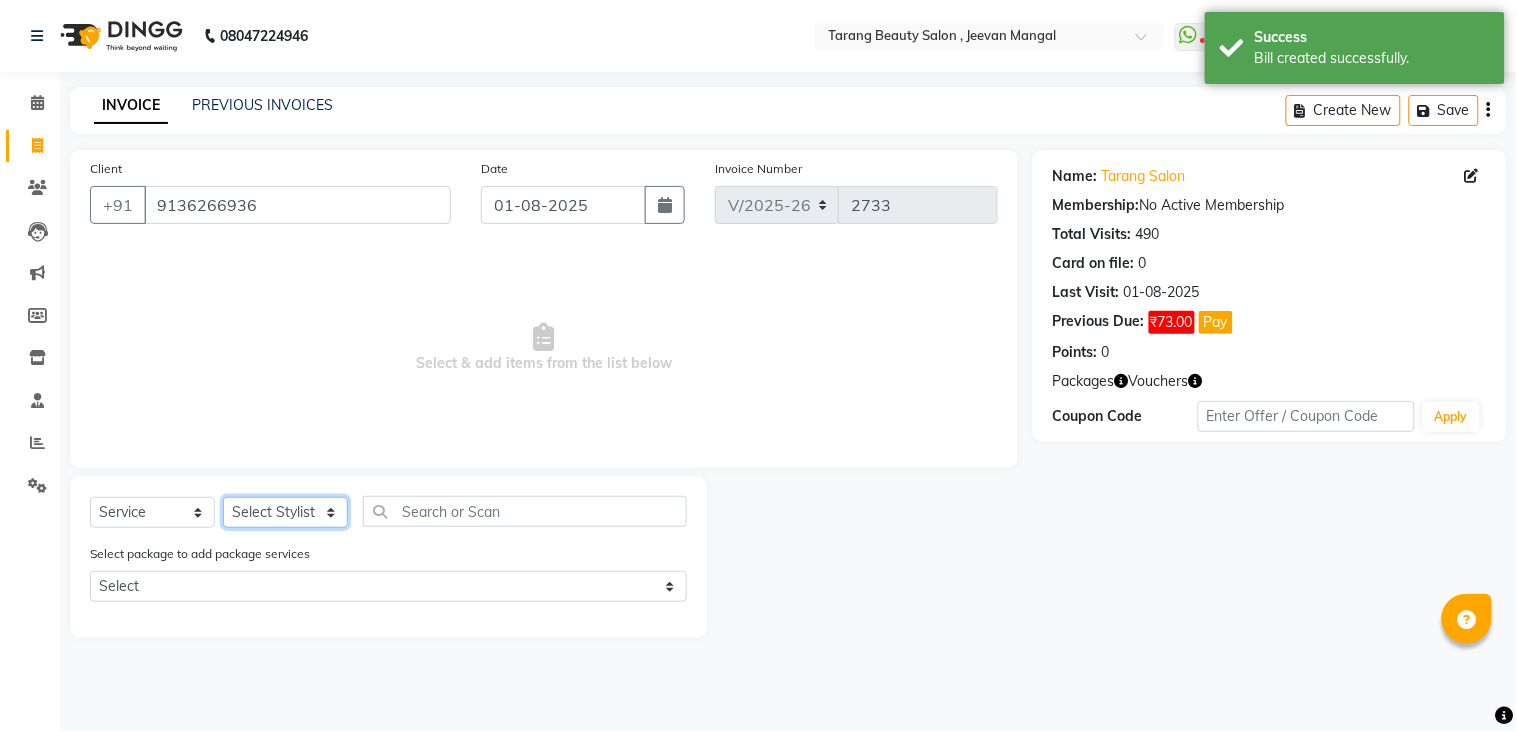 select on "[ACCOUNT_NUMBER]" 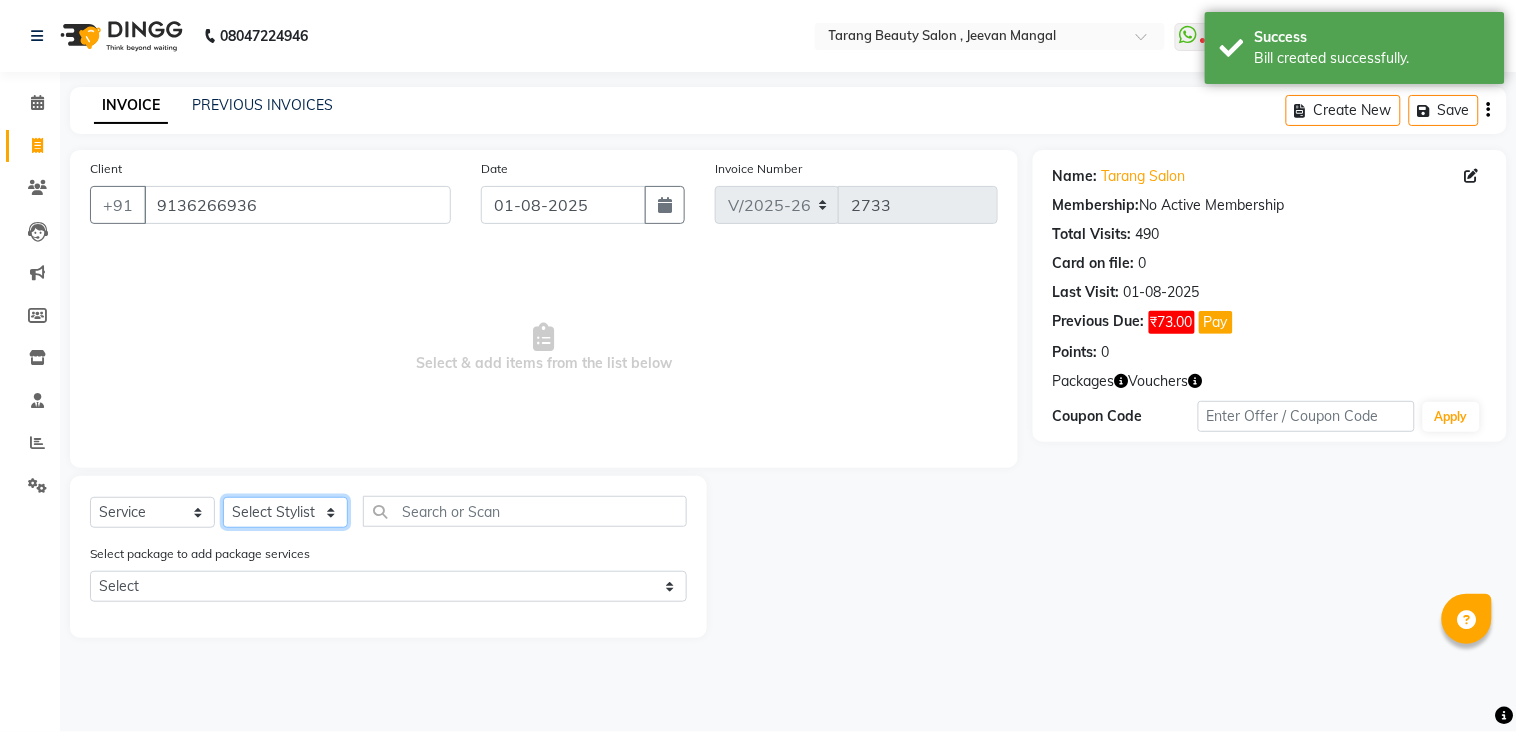 click on "Select Stylist ANITA MANOJ KARRE ANJALI RAMESH KHAMDARE BHUMI PAWAR DEEPALI  KANOJIYA Front Desk GAYATRI KENIN Grishma  indu kavita NEHA pooja thakur Pooja Vishwakarma priya  Ruchi RUTUJA sadhana SNEHAL SHINDE SONAL Suchita panchal SUNITA KAURI surekha bhalerao Varsha Zoya" 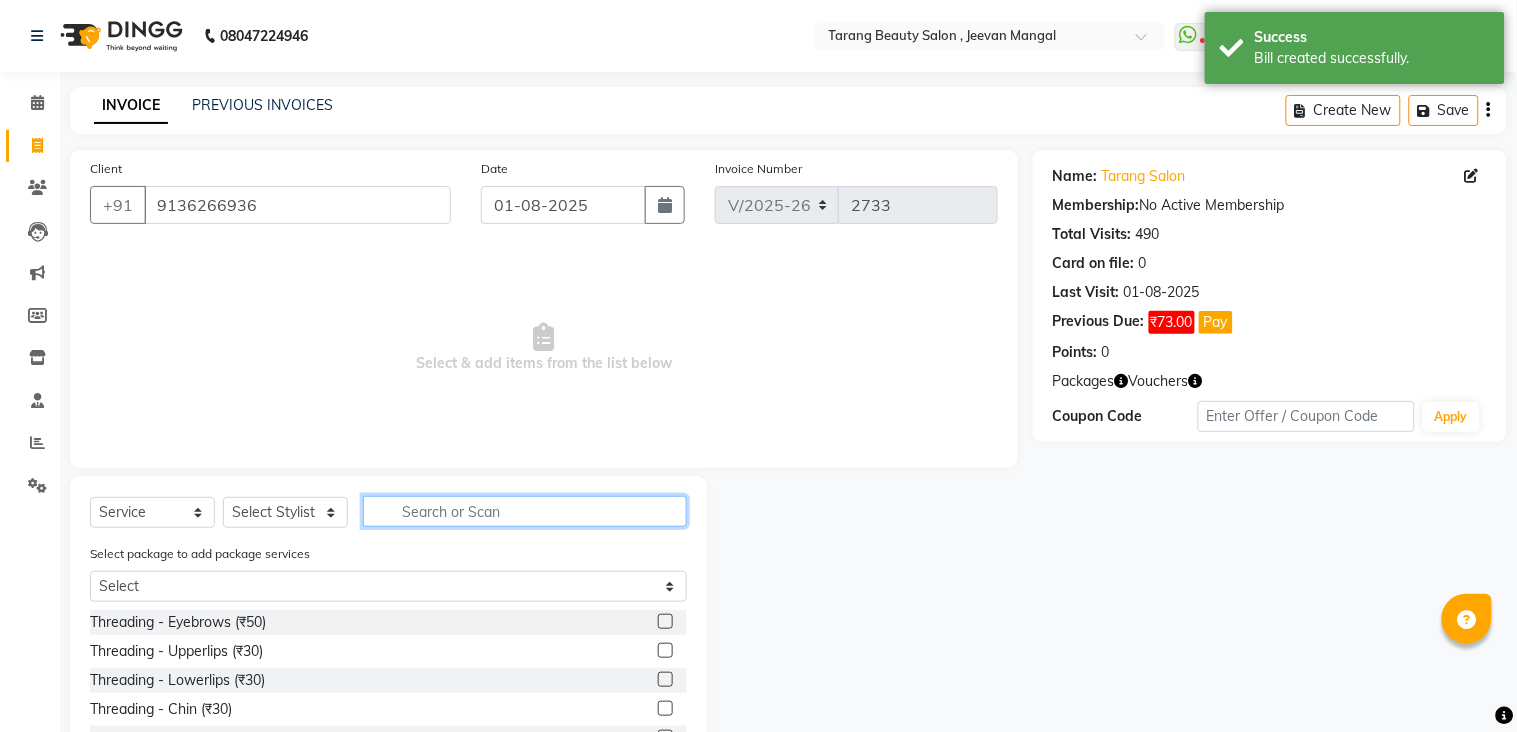 drag, startPoint x: 414, startPoint y: 512, endPoint x: 420, endPoint y: 521, distance: 10.816654 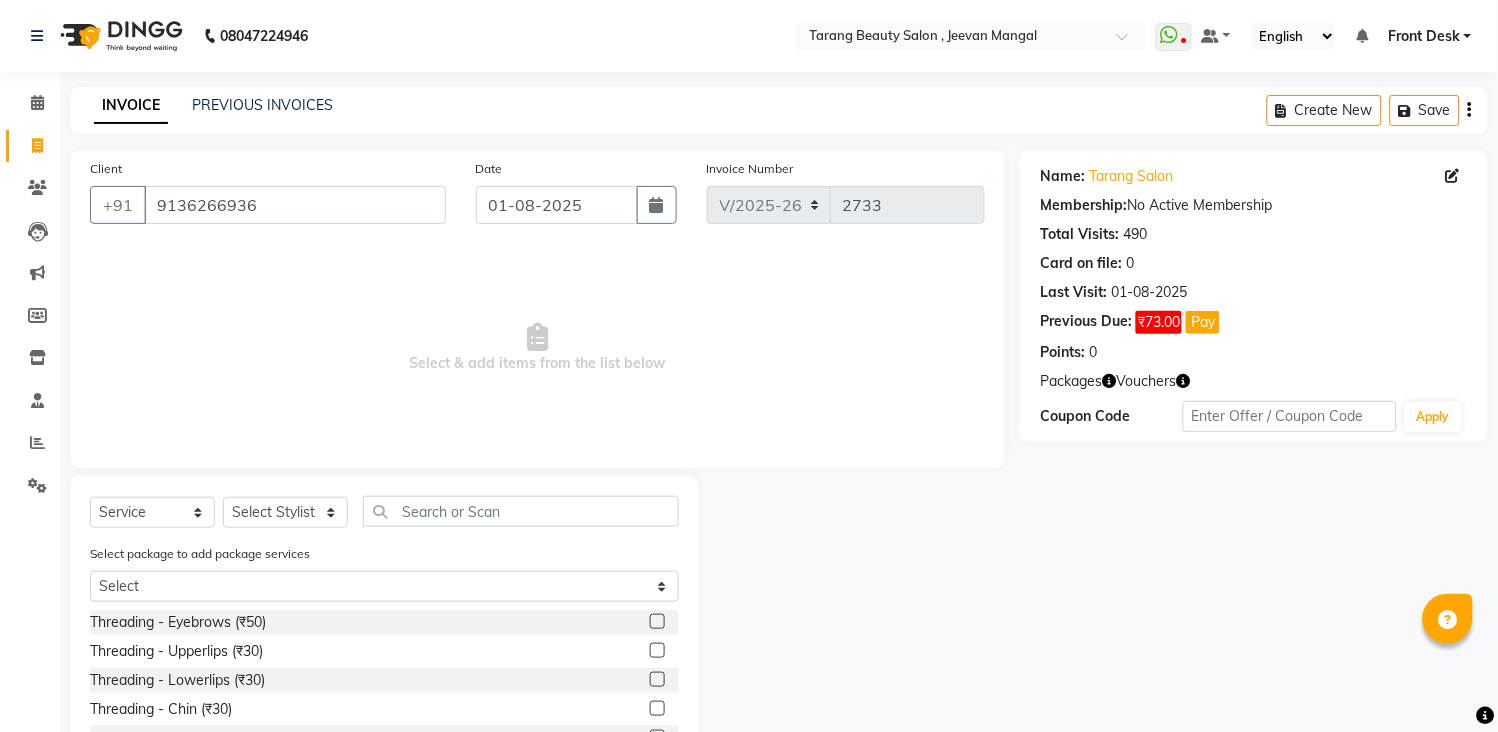 click 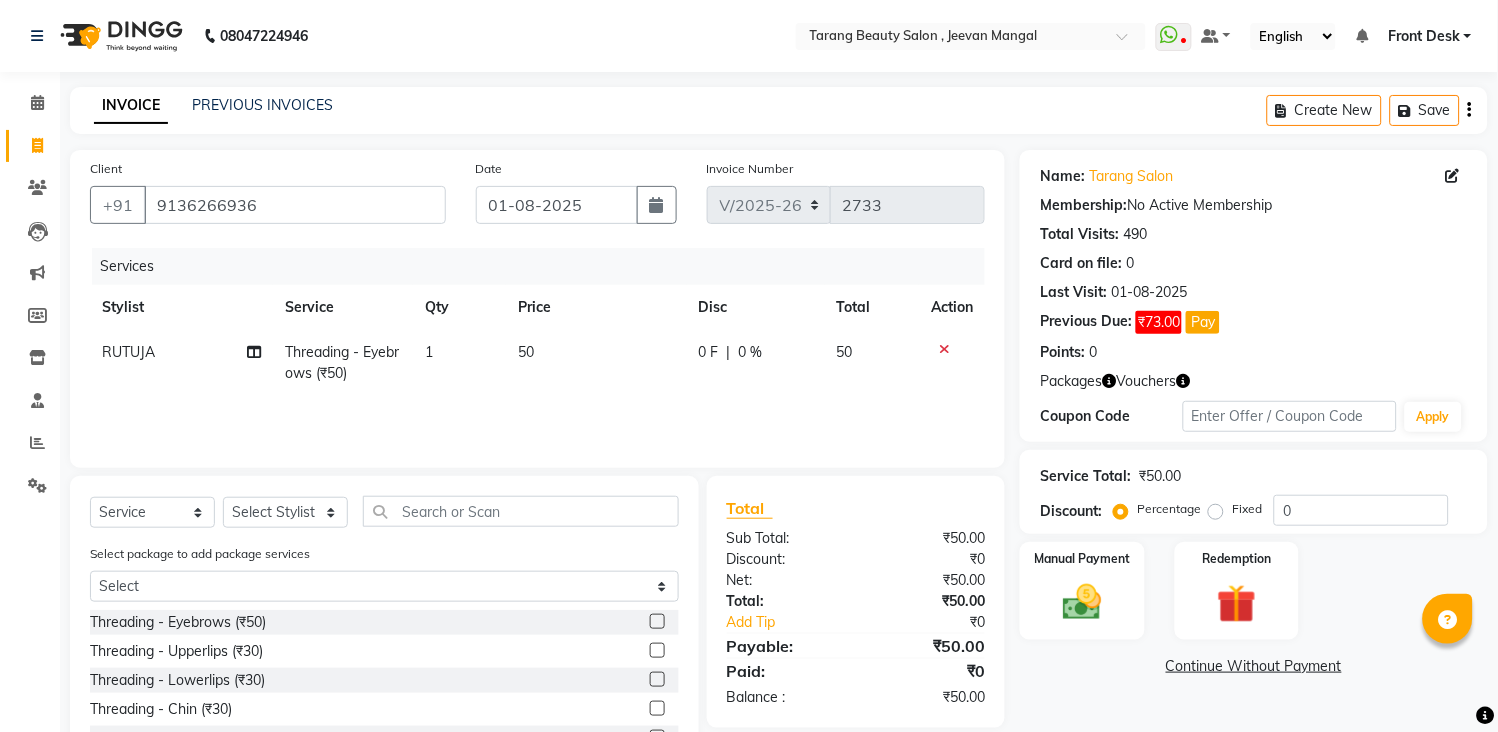 drag, startPoint x: 638, startPoint y: 621, endPoint x: 635, endPoint y: 602, distance: 19.235384 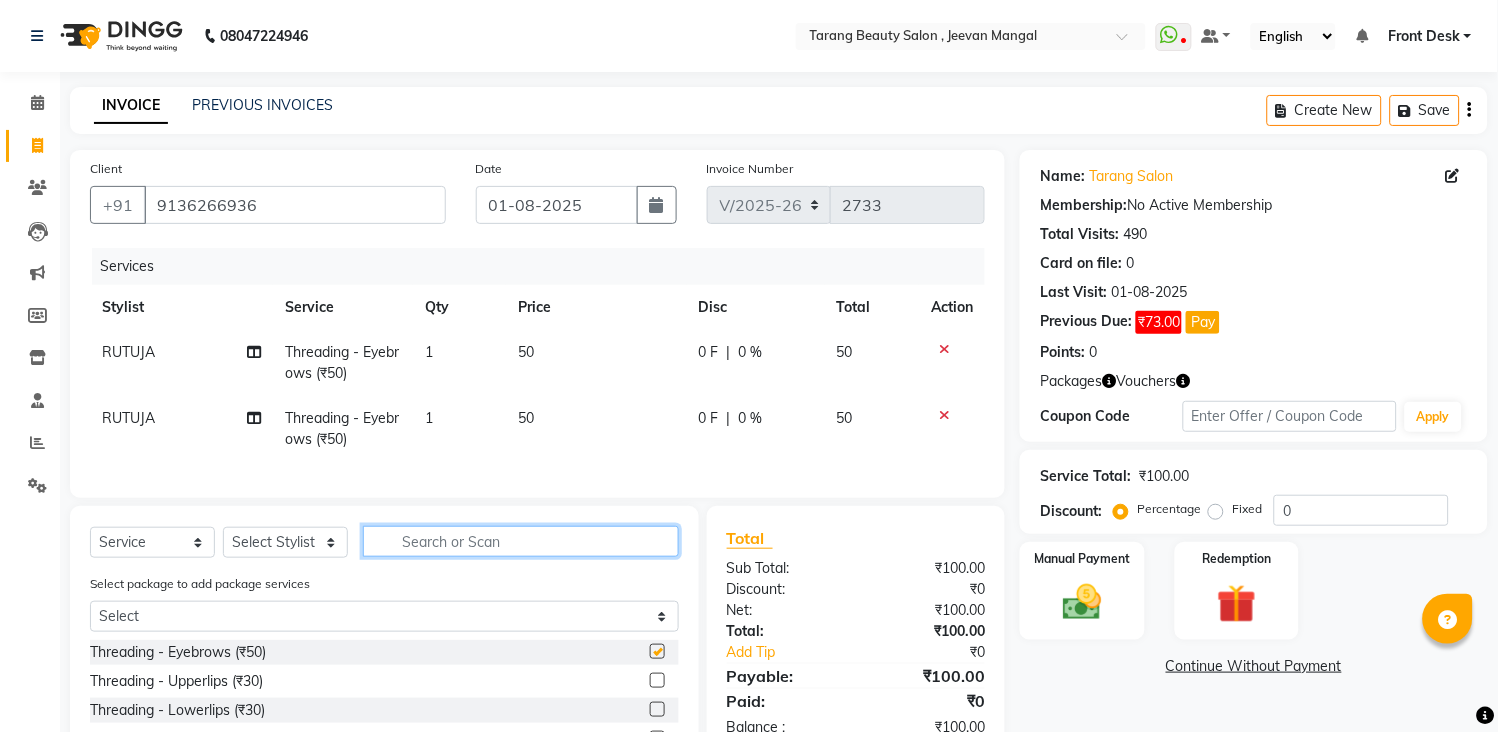 checkbox on "false" 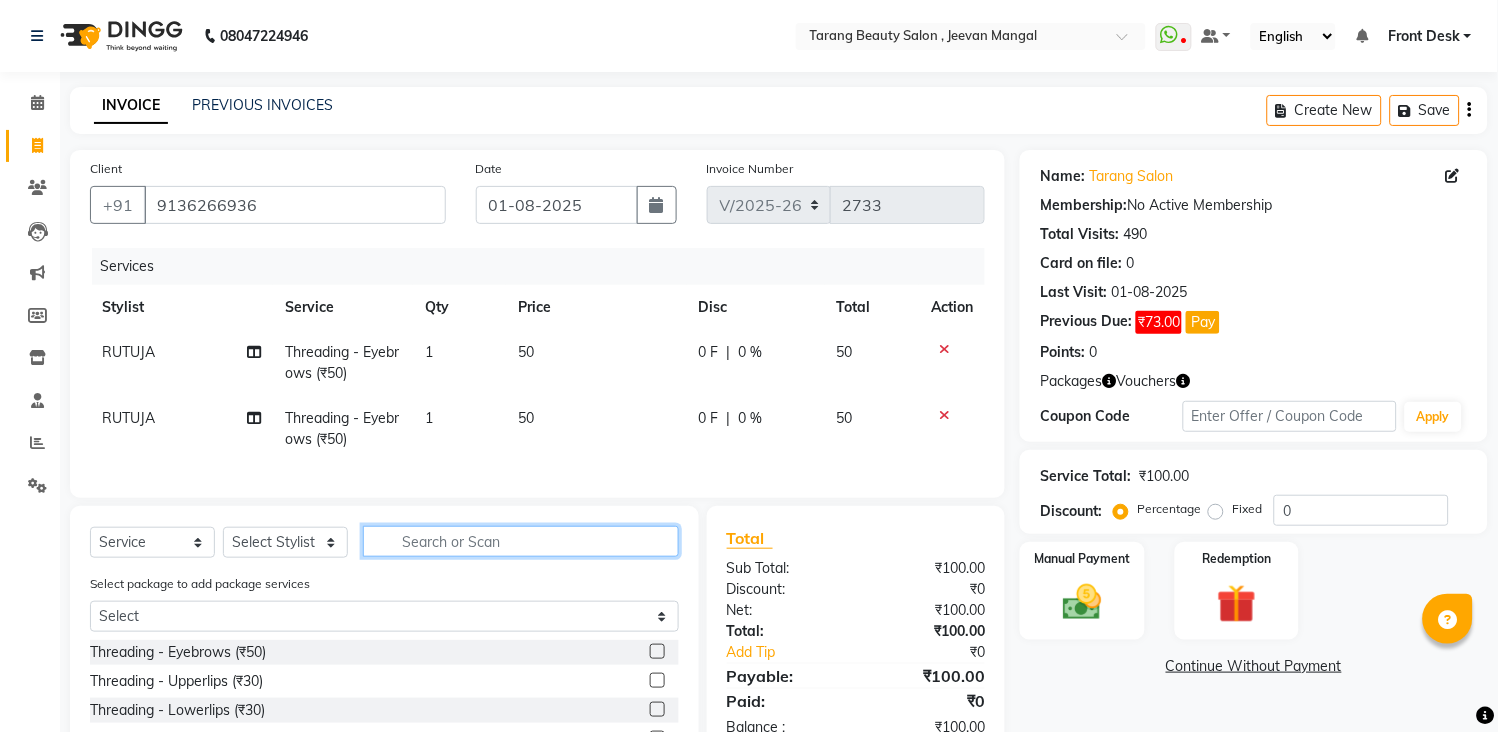 click 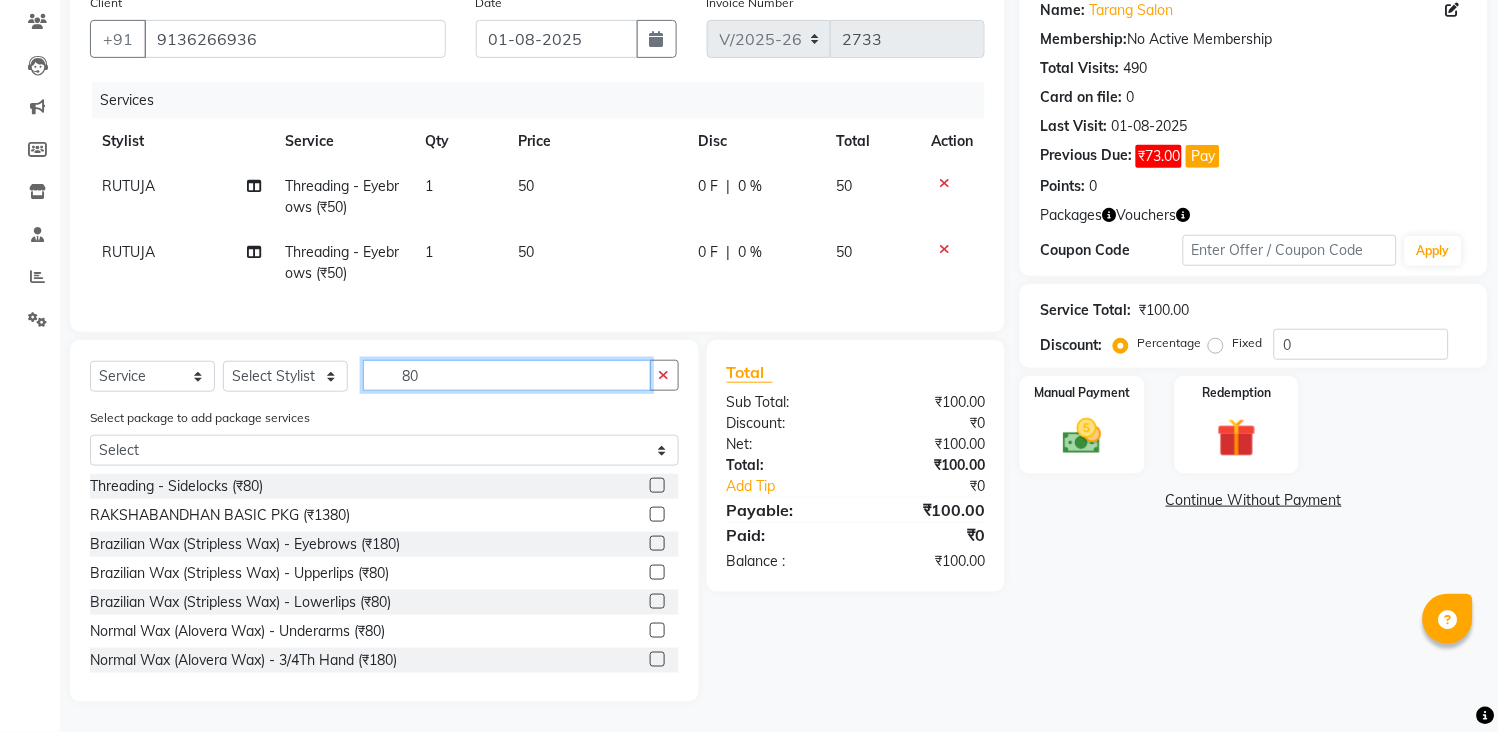 scroll, scrollTop: 185, scrollLeft: 0, axis: vertical 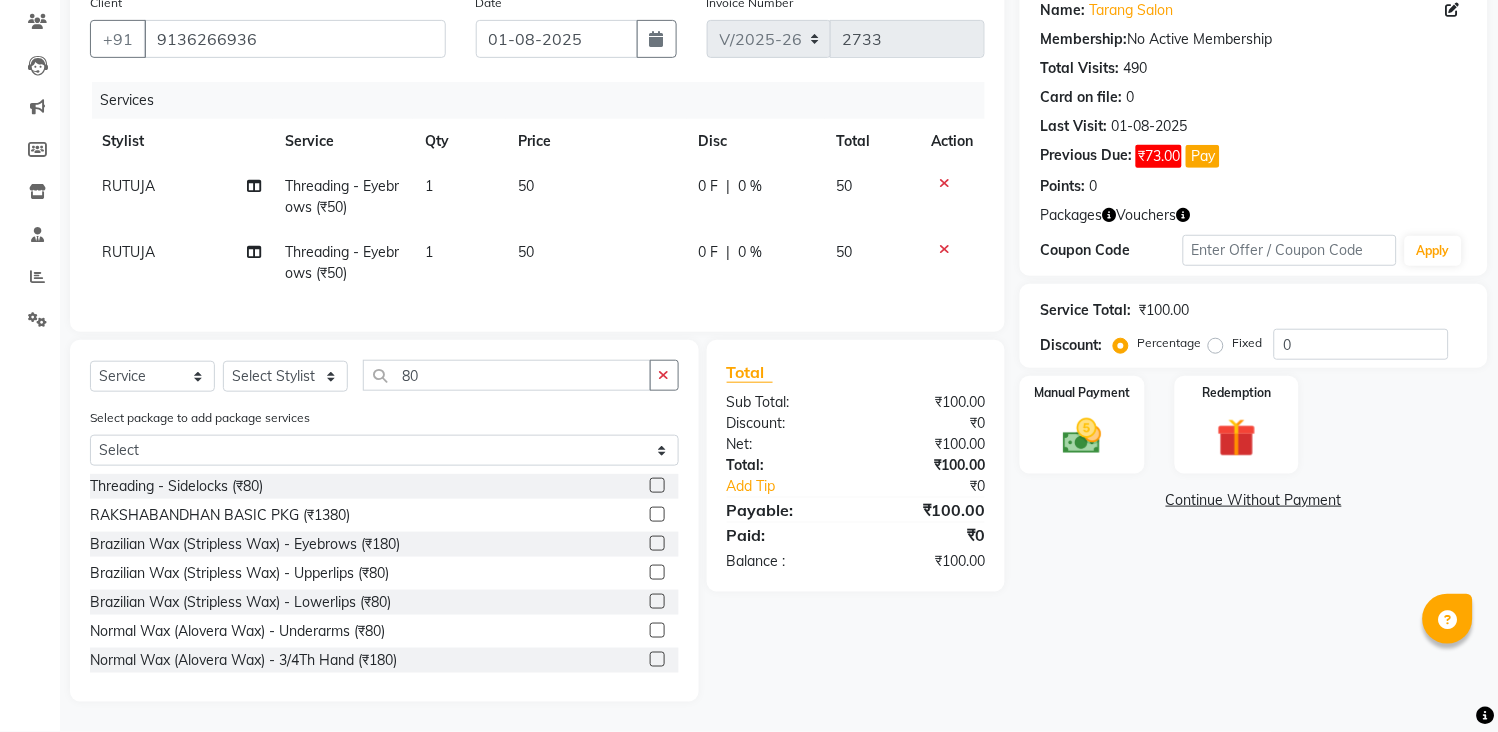 click 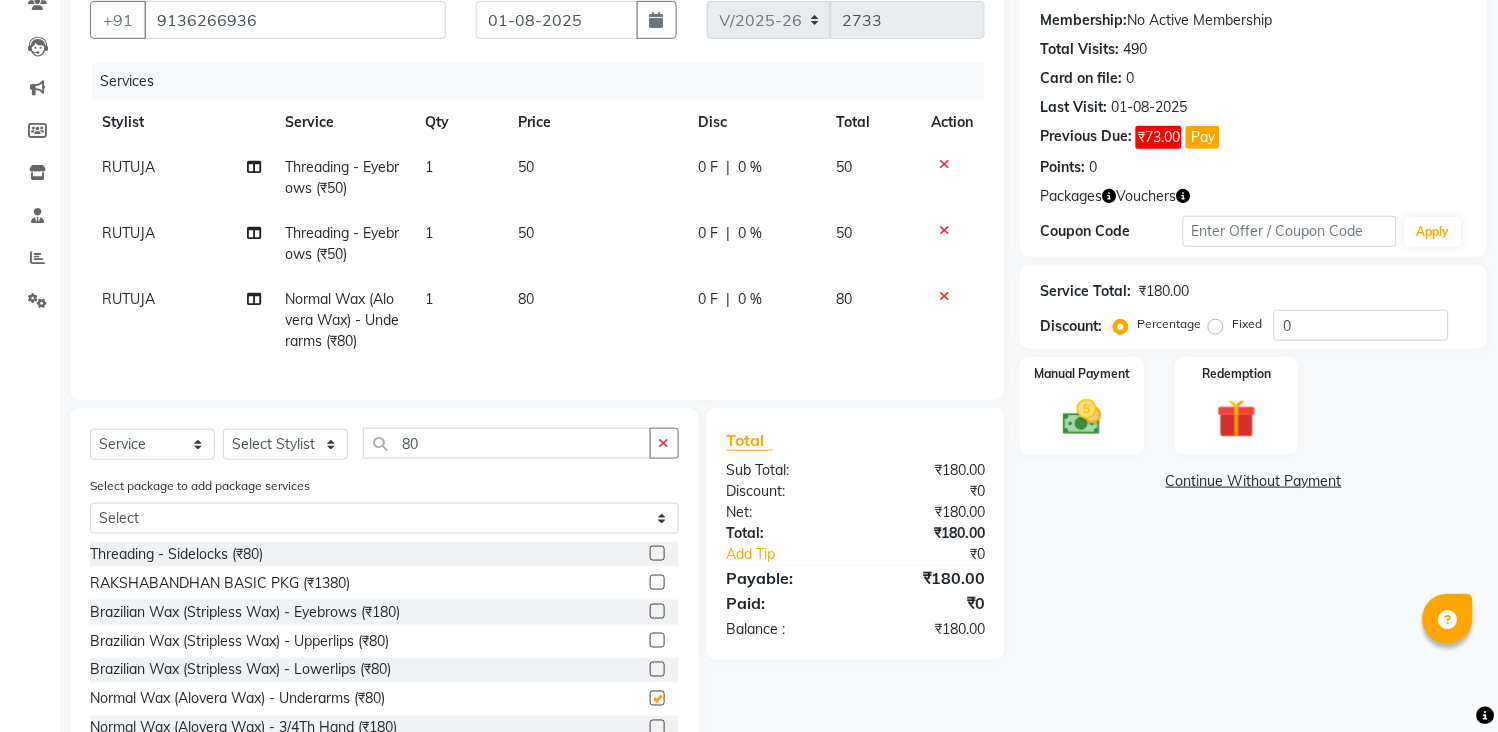 checkbox on "false" 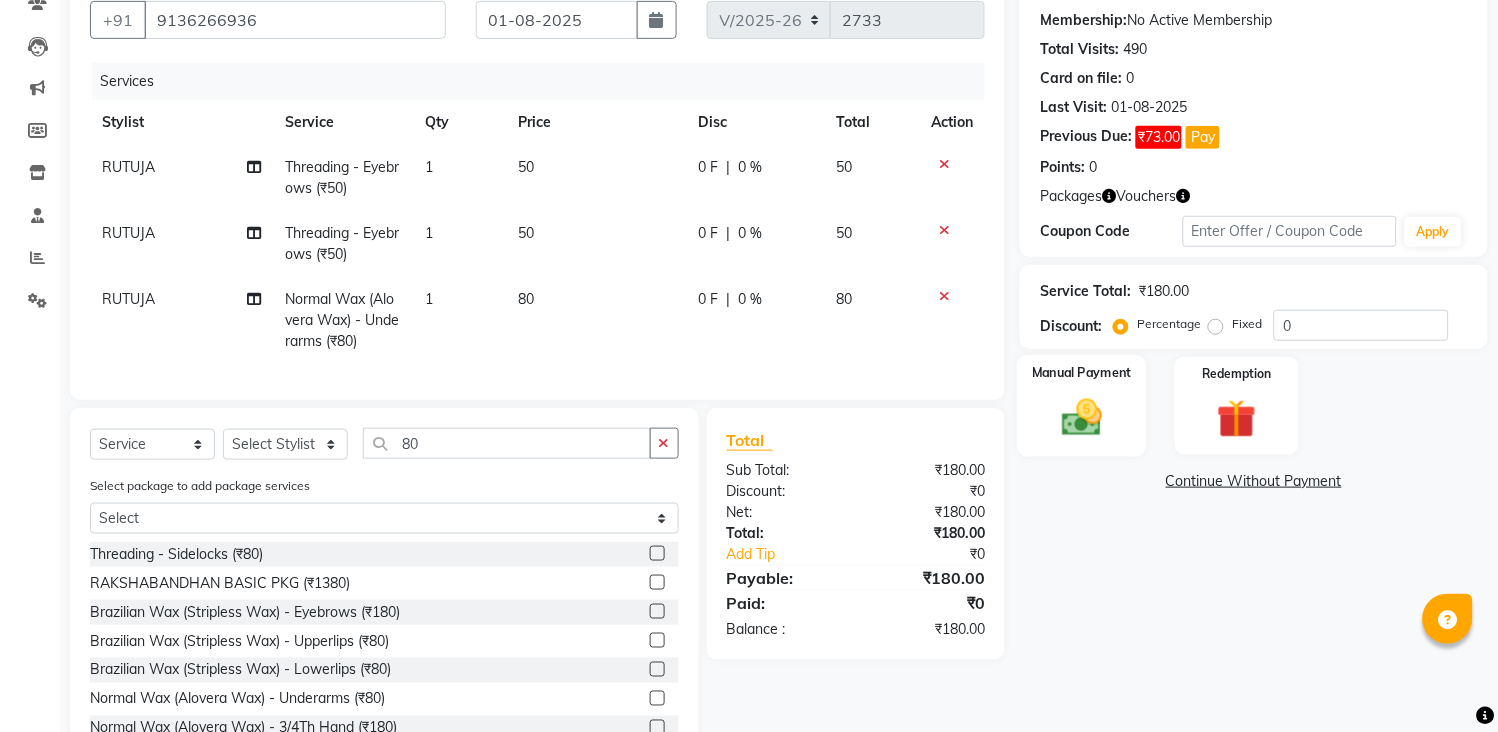 click 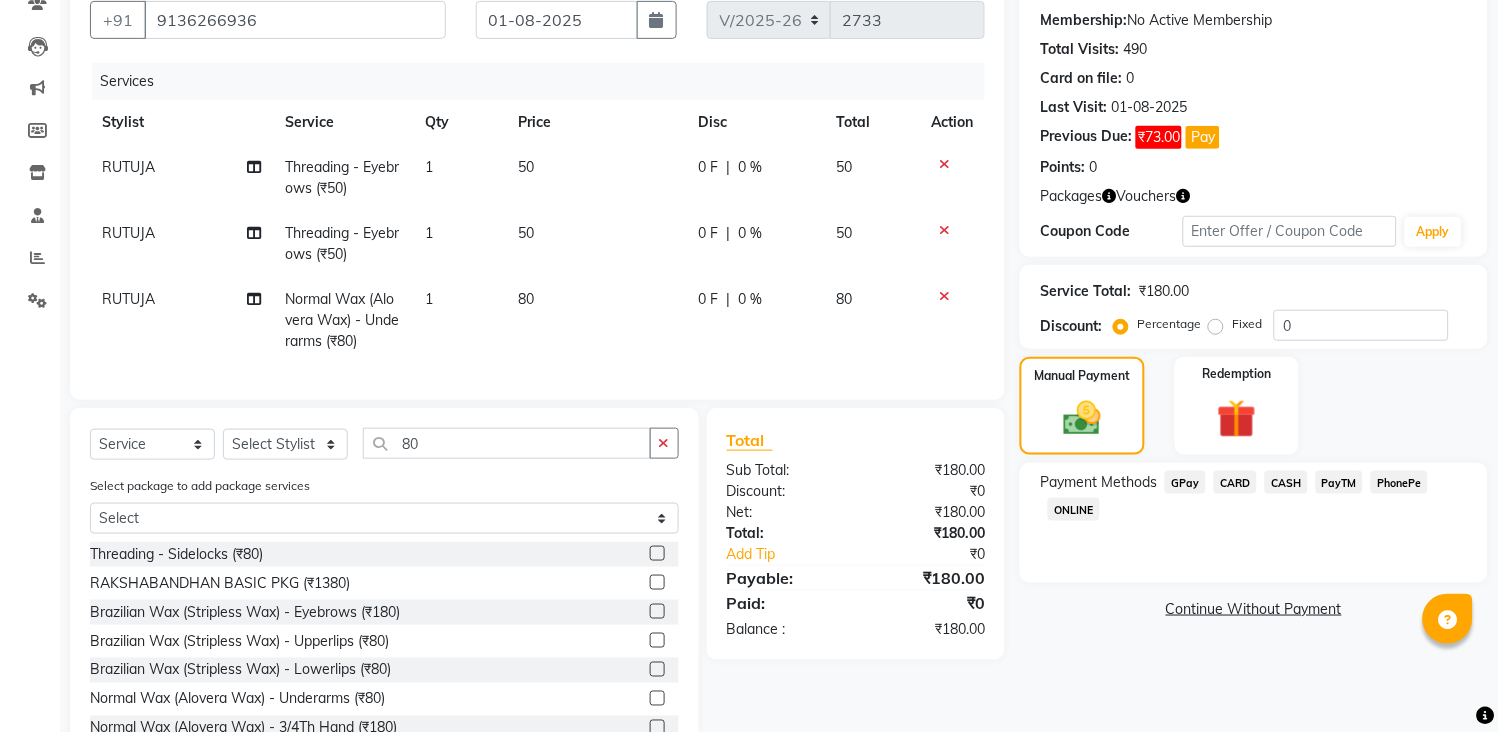 click on "GPay" 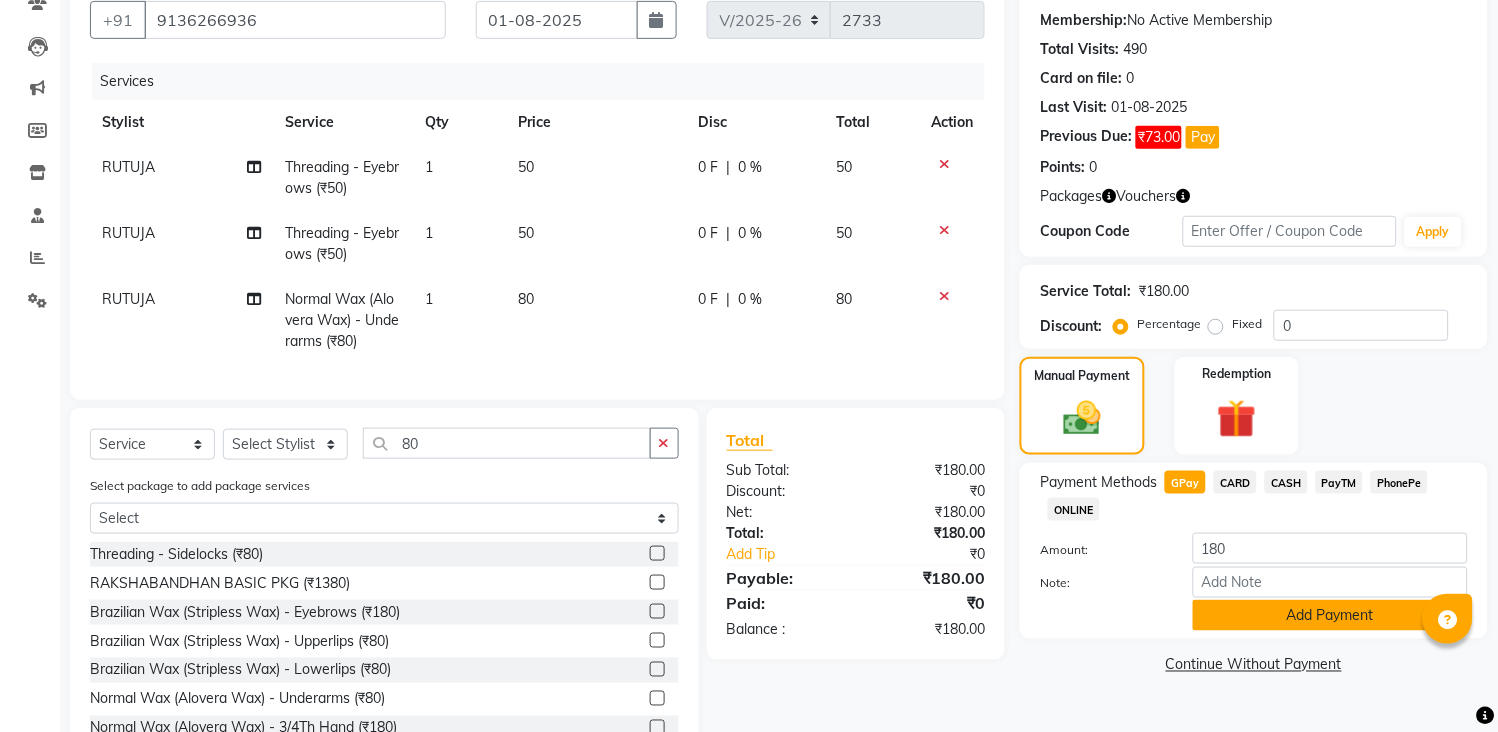 click on "Add Payment" 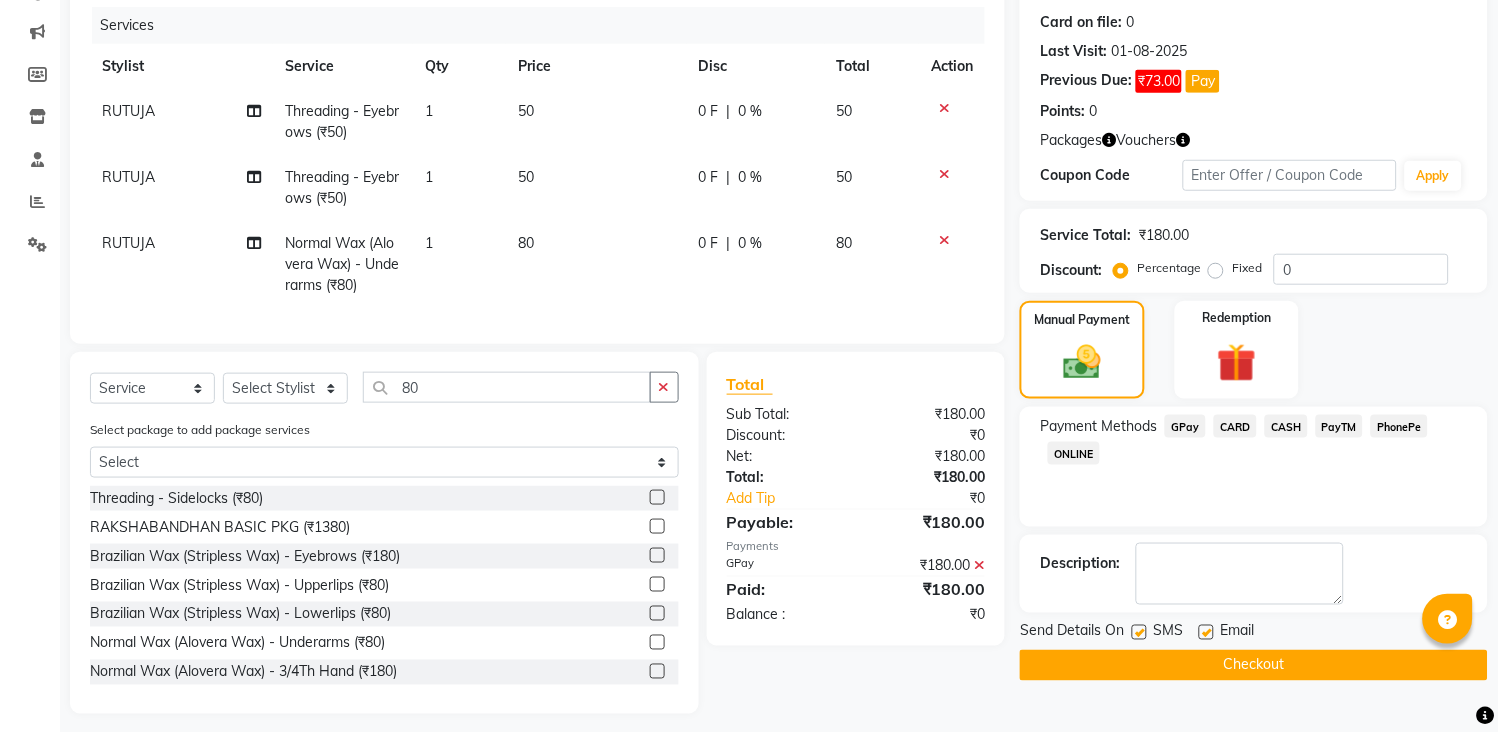 scroll, scrollTop: 272, scrollLeft: 0, axis: vertical 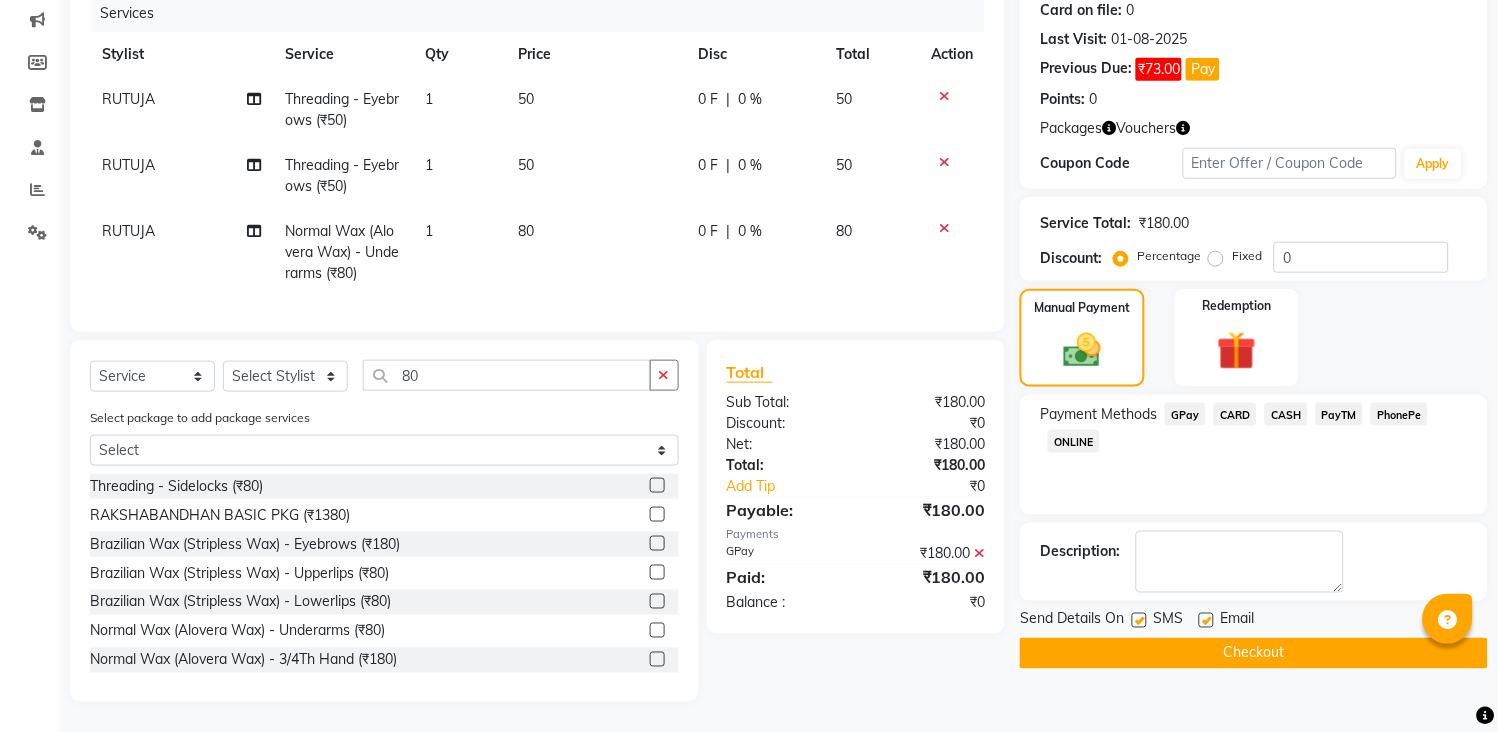 click on "Checkout" 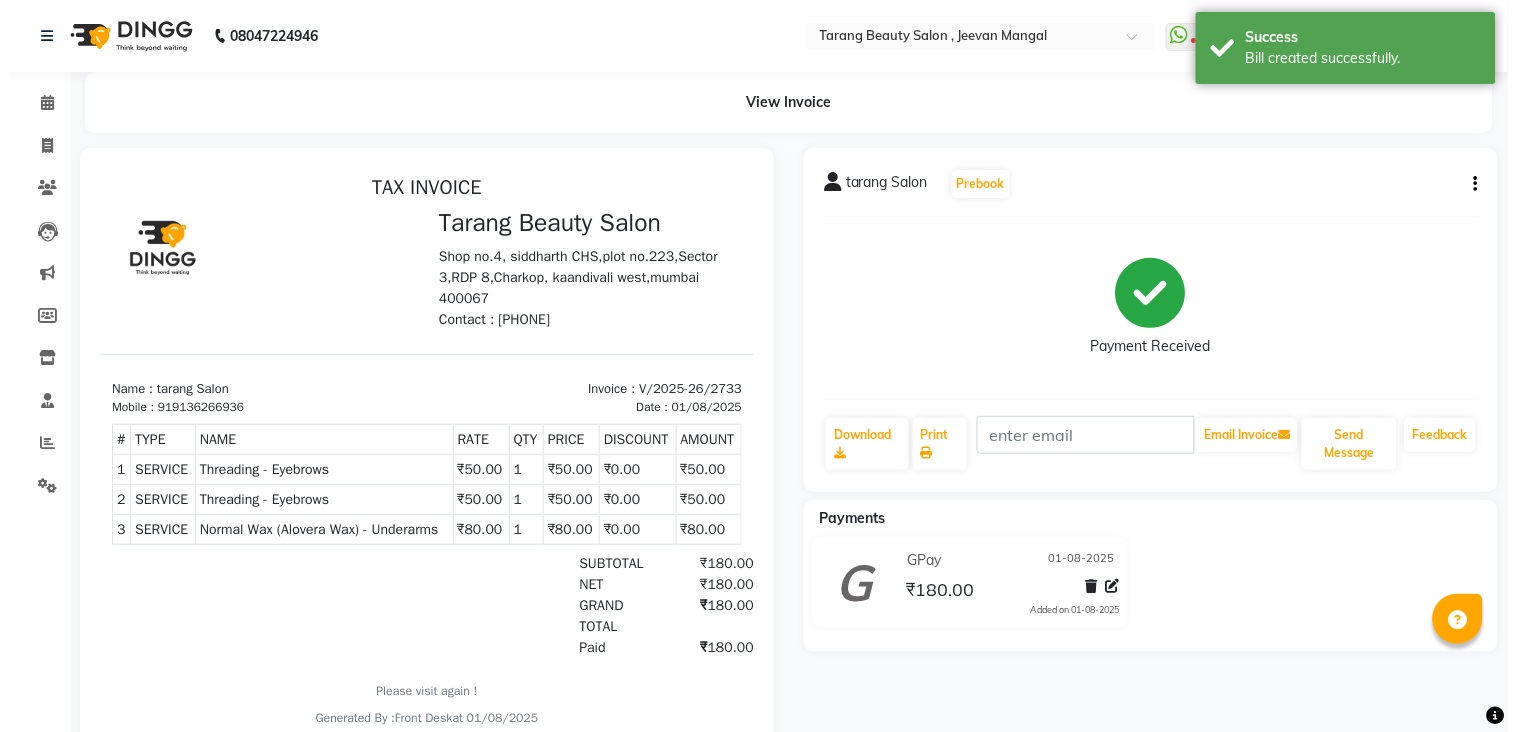 scroll, scrollTop: 0, scrollLeft: 0, axis: both 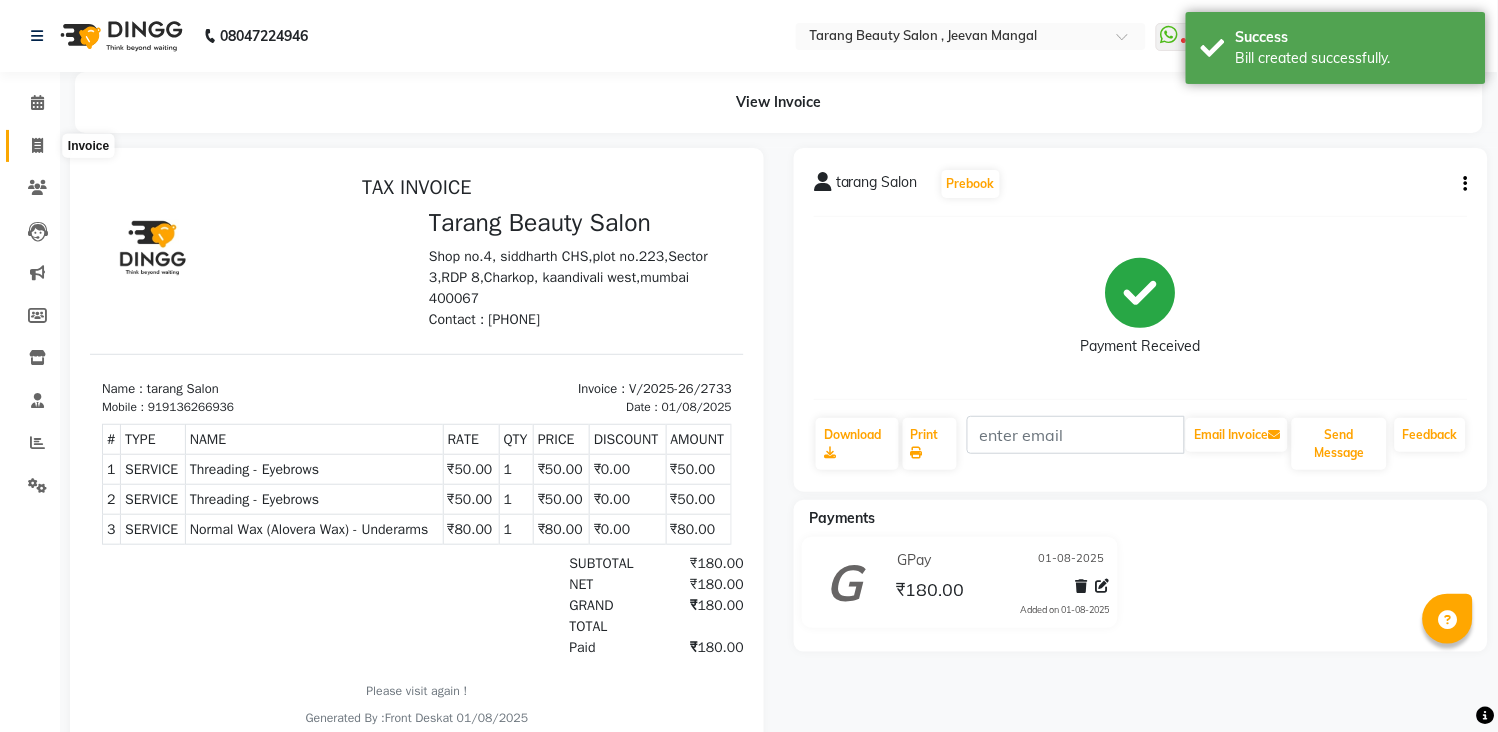 click 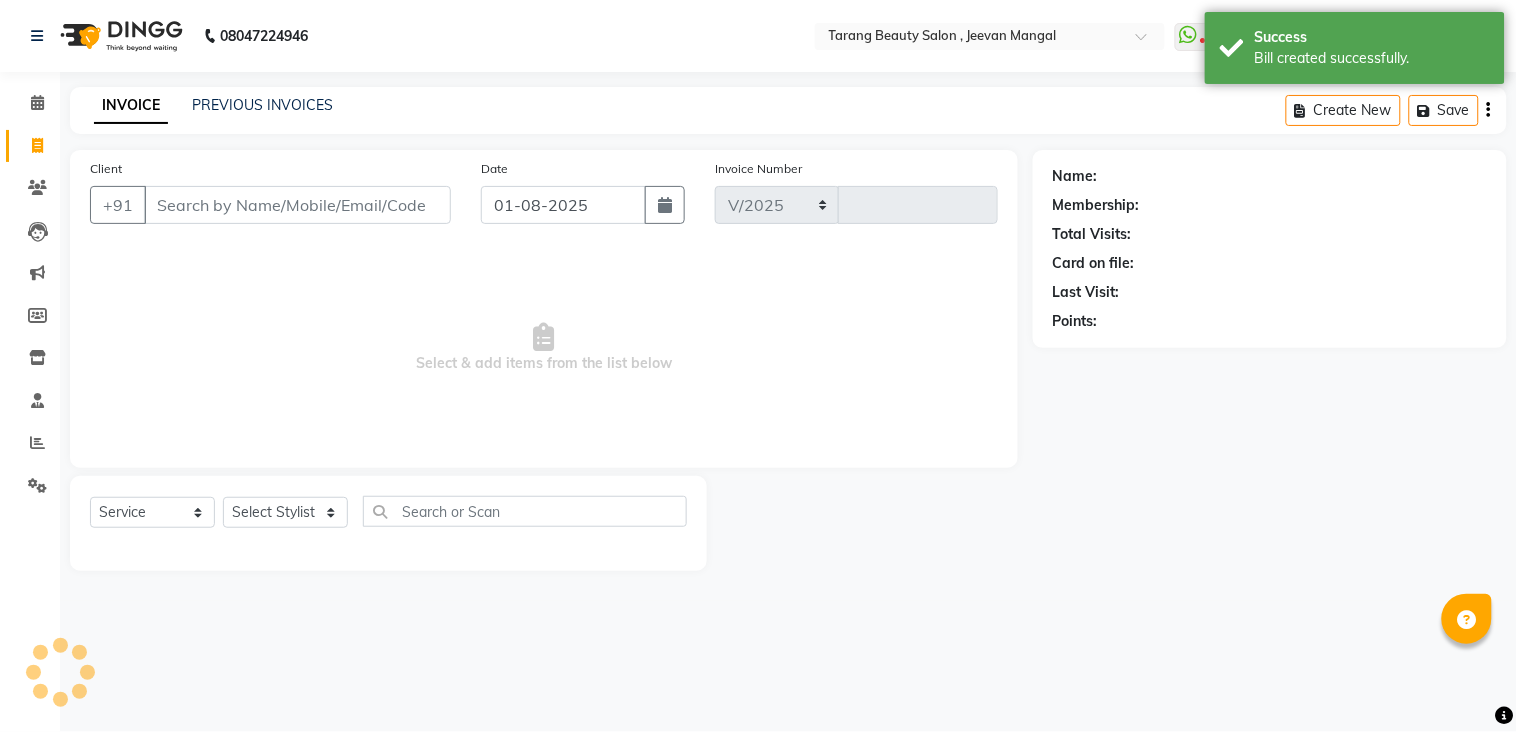 select on "5133" 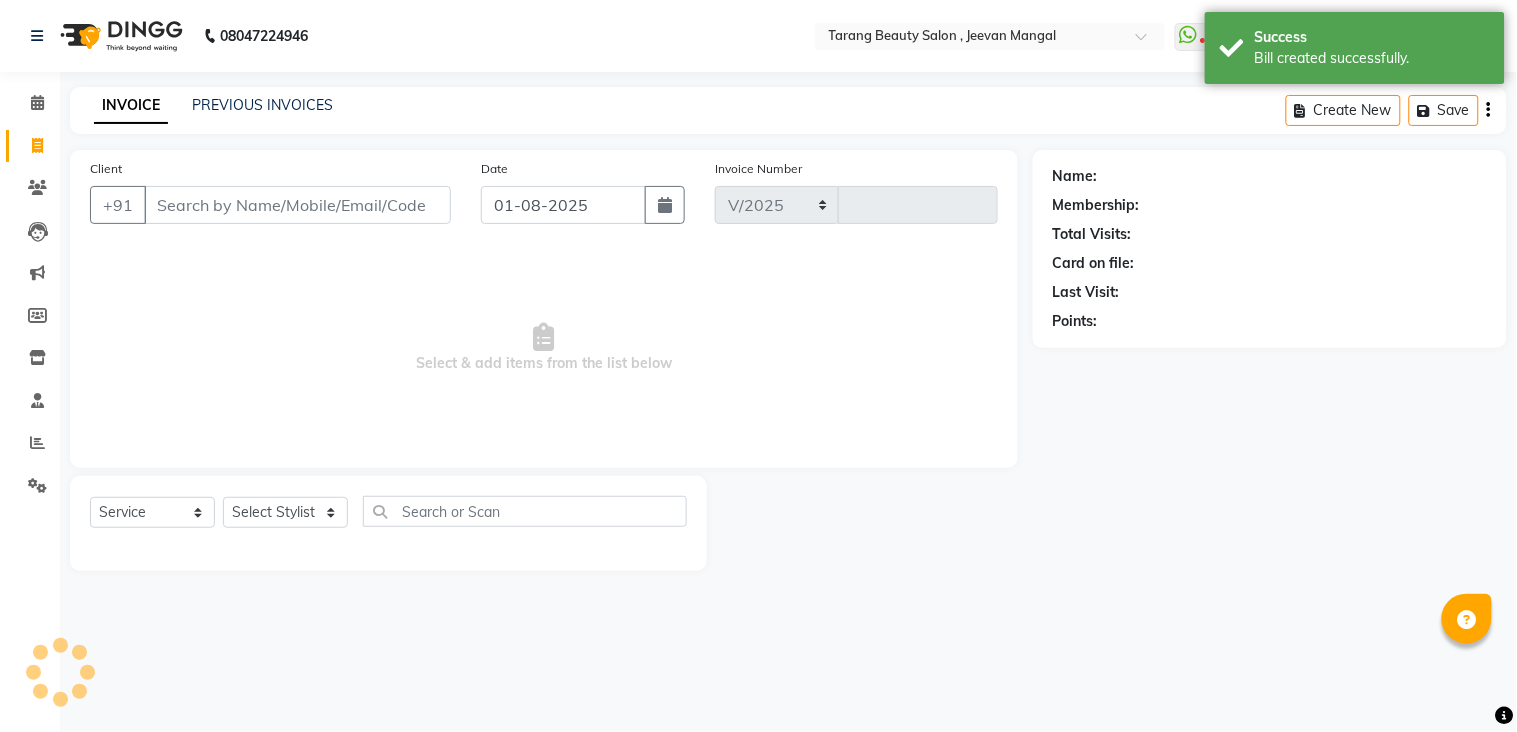 type on "2734" 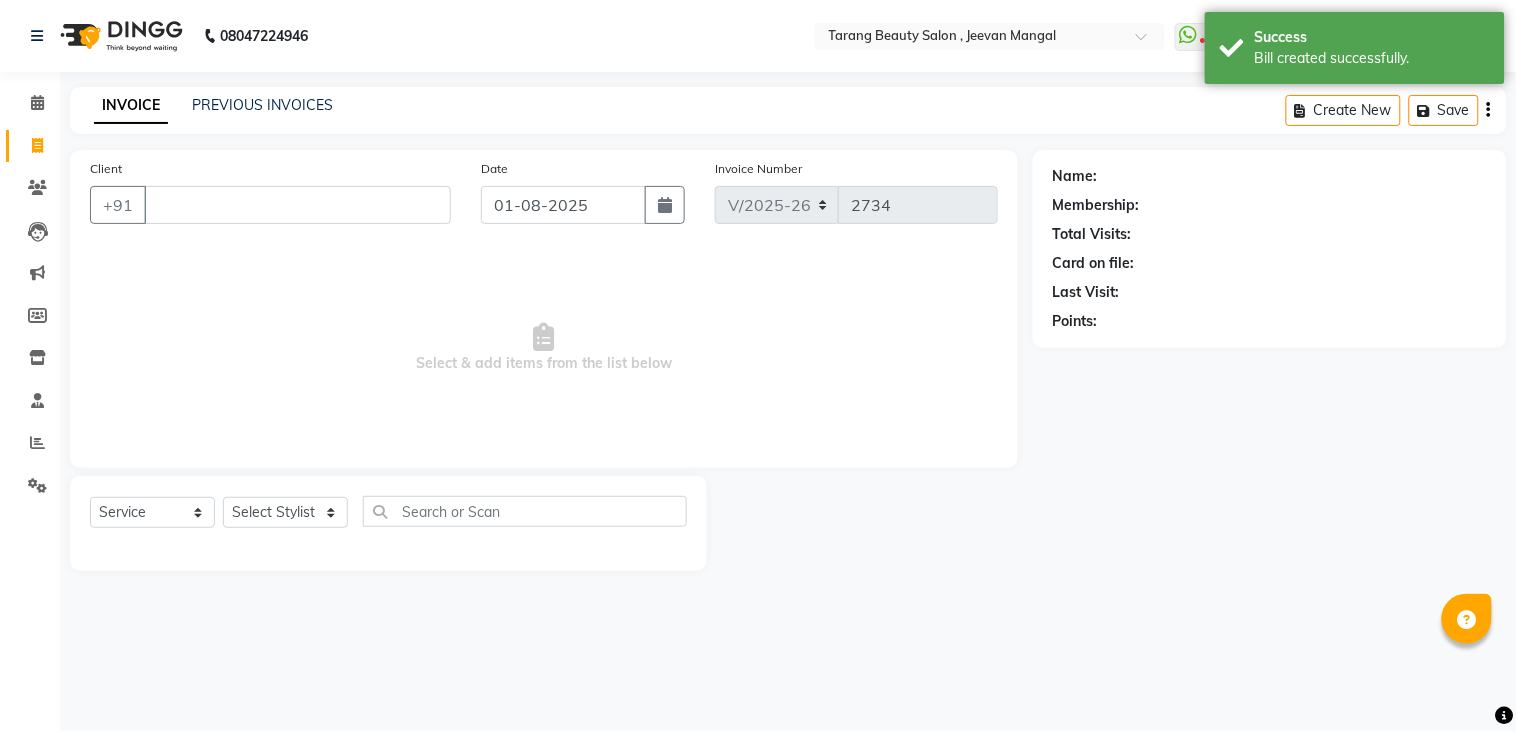 type on "]" 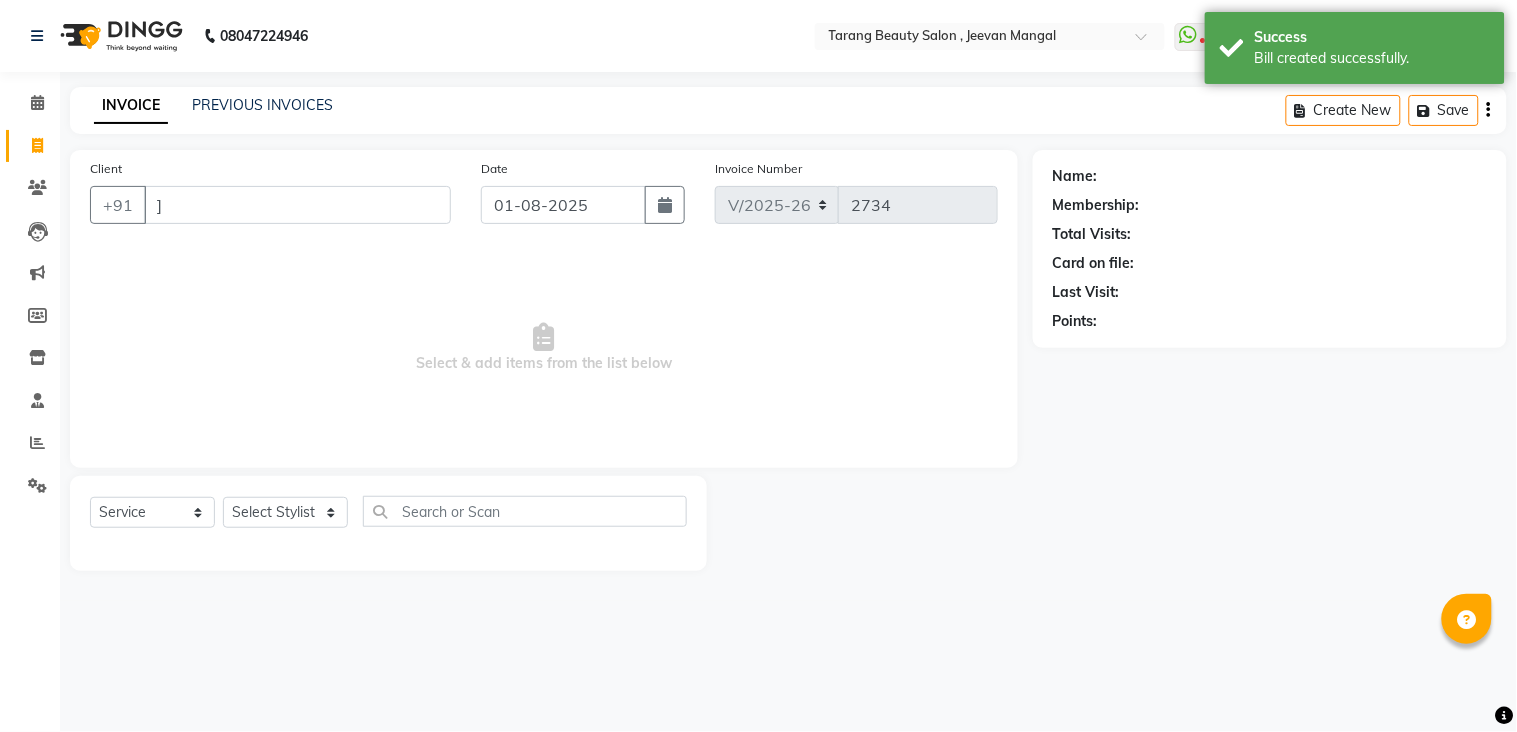 type 